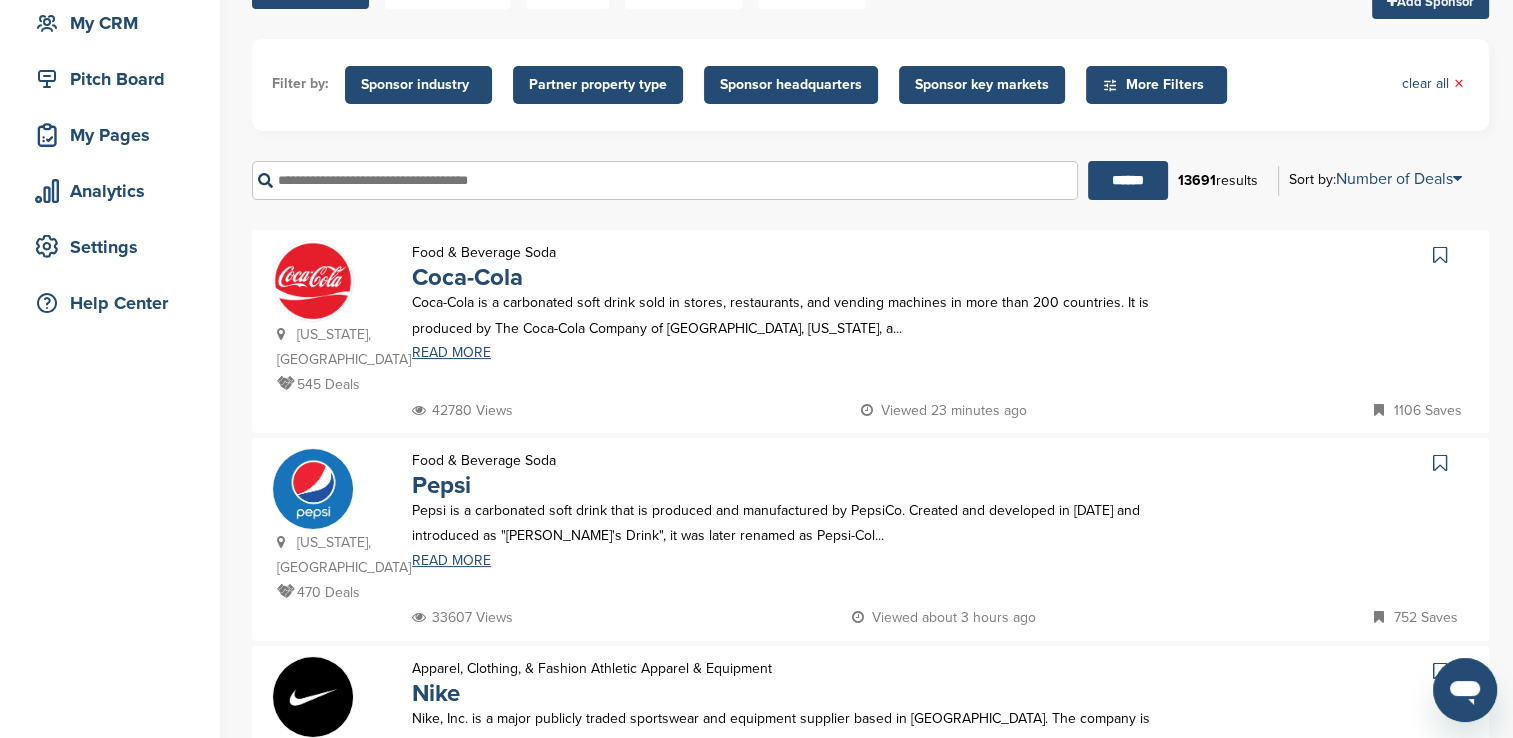 scroll, scrollTop: 0, scrollLeft: 0, axis: both 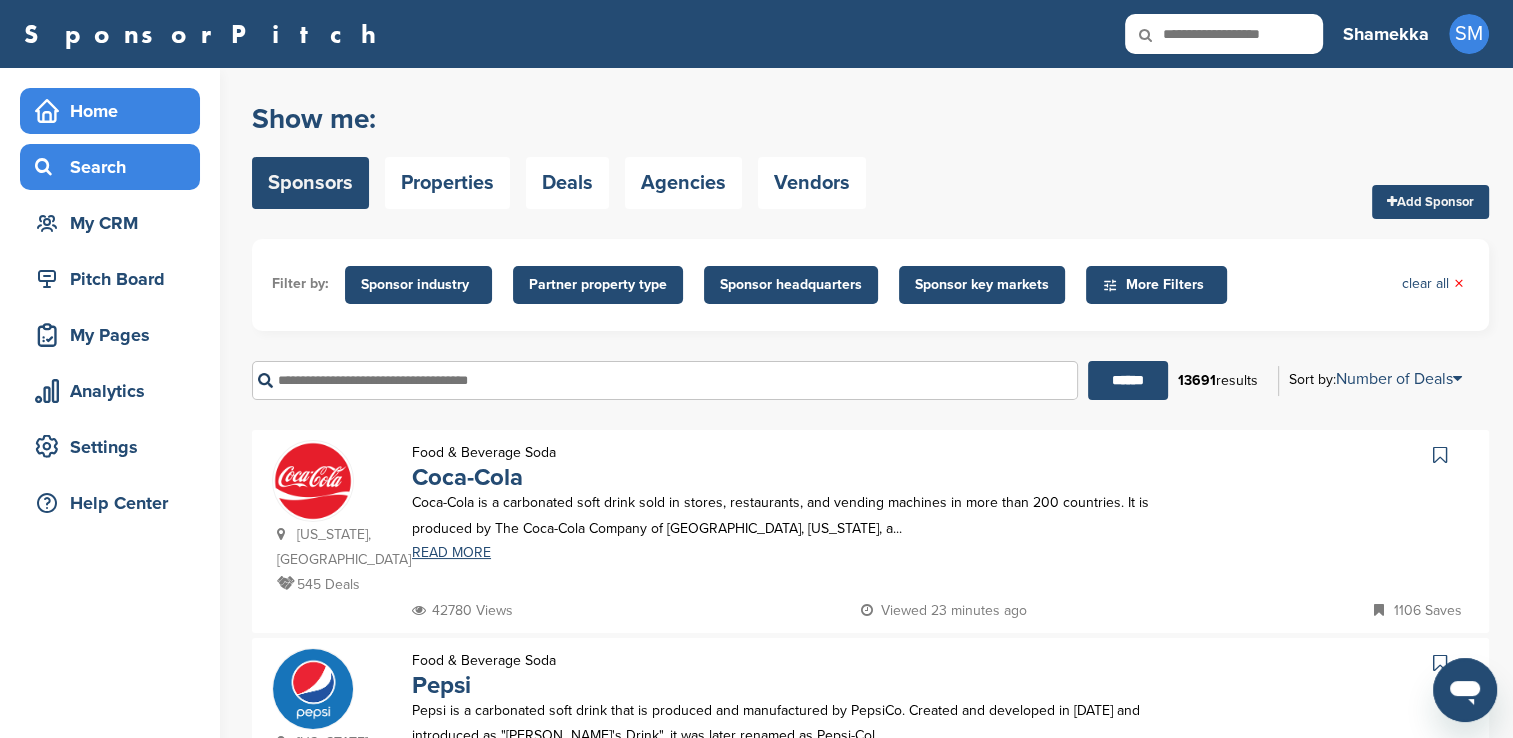 click on "Home" at bounding box center [115, 111] 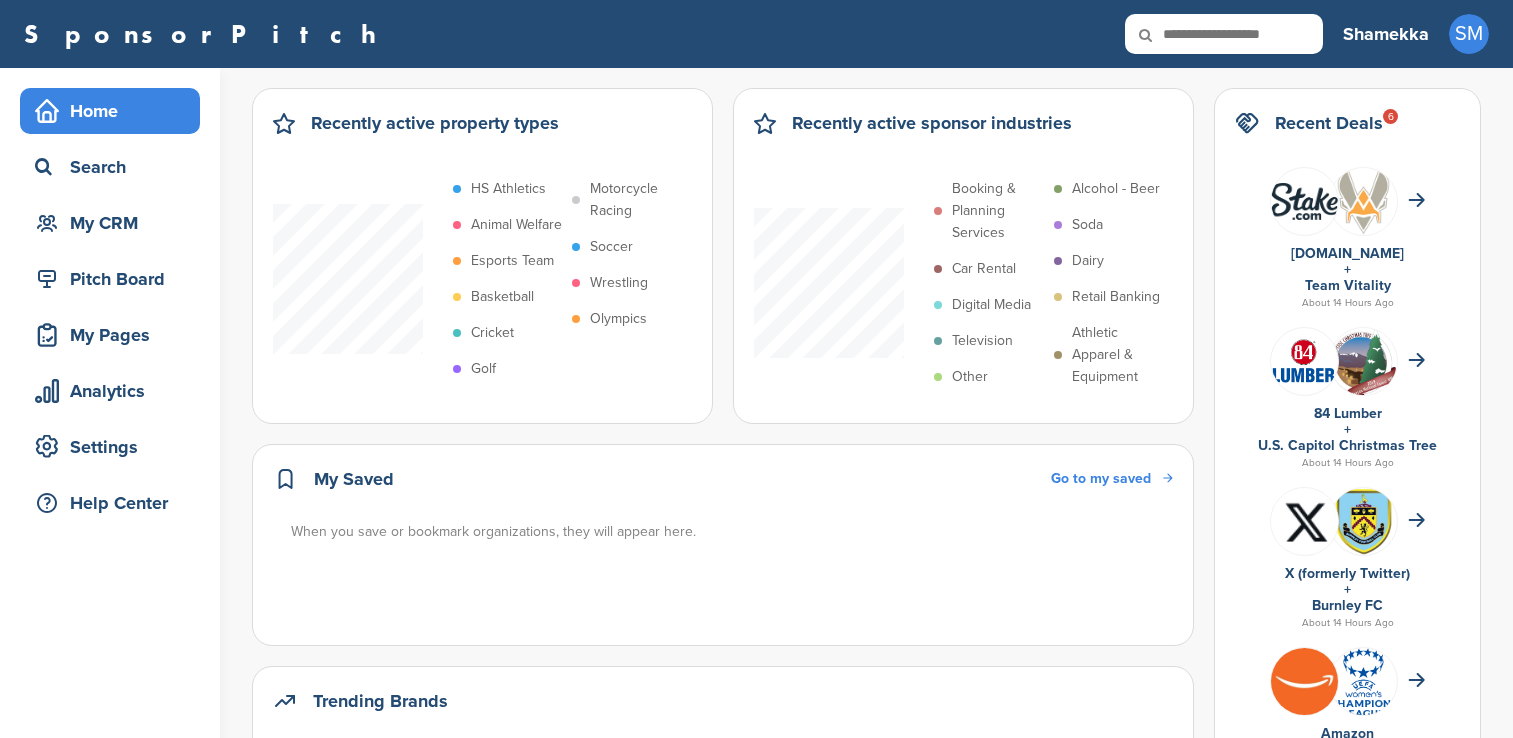 scroll, scrollTop: 0, scrollLeft: 0, axis: both 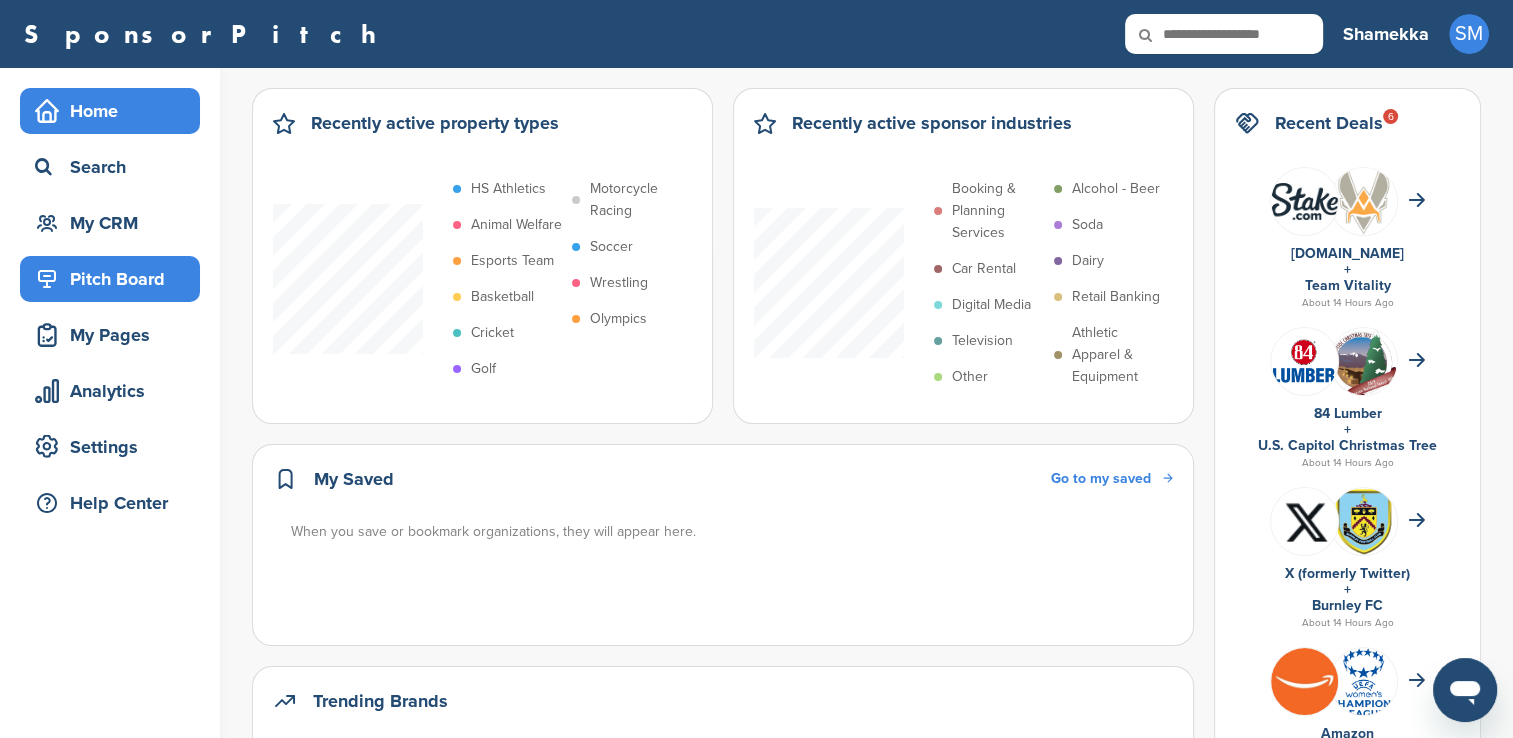 click on "Pitch Board" at bounding box center [115, 279] 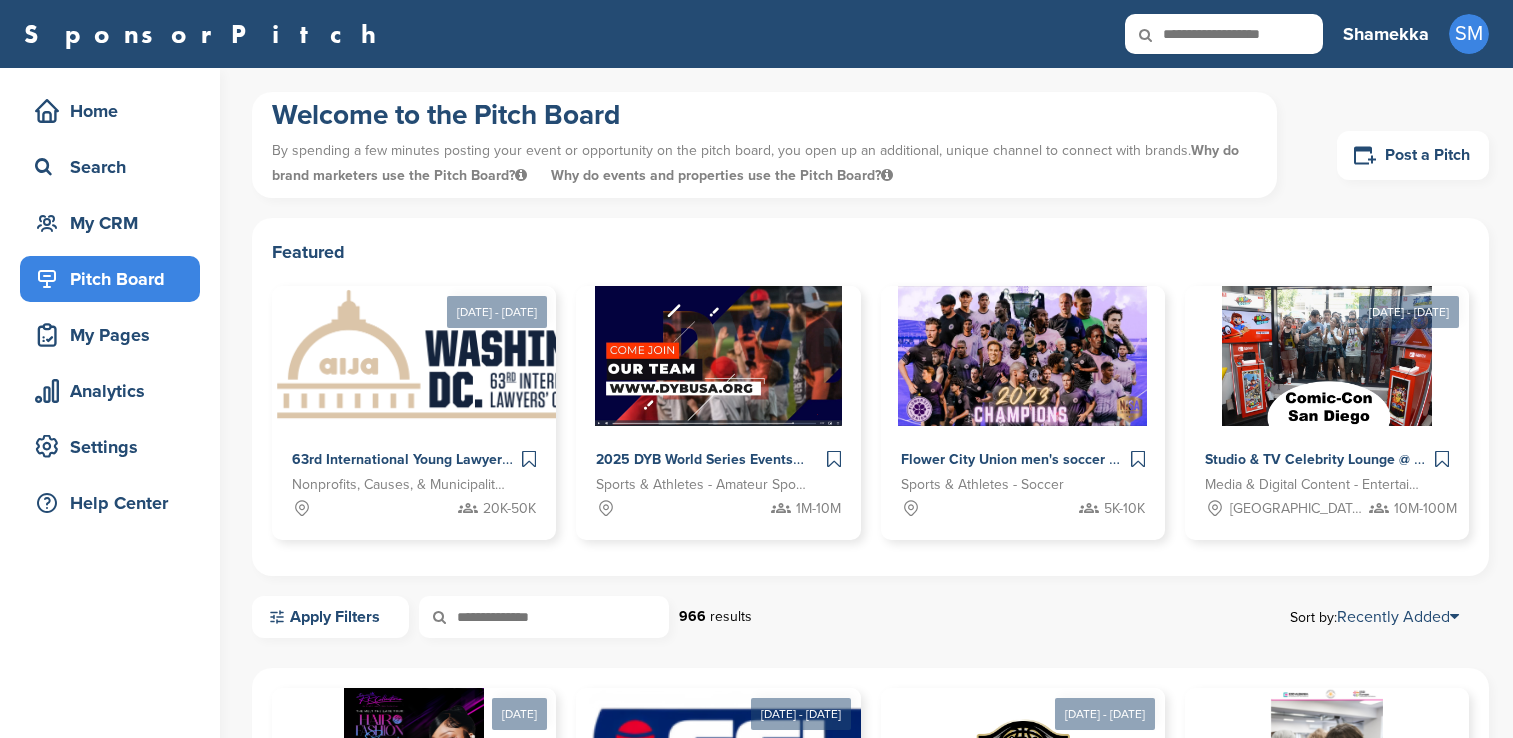 scroll, scrollTop: 0, scrollLeft: 0, axis: both 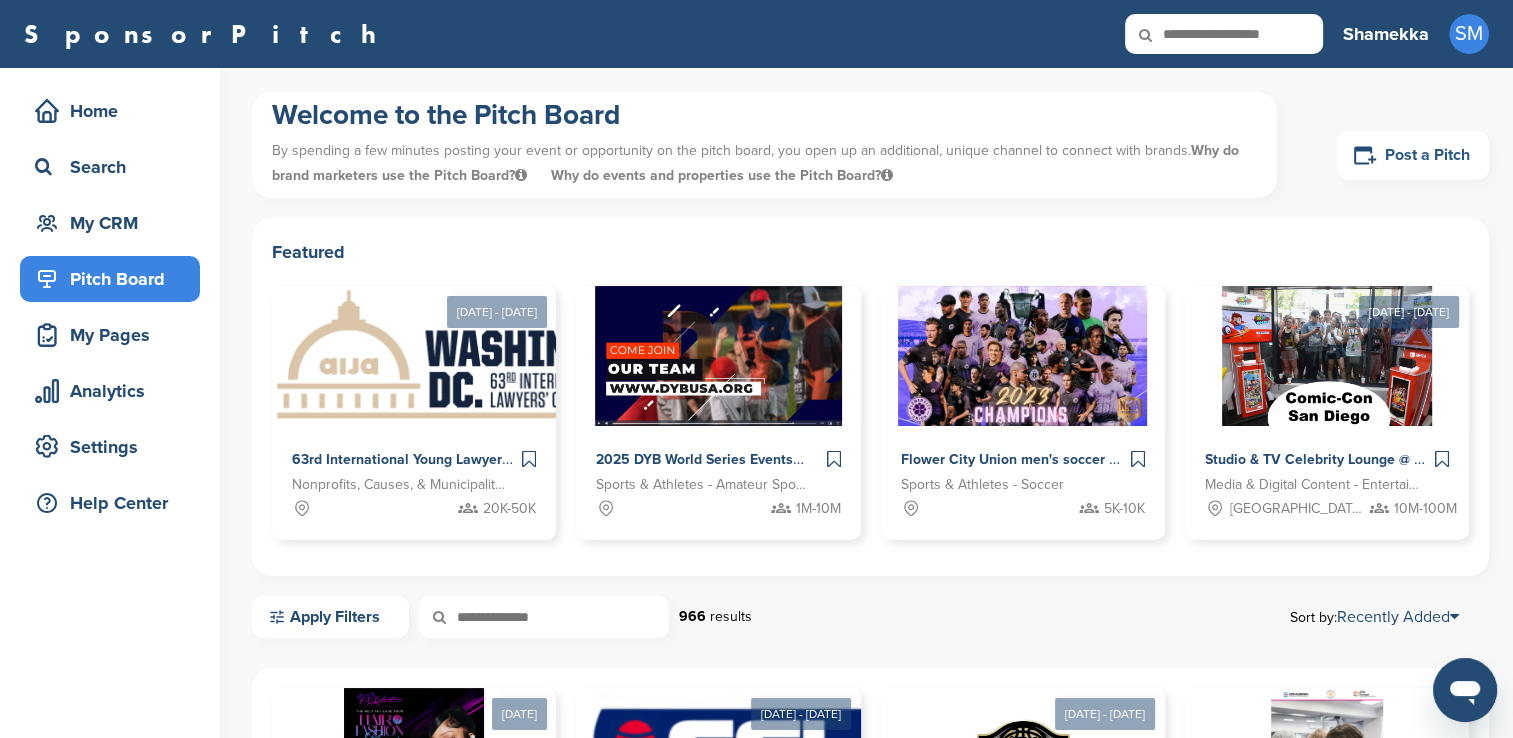 click on "Post a Pitch" at bounding box center [1413, 155] 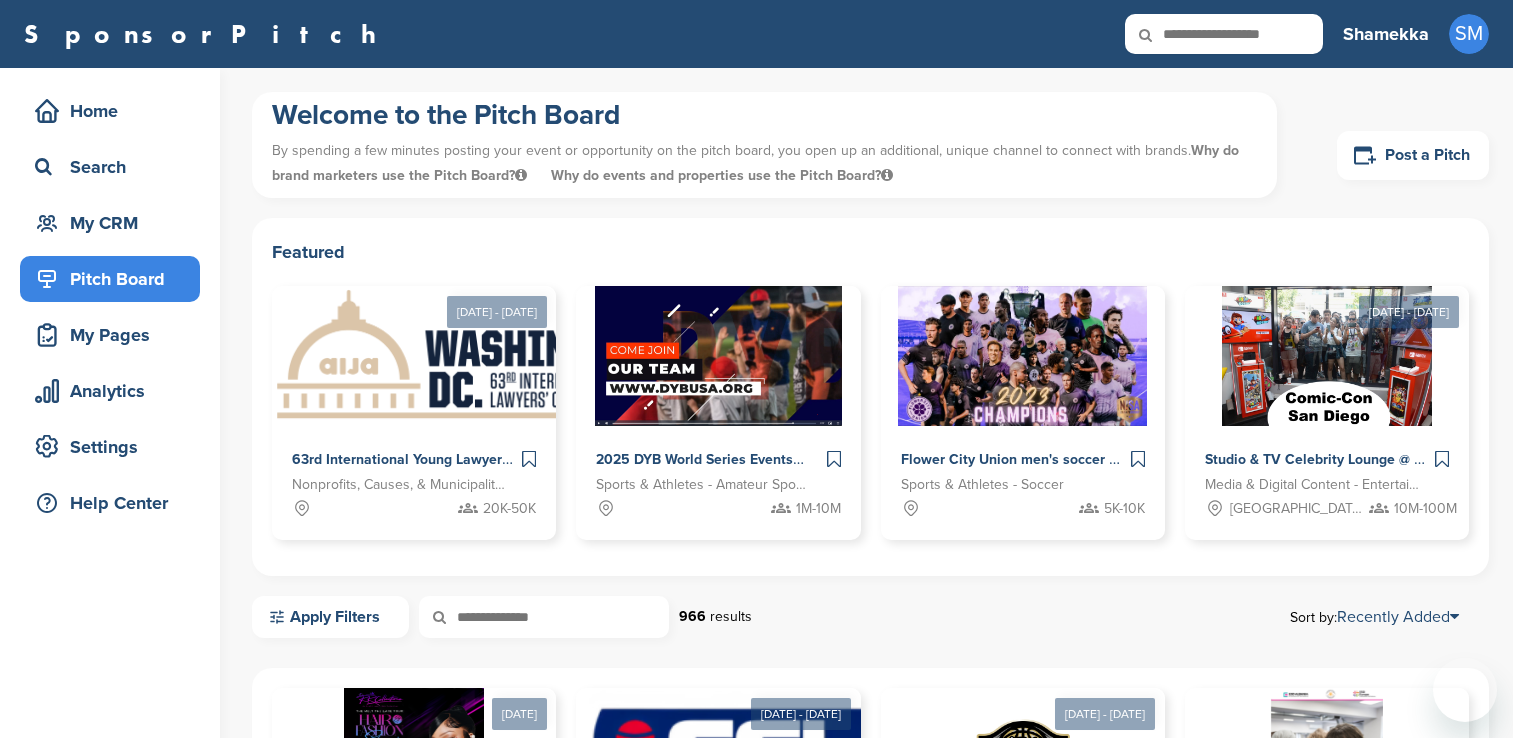 scroll, scrollTop: 0, scrollLeft: 0, axis: both 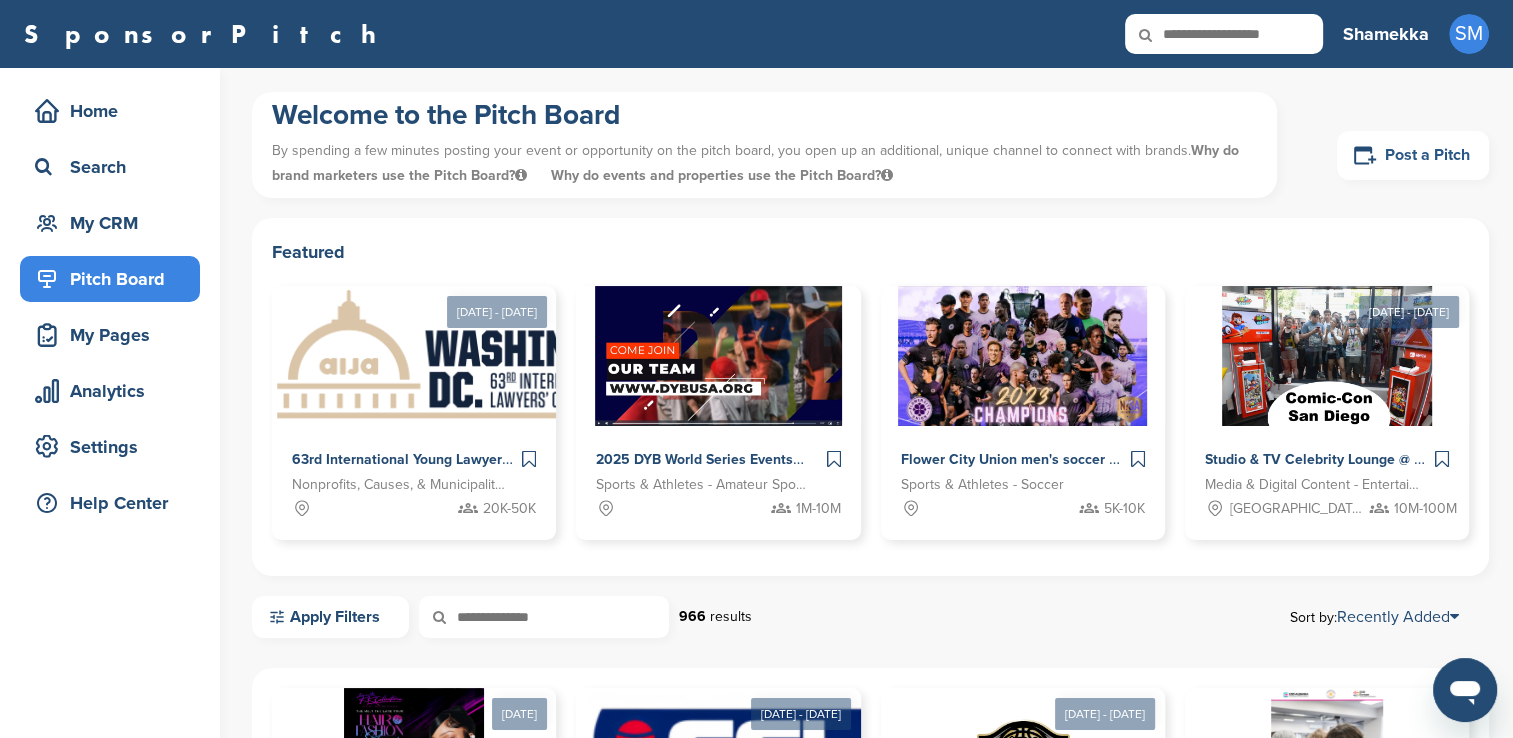 click on "Post a Pitch" at bounding box center [1413, 155] 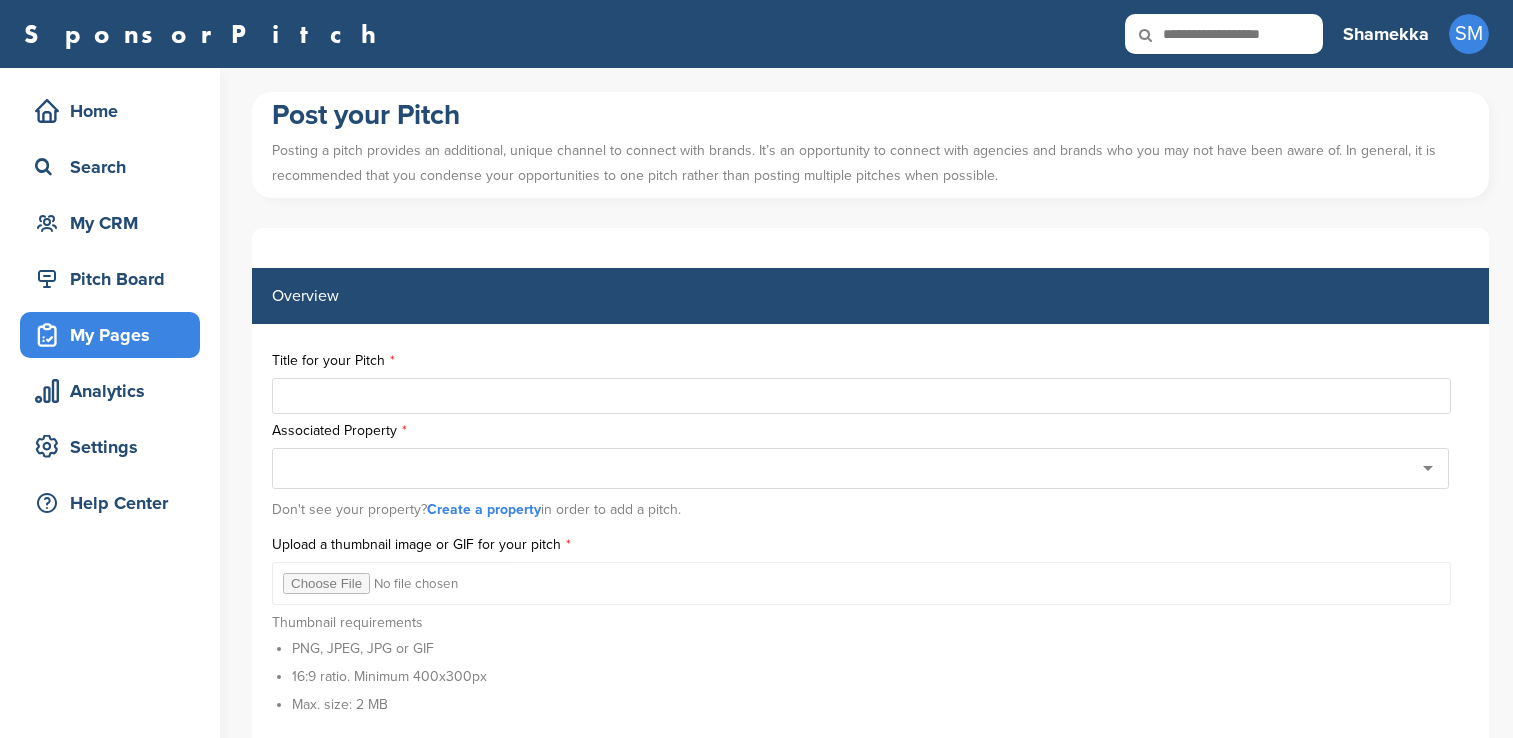 click at bounding box center (861, 396) 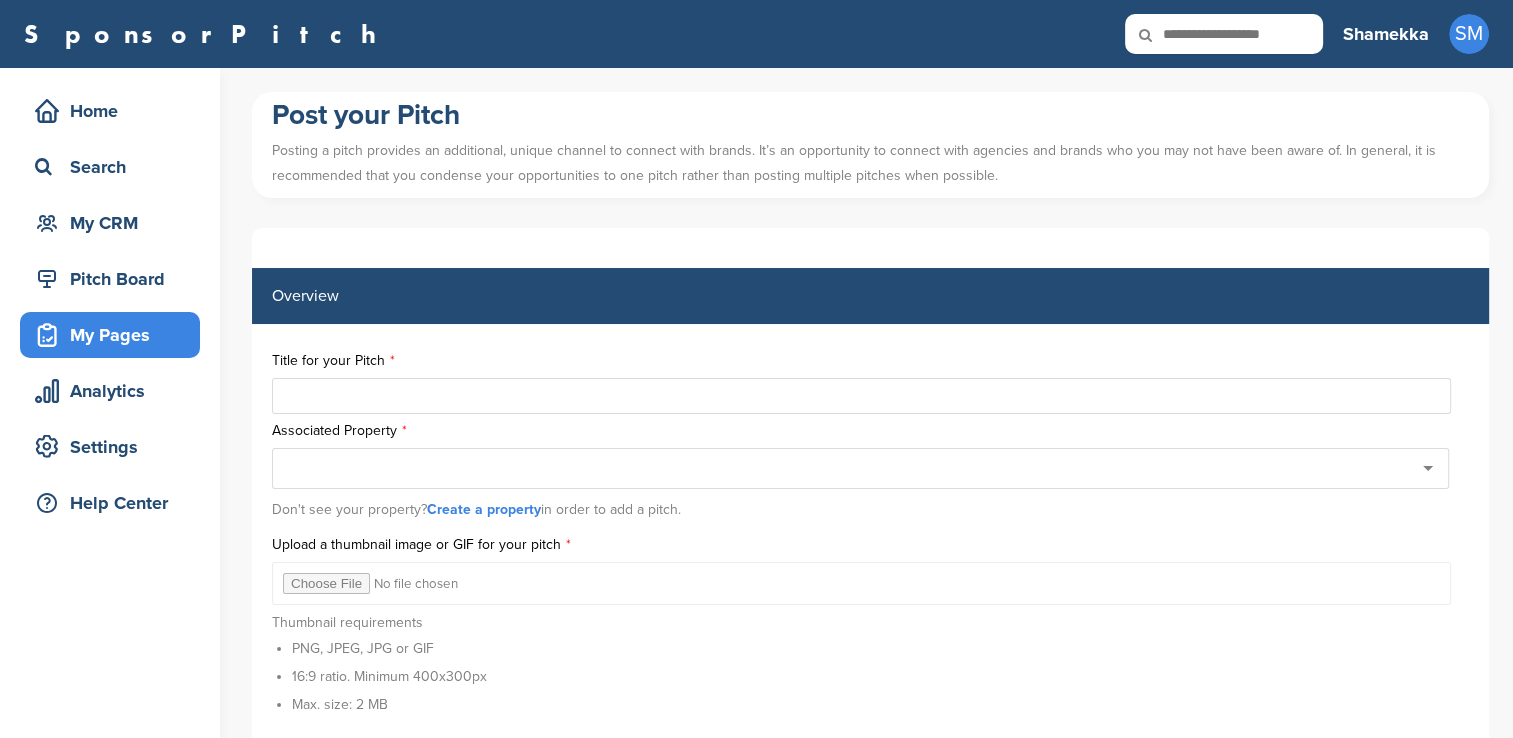 type on "**********" 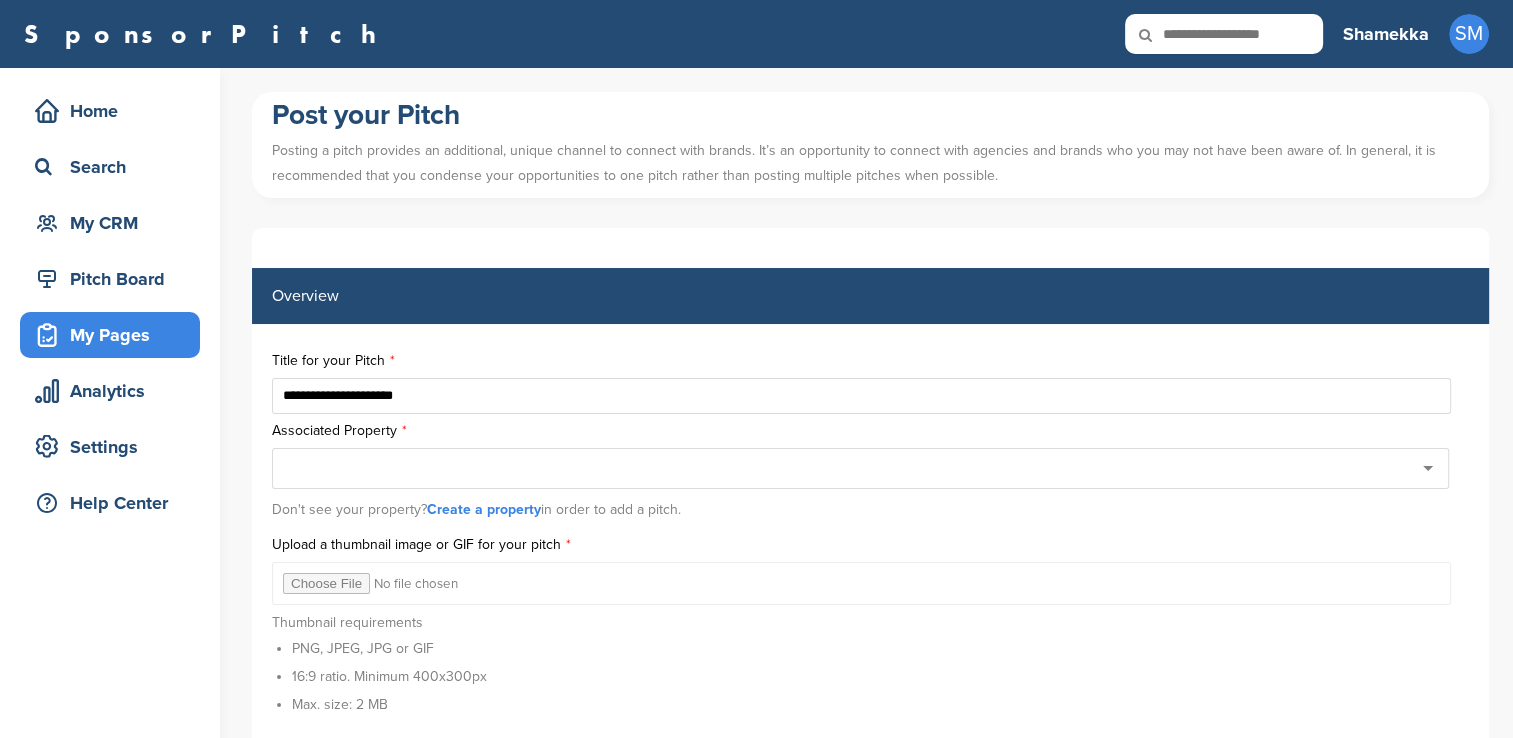 type on "**********" 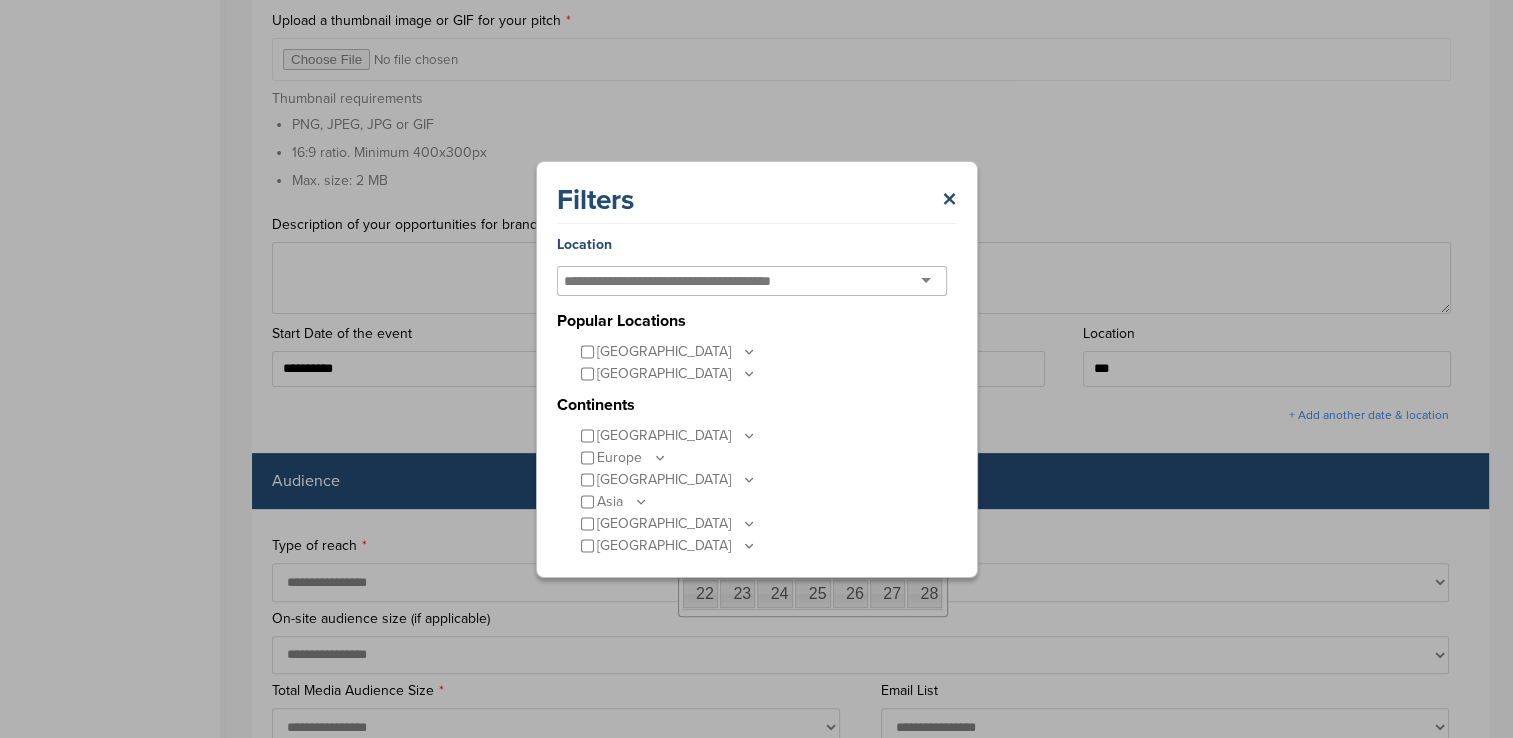 scroll, scrollTop: 0, scrollLeft: 0, axis: both 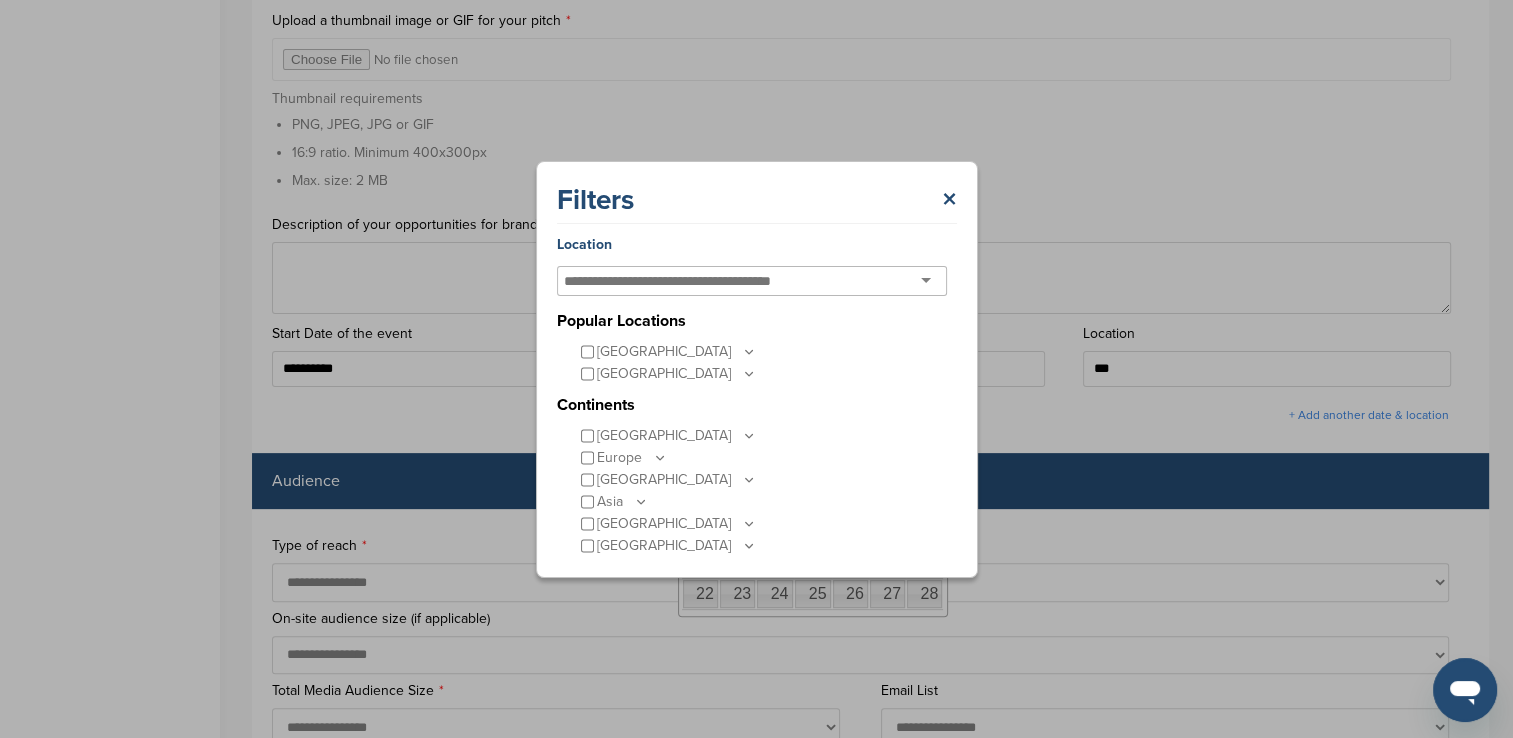click on "United States" at bounding box center [677, 352] 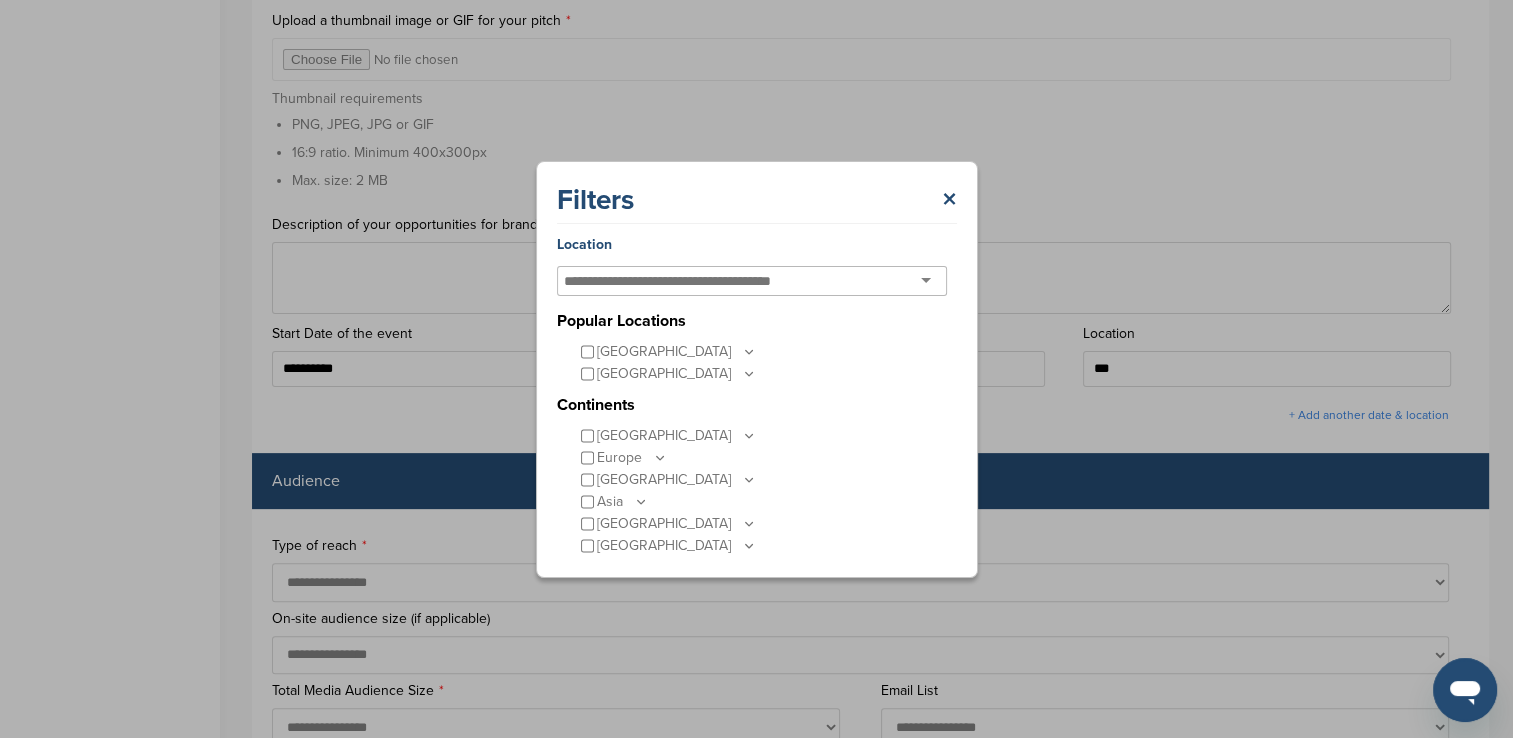 type on "**********" 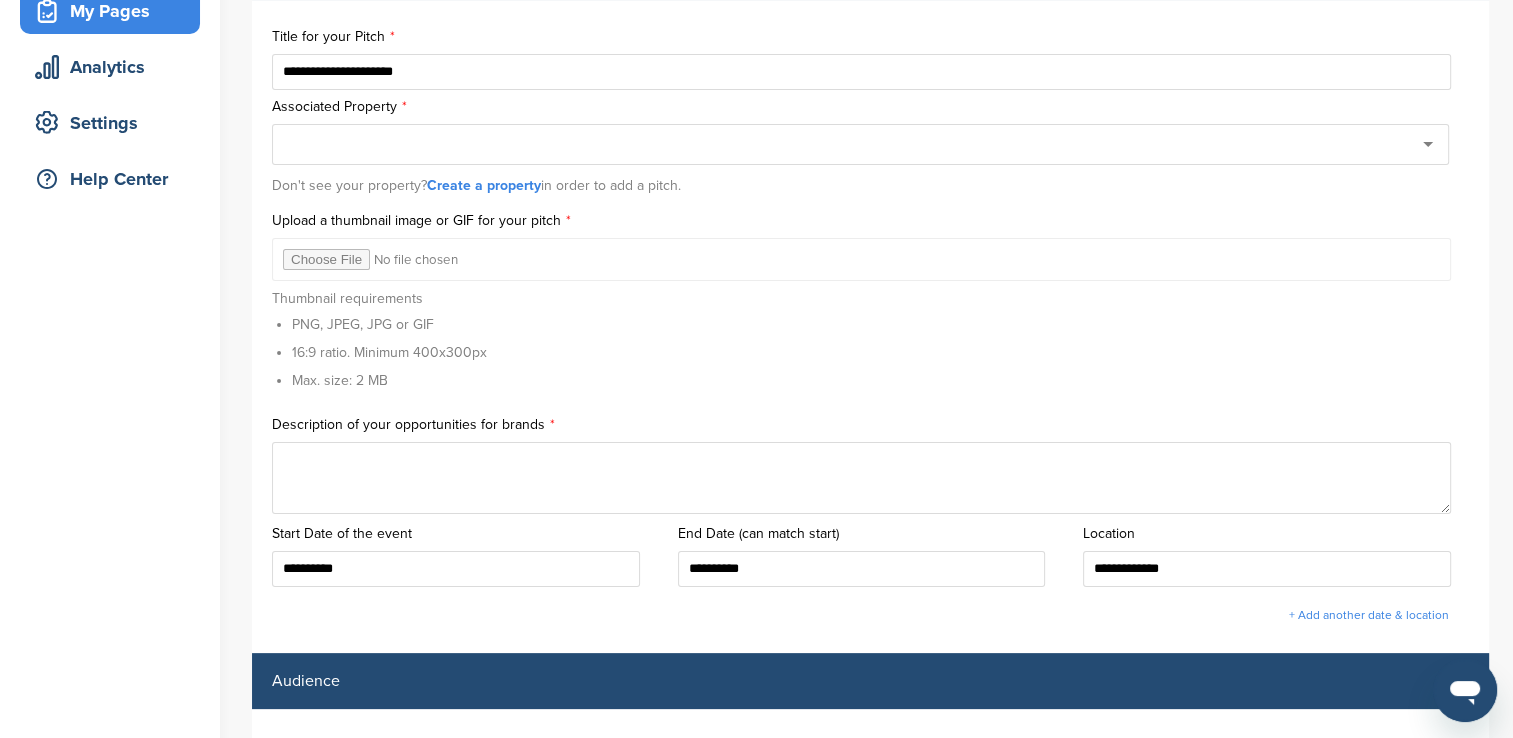 scroll, scrollTop: 224, scrollLeft: 0, axis: vertical 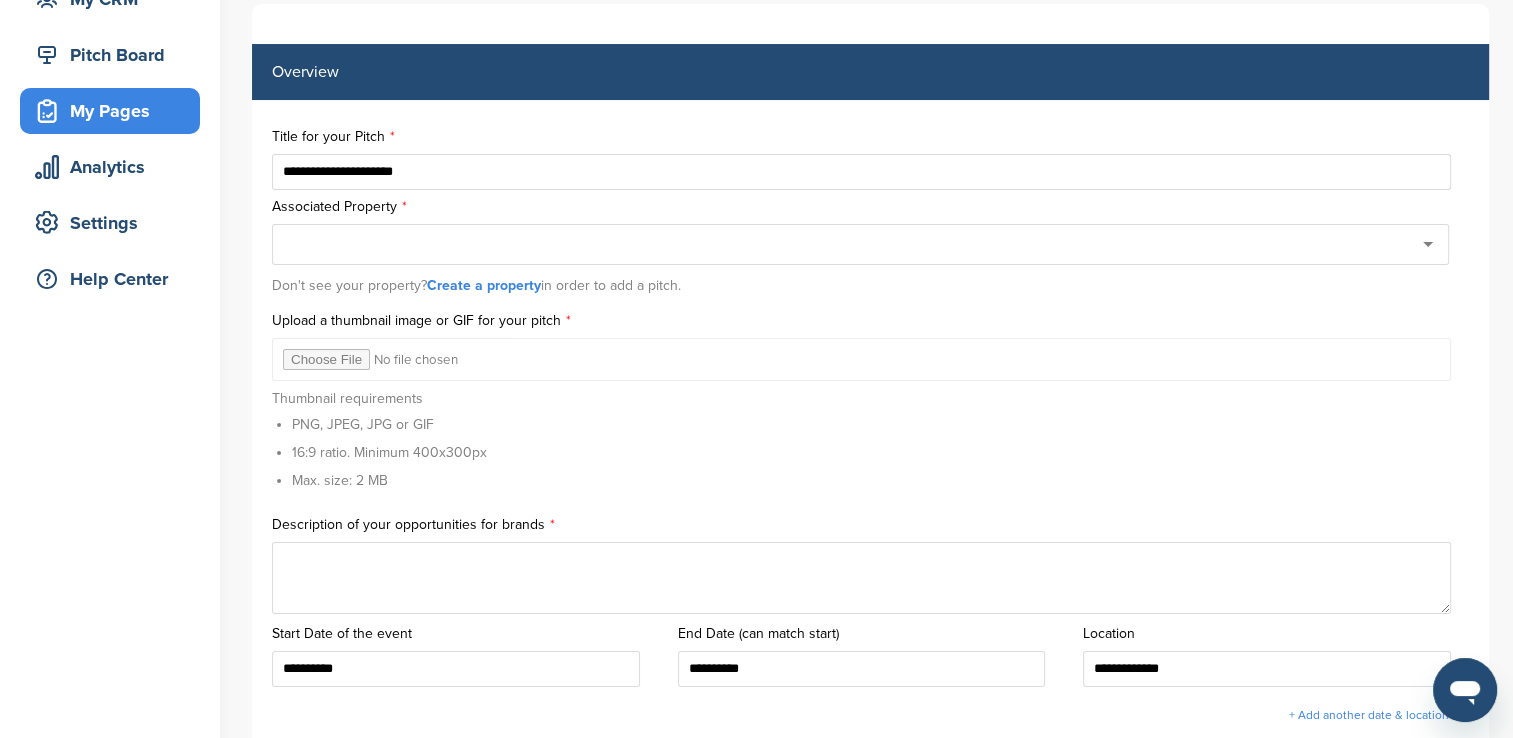 click on "**********" at bounding box center [870, 160] 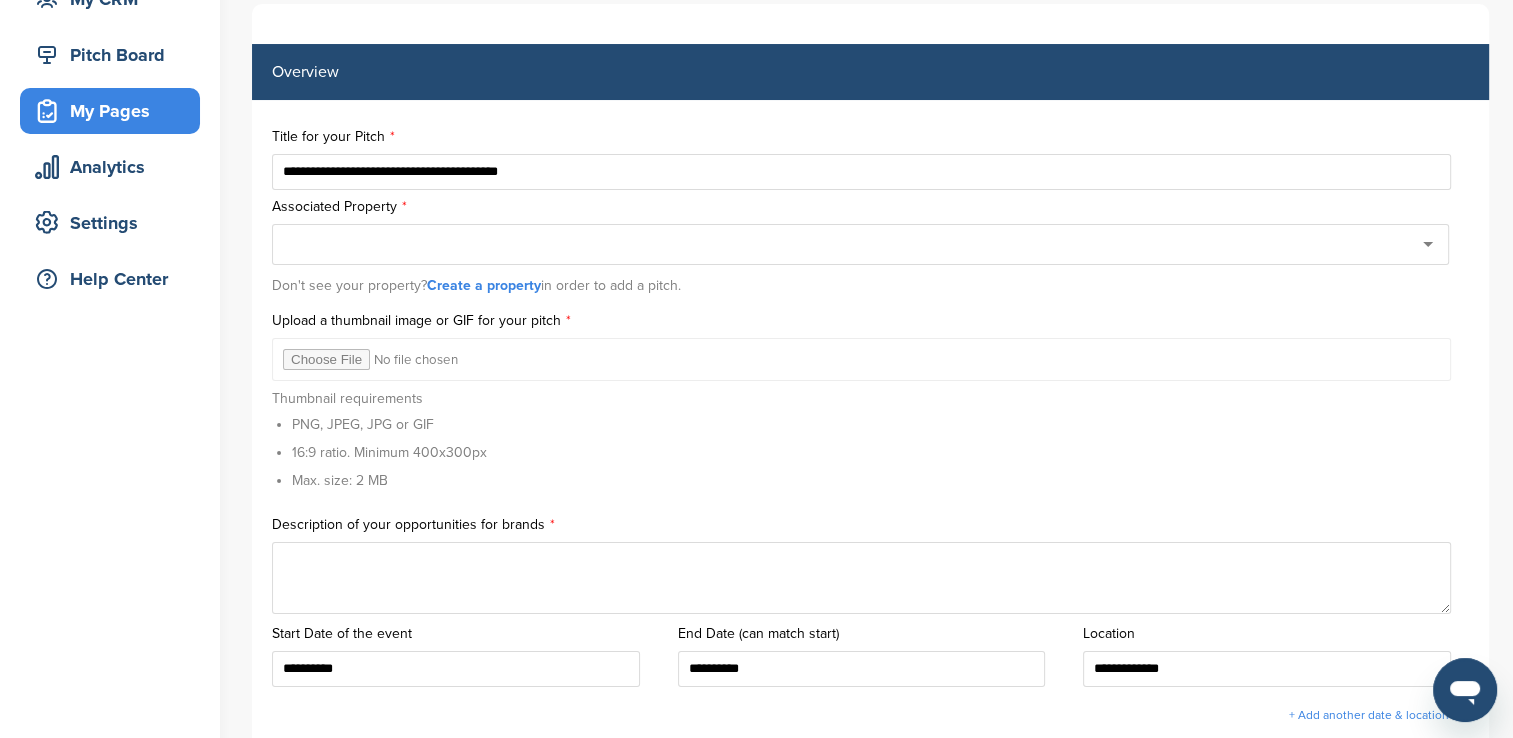 type on "**********" 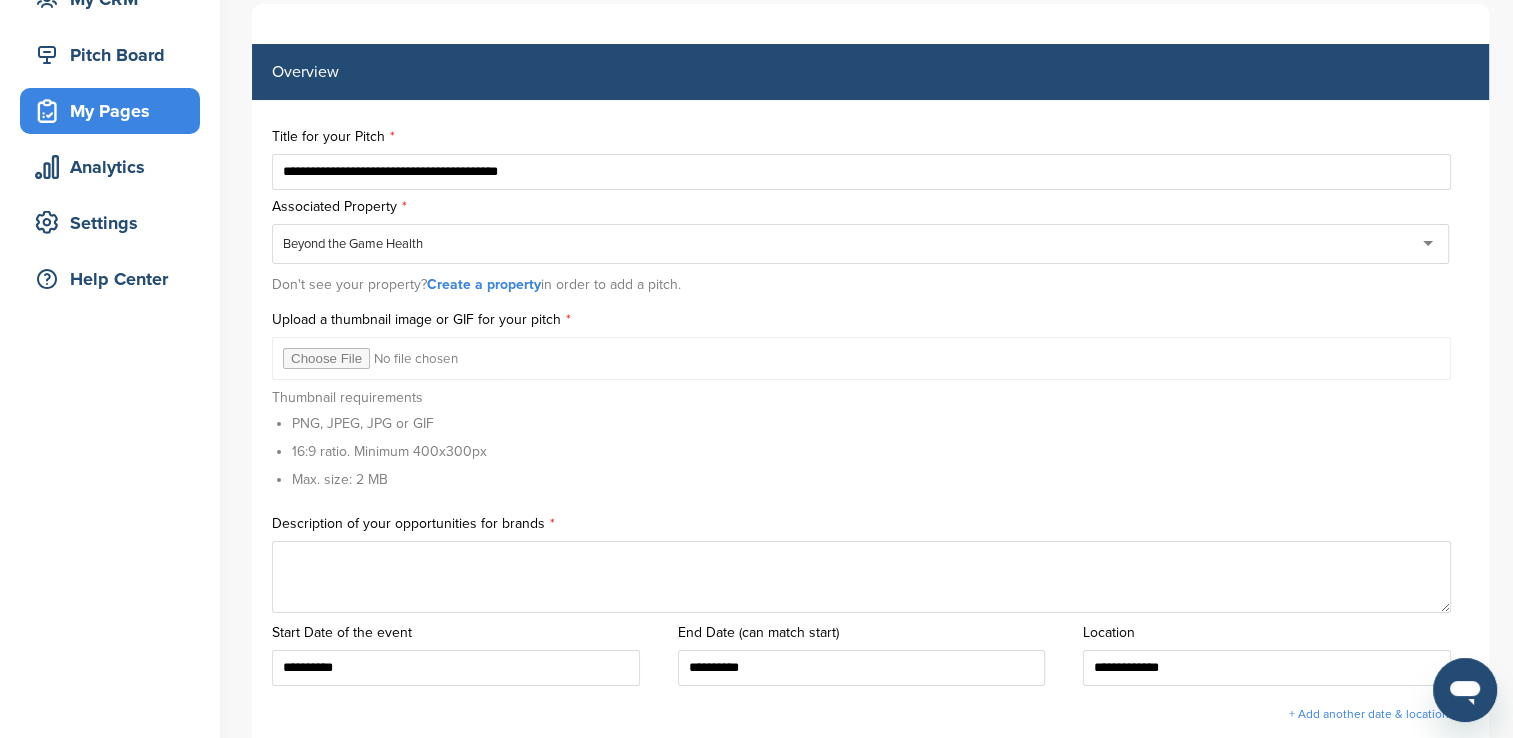 click at bounding box center (861, 358) 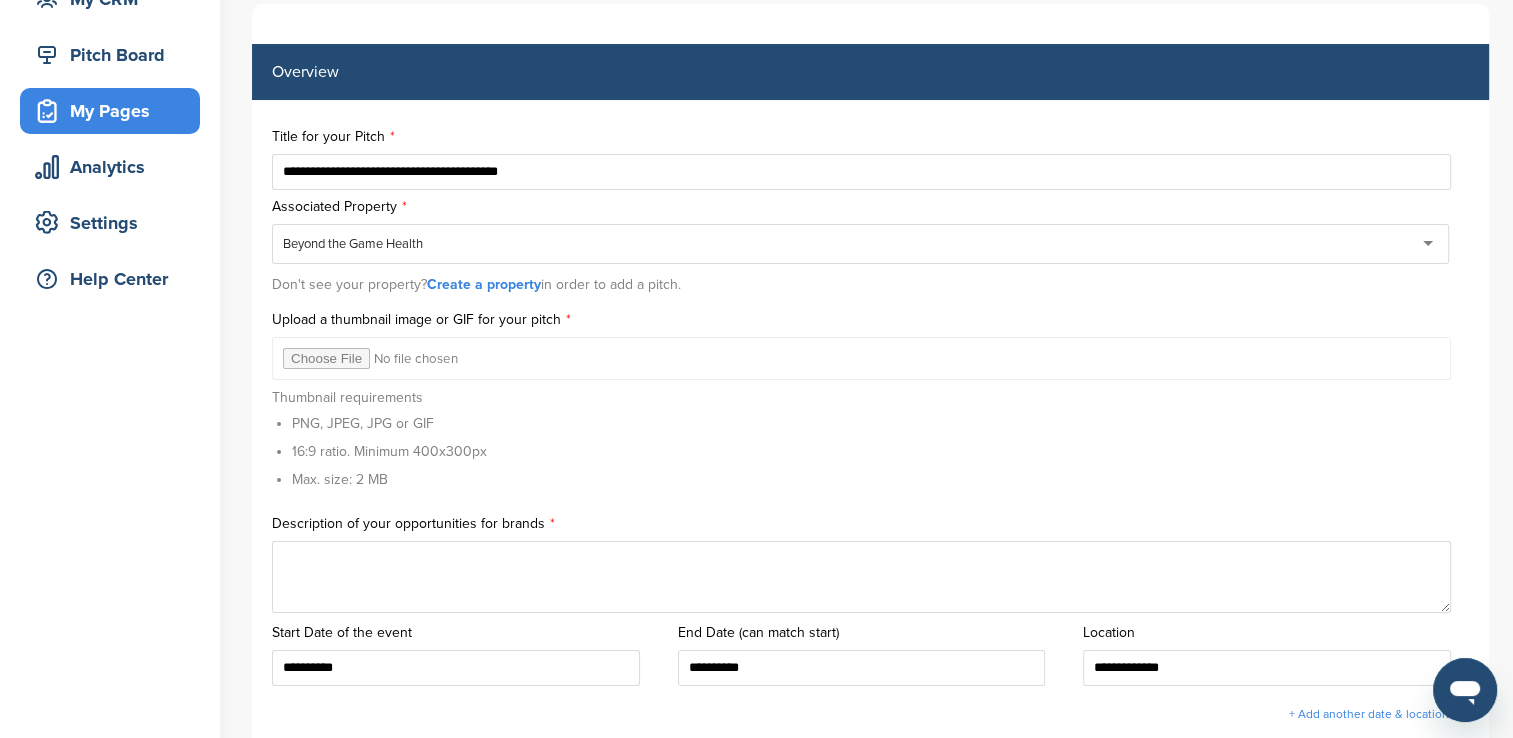 type on "**********" 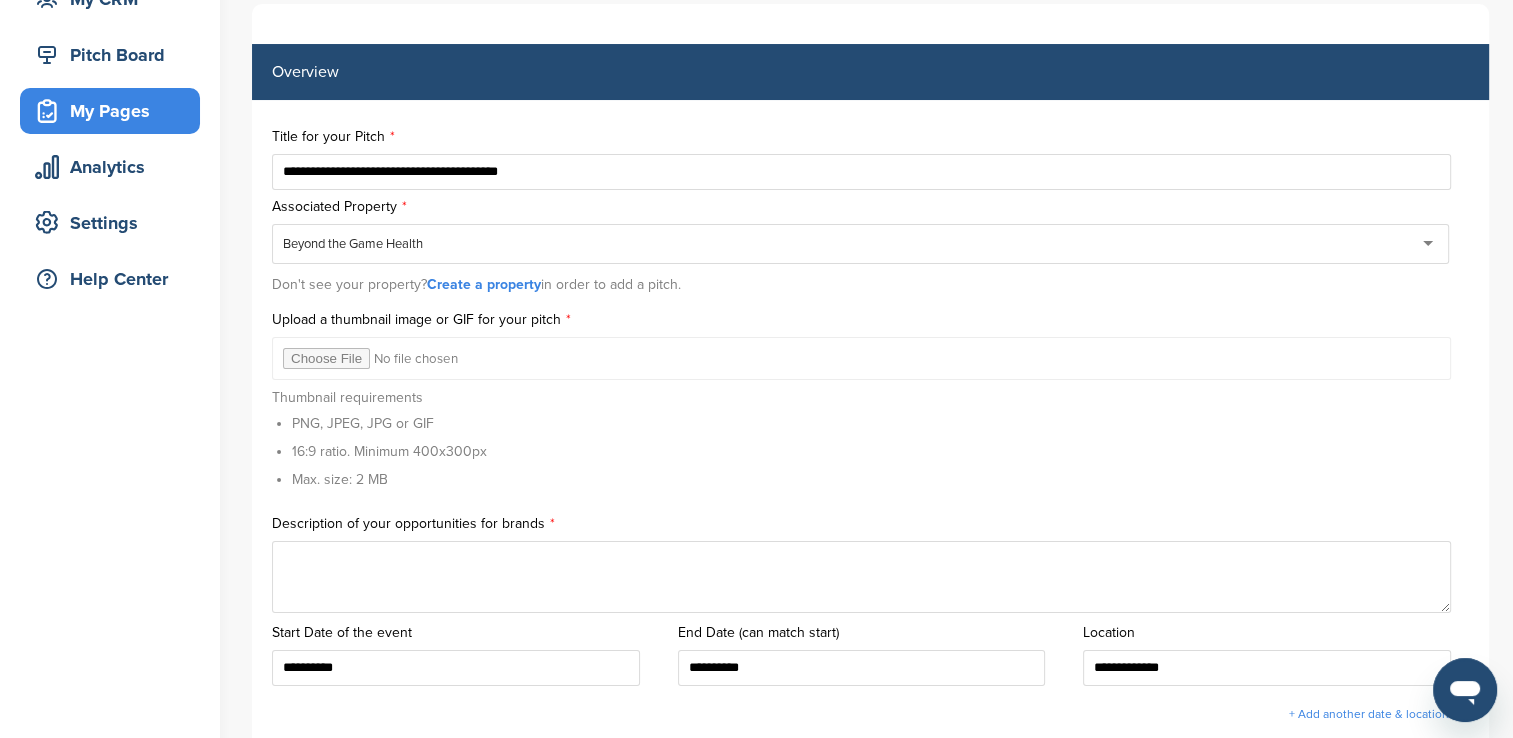 click at bounding box center (861, 577) 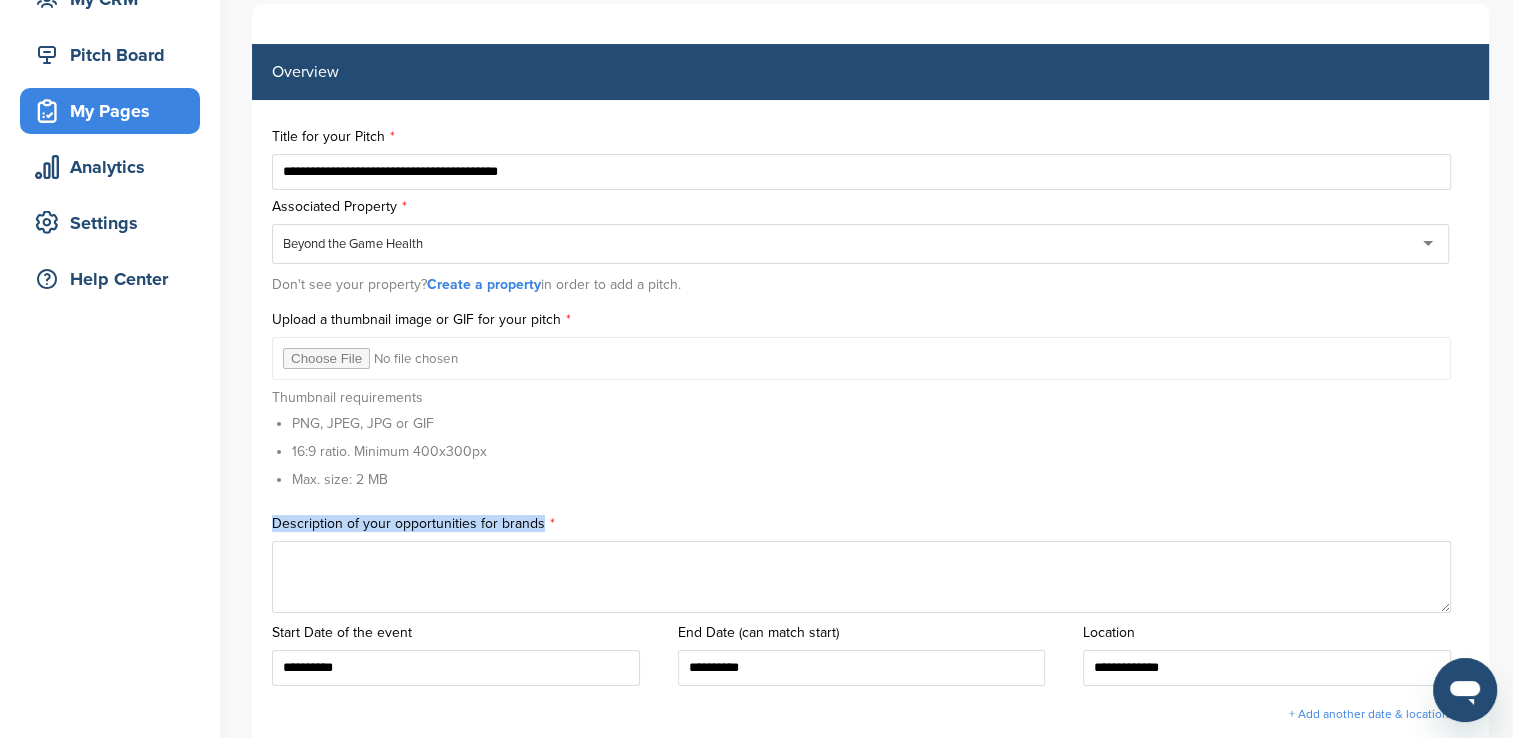 drag, startPoint x: 269, startPoint y: 517, endPoint x: 546, endPoint y: 516, distance: 277.0018 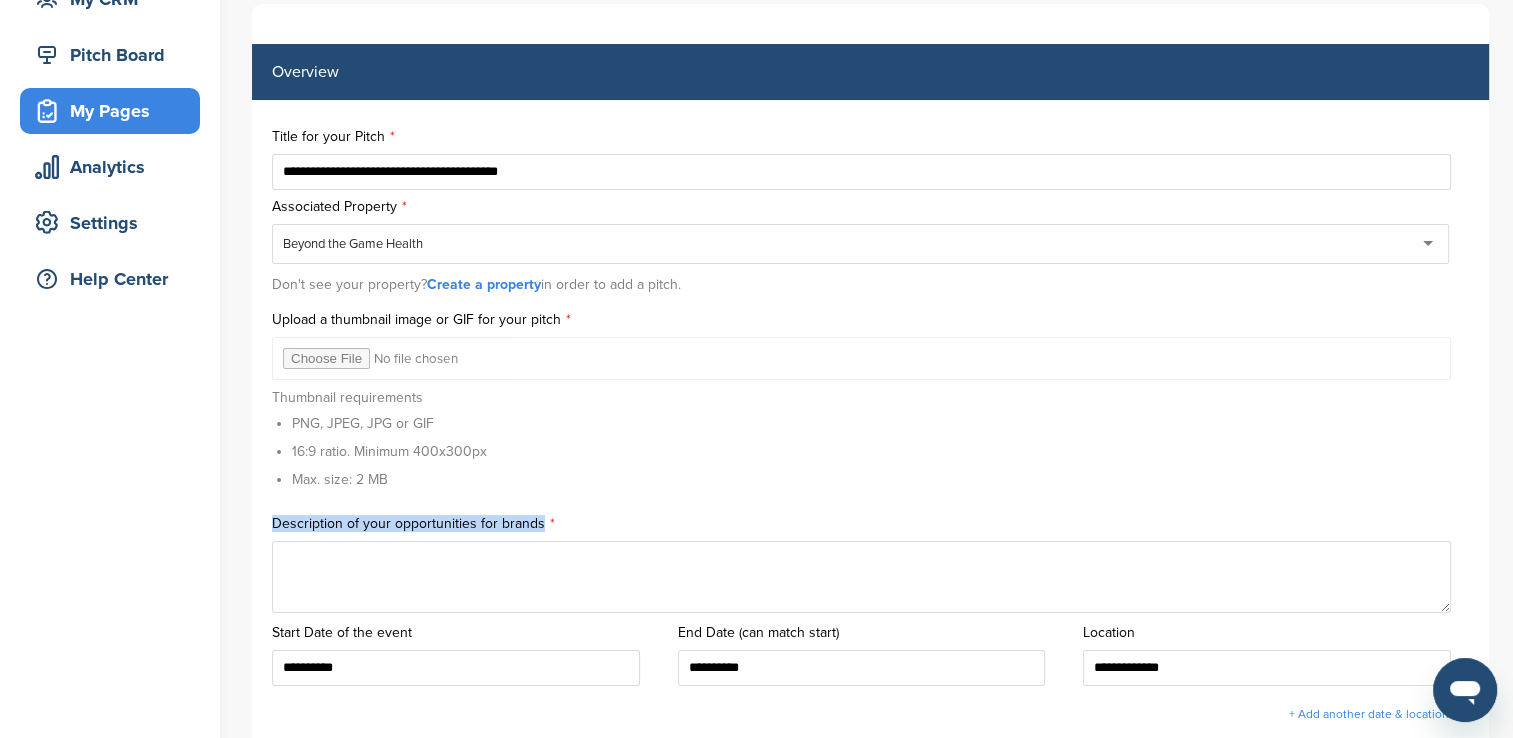 click on "**********" at bounding box center (870, 426) 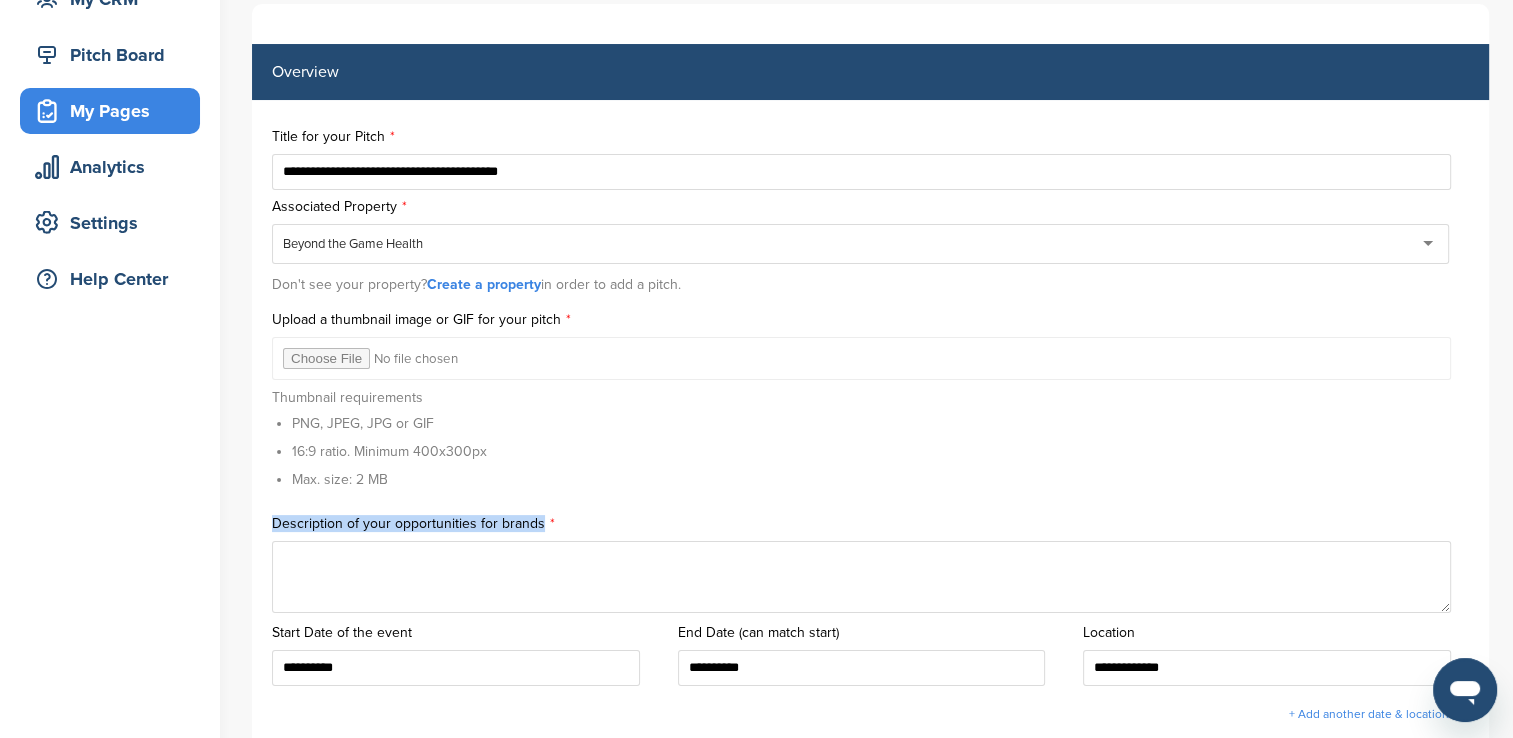 copy on "Description of your opportunities for brands" 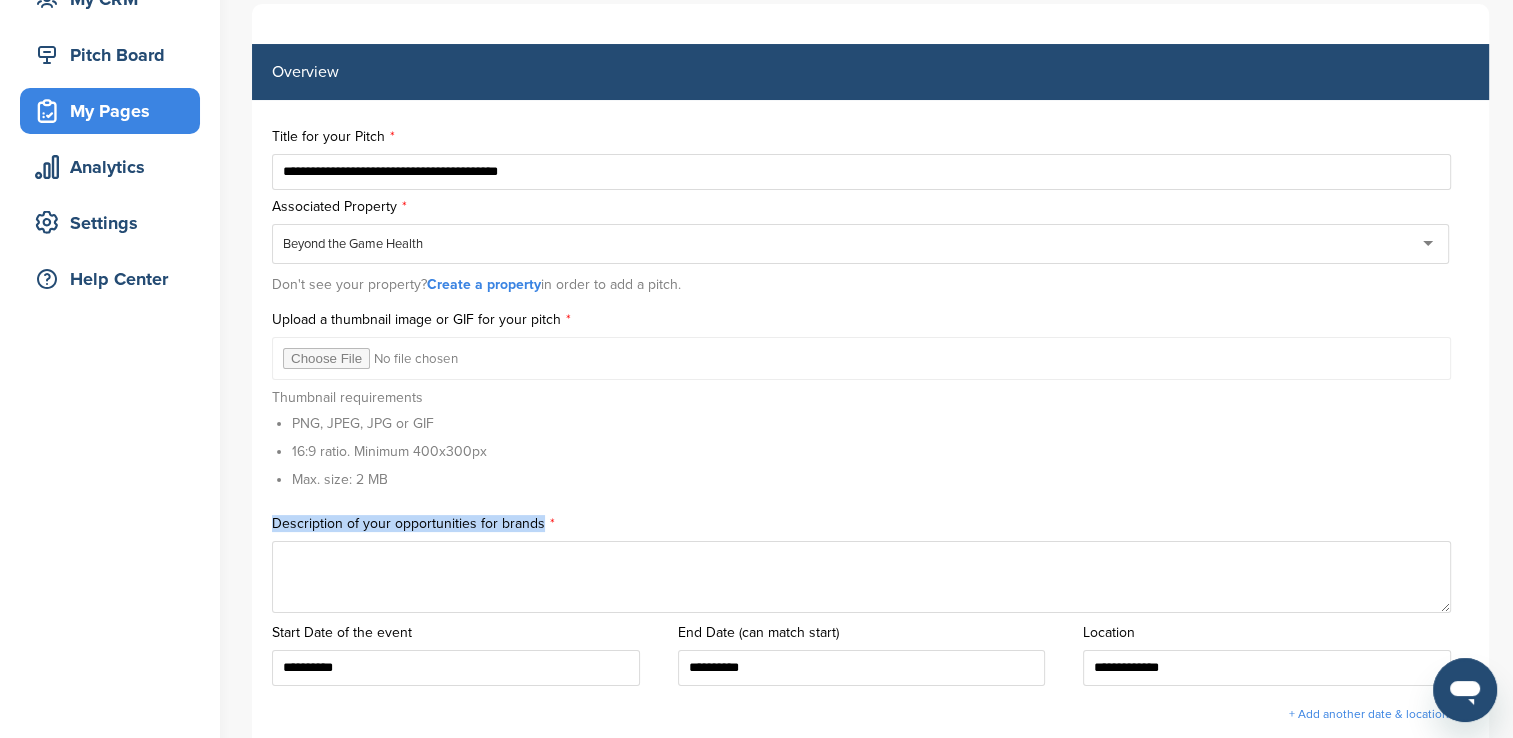 click at bounding box center (861, 577) 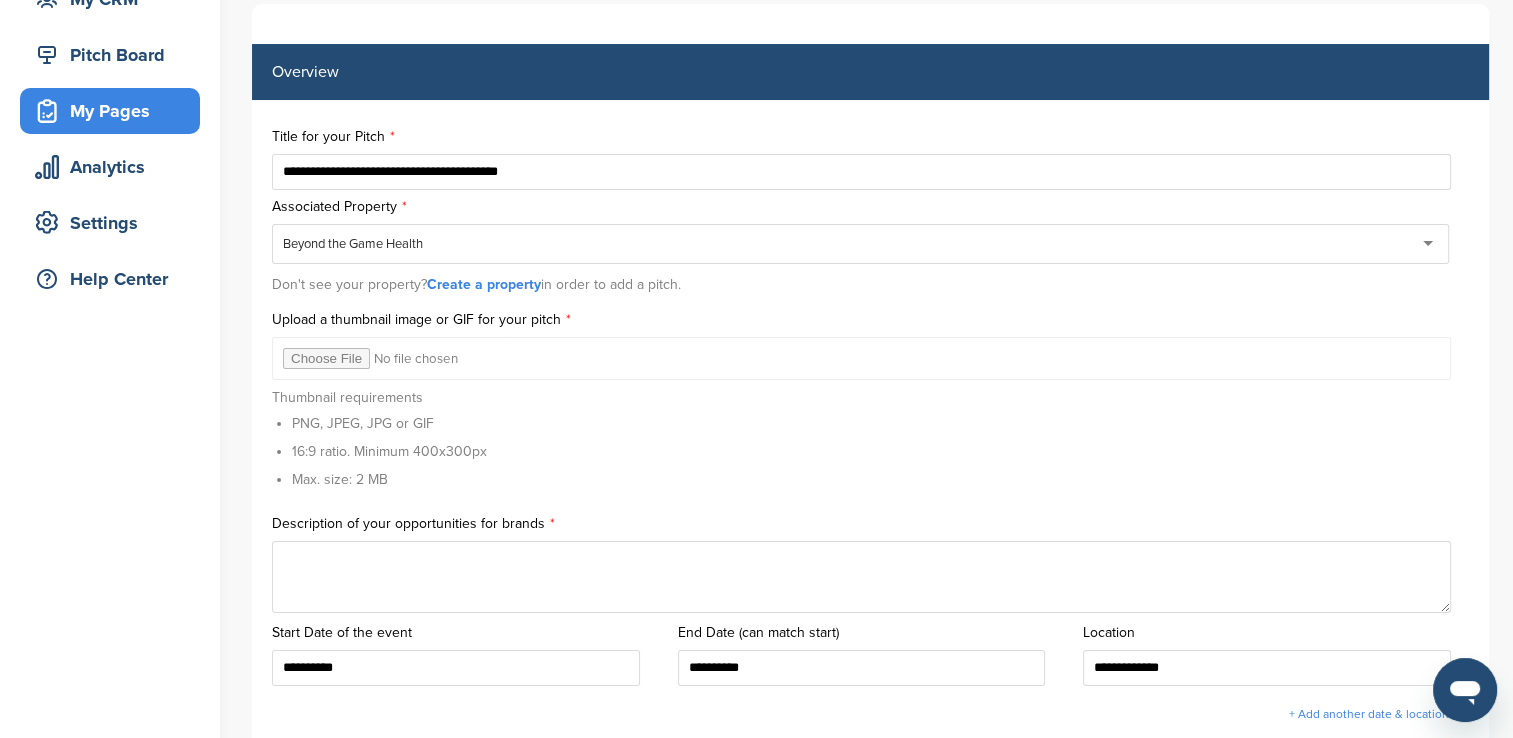 paste on "**********" 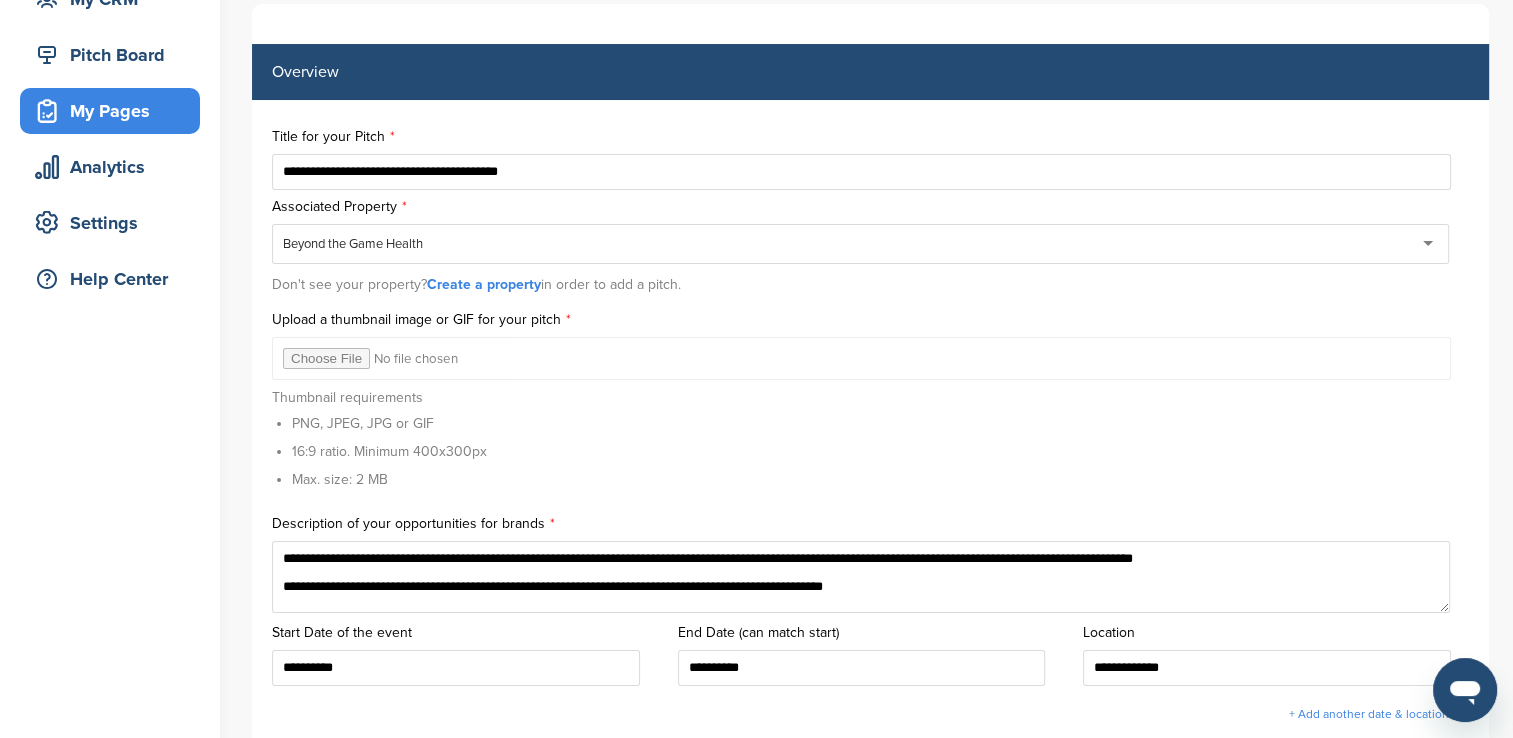 scroll, scrollTop: 0, scrollLeft: 0, axis: both 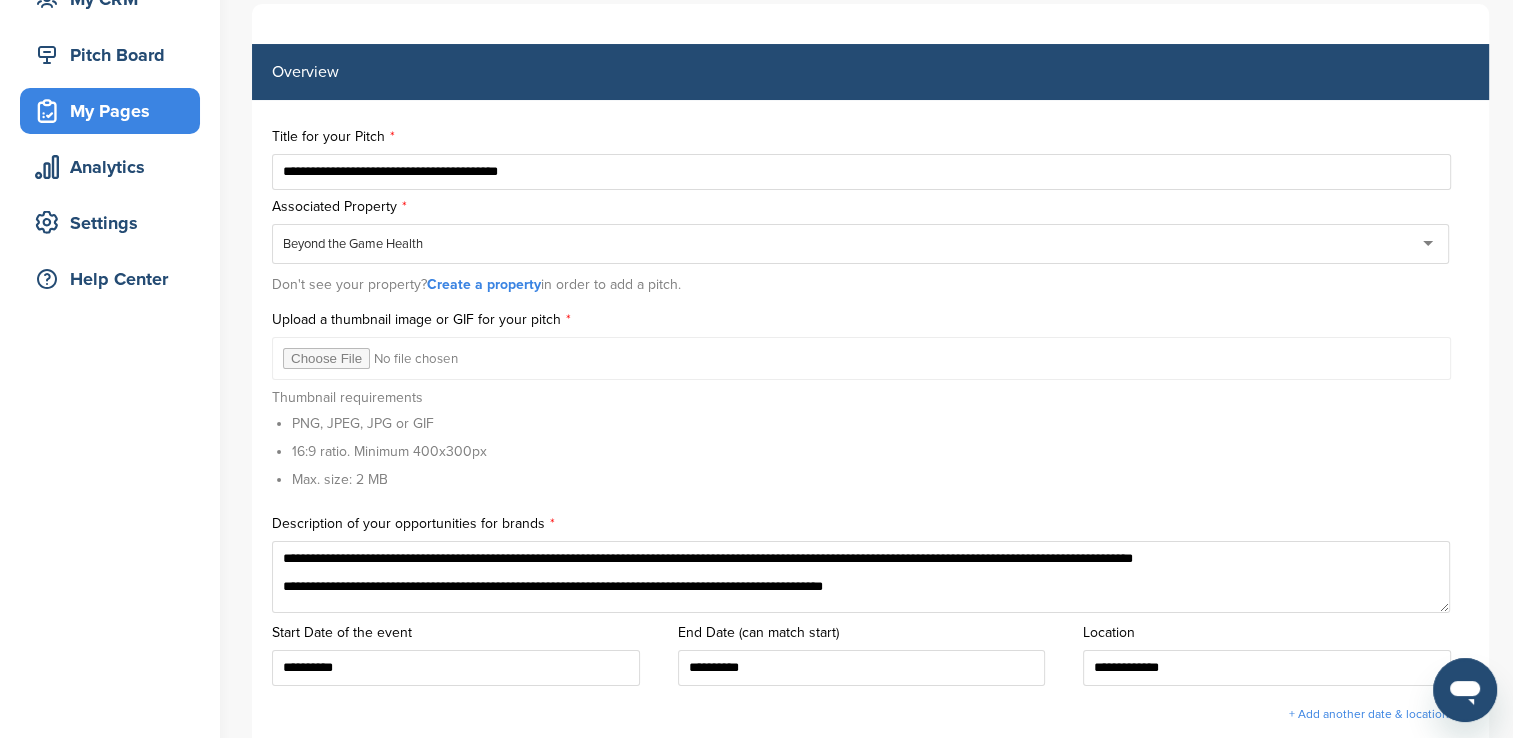 click on "**********" at bounding box center (861, 577) 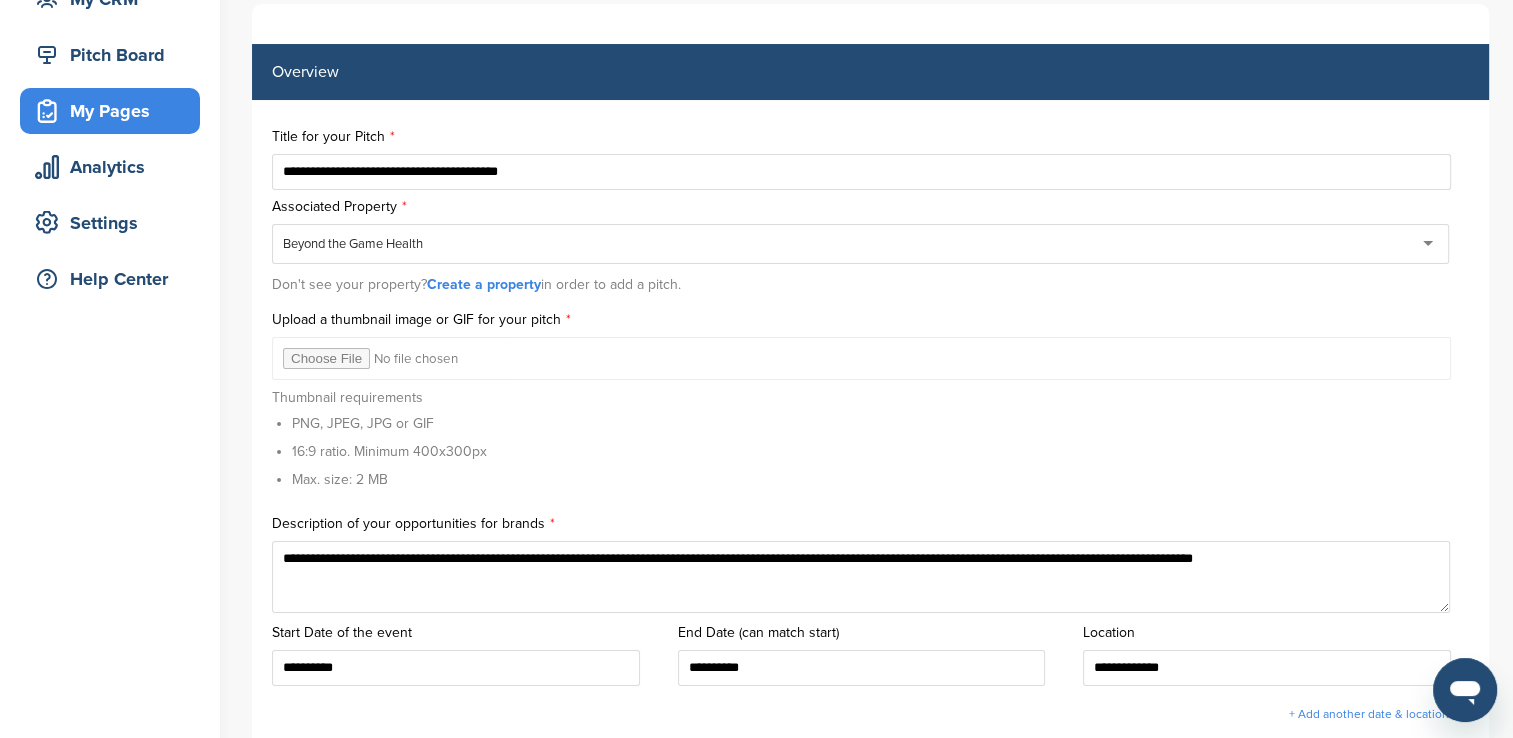 scroll, scrollTop: 0, scrollLeft: 0, axis: both 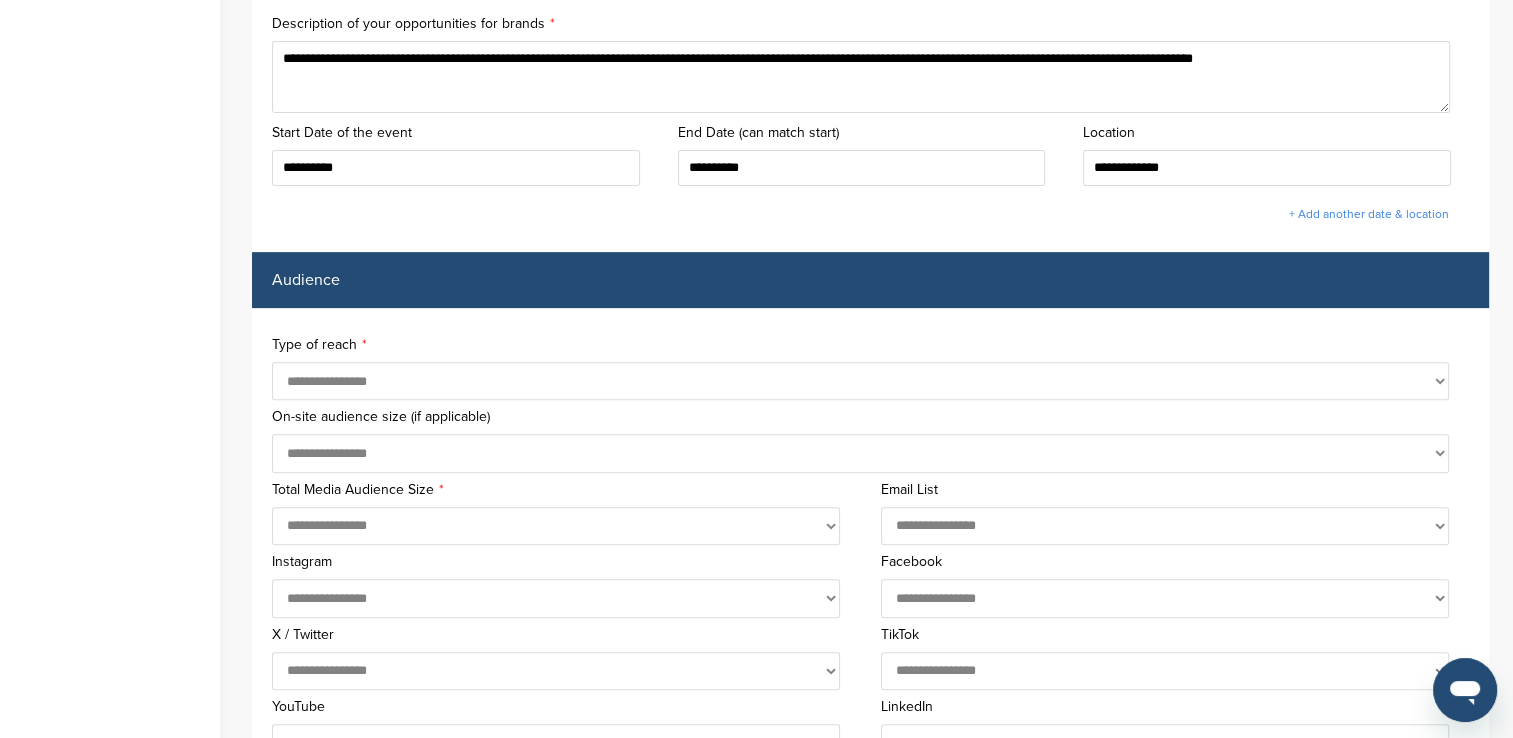type on "**********" 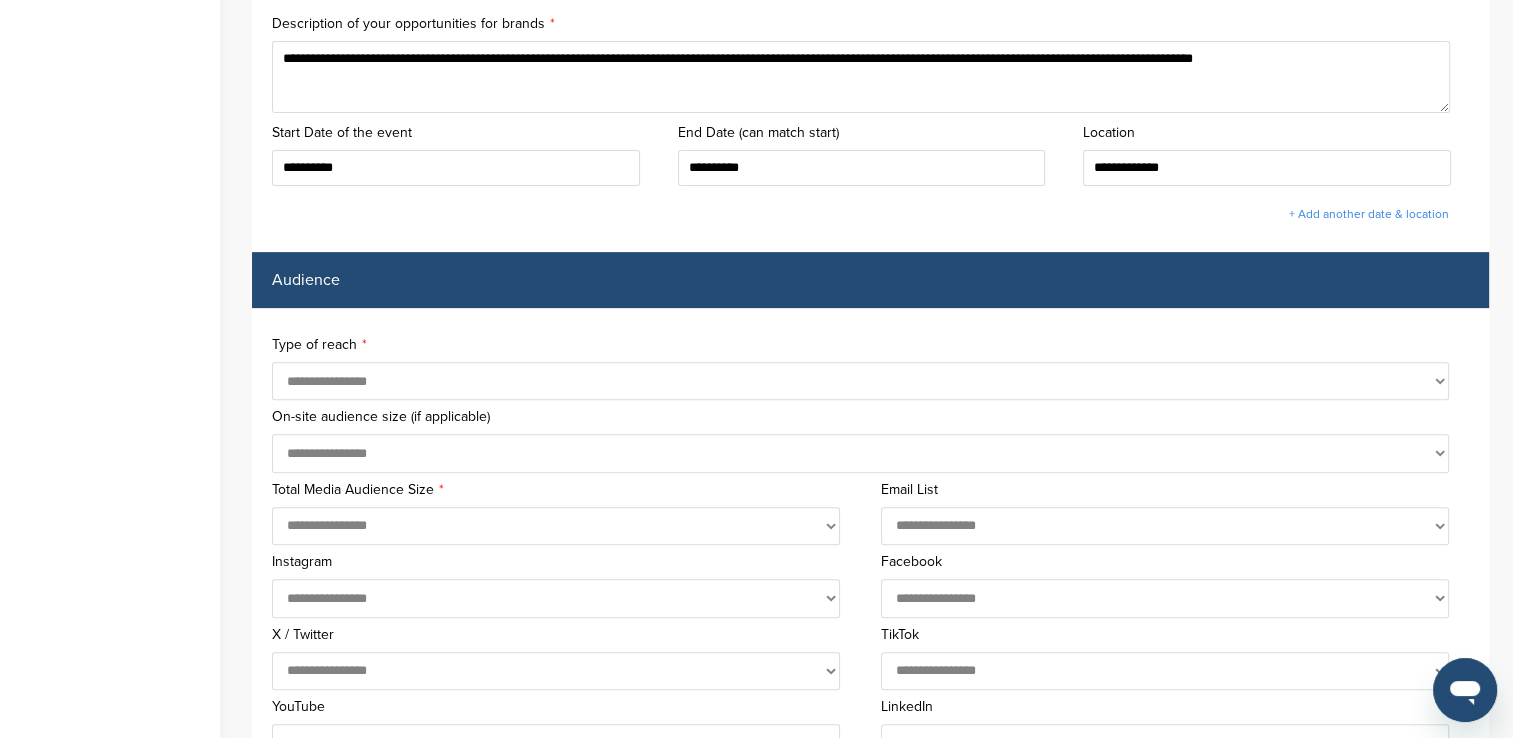 select on "****" 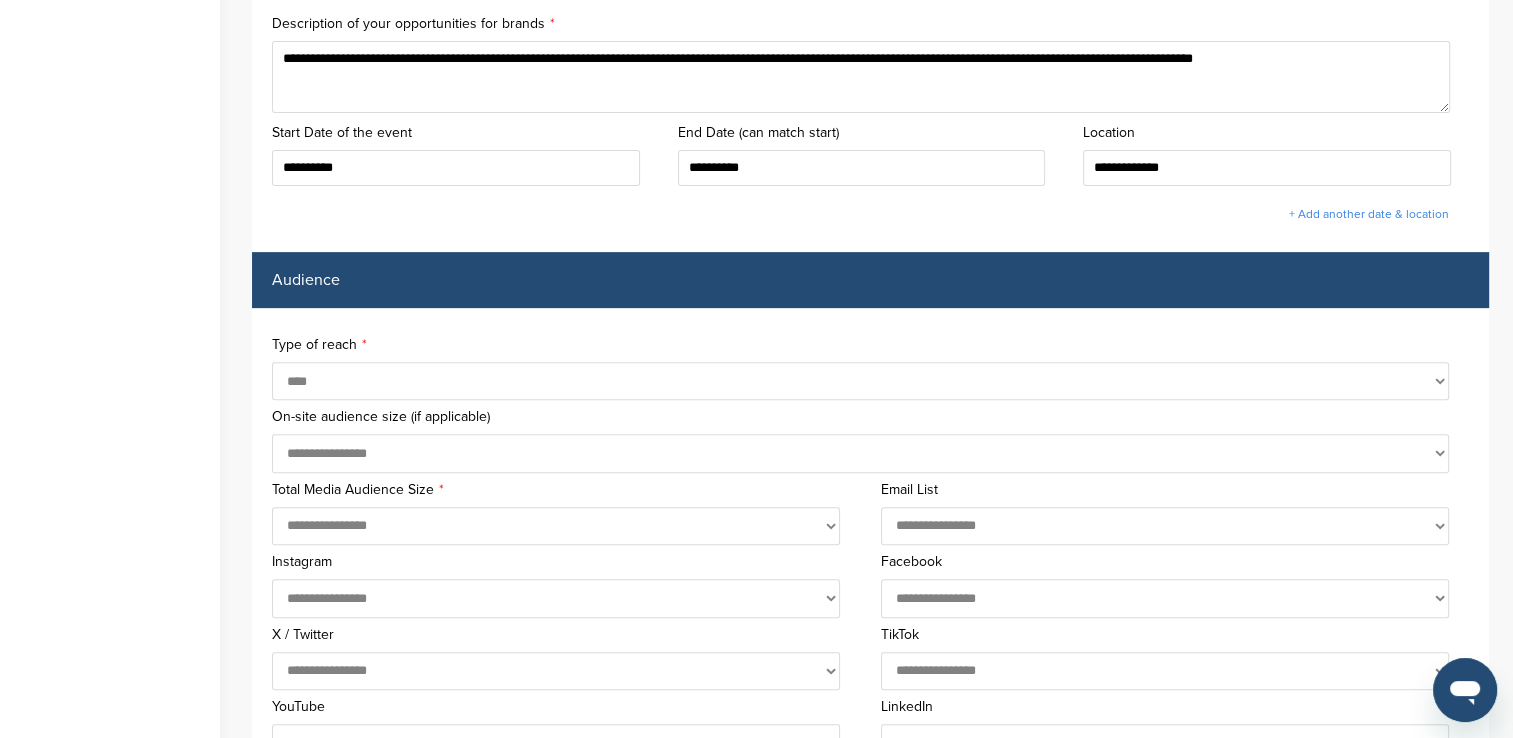 click on "**********" at bounding box center [860, 381] 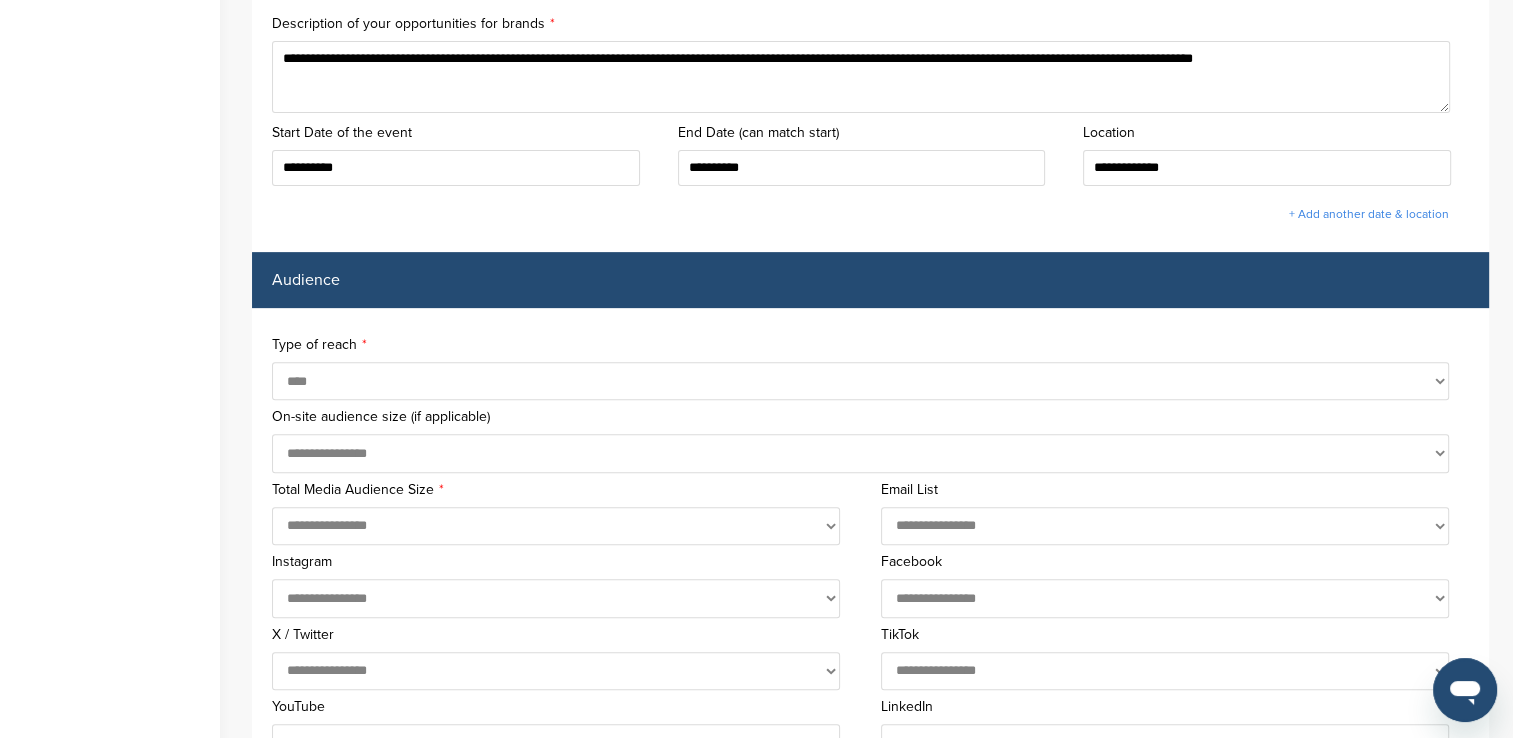 select on "*******" 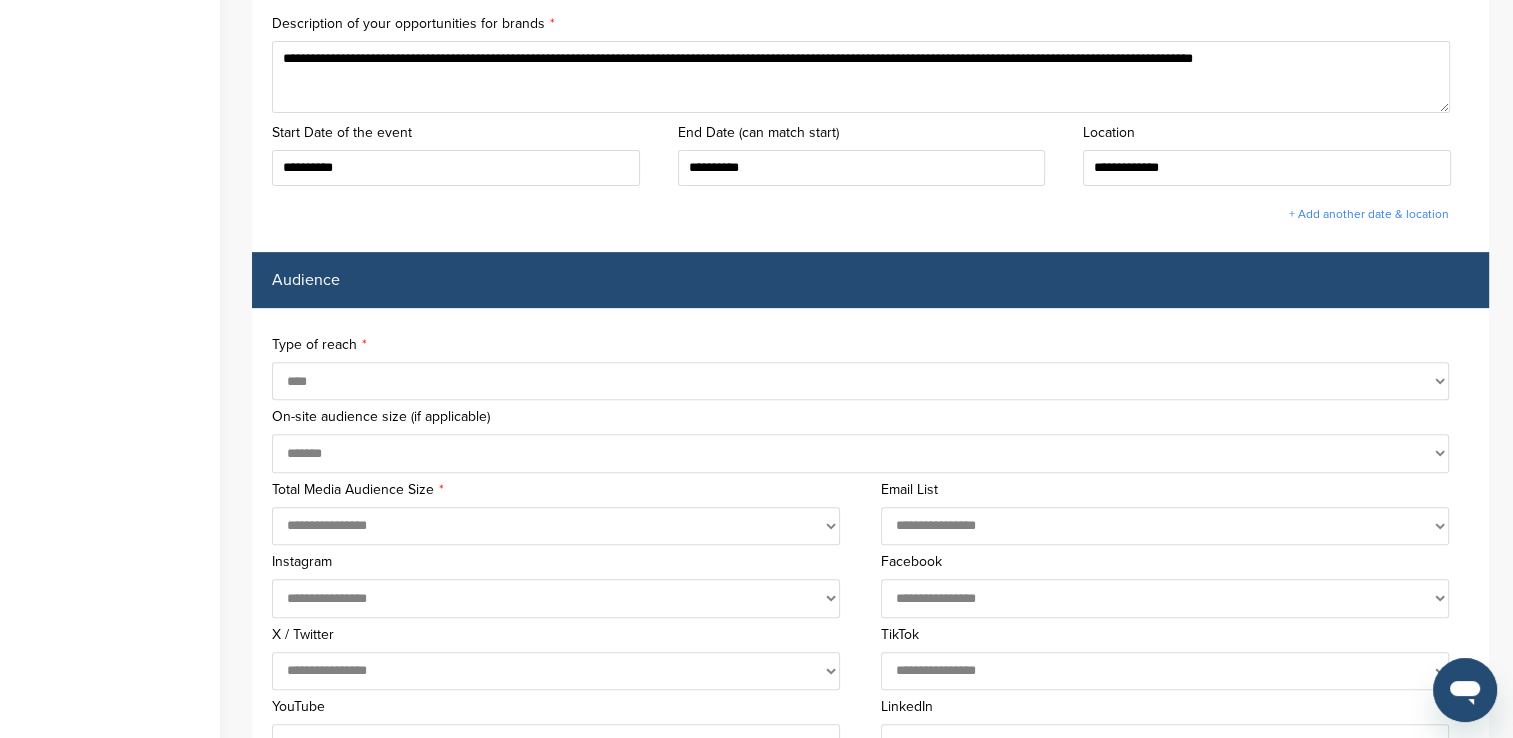 click on "**********" at bounding box center (860, 453) 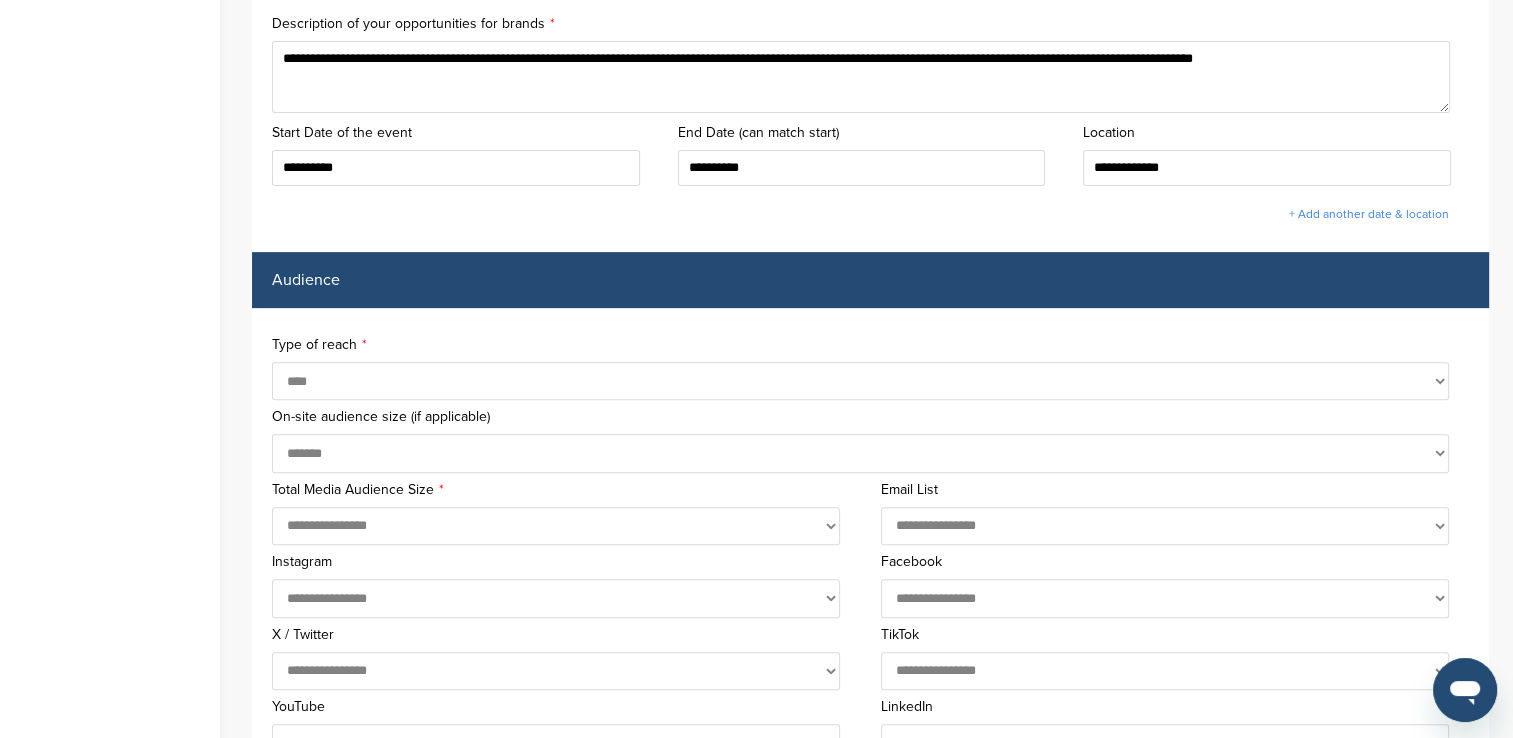 select on "*******" 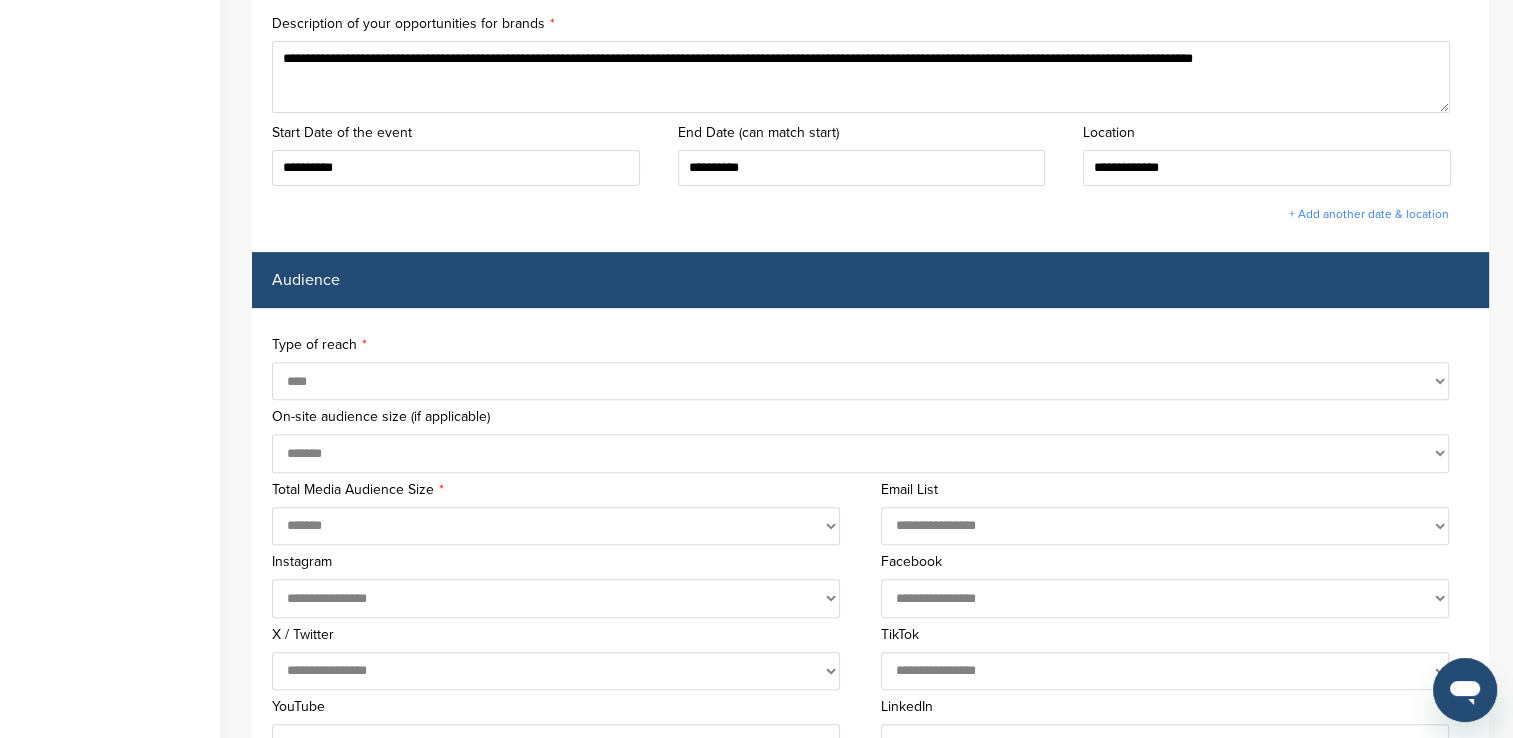 click on "**********" at bounding box center (556, 526) 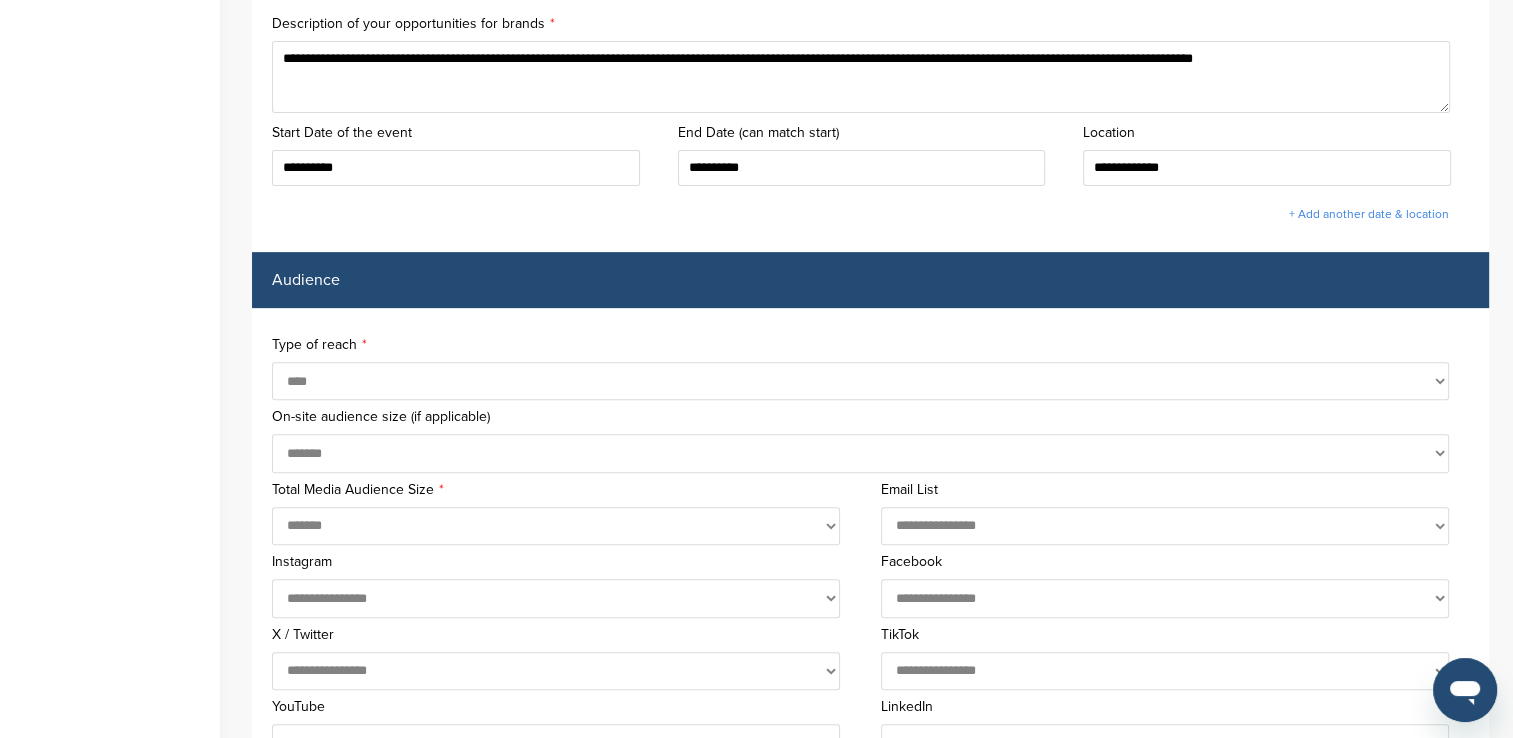 click on "**********" at bounding box center (1165, 526) 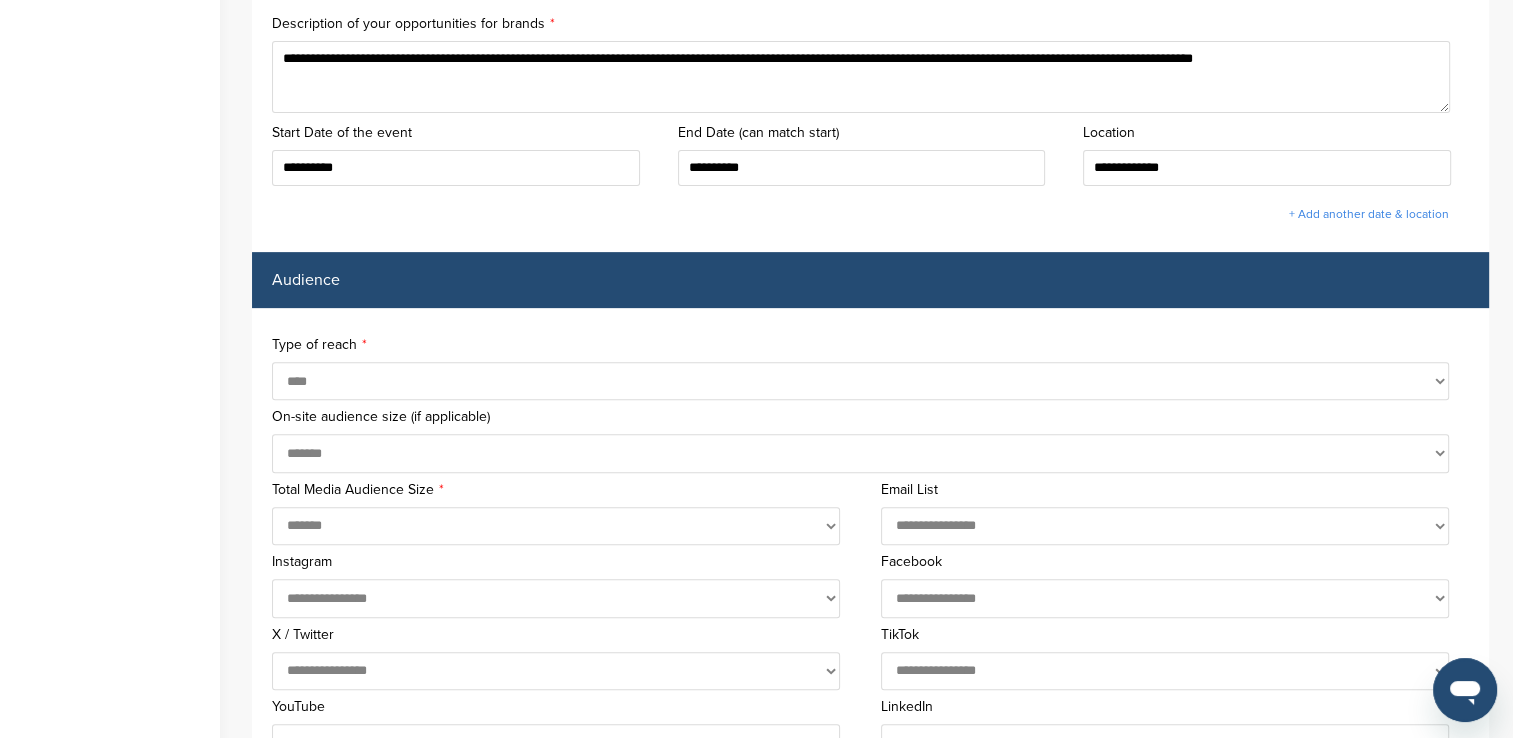 click on "**********" at bounding box center (1165, 526) 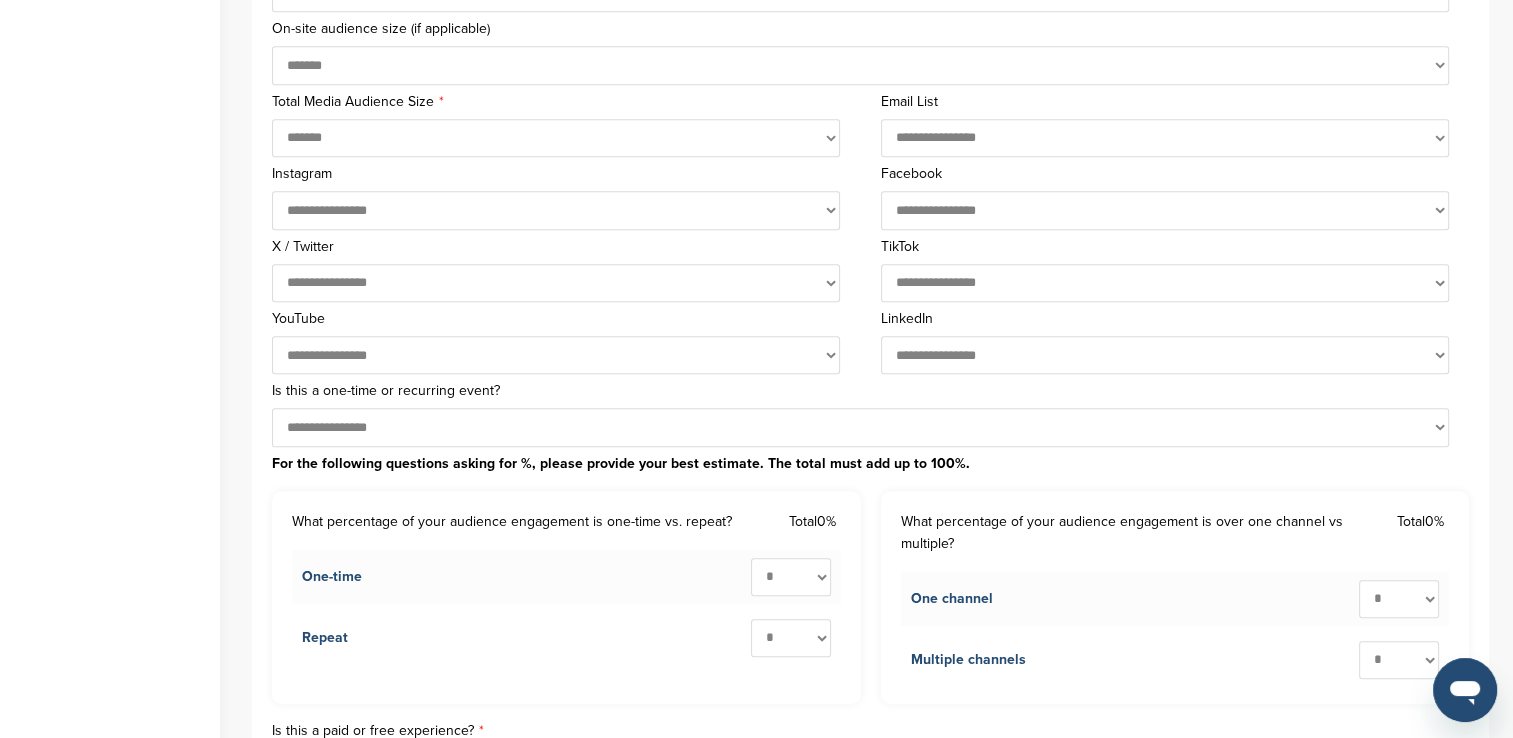 scroll, scrollTop: 1124, scrollLeft: 0, axis: vertical 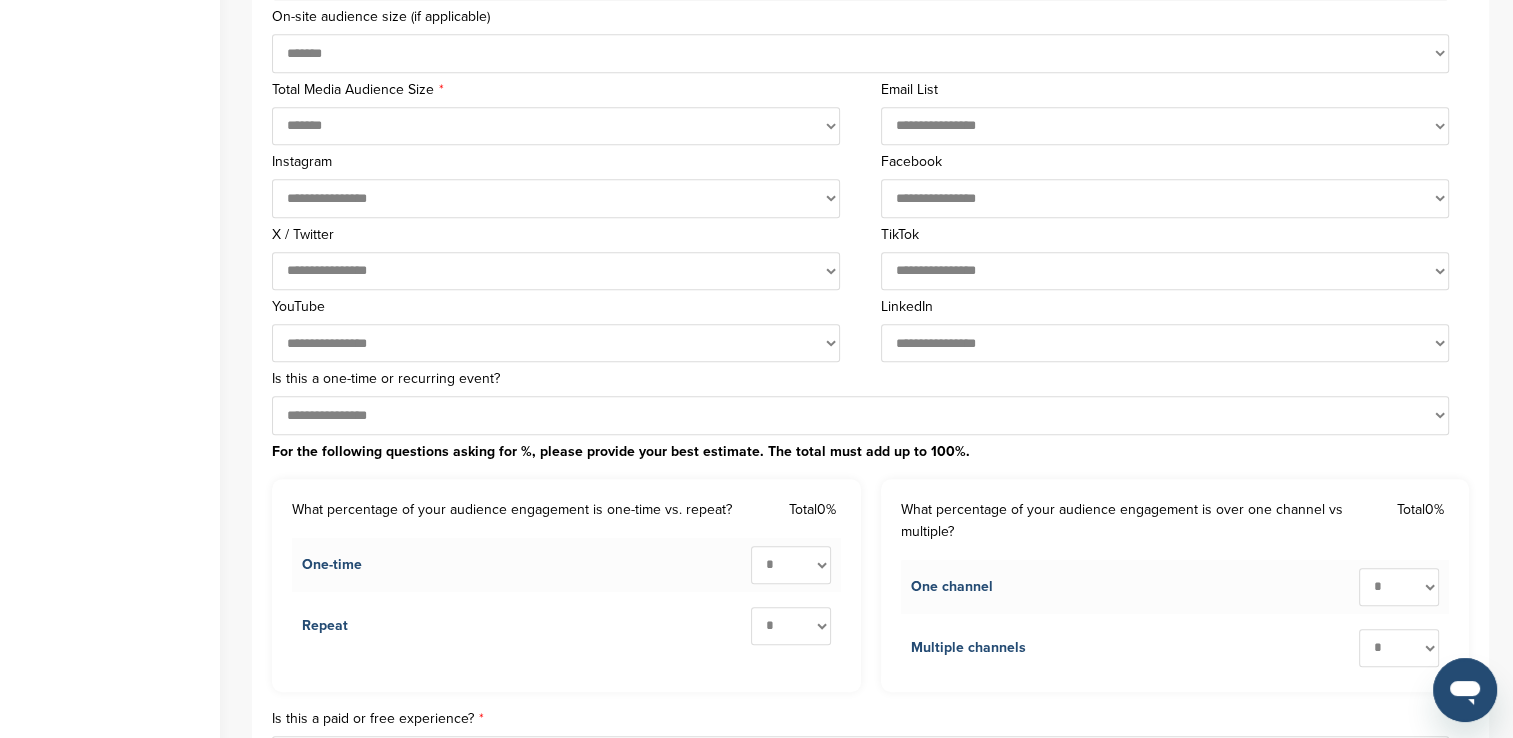 click on "**********" at bounding box center [1165, 343] 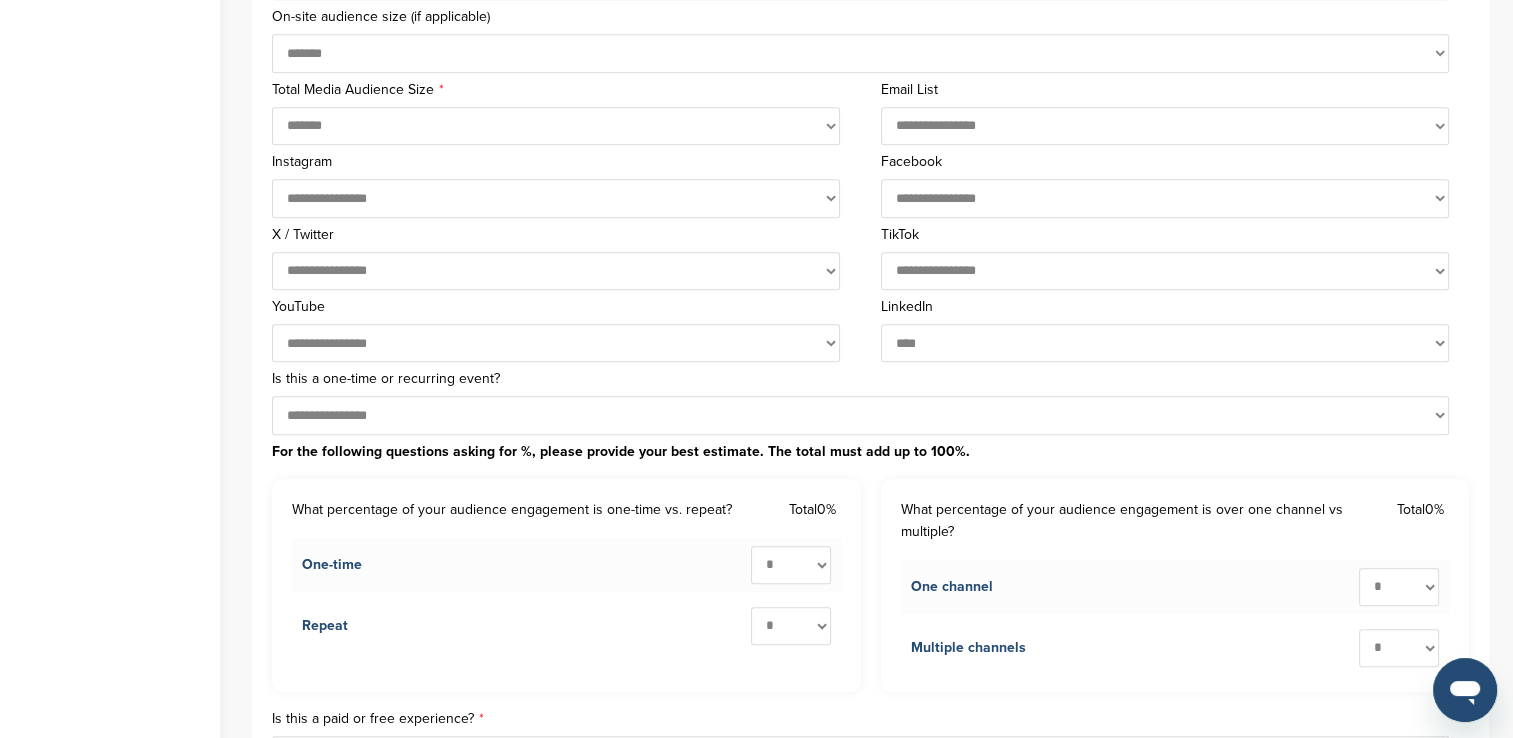 click on "**********" at bounding box center [1165, 343] 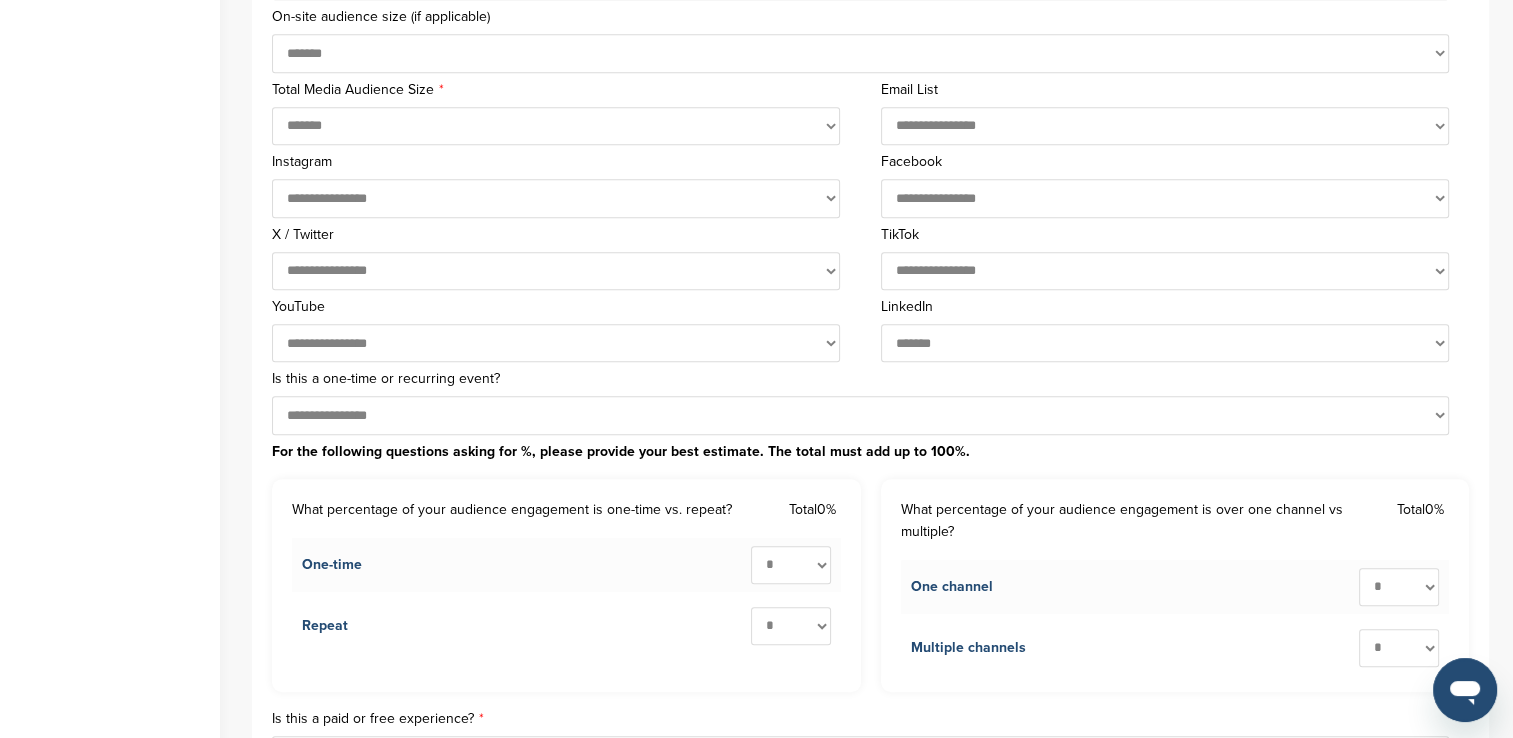 click on "**********" at bounding box center [1165, 343] 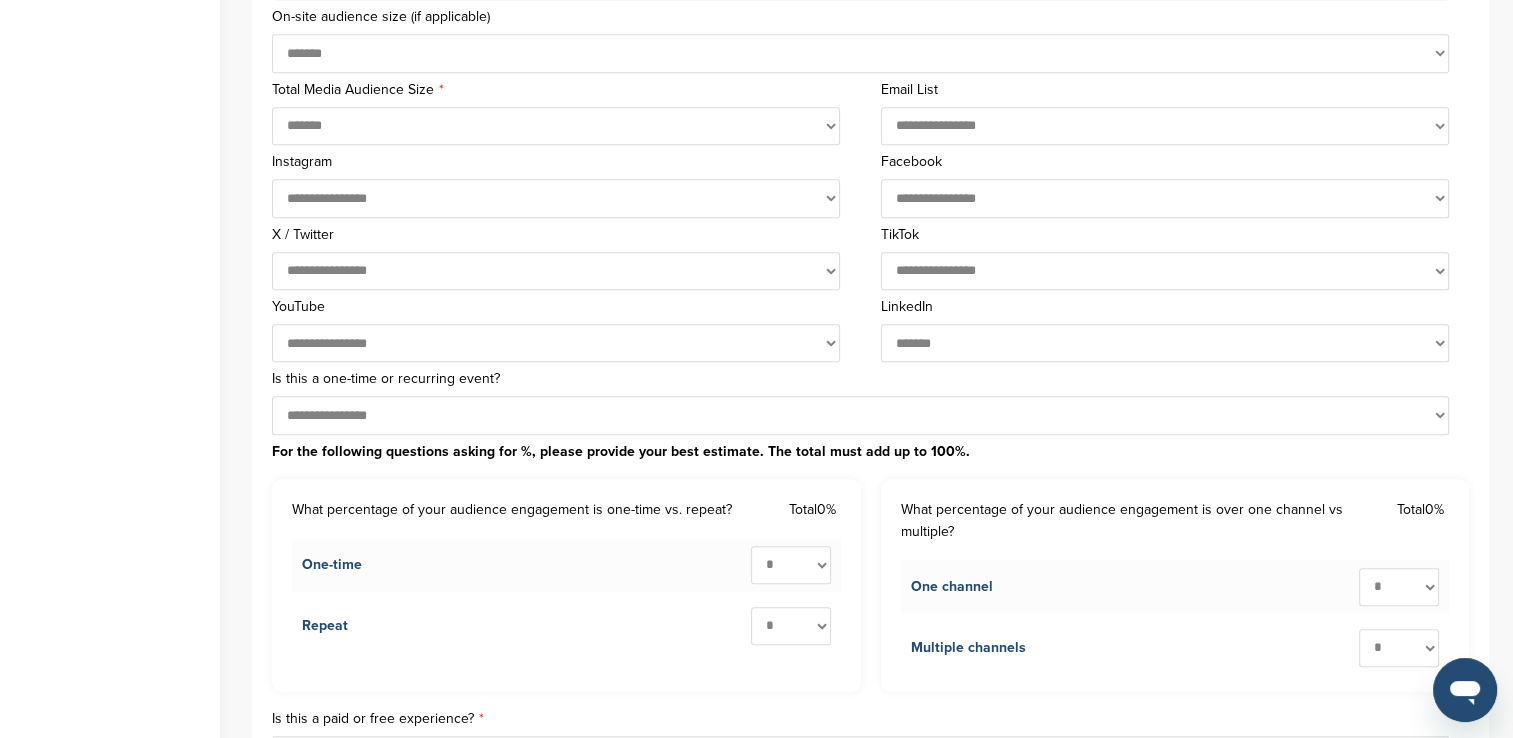 click on "**********" at bounding box center [860, 415] 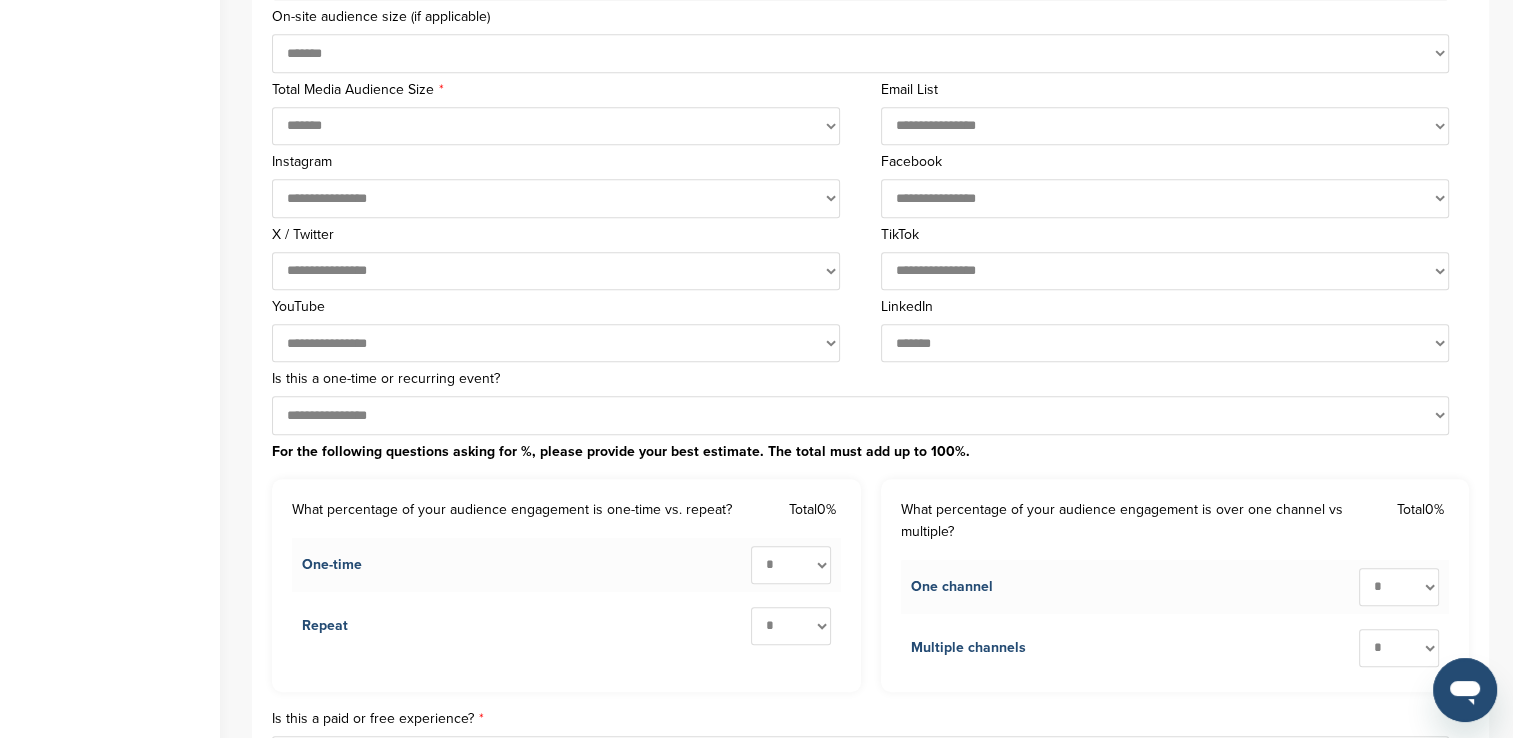 select on "*********" 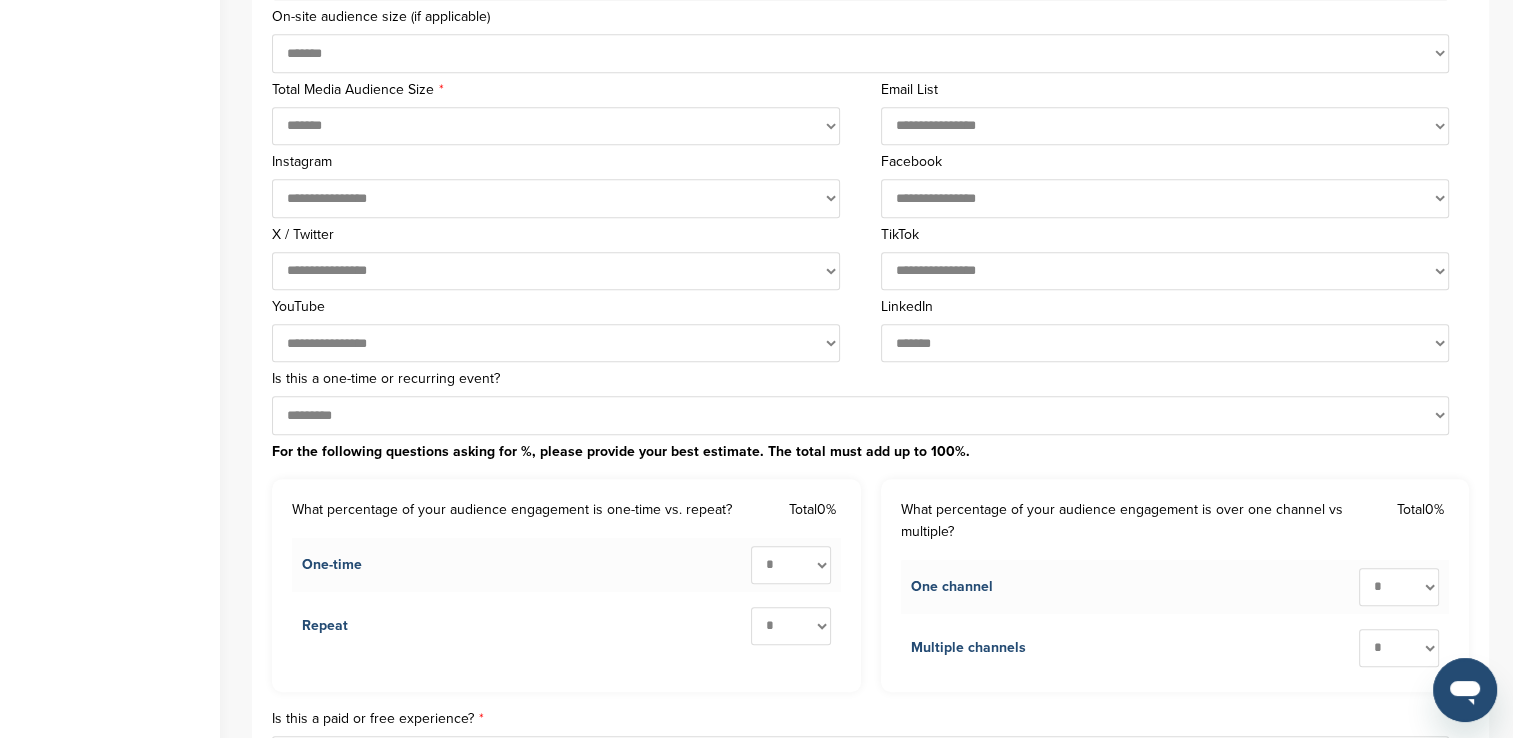 click on "**********" at bounding box center [860, 415] 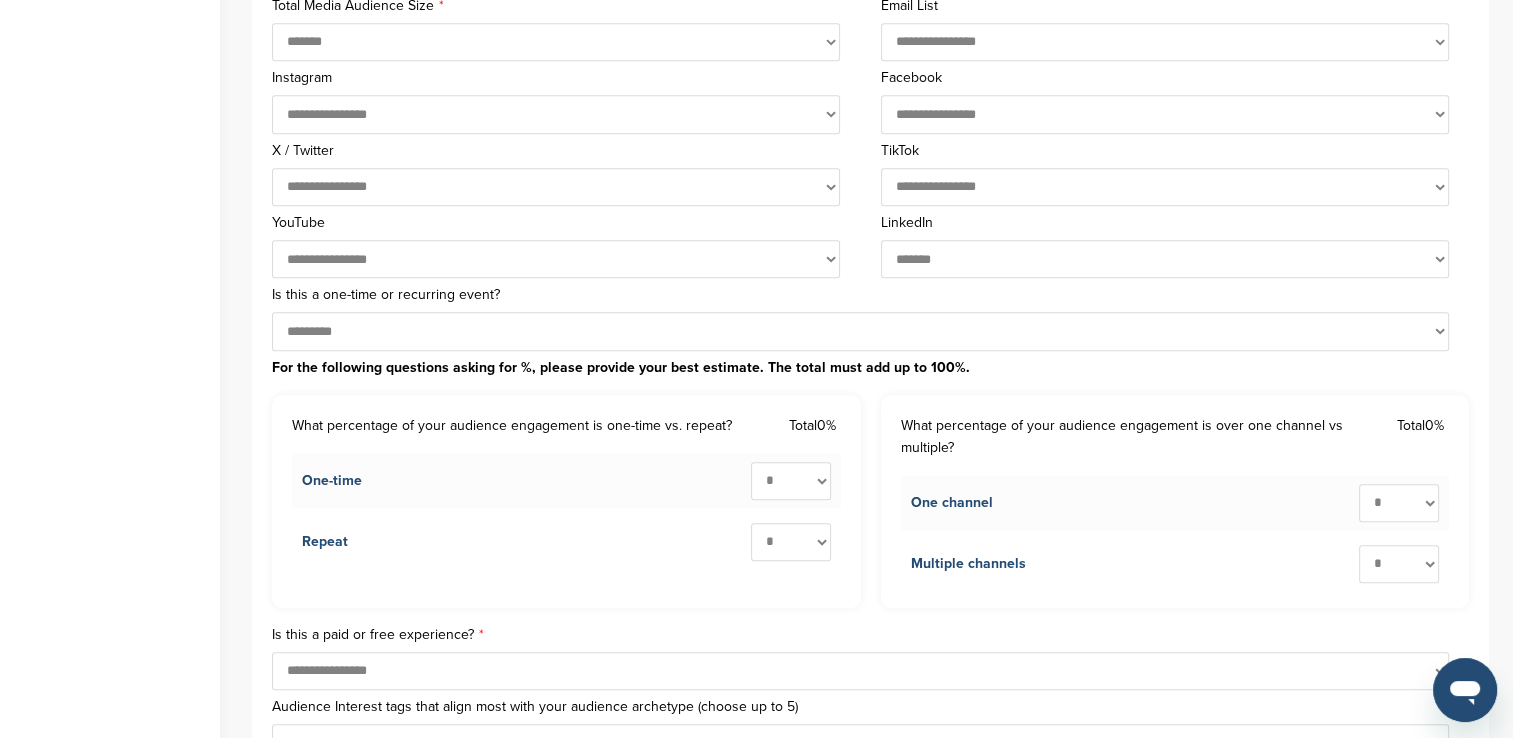 scroll, scrollTop: 1324, scrollLeft: 0, axis: vertical 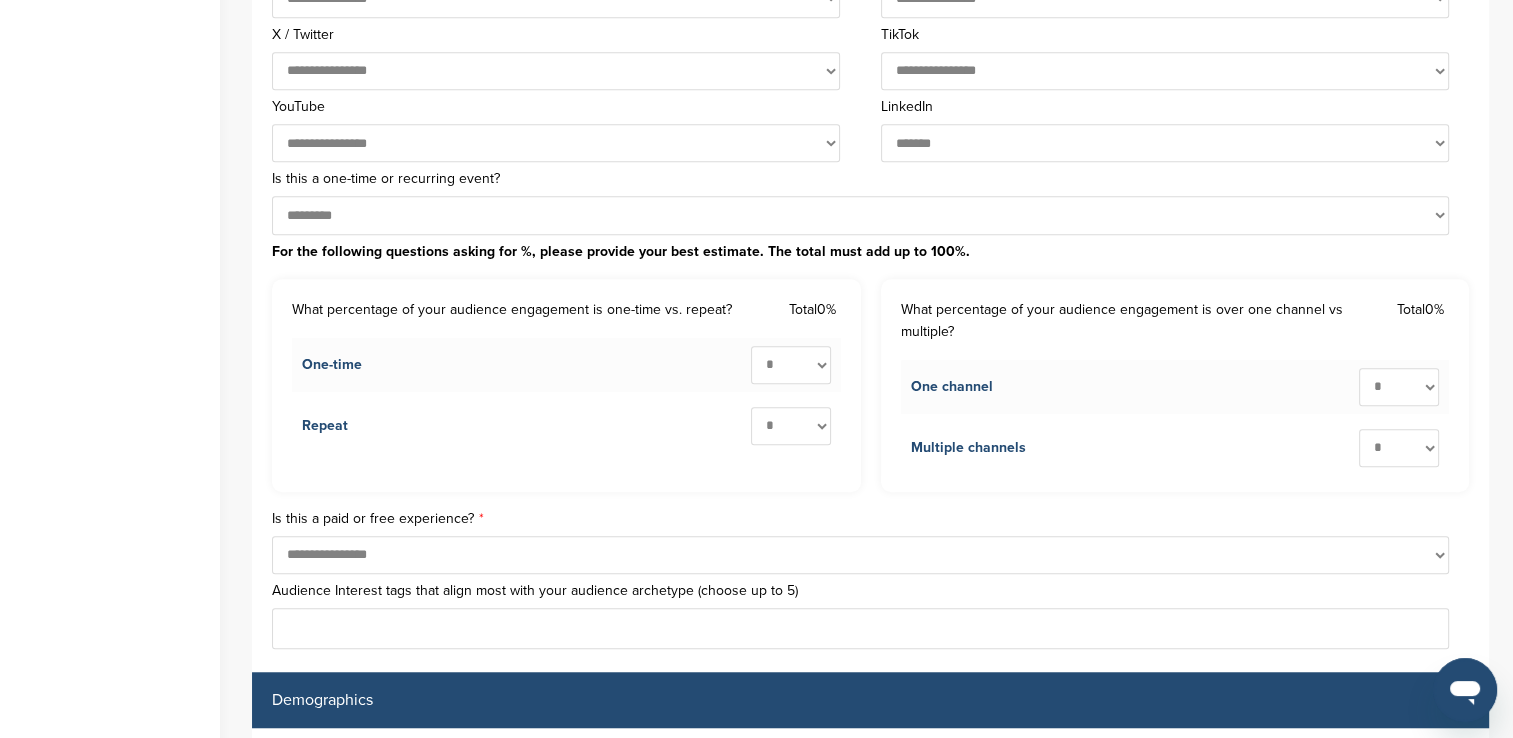 click on "**********" at bounding box center (860, 555) 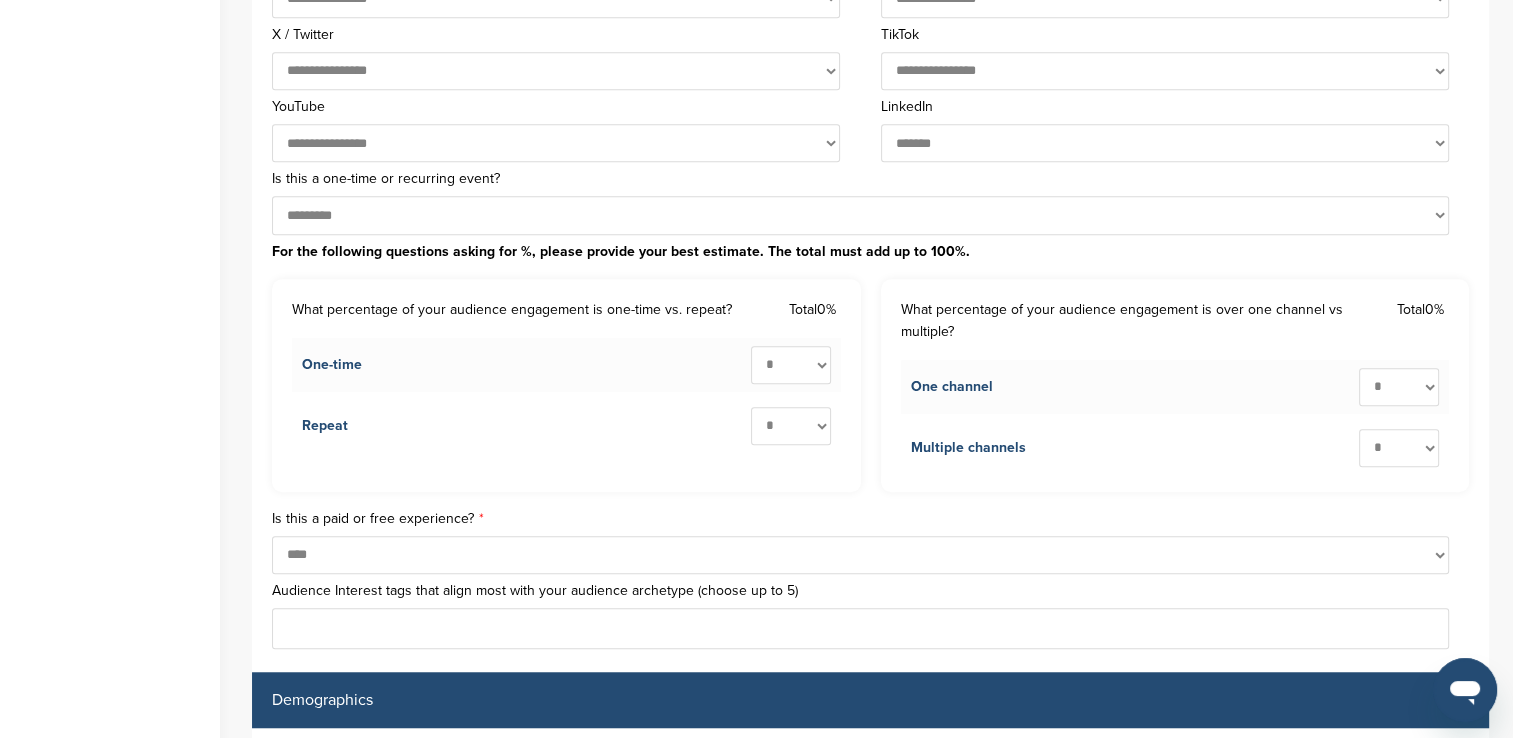 click on "**********" at bounding box center [860, 555] 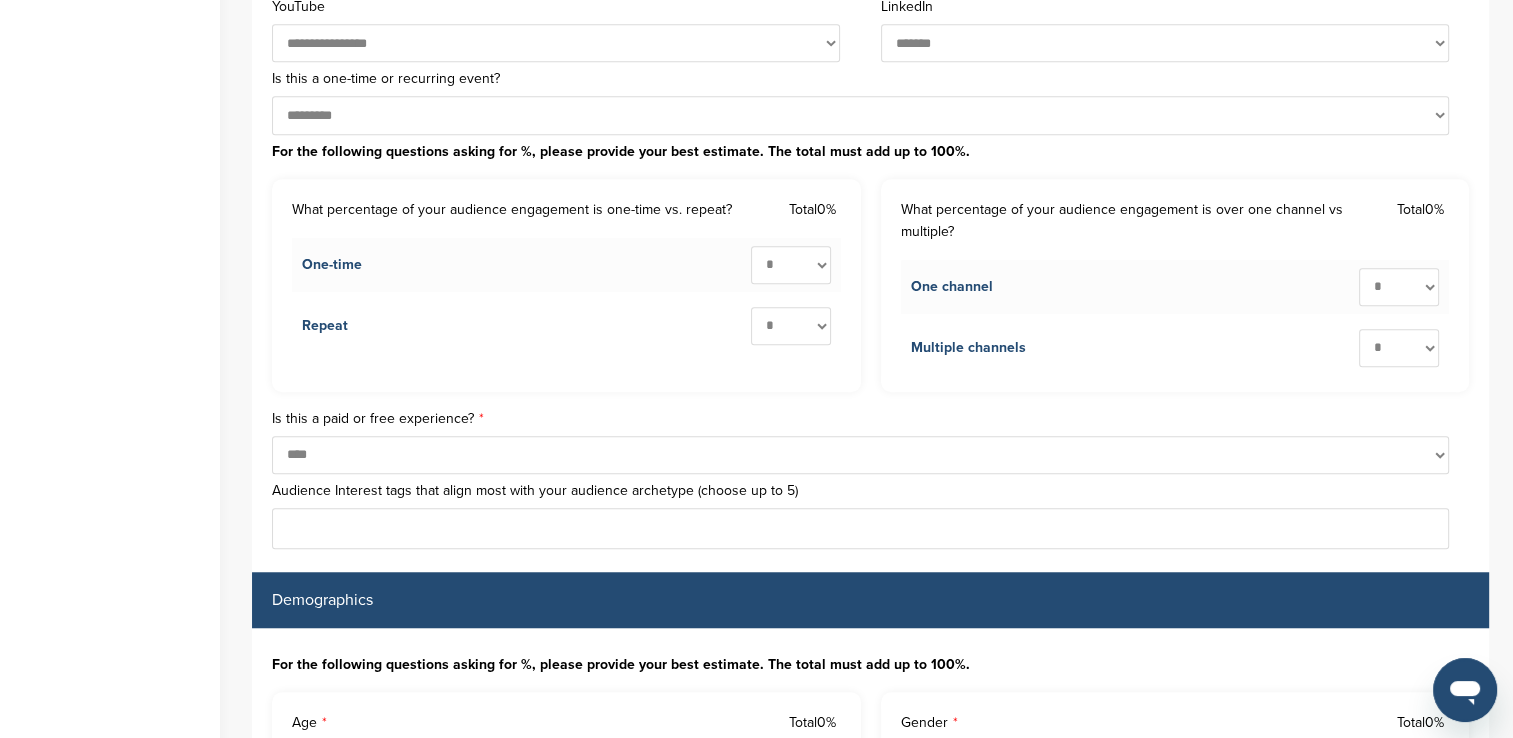 click at bounding box center [860, 528] 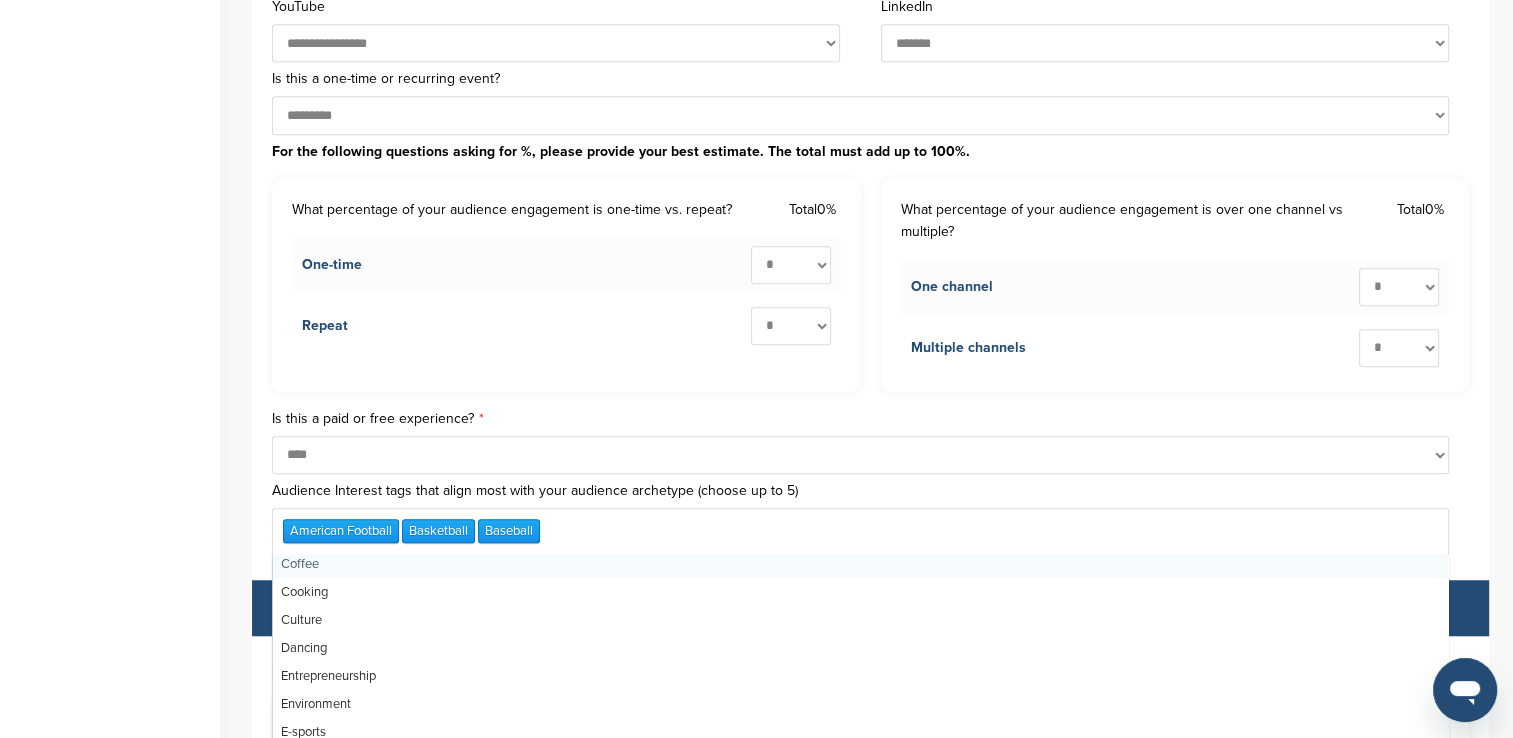scroll, scrollTop: 200, scrollLeft: 0, axis: vertical 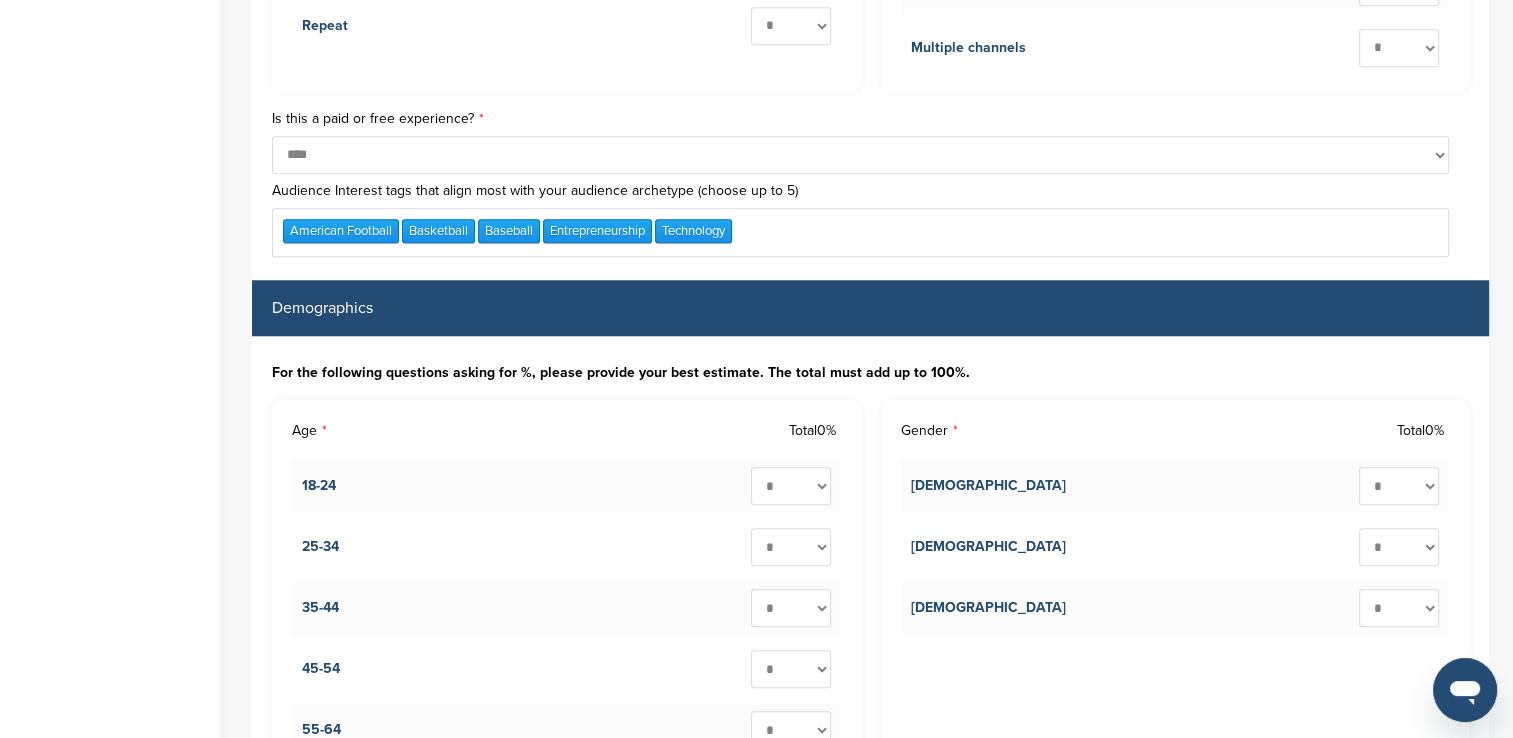 click on "*
**
**
**
**
**
**
**
**
**
***" at bounding box center (791, 486) 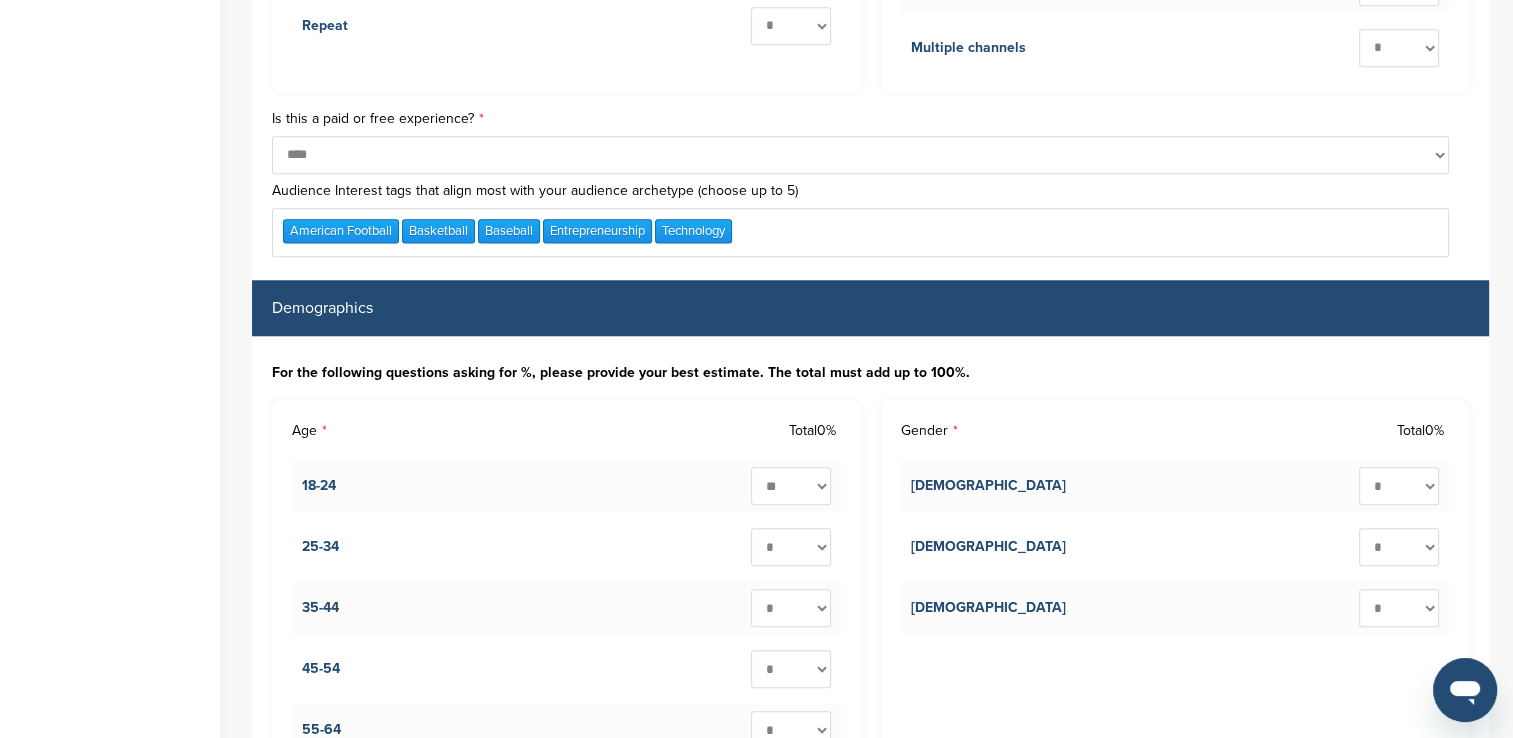 click on "*
**
**
**
**
**
**
**
**
**
***" at bounding box center [791, 486] 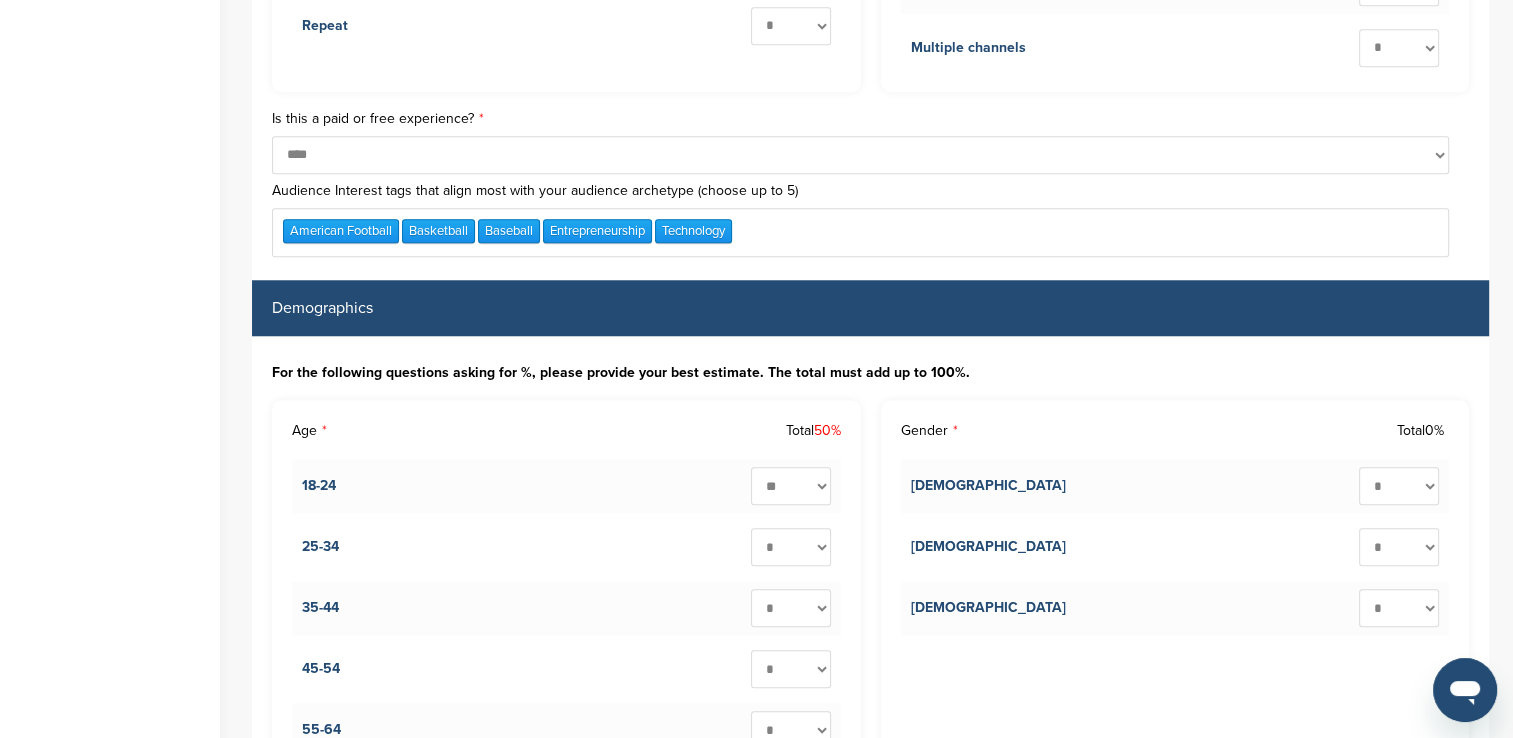 click on "*
**
**
**
**
**
**
**
**
**
***" at bounding box center [791, 547] 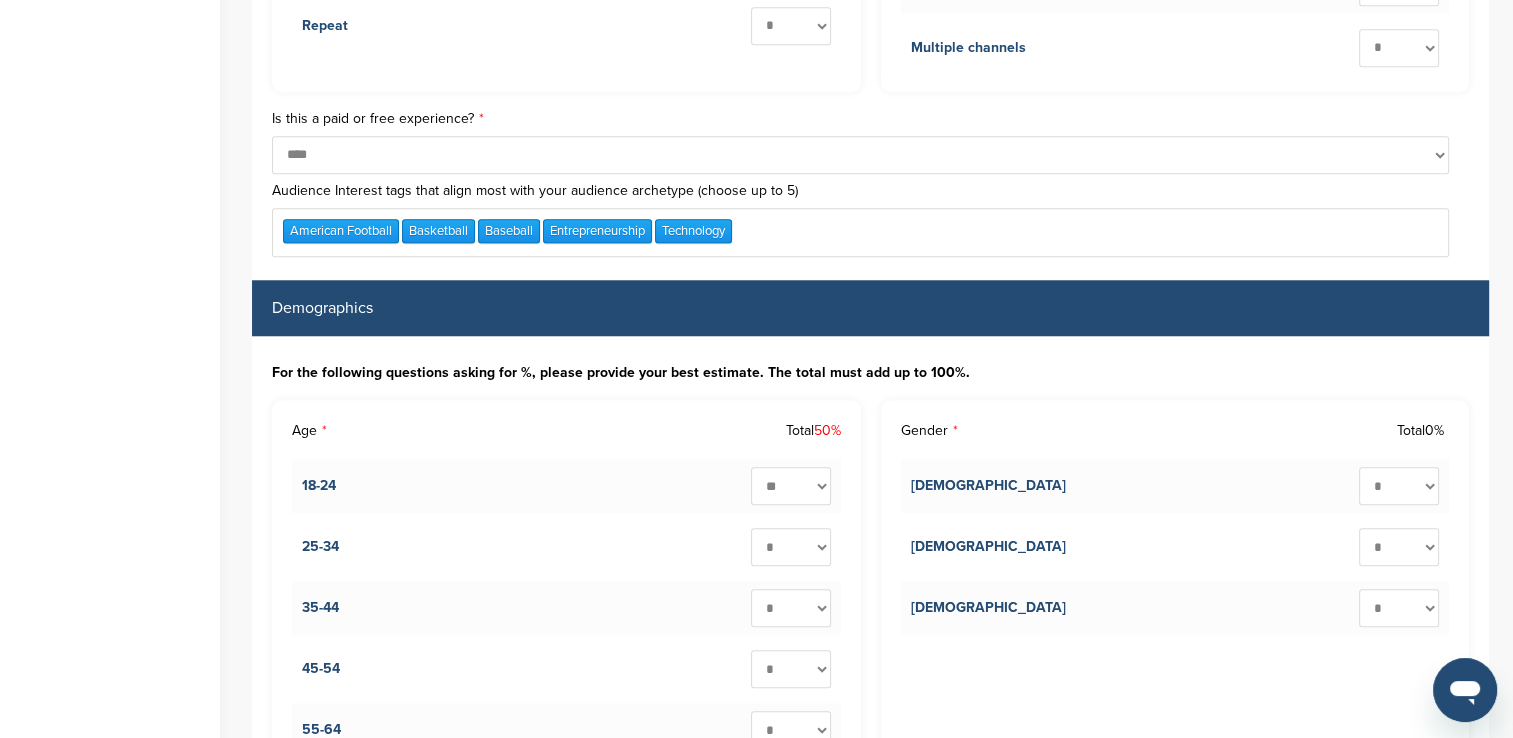select on "**" 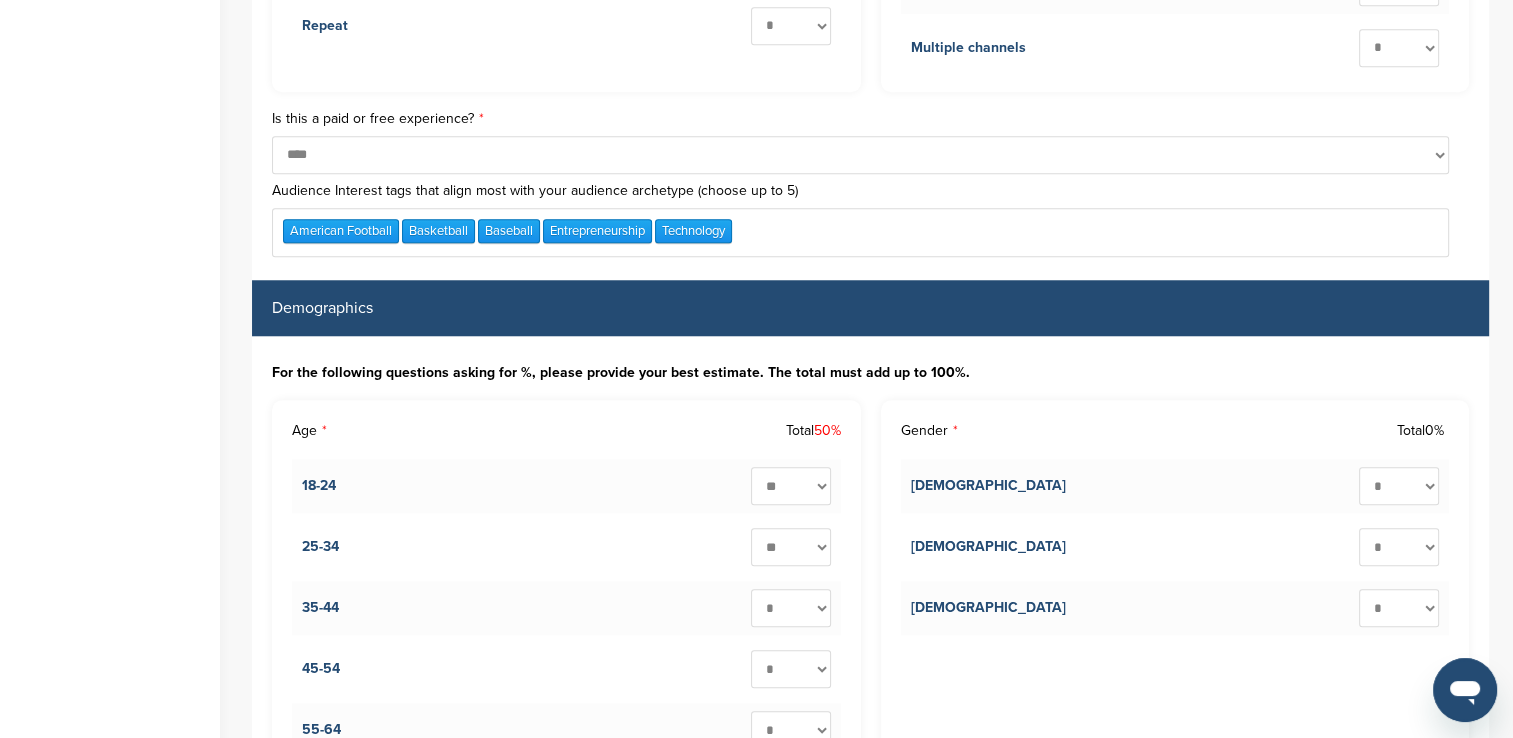 click on "*
**
**
**
**
**
**
**
**
**
***" at bounding box center [791, 547] 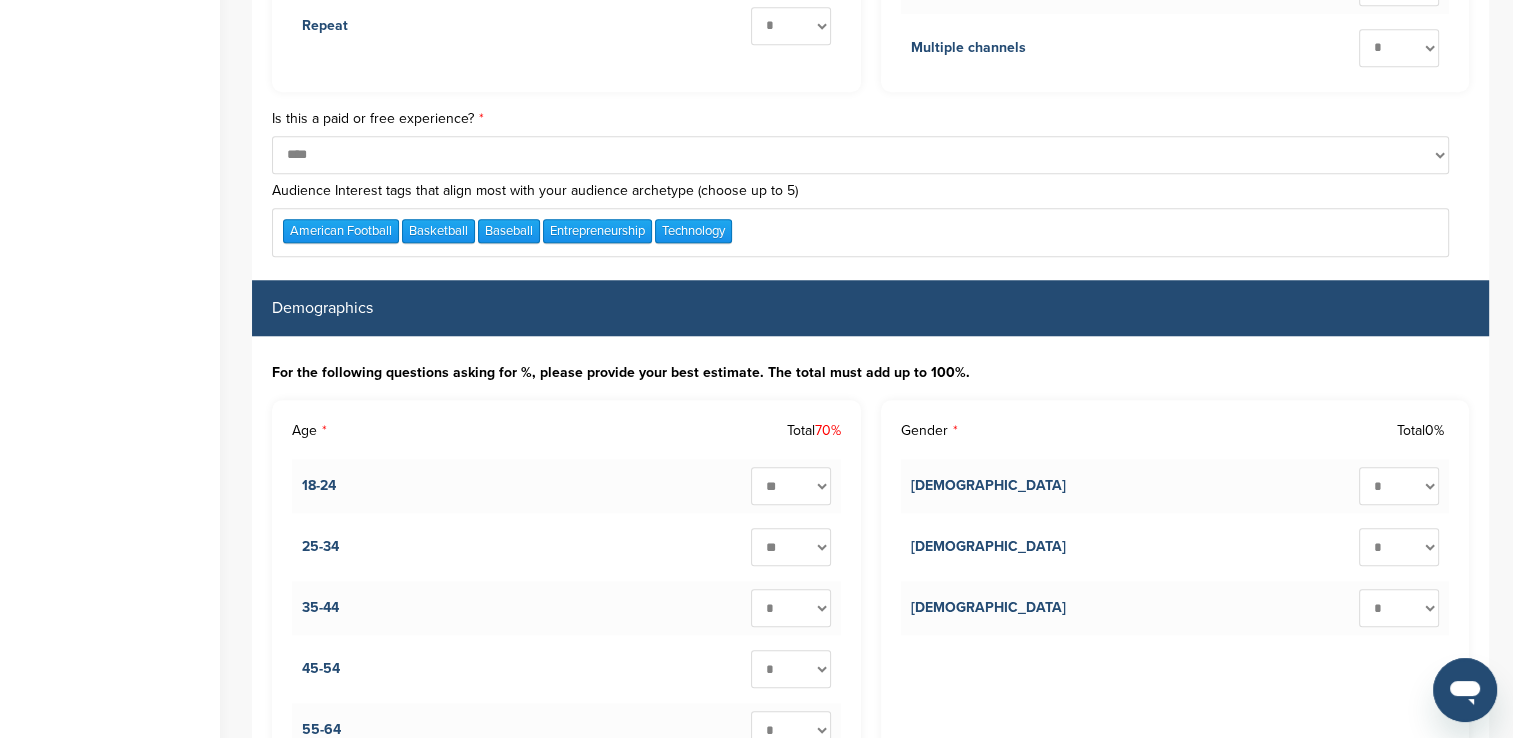 click on "*
**
**
**
**
**
**
**
**
**
***" at bounding box center [791, 608] 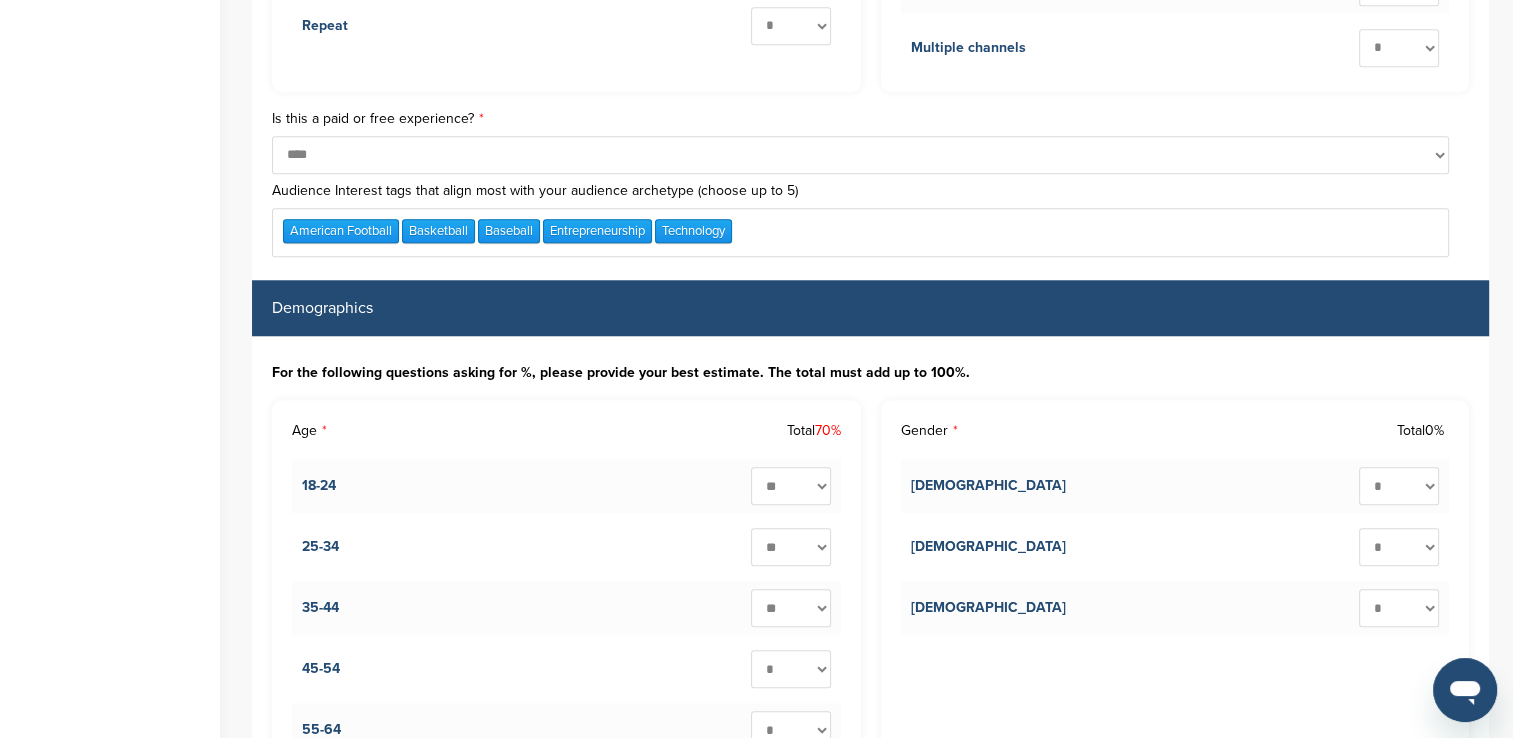 click on "*
**
**
**
**
**
**
**
**
**
***" at bounding box center [791, 608] 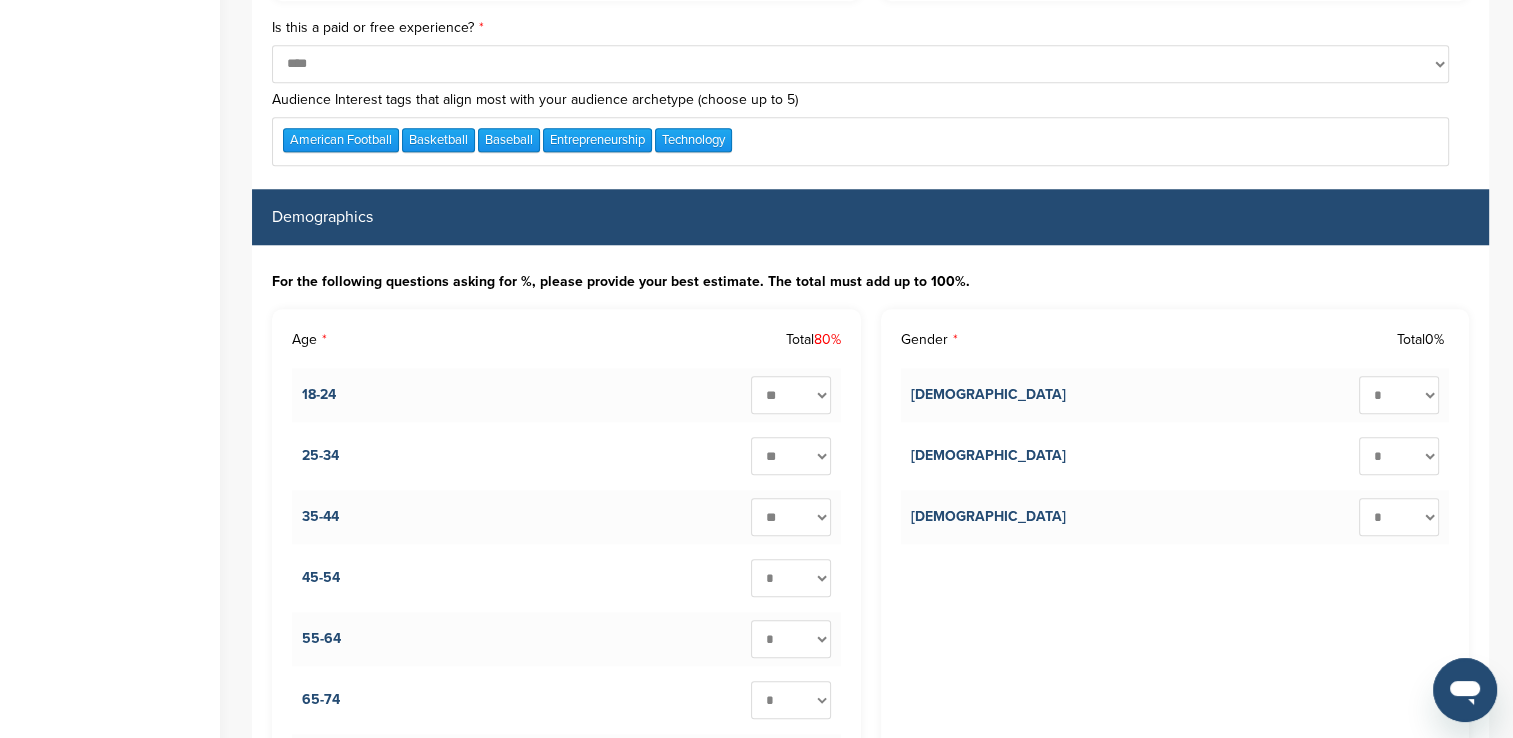 scroll, scrollTop: 1924, scrollLeft: 0, axis: vertical 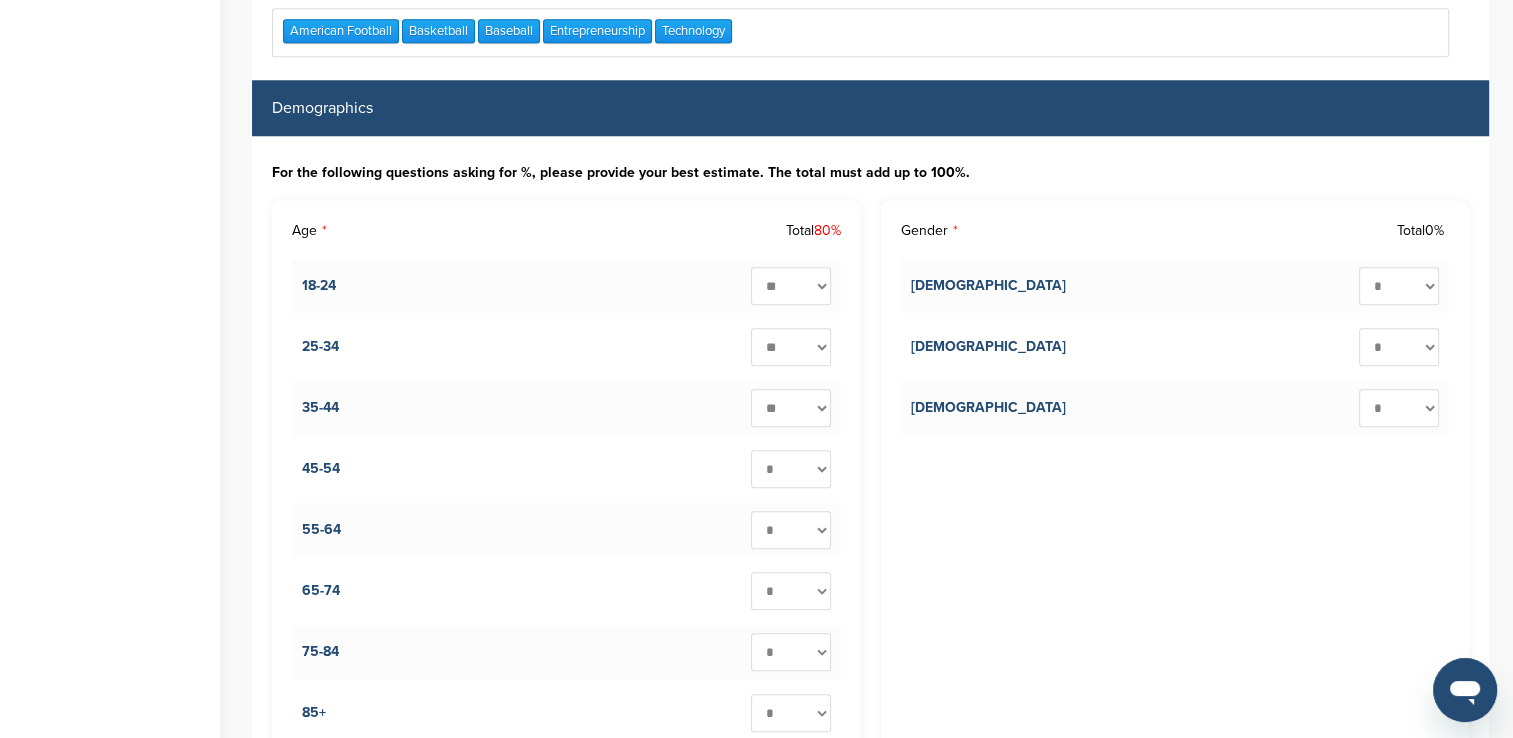 click on "*
**
**
**
**
**
**
**
**
**
***" at bounding box center (791, 469) 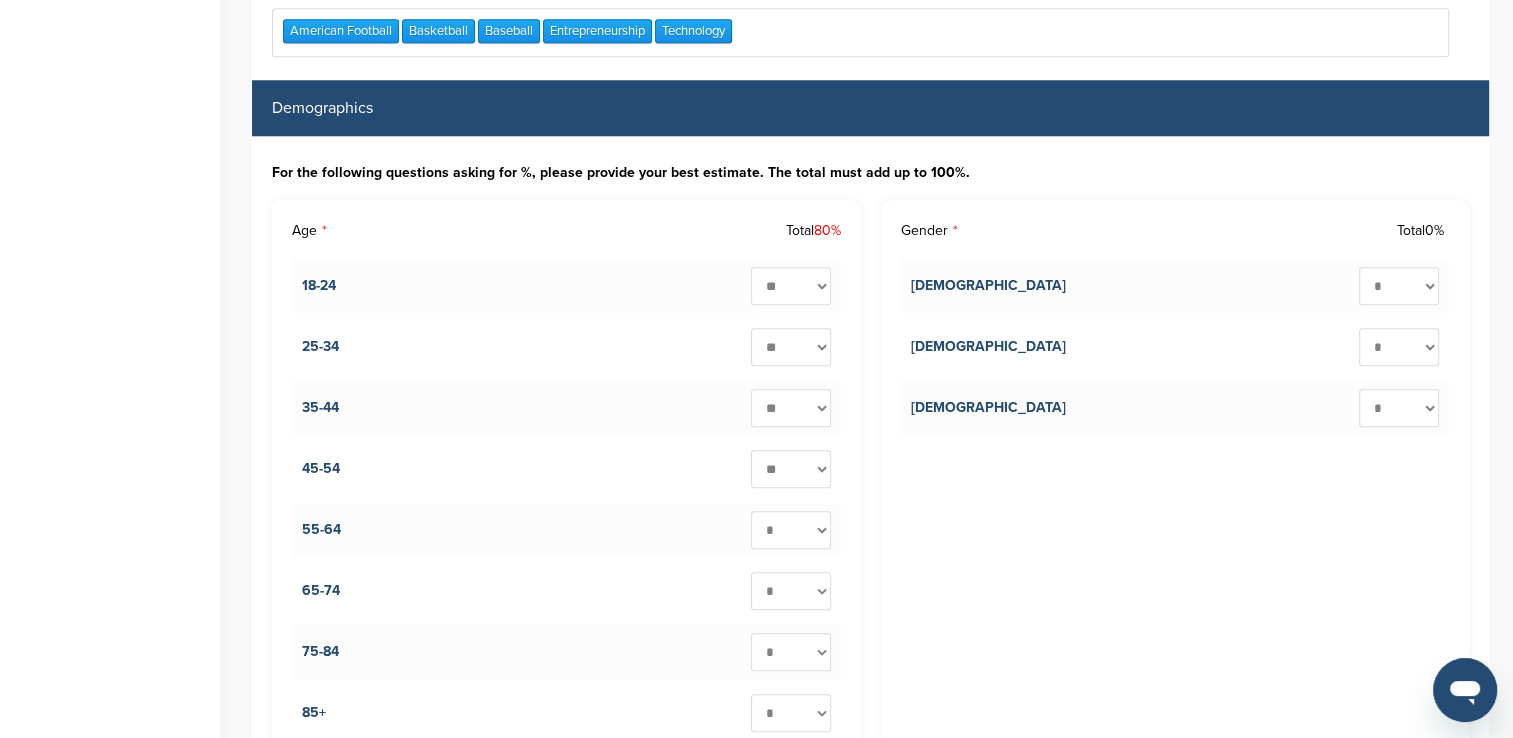 click on "*
**
**
**
**
**
**
**
**
**
***" at bounding box center [791, 469] 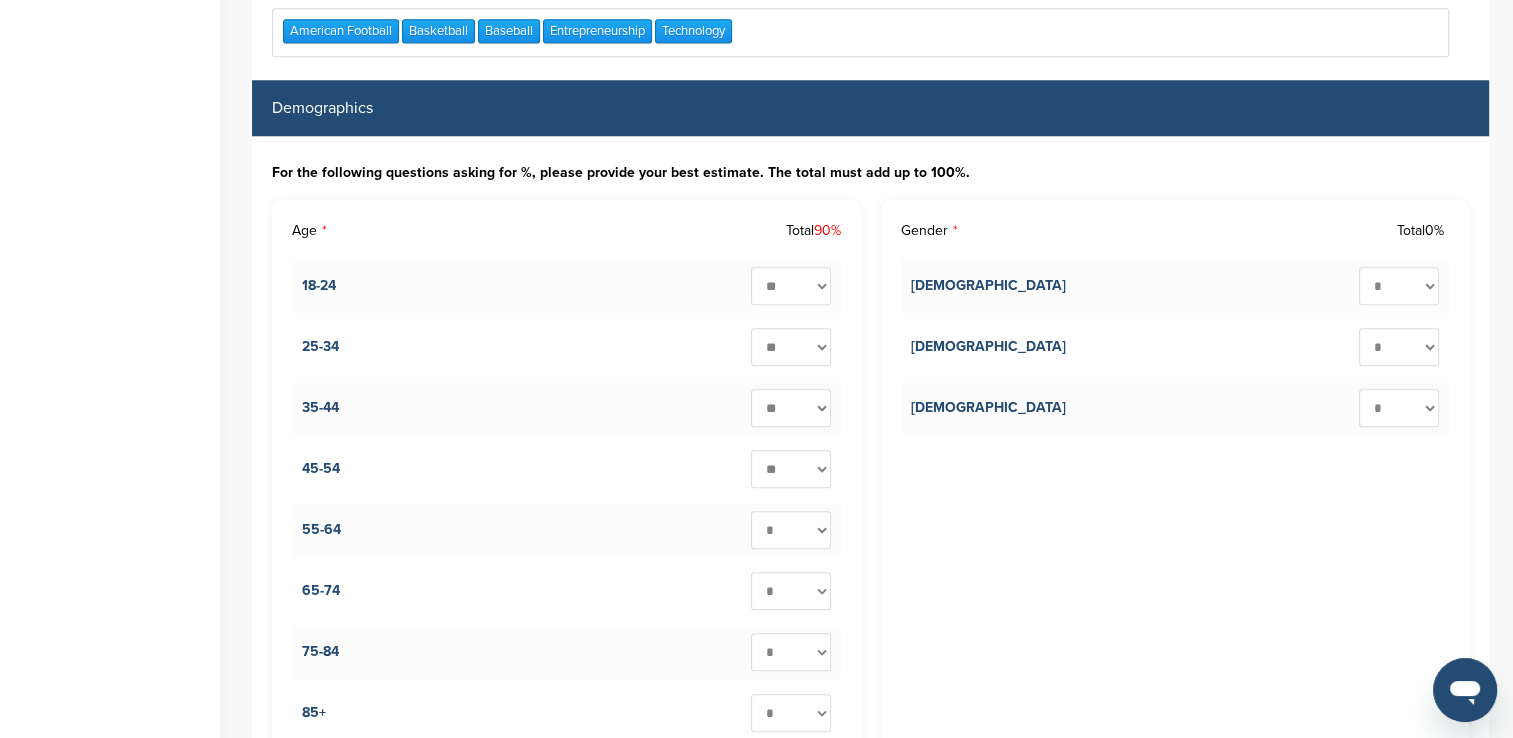 click on "*
**
**
**
**
**
**
**
**
**
***" at bounding box center (791, 347) 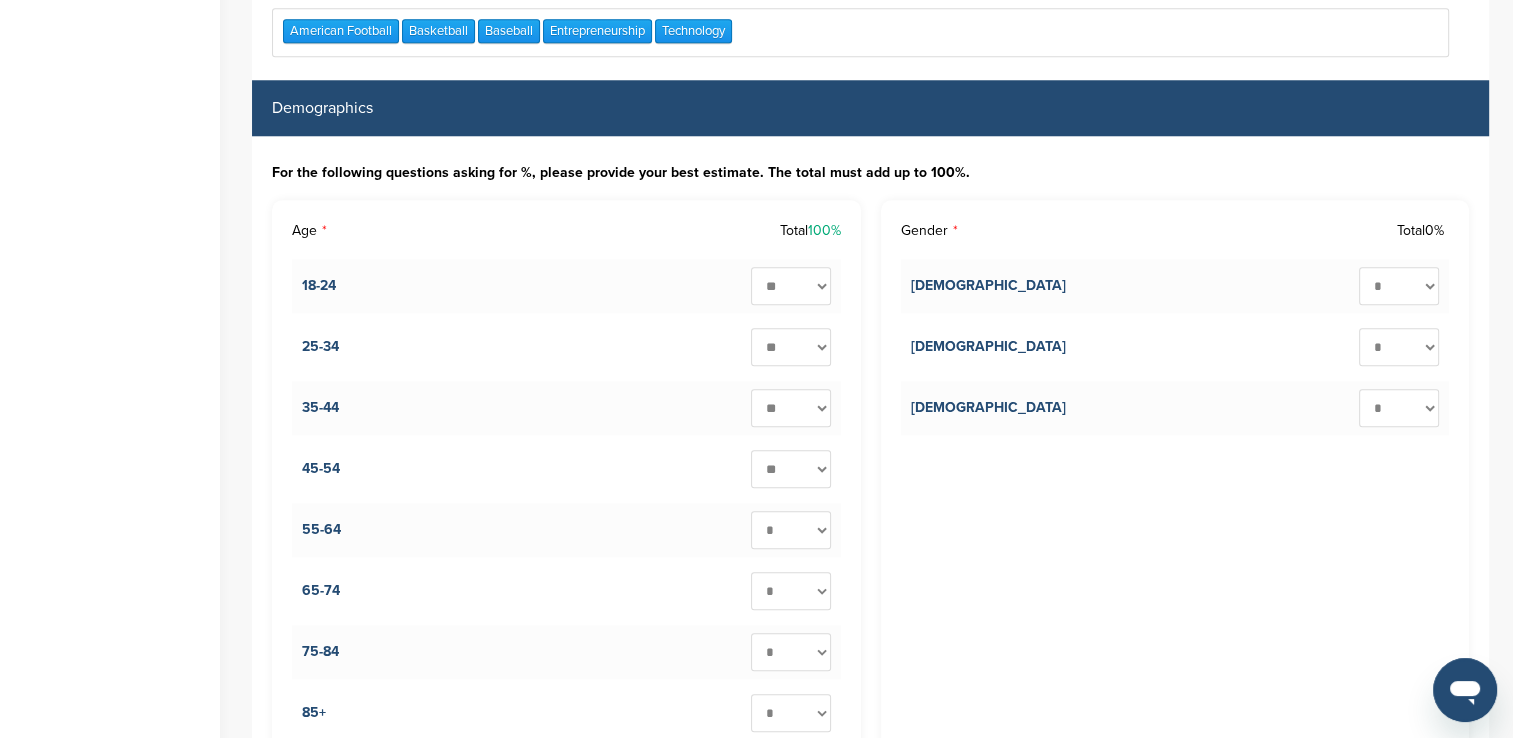 click on "*
**
**
**
**
**
**
**
**
**
***" at bounding box center [1399, 286] 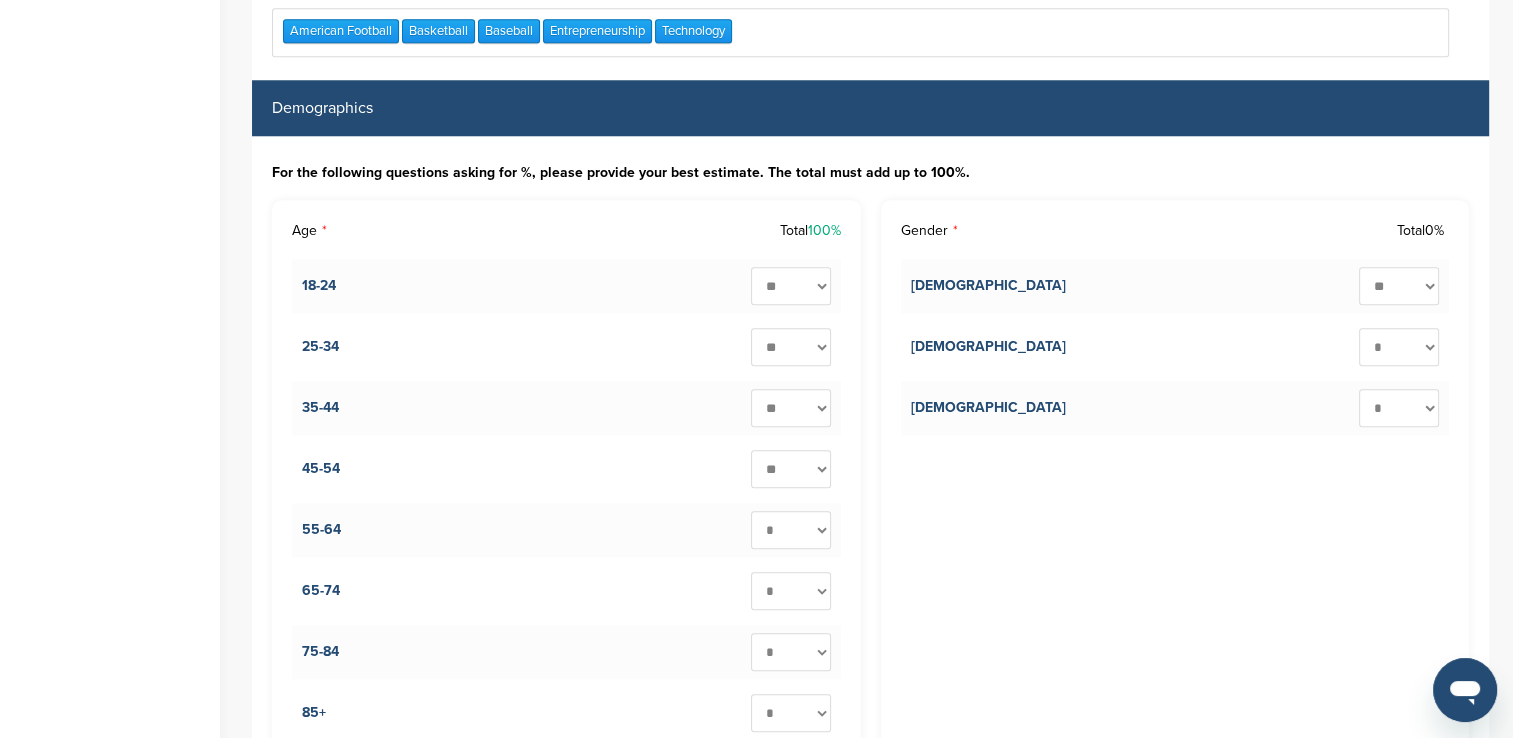 click on "*
**
**
**
**
**
**
**
**
**
***" at bounding box center (1399, 286) 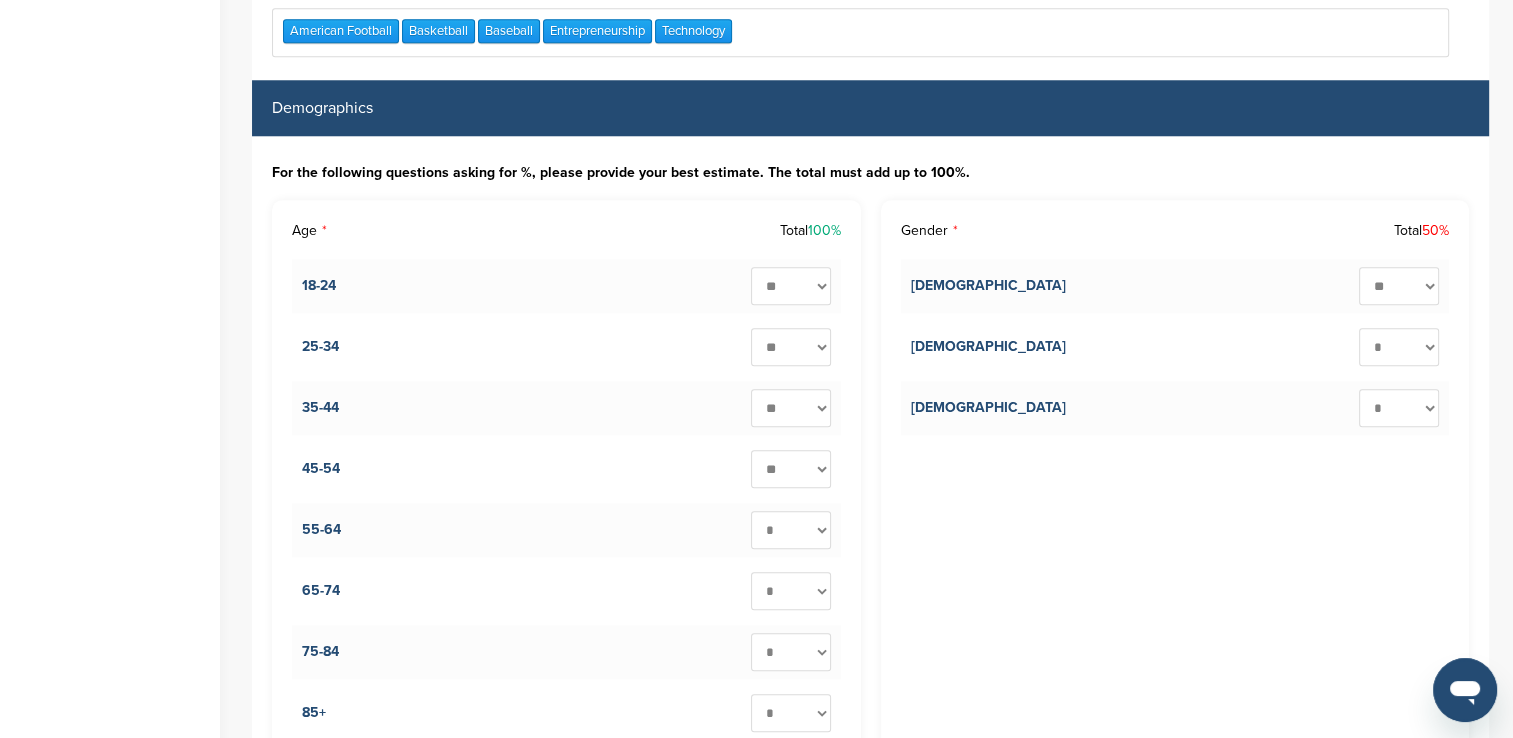 click on "*
**
**
**
**
**
**
**
**
**
***" at bounding box center [1399, 347] 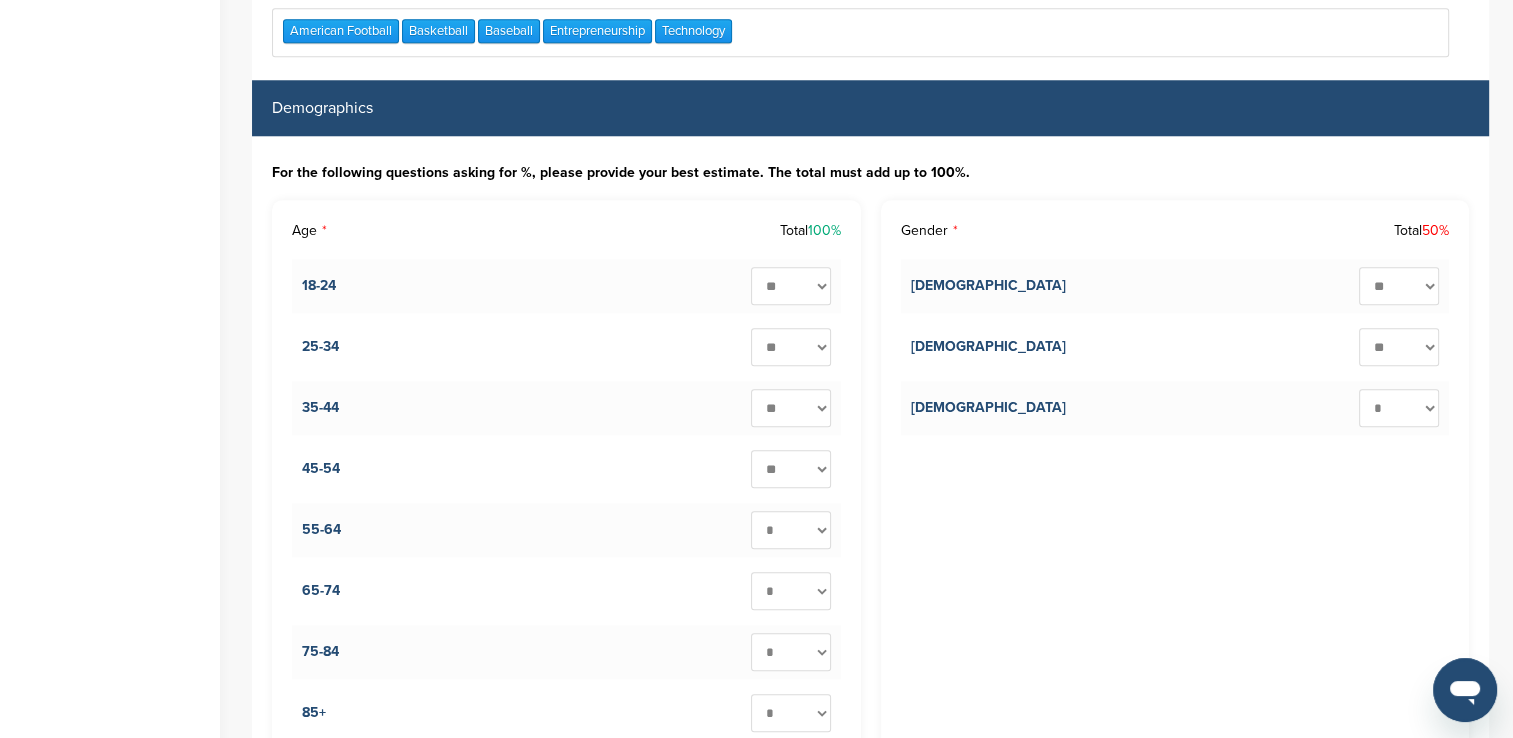click on "*
**
**
**
**
**
**
**
**
**
***" at bounding box center (1399, 347) 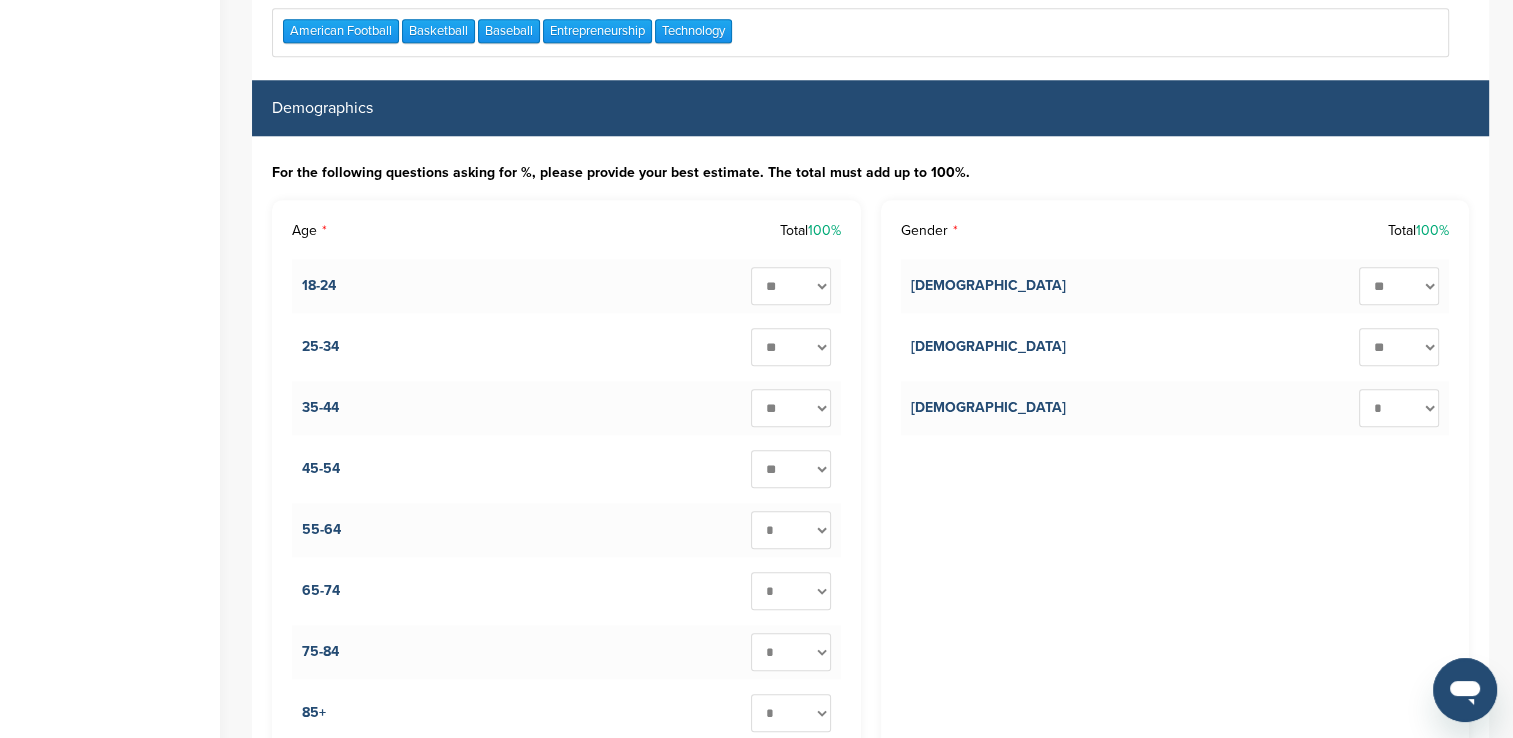 click on "Gender
Total
100%
Female
*
**
**
**
**
**
**
**
**
**
***
Male
*
**
**
**
**
**
**
**
**
**
***
Non-binary
*
**
**
**
**
**
**
**
**
**
***" at bounding box center (1175, 478) 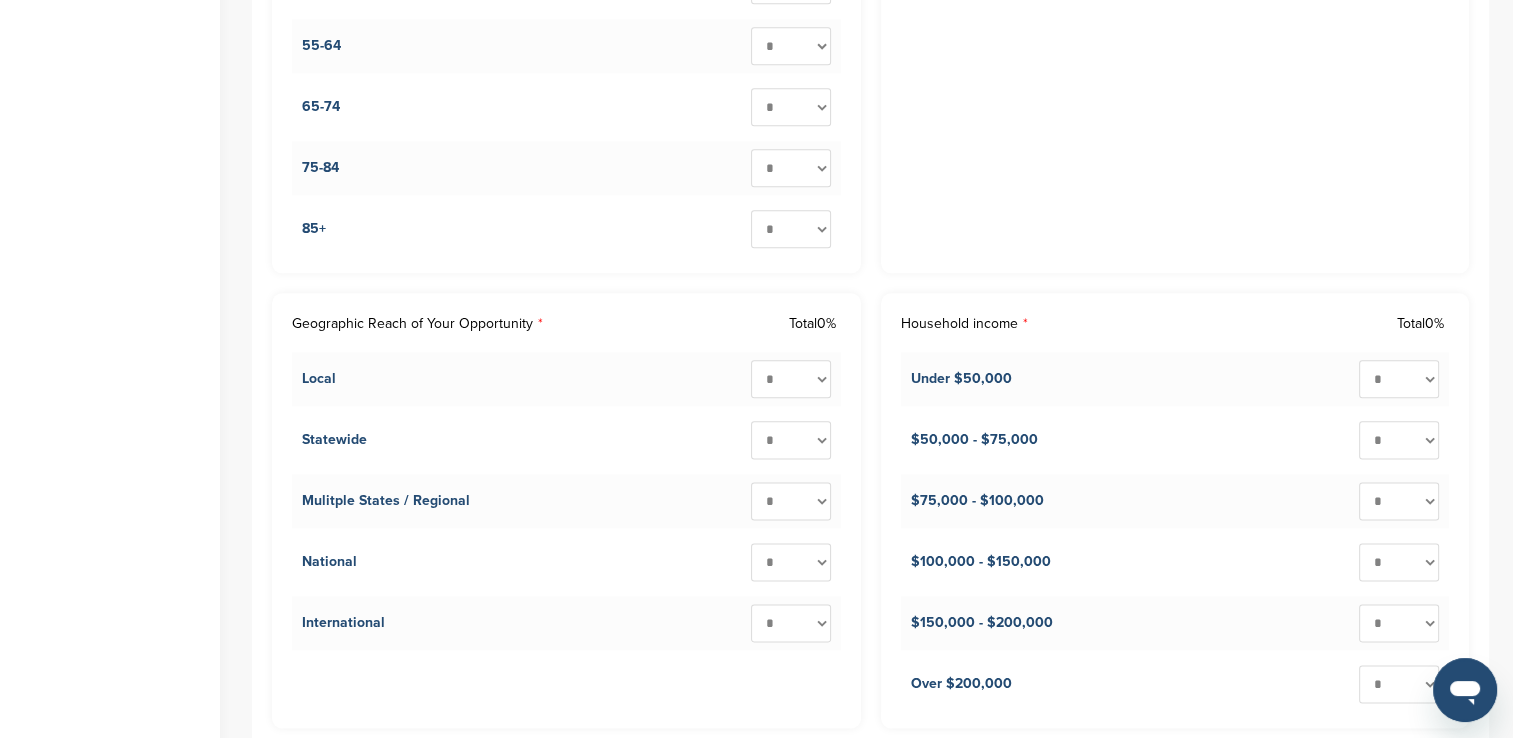 scroll, scrollTop: 2524, scrollLeft: 0, axis: vertical 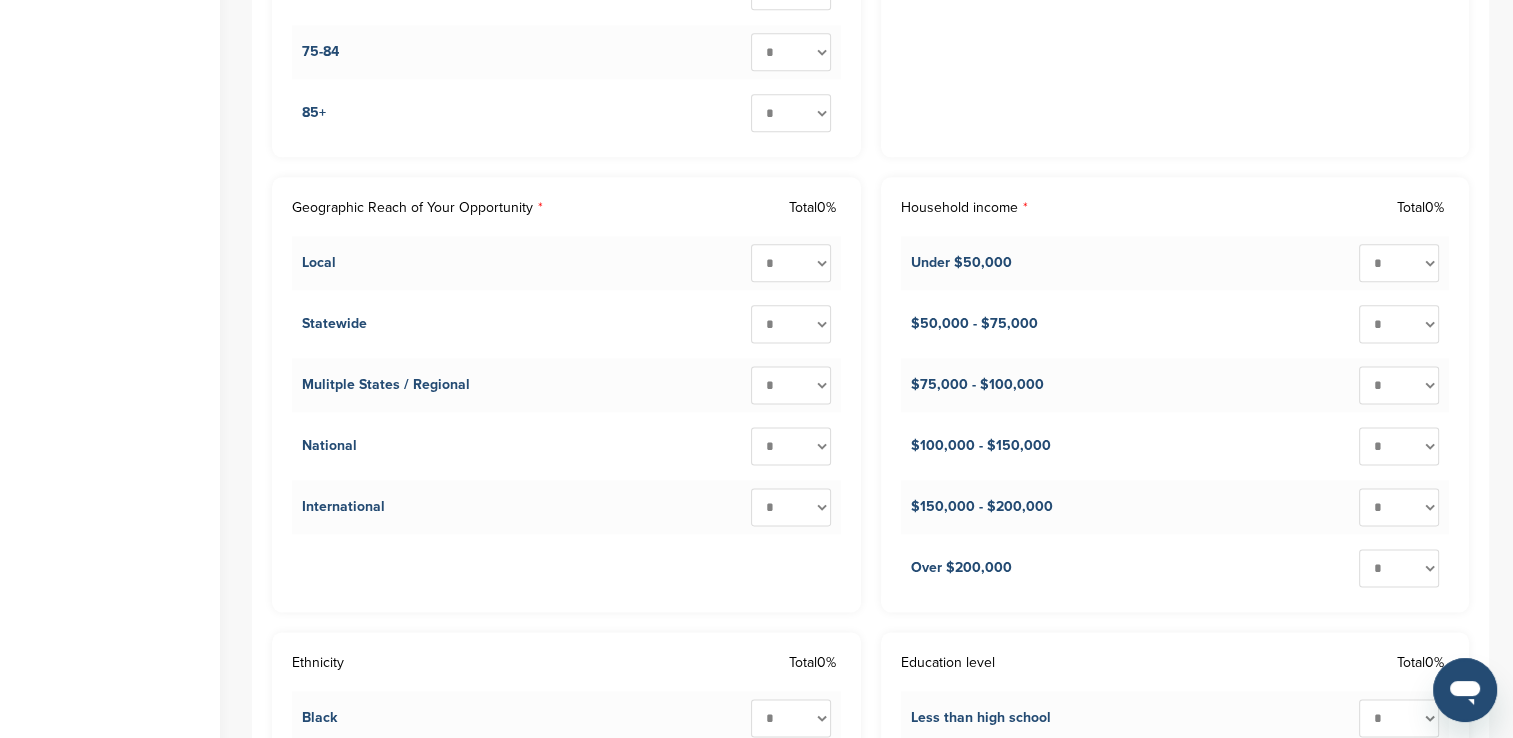 click on "*
**
**
**
**
**
**
**
**
**
***" at bounding box center [1399, 263] 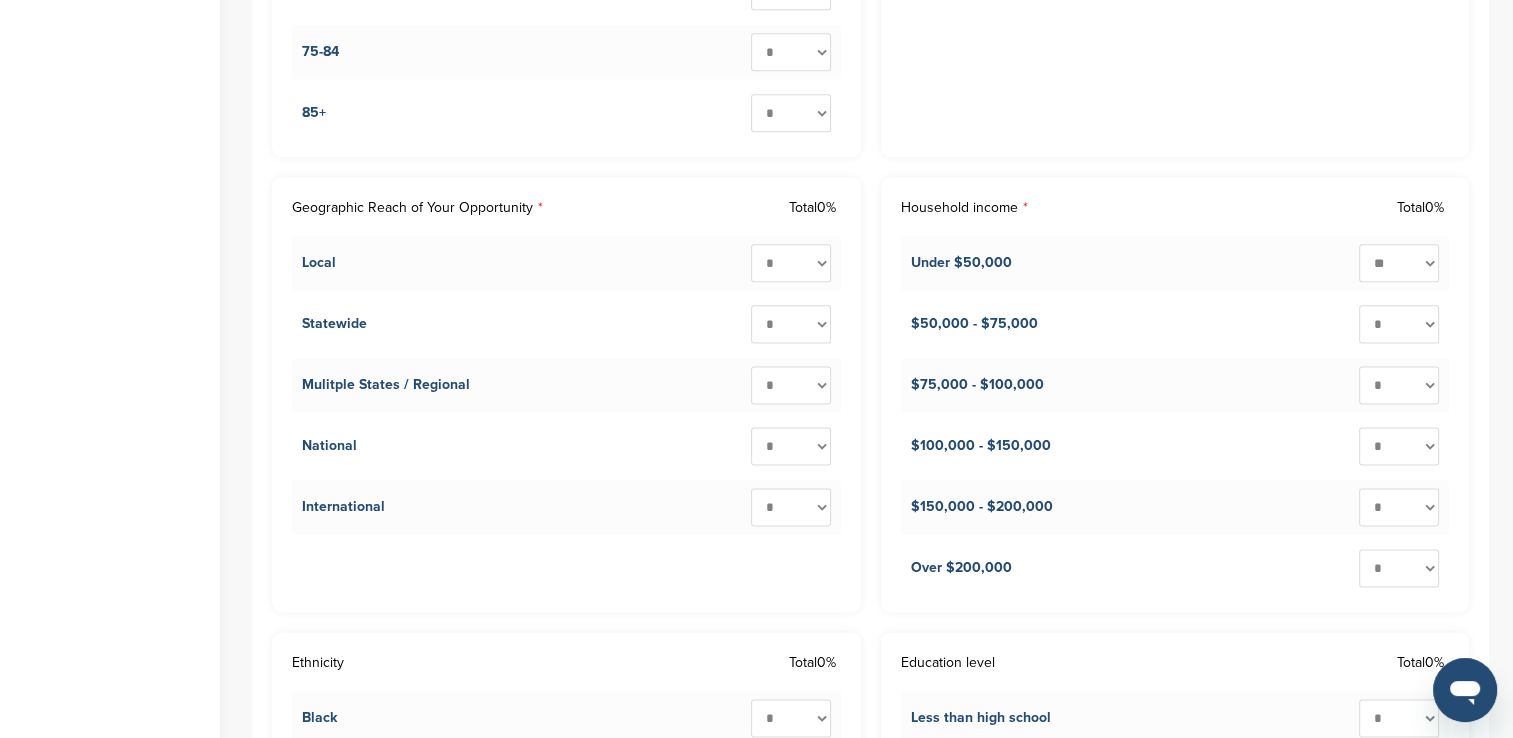 click on "*
**
**
**
**
**
**
**
**
**
***" at bounding box center (1399, 263) 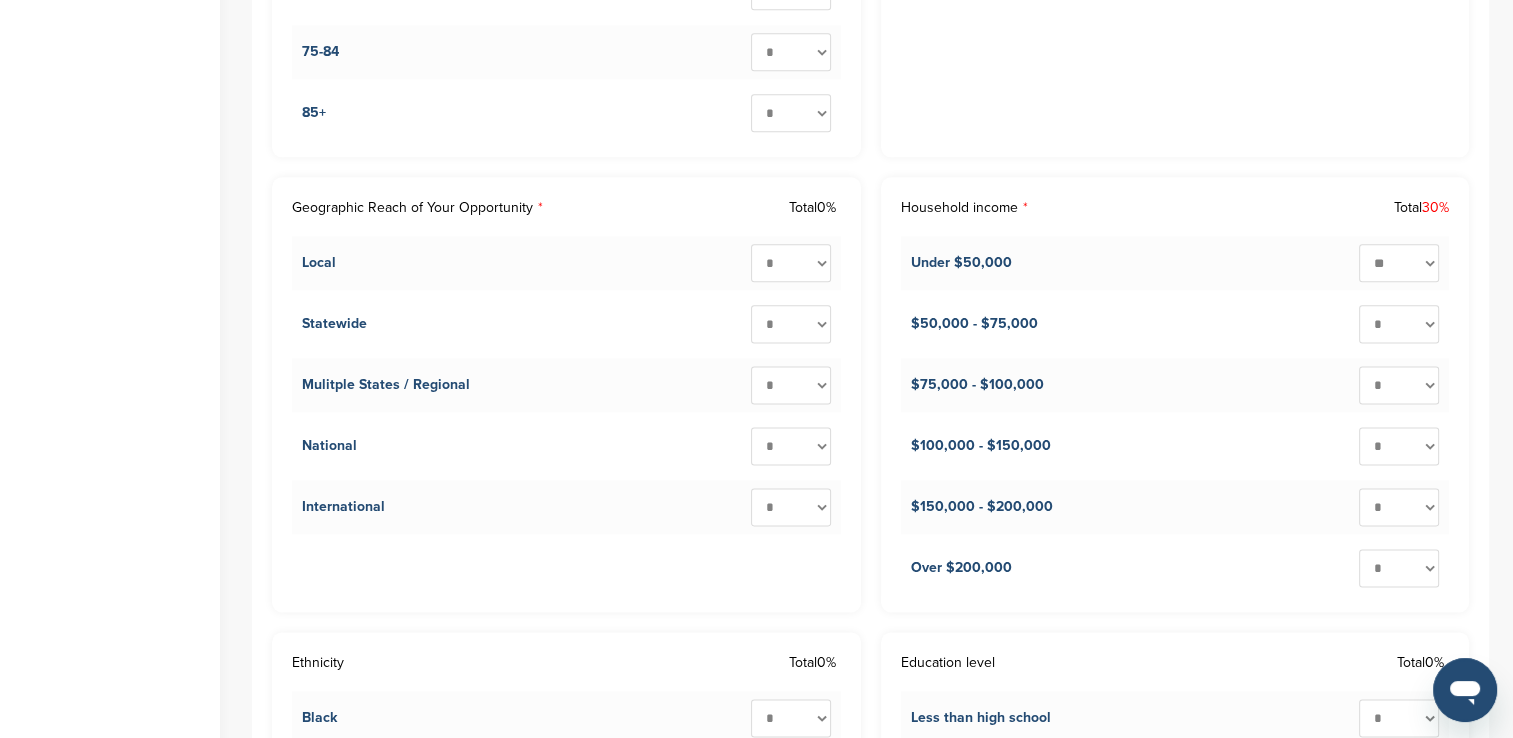 click on "*
**
**
**
**
**
**
**
**
**
***" at bounding box center [1399, 324] 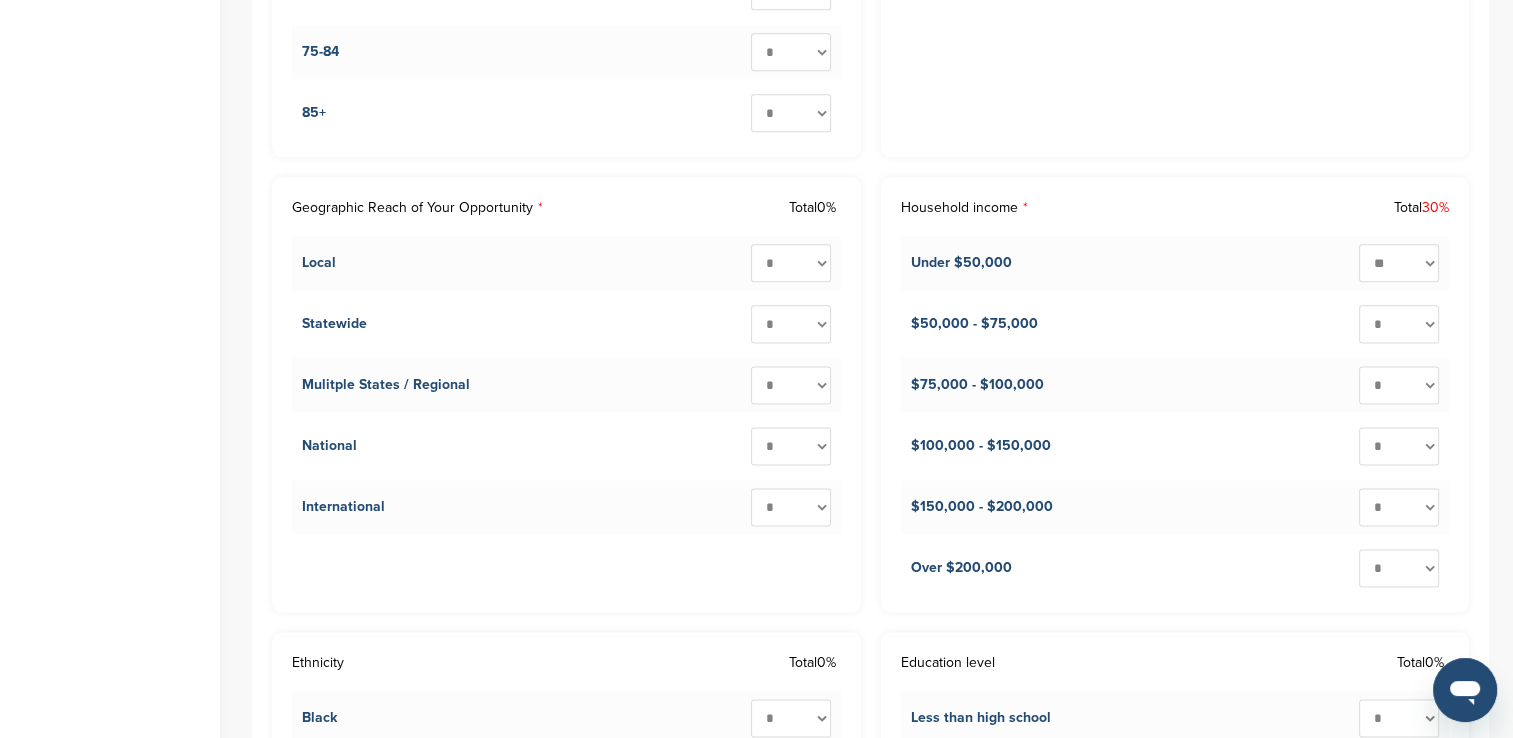 select on "**" 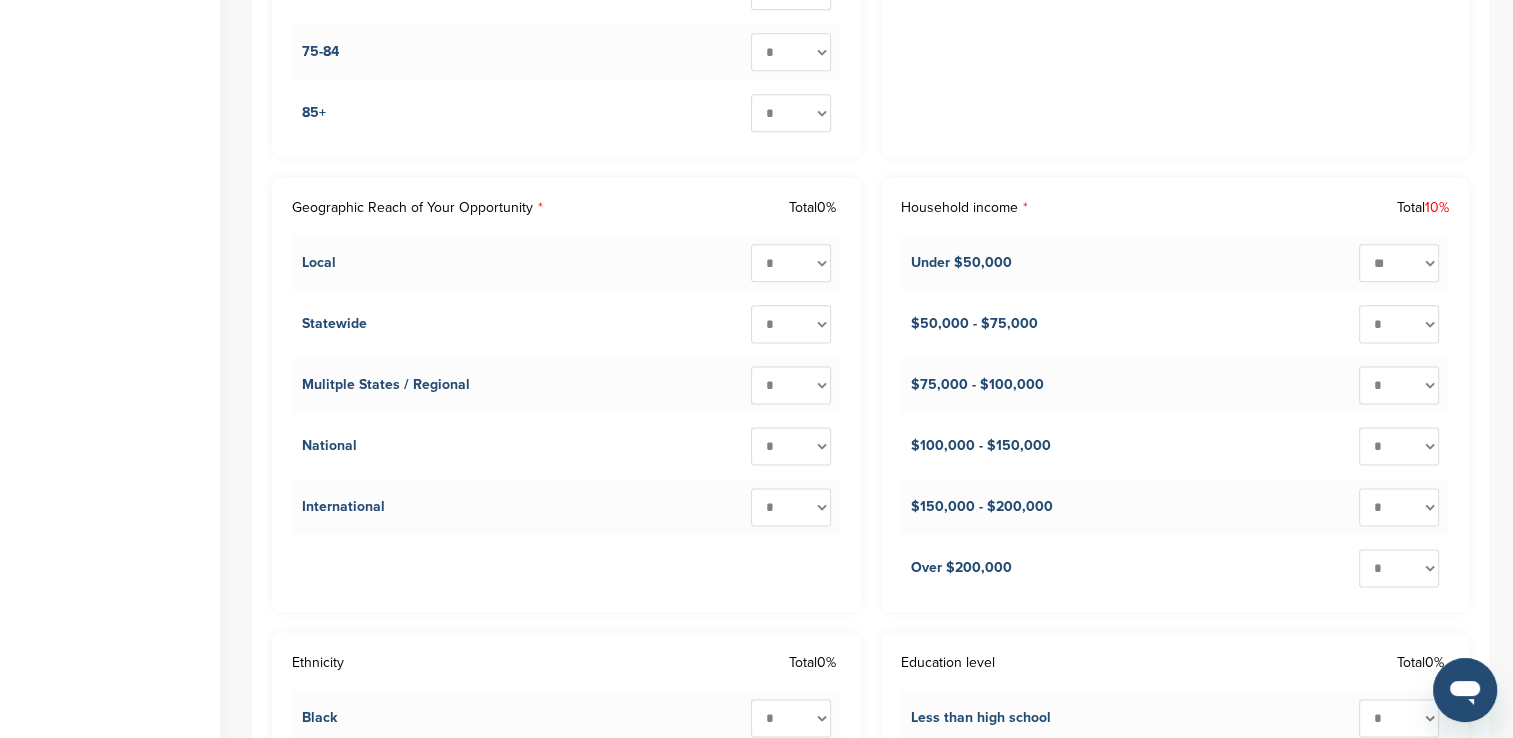 click on "*
**
**
**
**
**
**
**
**
**
***" at bounding box center [1399, 324] 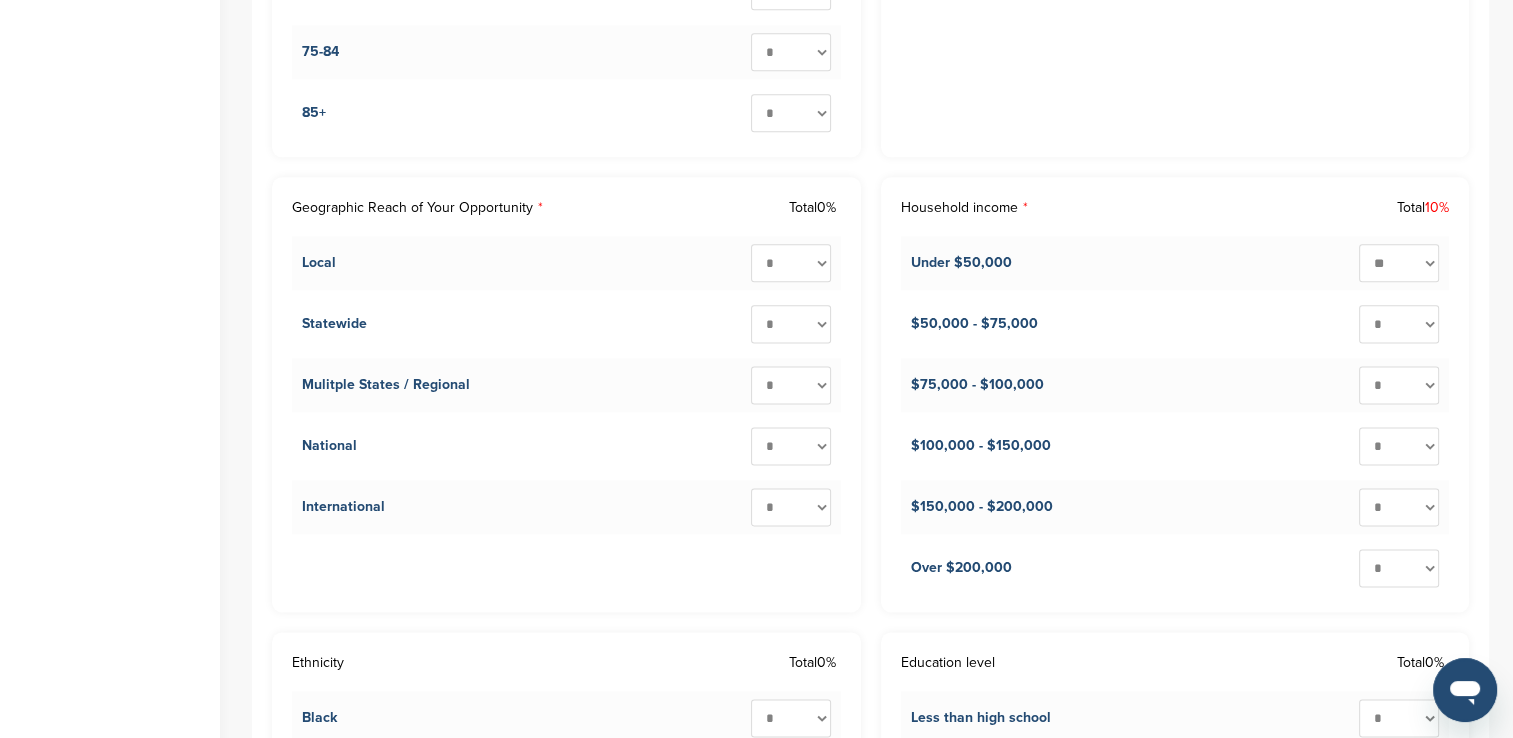 select on "**" 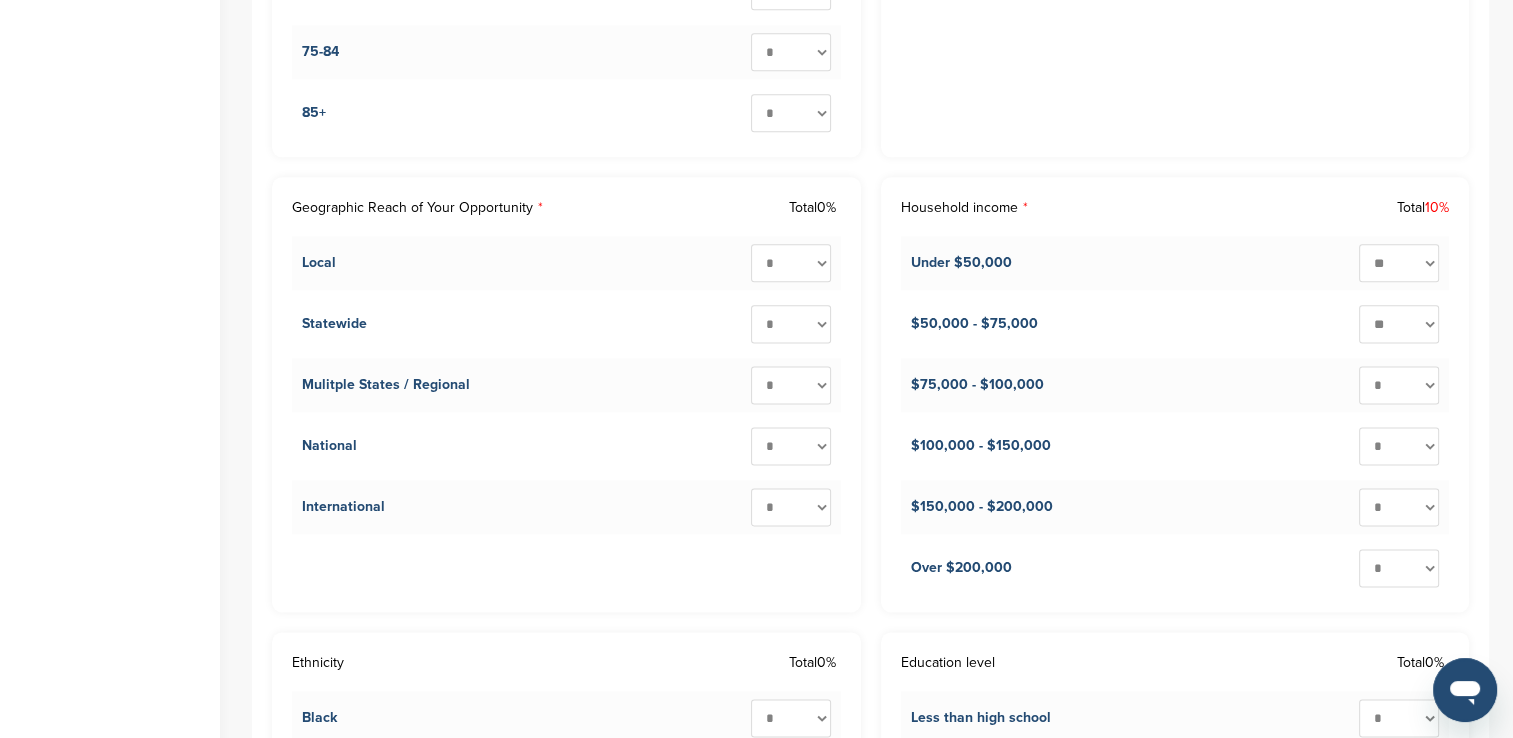 click on "*
**
**
**
**
**
**
**
**
**
***" at bounding box center [1399, 324] 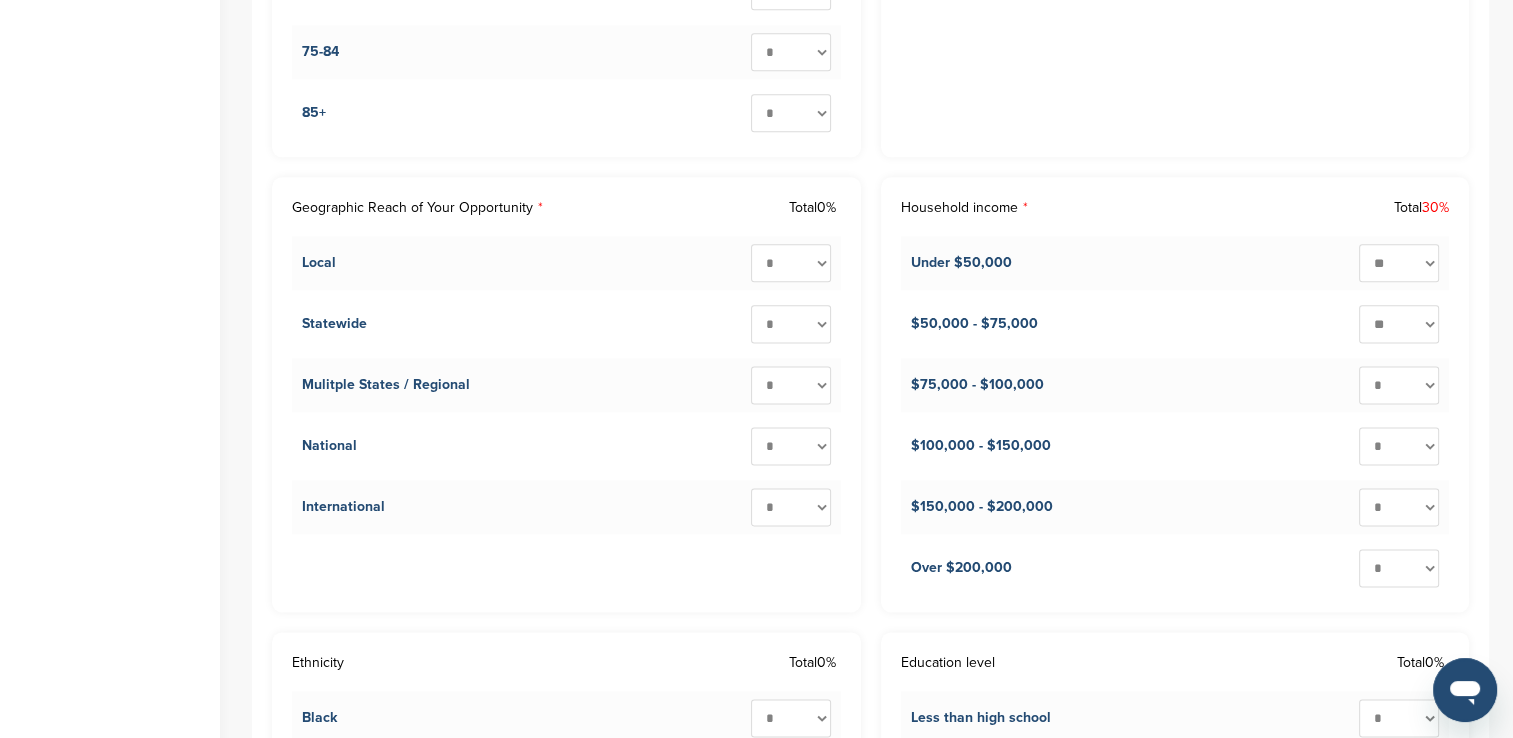 click on "*
**
**
**
**
**
**
**
**
**
***" at bounding box center [1399, 385] 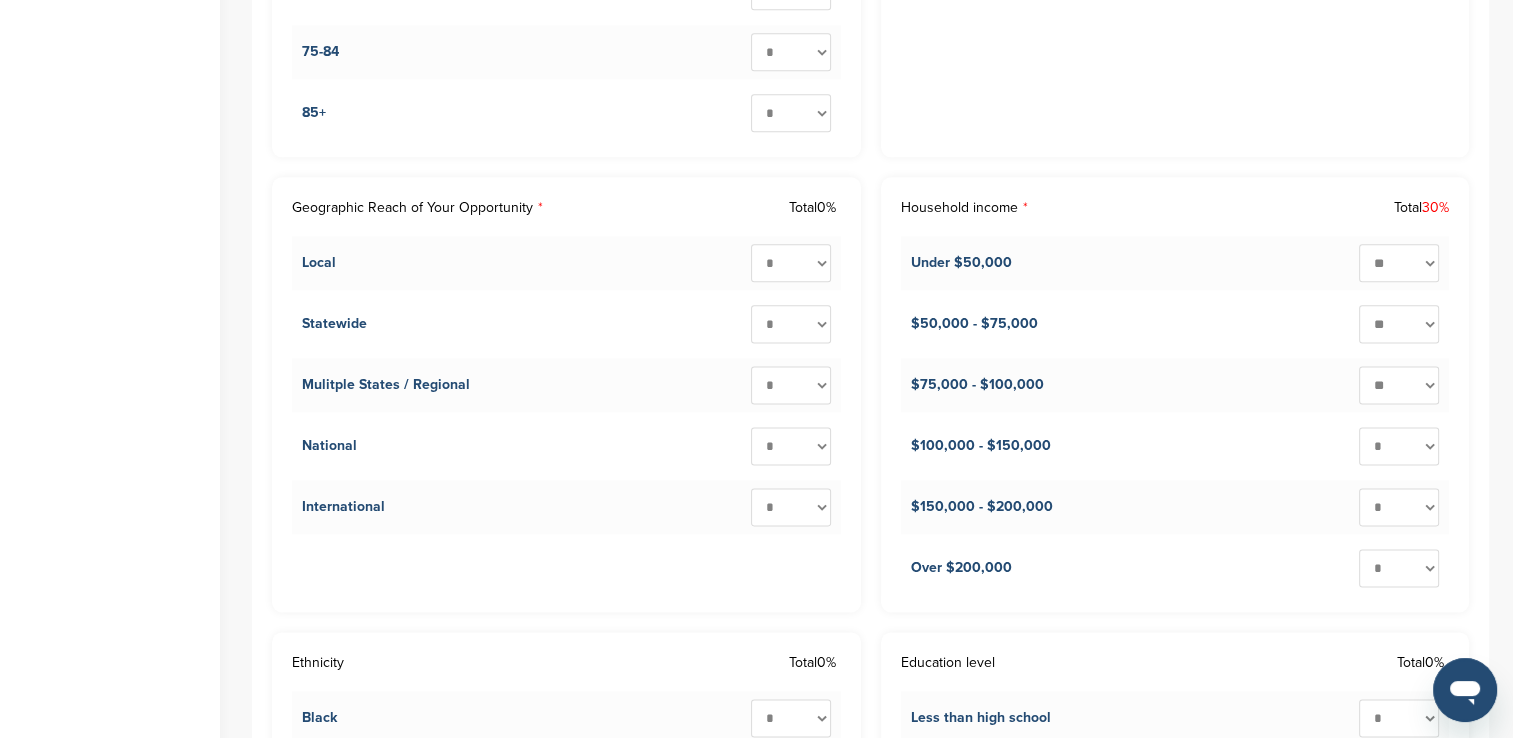 click on "*
**
**
**
**
**
**
**
**
**
***" at bounding box center [1399, 385] 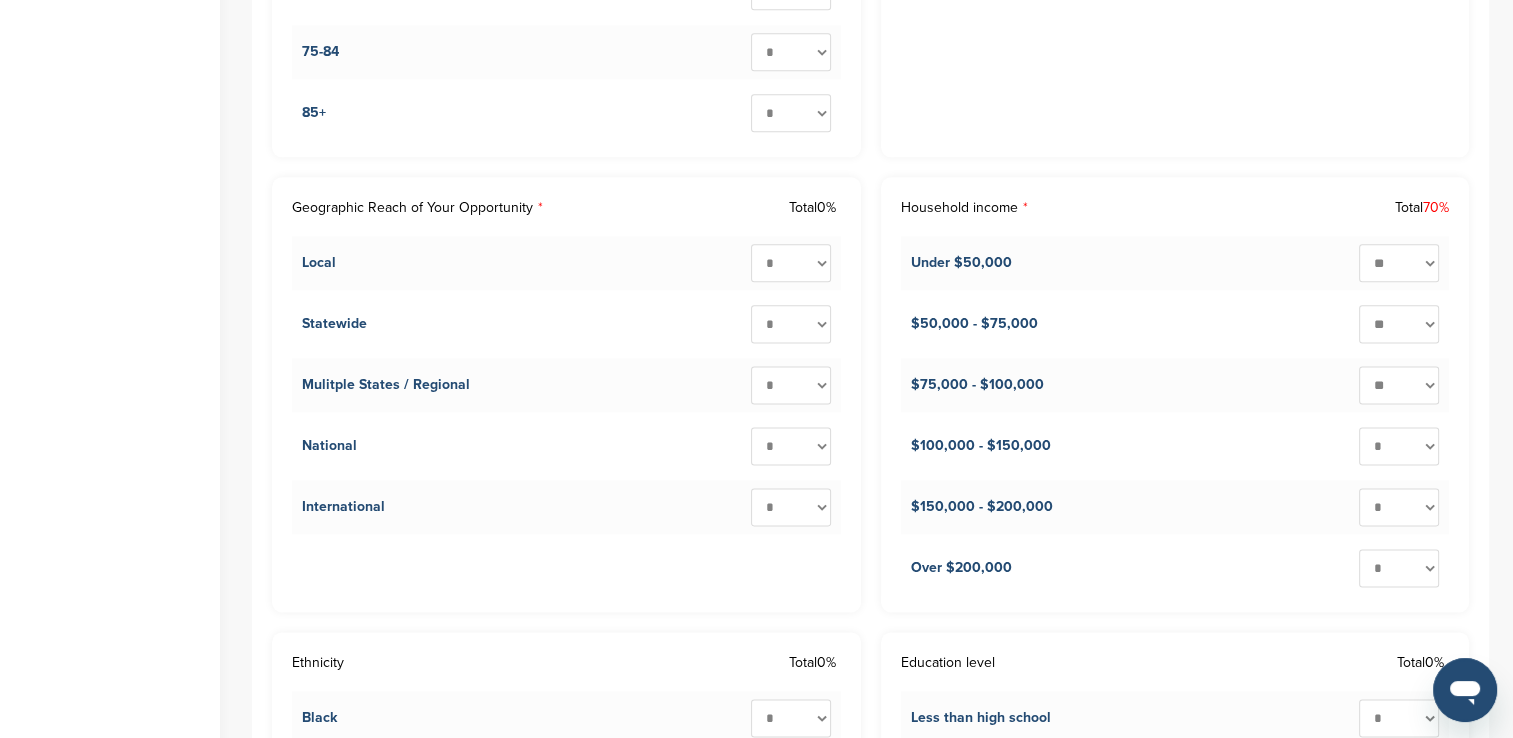 click on "*
**
**
**
**
**
**
**
**
**
***" at bounding box center (1399, 446) 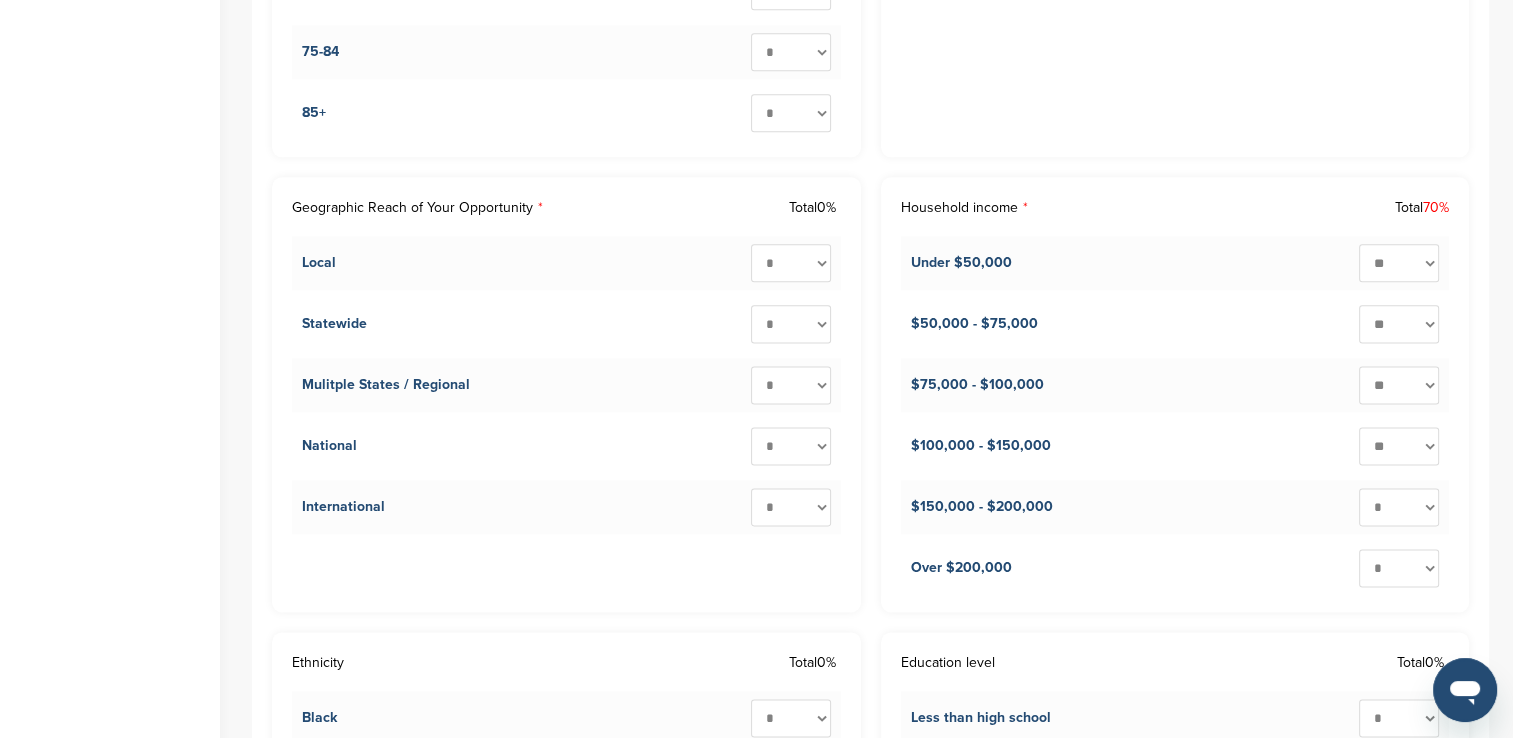click on "*
**
**
**
**
**
**
**
**
**
***" at bounding box center [1399, 446] 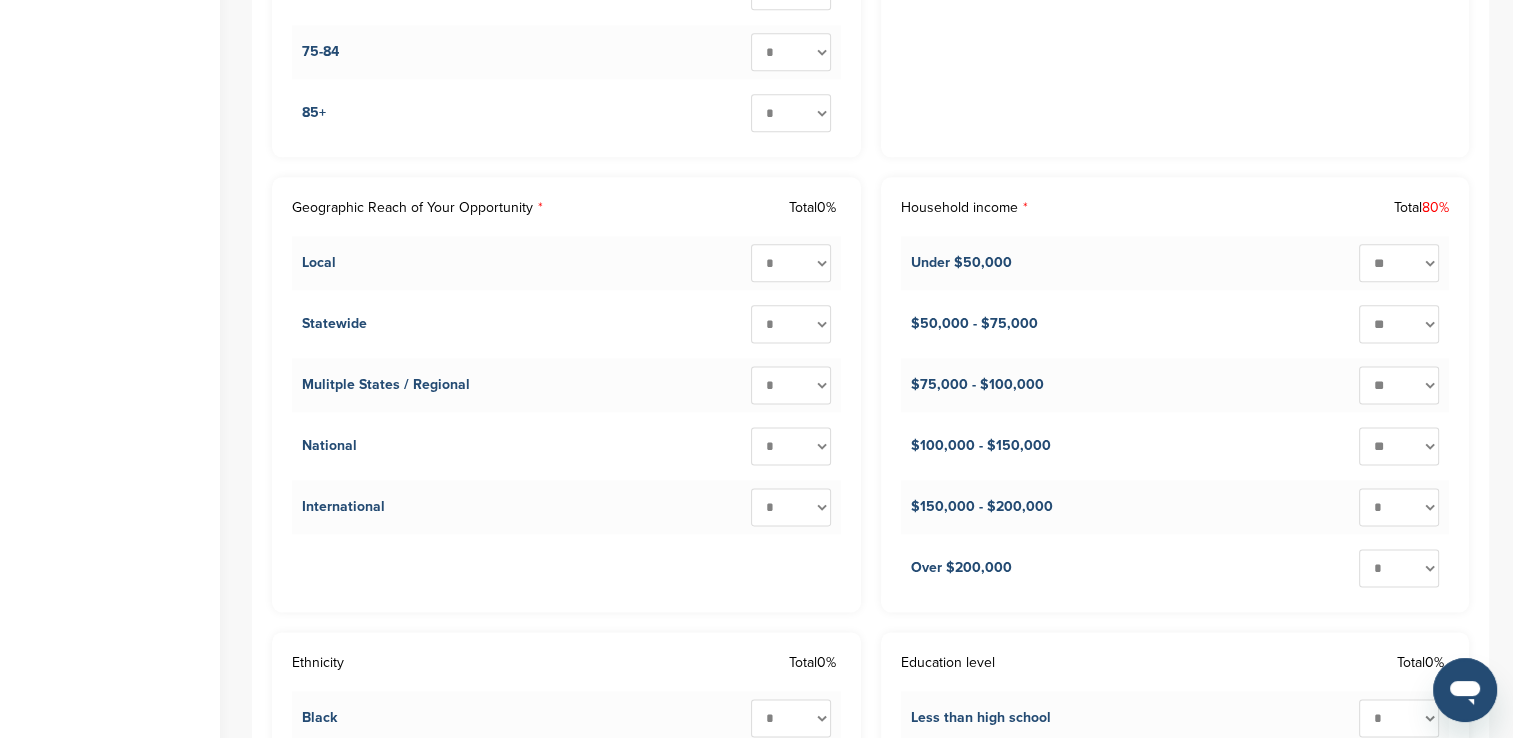 click on "*
**
**
**
**
**
**
**
**
**
***" at bounding box center [1399, 507] 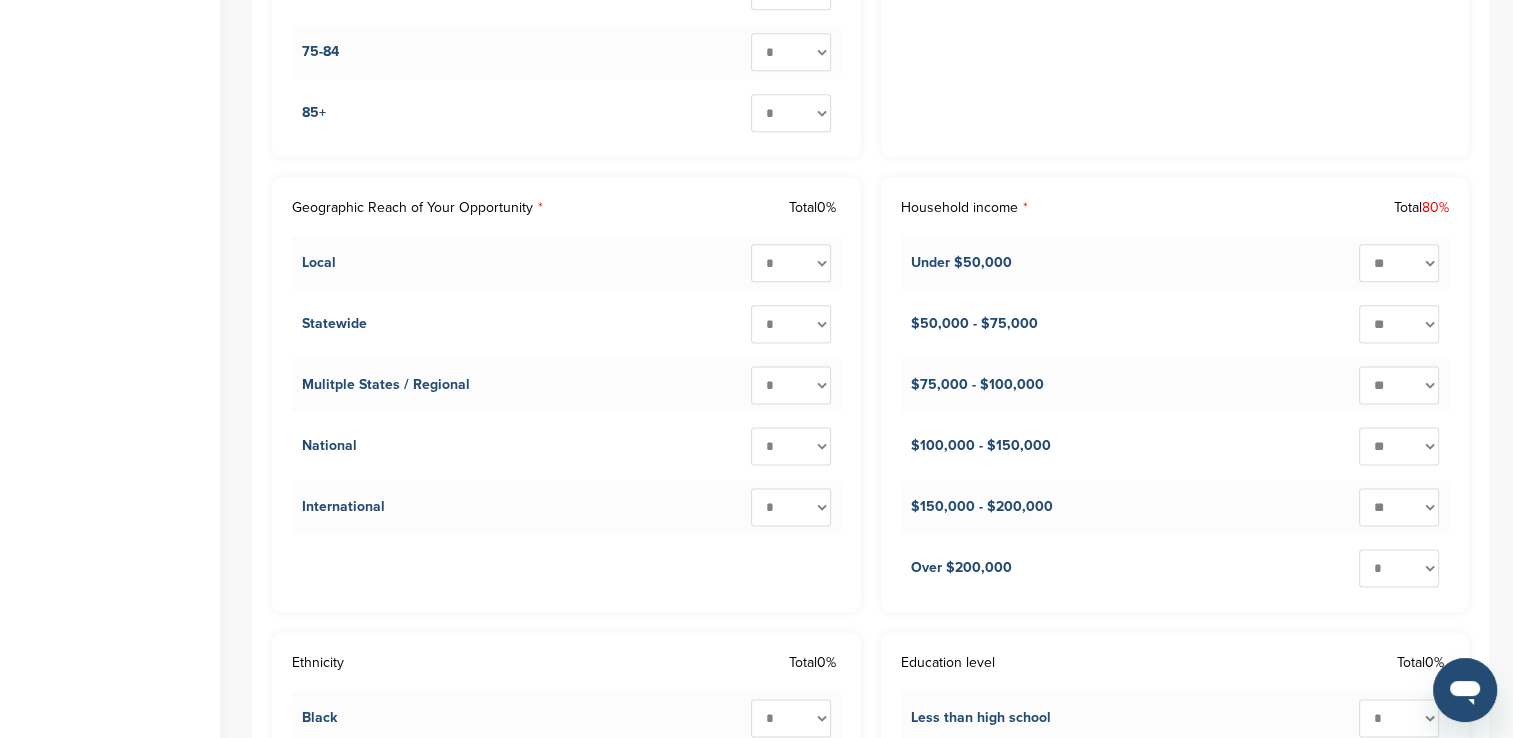 click on "*
**
**
**
**
**
**
**
**
**
***" at bounding box center [1399, 507] 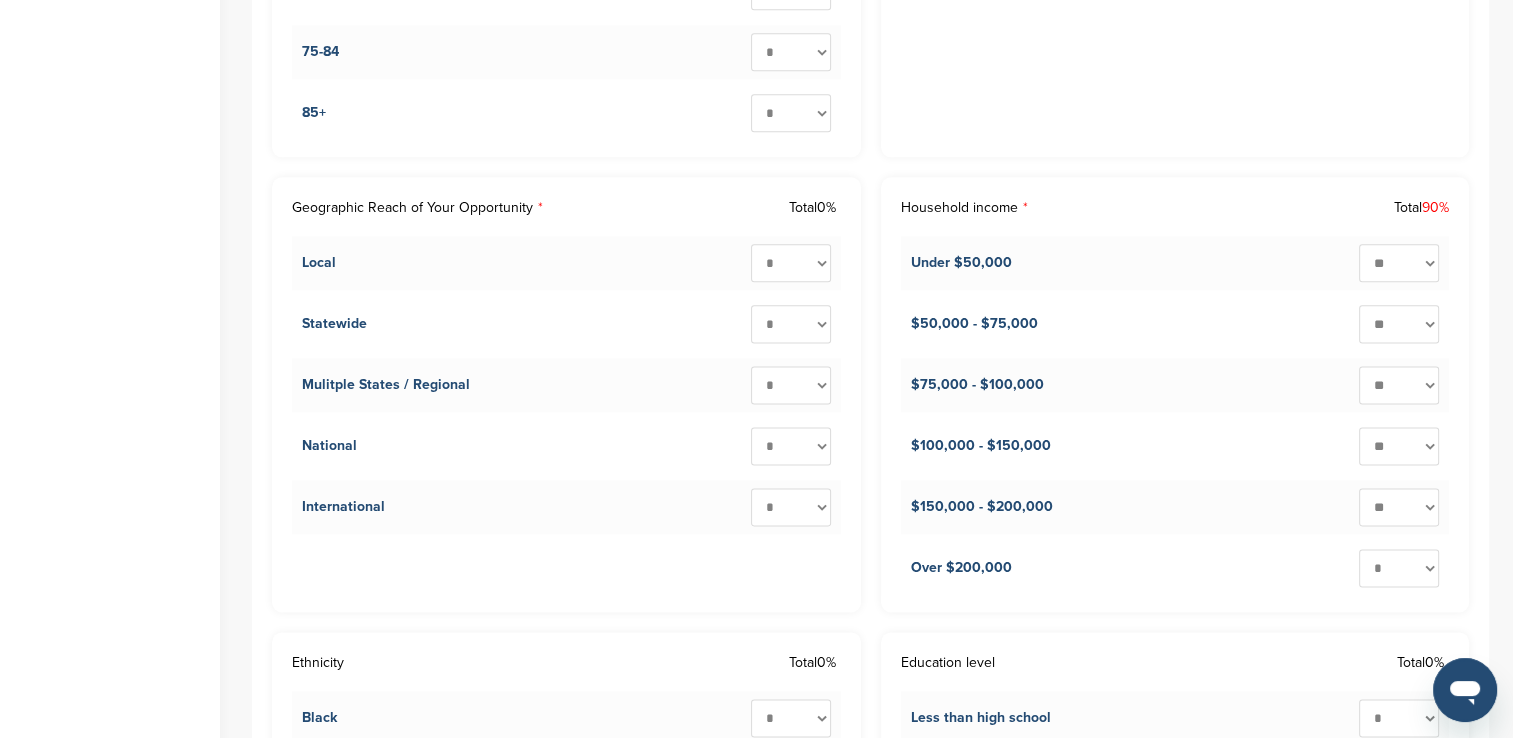 click on "*
**
**
**
**
**
**
**
**
**
***" at bounding box center [1399, 568] 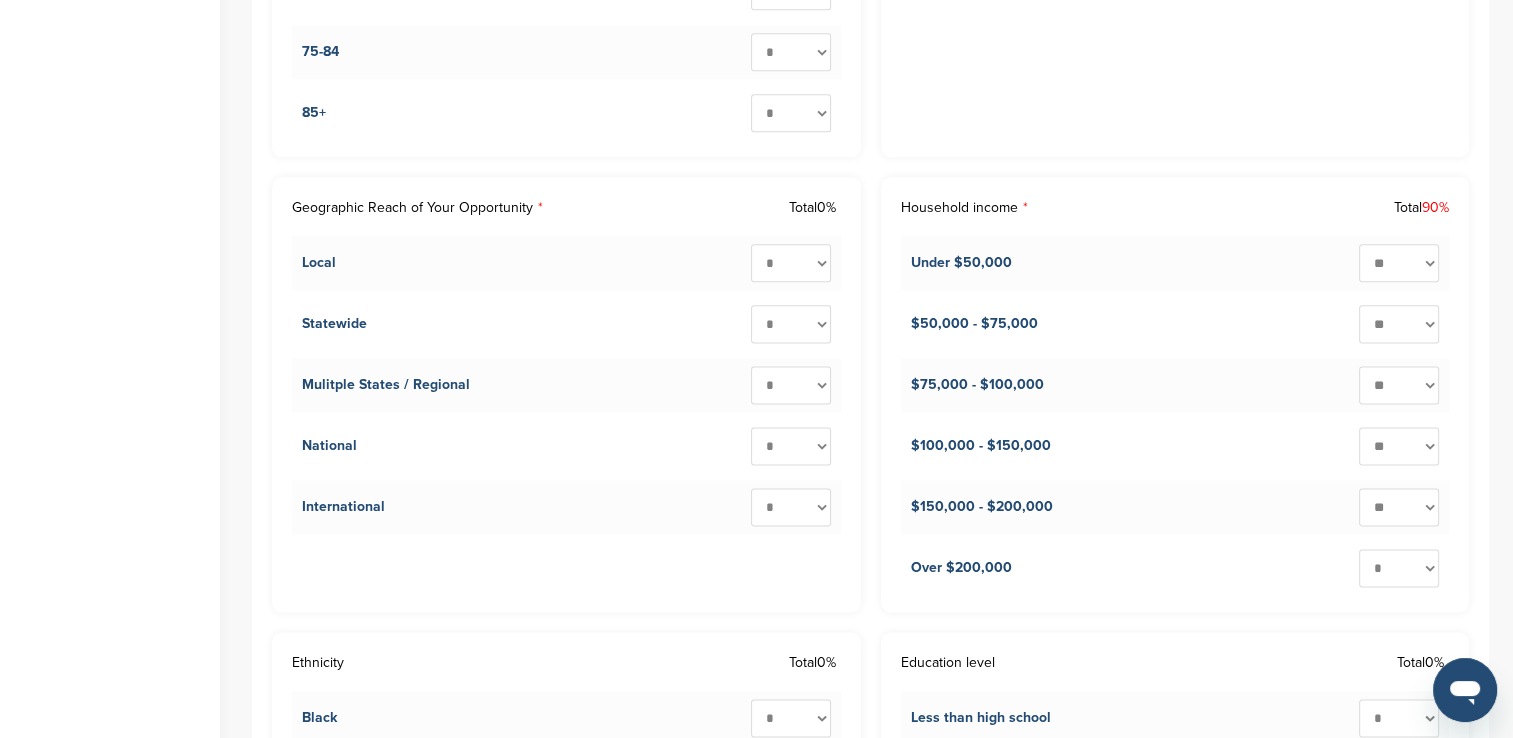 select on "**" 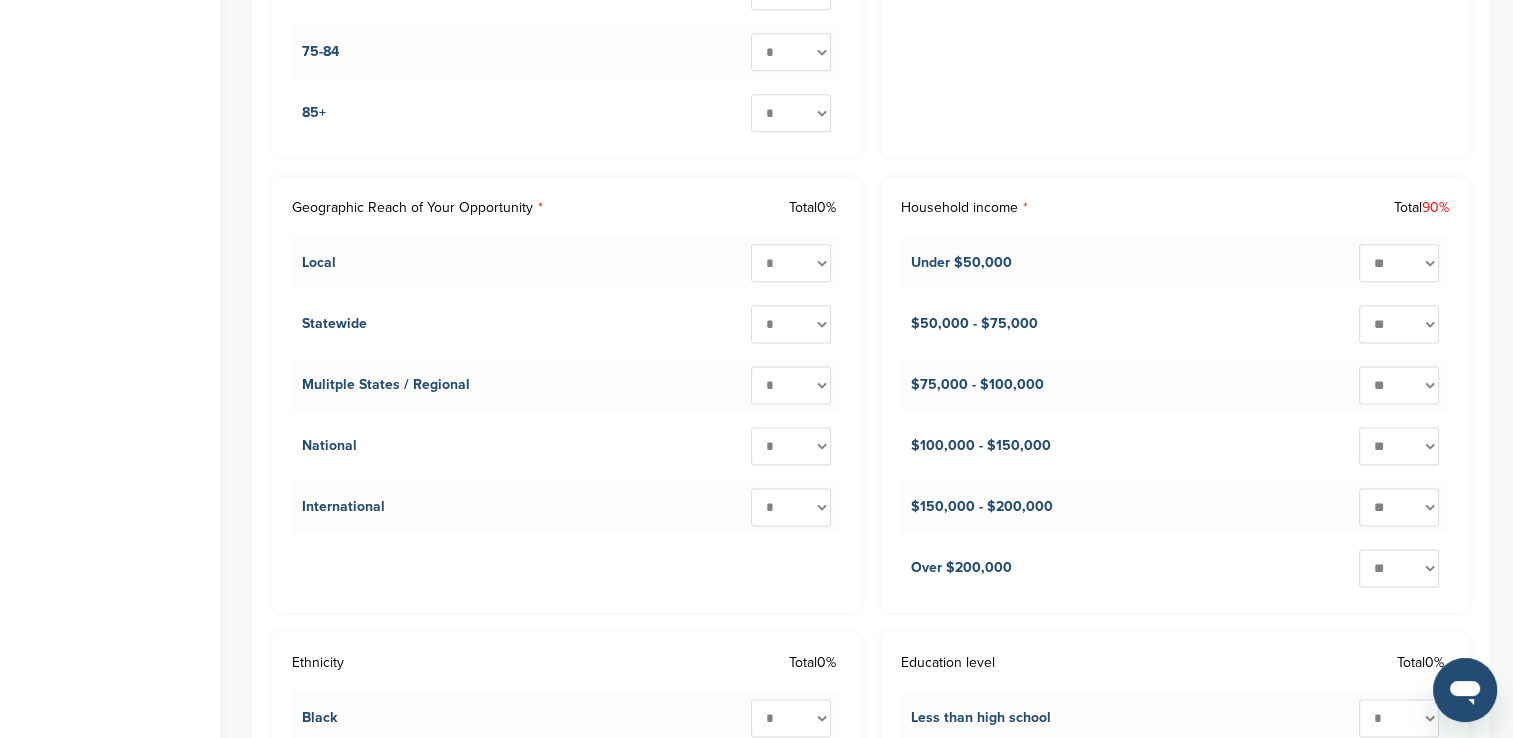 click on "*
**
**
**
**
**
**
**
**
**
***" at bounding box center (1399, 568) 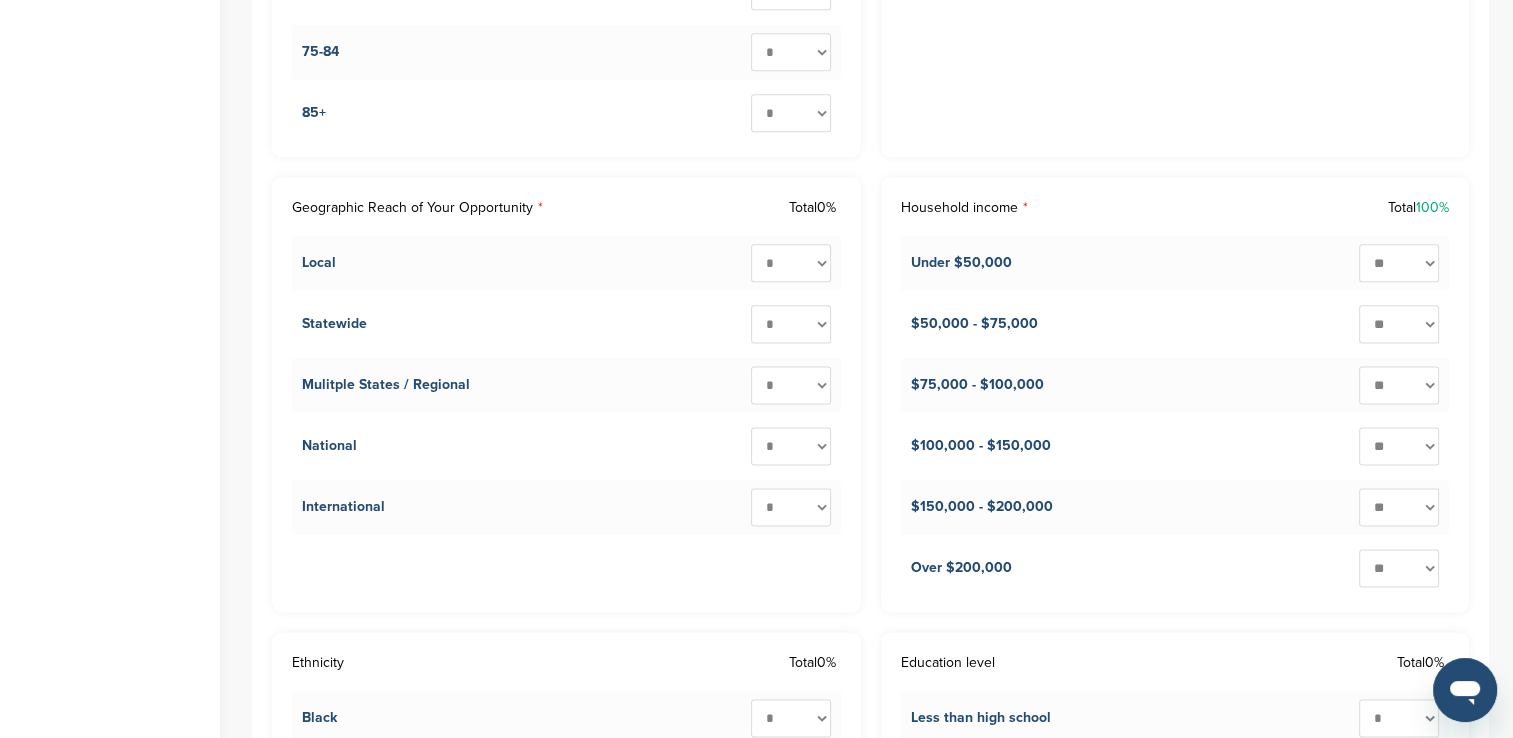 click on "Geographic Reach of Your Opportunity
Total
0%
Local
*
**
**
**
**
**
**
**
**
**
***
Statewide
*
**
**
**
**
**
**
**
**
**
***
Mulitple States / Regional
*
**
**
**
**
**
**
**
**
**
***
National
*
**
**
**
**
**
**
**
**
**
***
International
*
**
**
**
**
**
**
**
**
**
***" at bounding box center [566, 394] 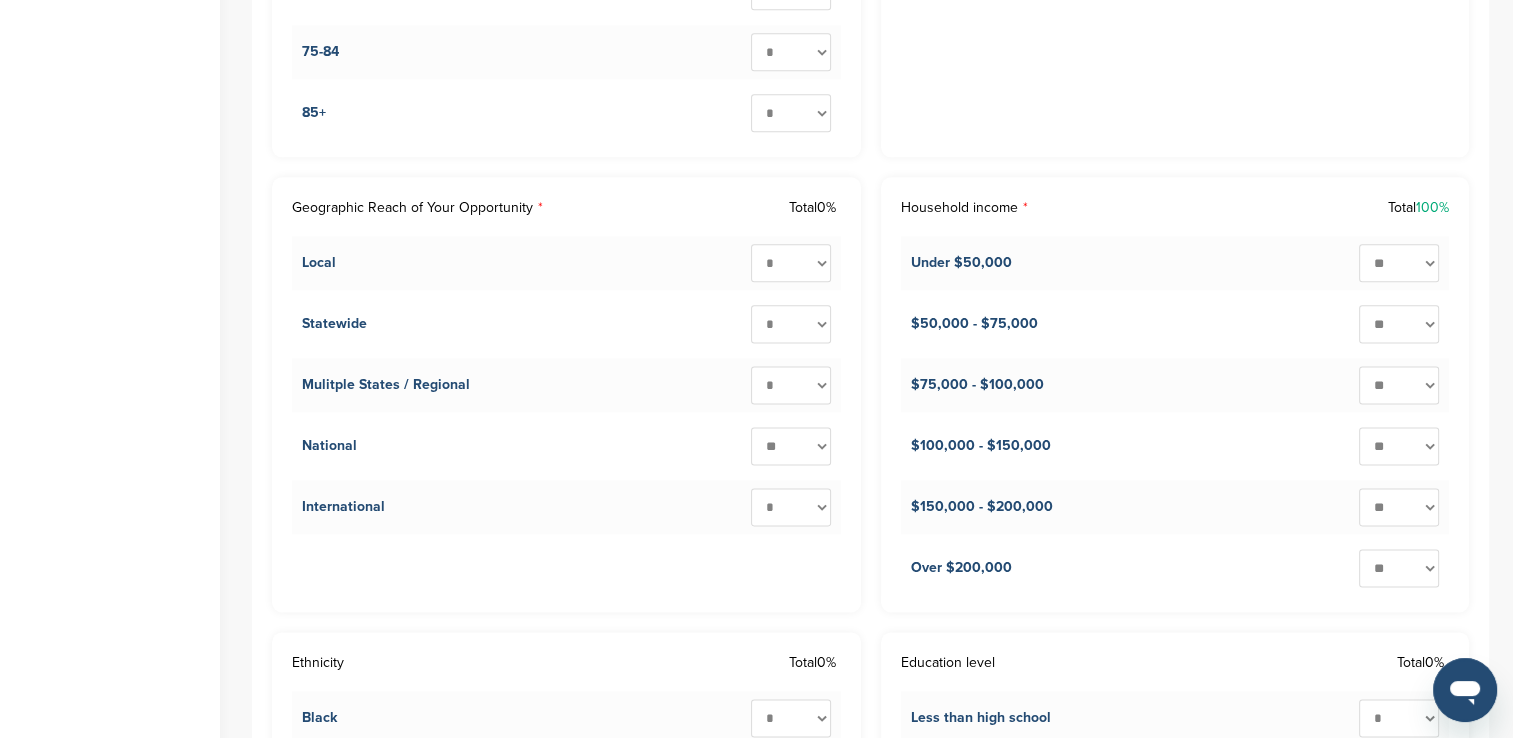 click on "*
**
**
**
**
**
**
**
**
**
***" at bounding box center (791, 446) 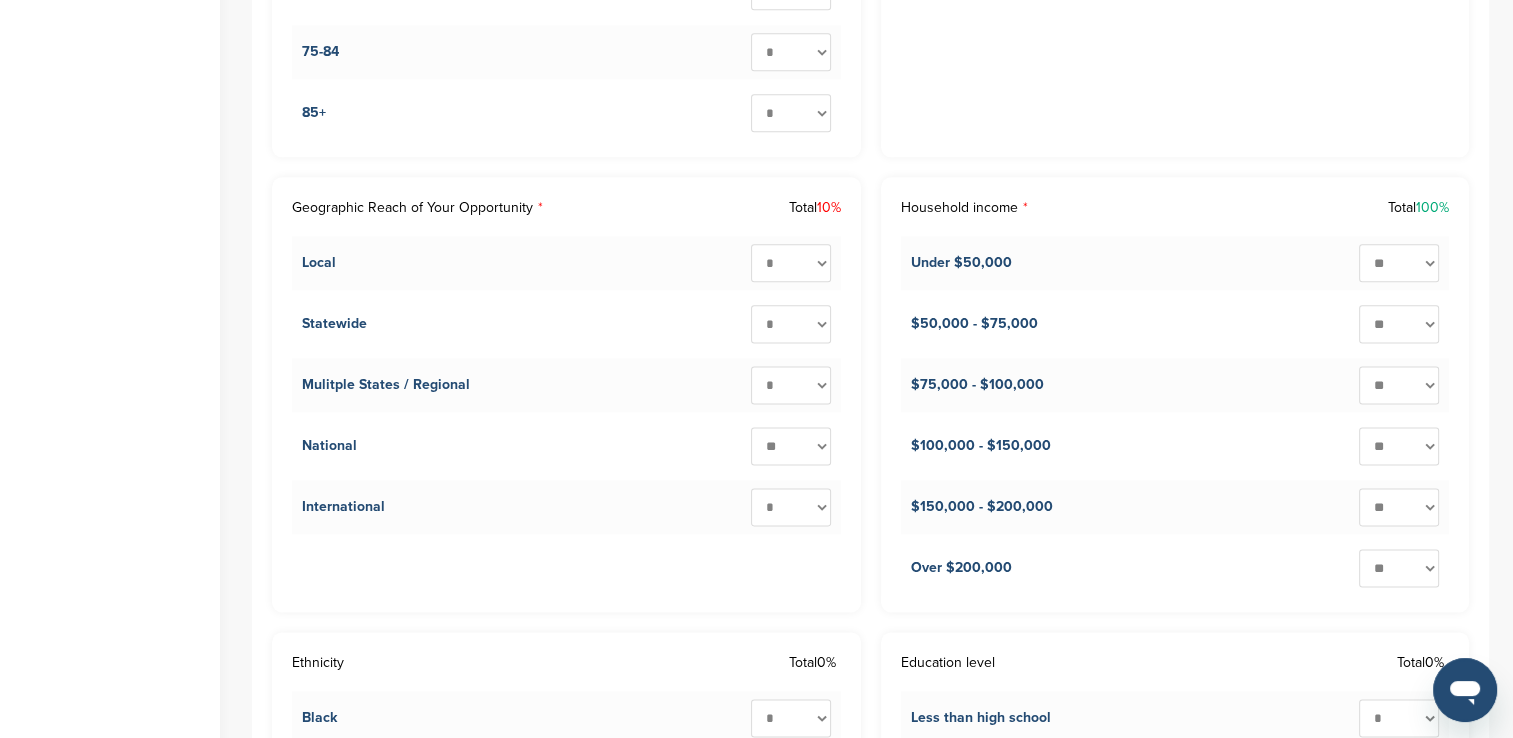 click on "*
**
**
**
**
**
**
**
**
**
***" at bounding box center [791, 385] 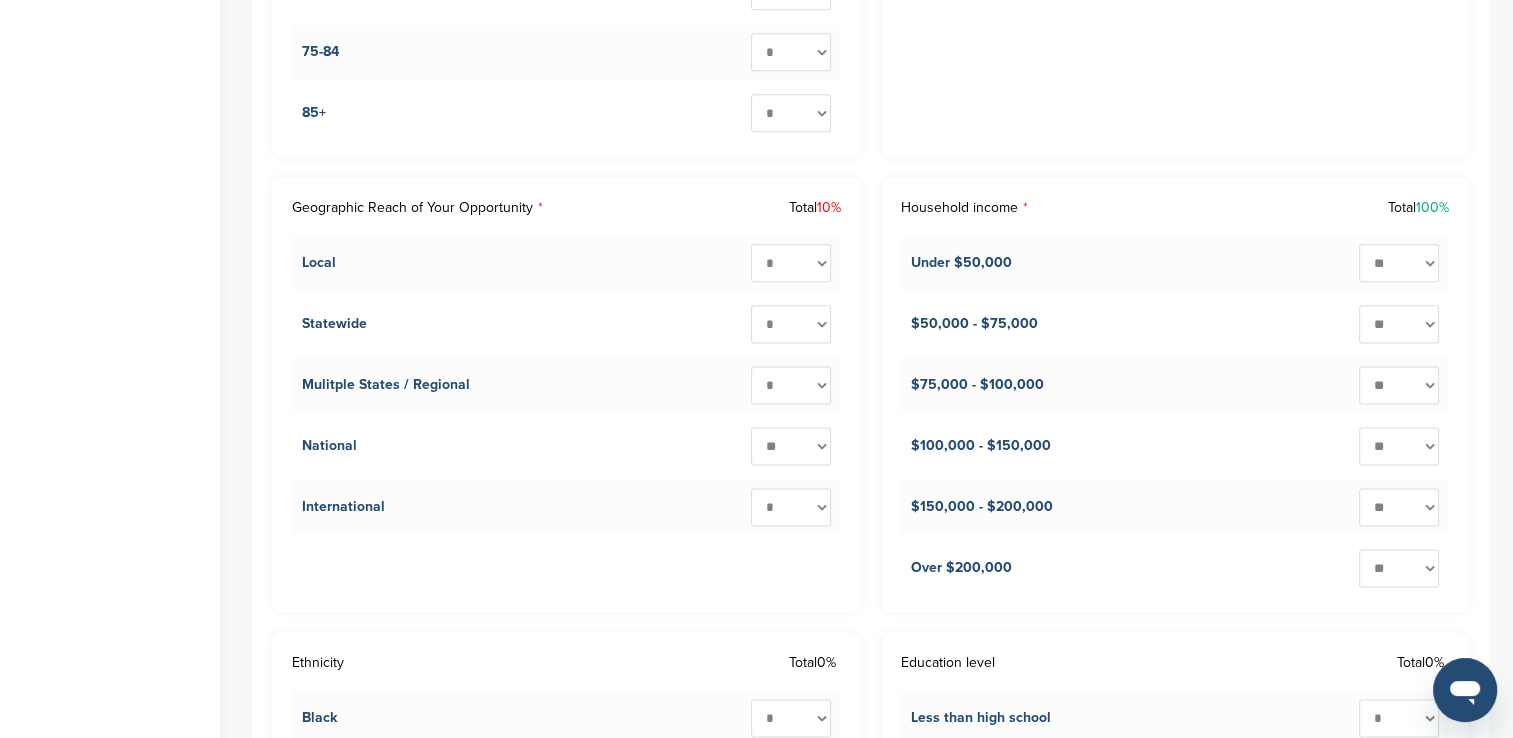 select on "**" 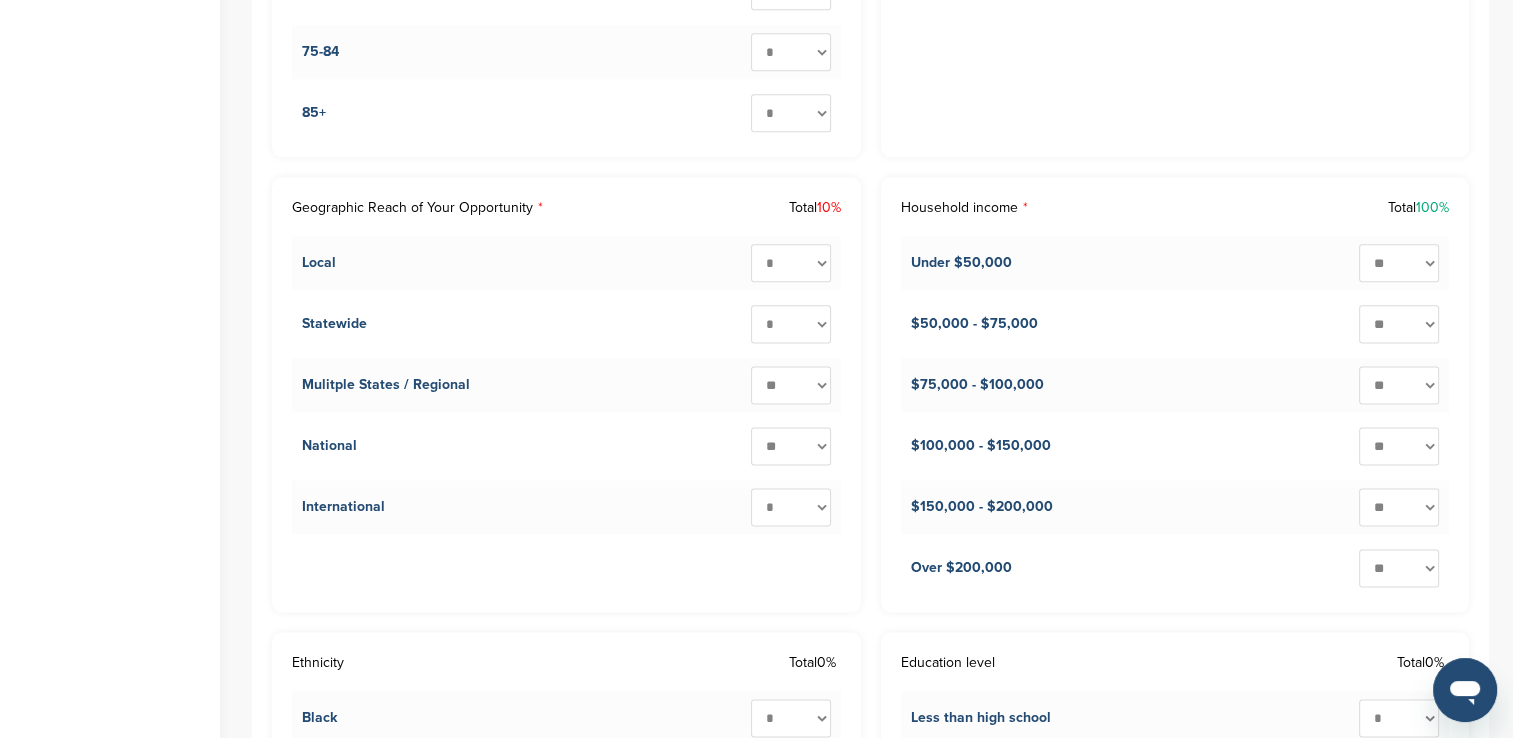 click on "*
**
**
**
**
**
**
**
**
**
***" at bounding box center (791, 385) 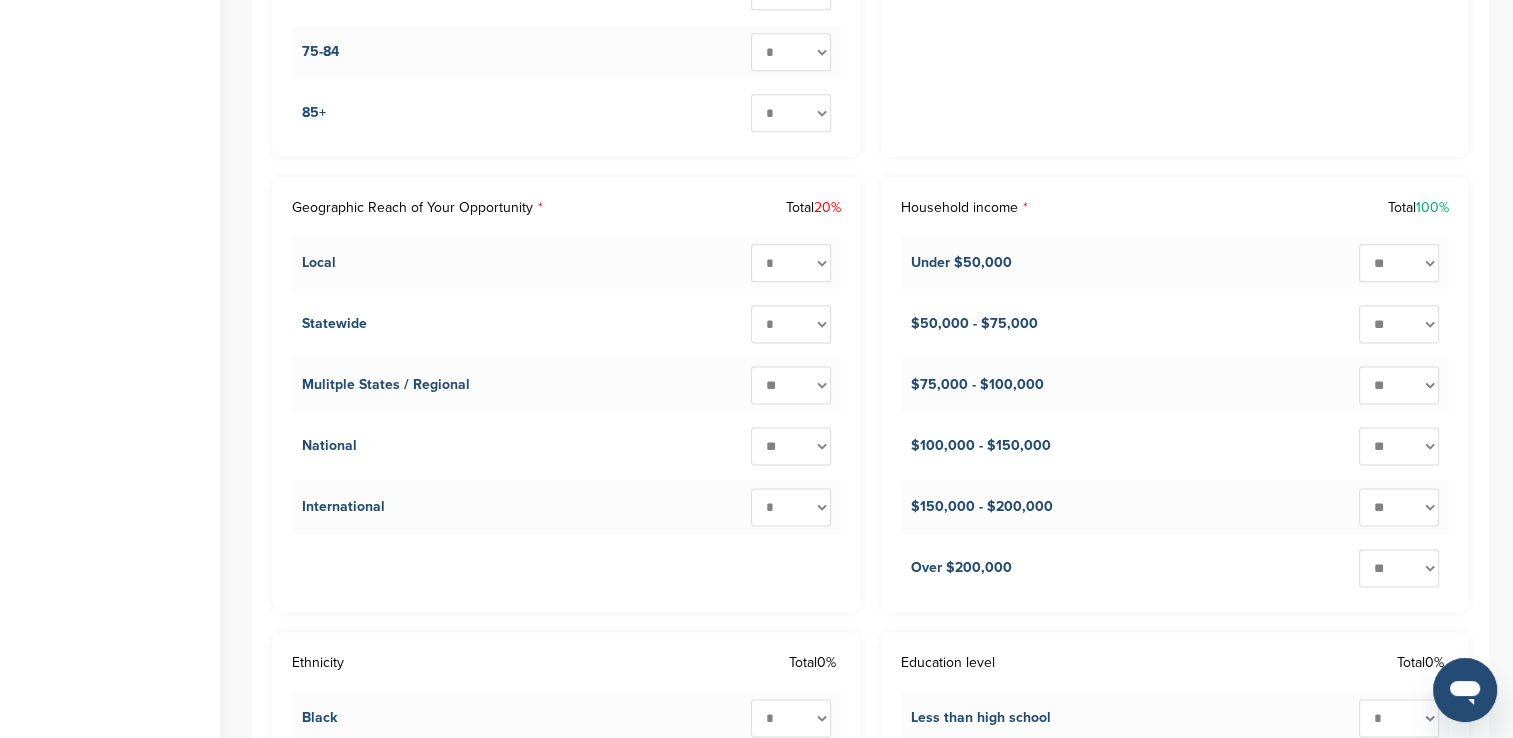click on "*
**
**
**
**
**
**
**
**
**
***" at bounding box center [791, 324] 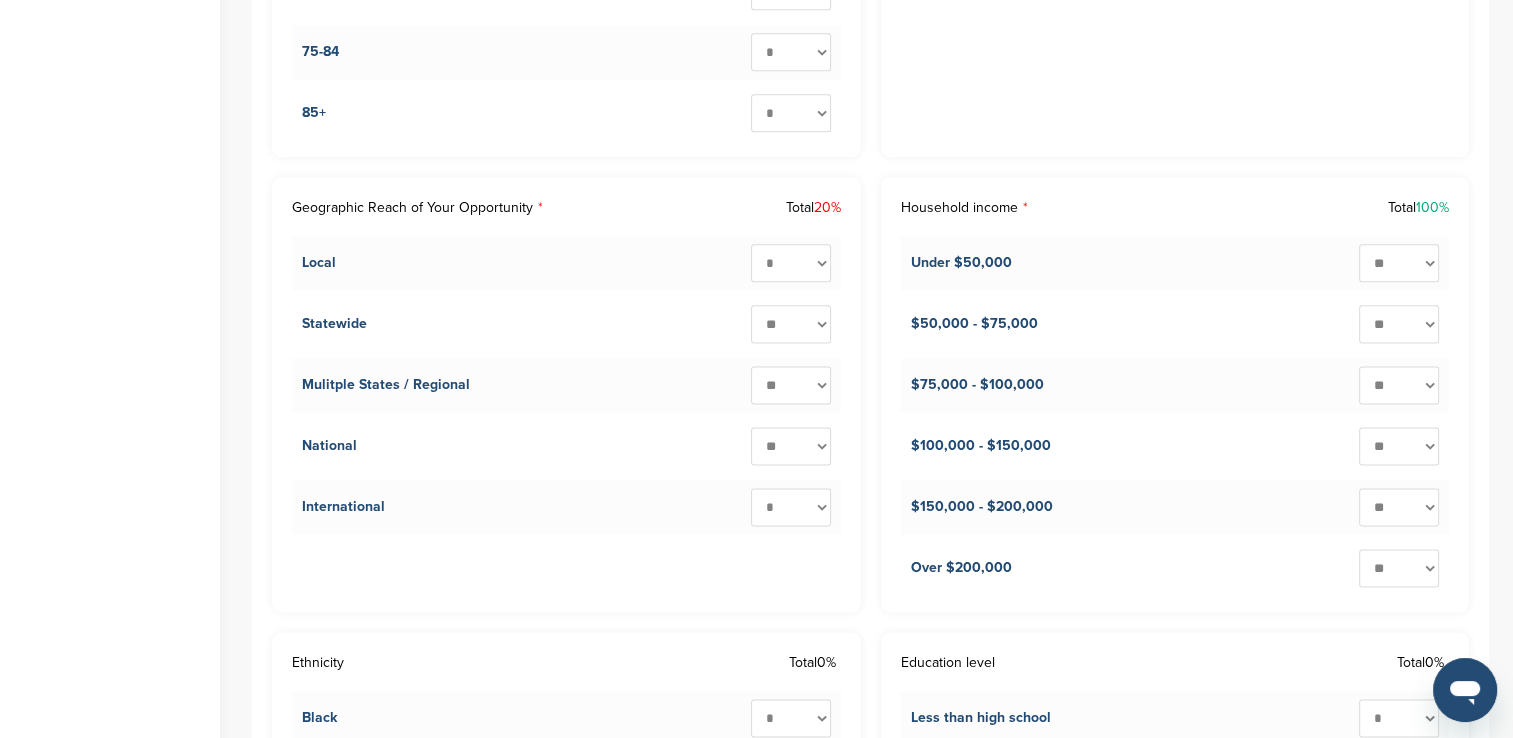 click on "*
**
**
**
**
**
**
**
**
**
***" at bounding box center [791, 324] 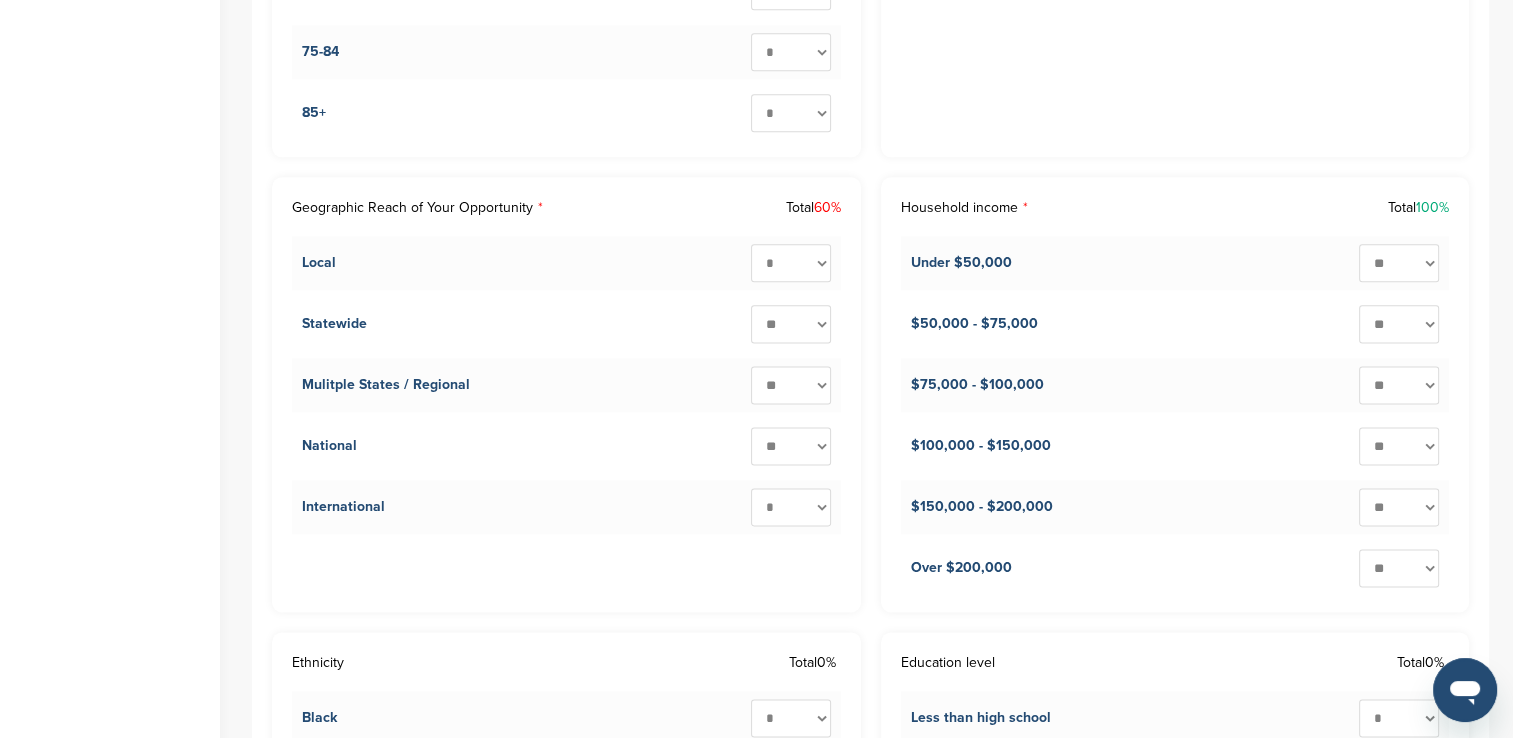 click on "*
**
**
**
**
**
**
**
**
**
***" at bounding box center (791, 324) 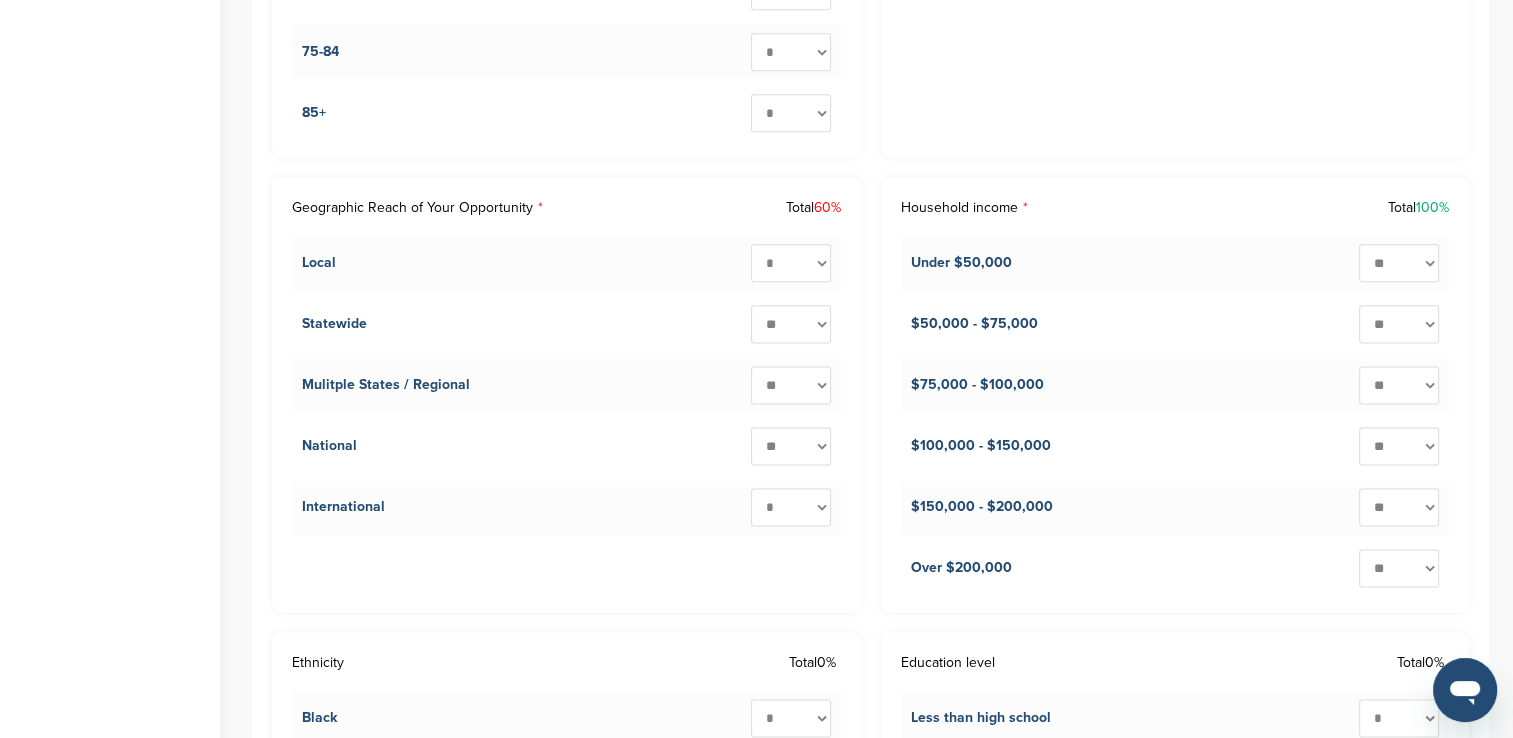 click on "*
**
**
**
**
**
**
**
**
**
***" at bounding box center [791, 263] 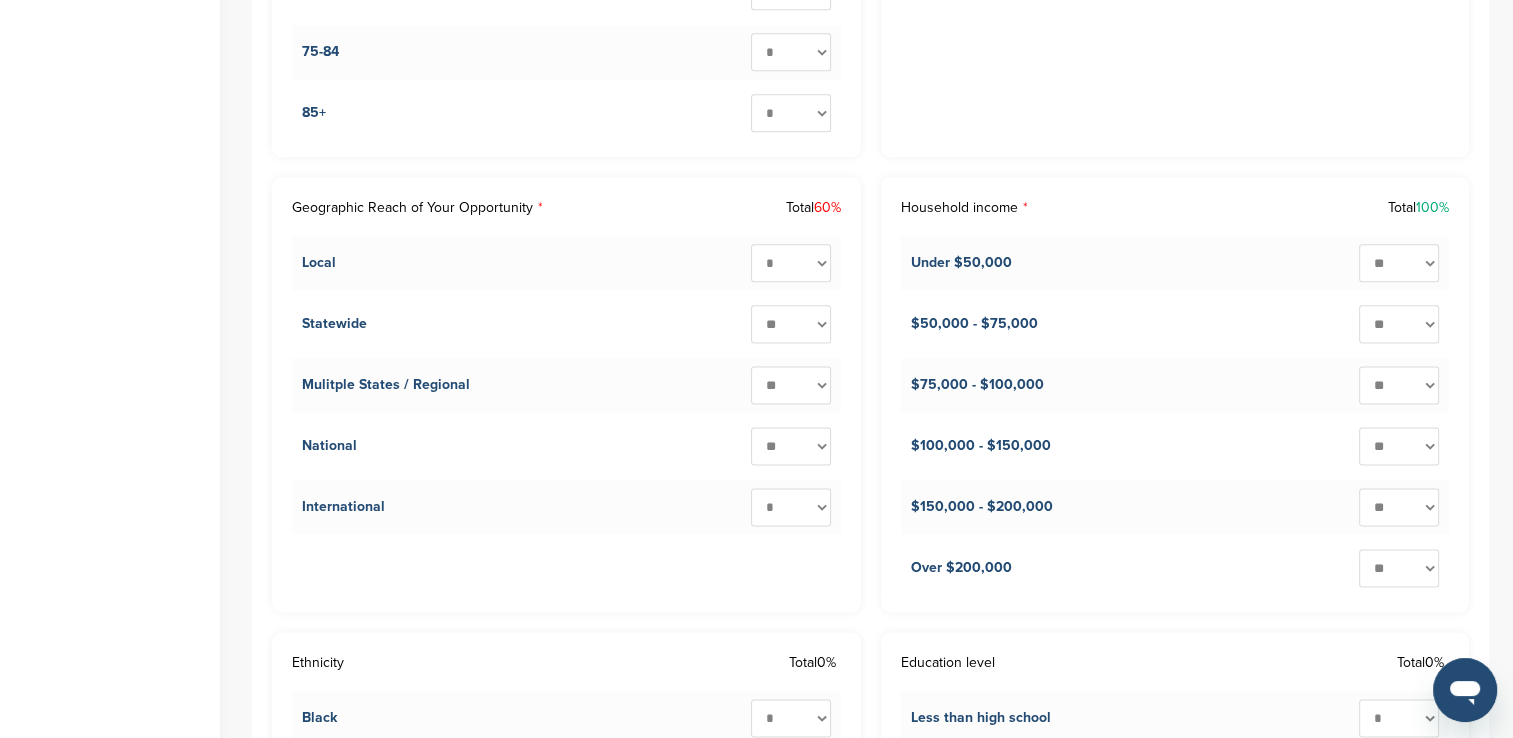 select on "**" 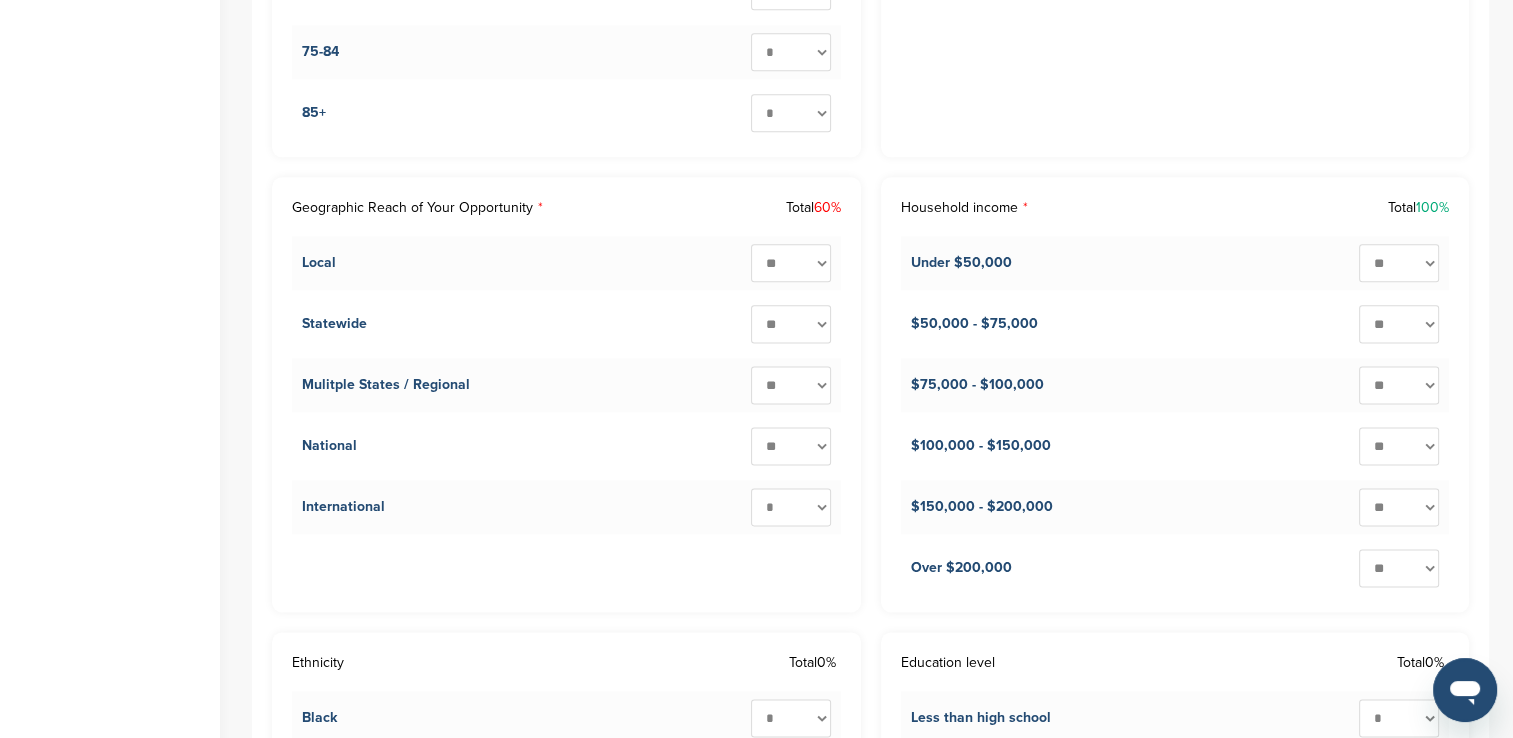 click on "*
**
**
**
**
**
**
**
**
**
***" at bounding box center (791, 263) 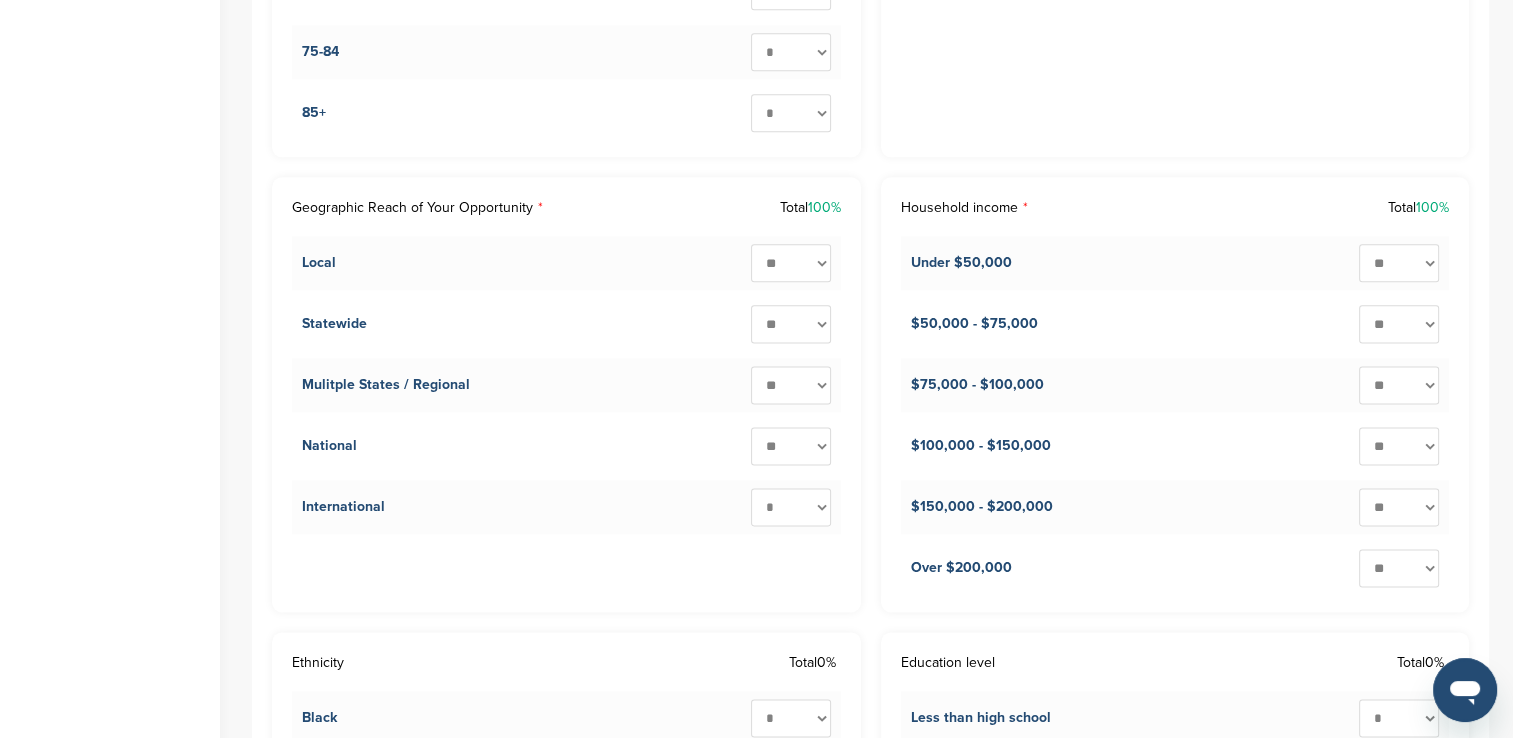 click on "Home
Search
My CRM
Pitch Board
My Pages
Analytics
Settings
Help Center" at bounding box center (110, 1126) 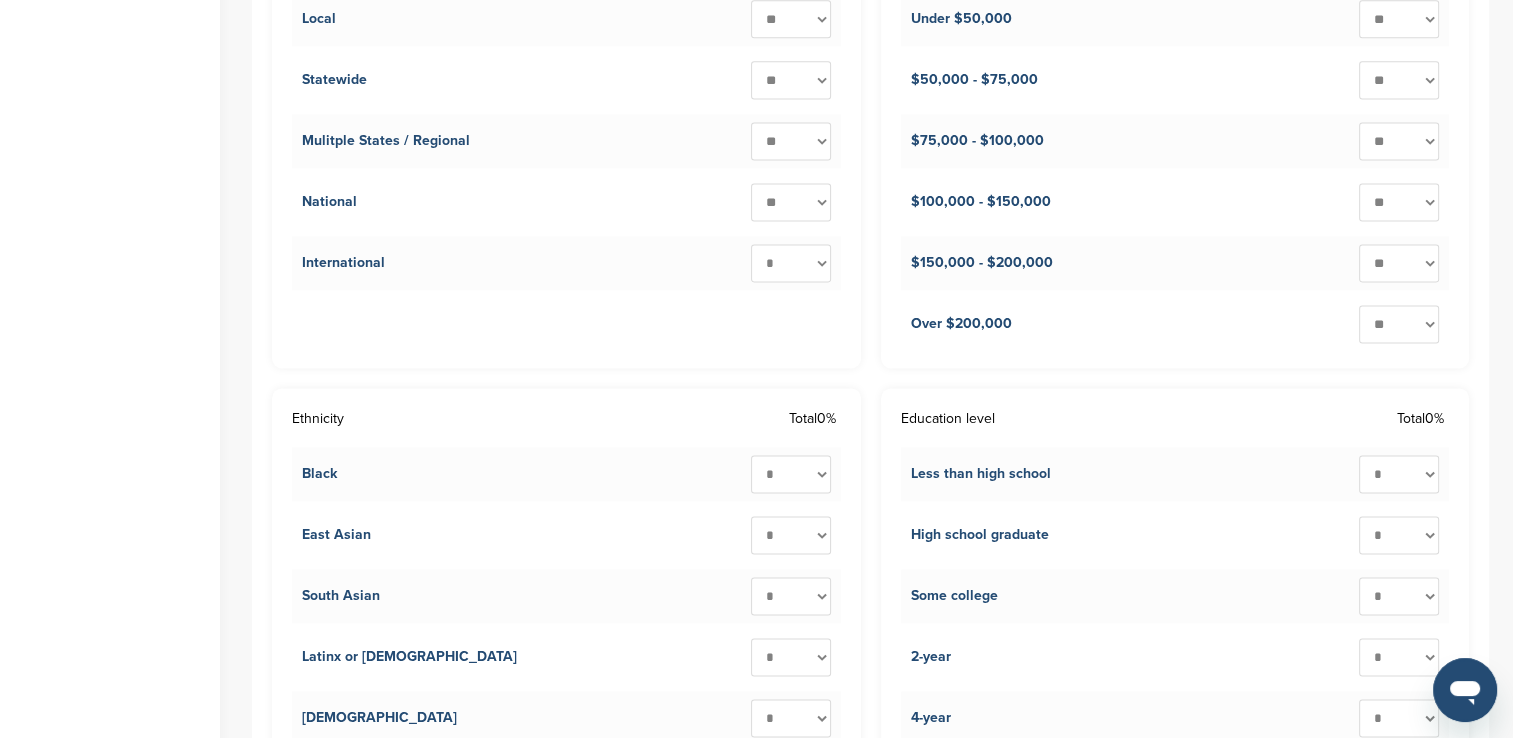 scroll, scrollTop: 2924, scrollLeft: 0, axis: vertical 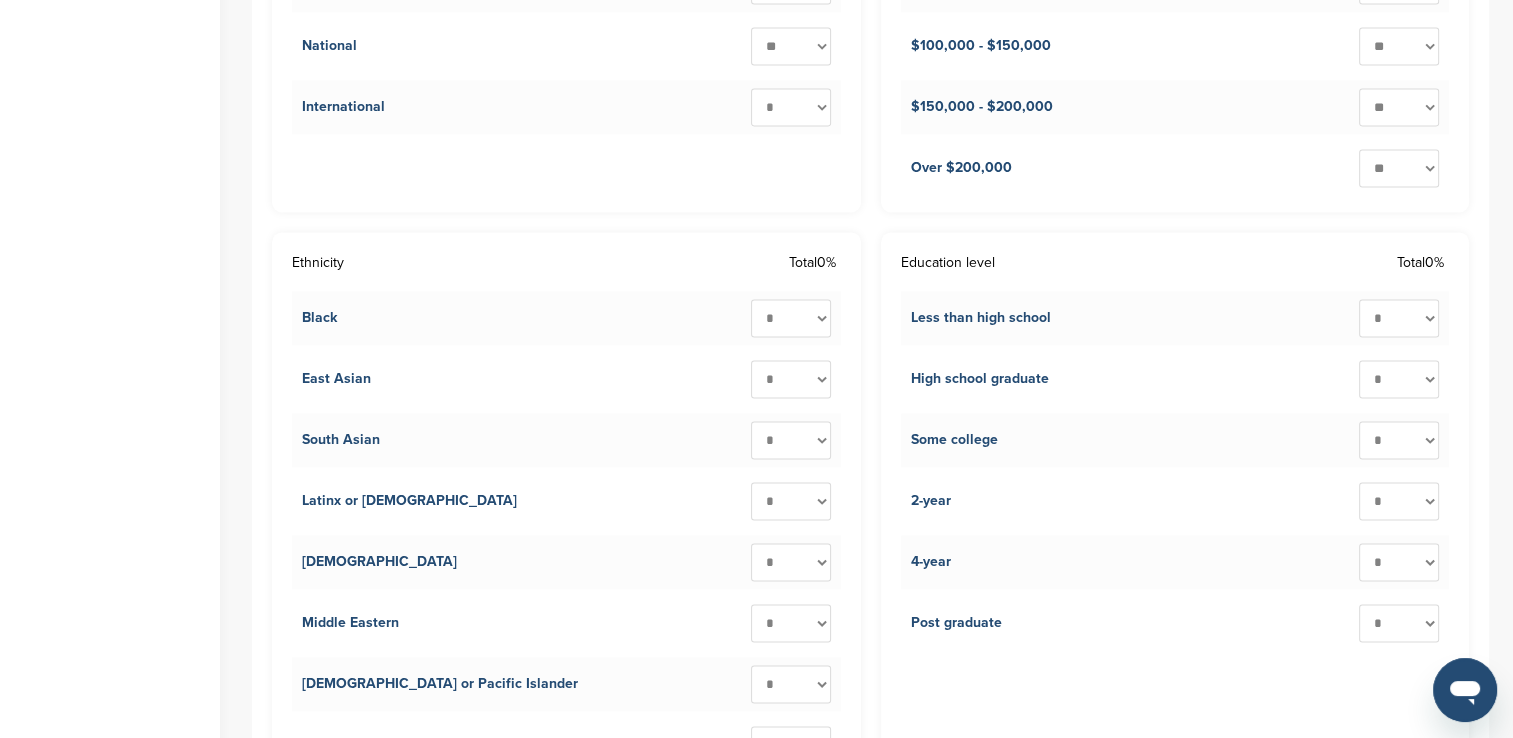 click on "*
**
**
**
**
**
**
**
**
**
***" at bounding box center [791, 318] 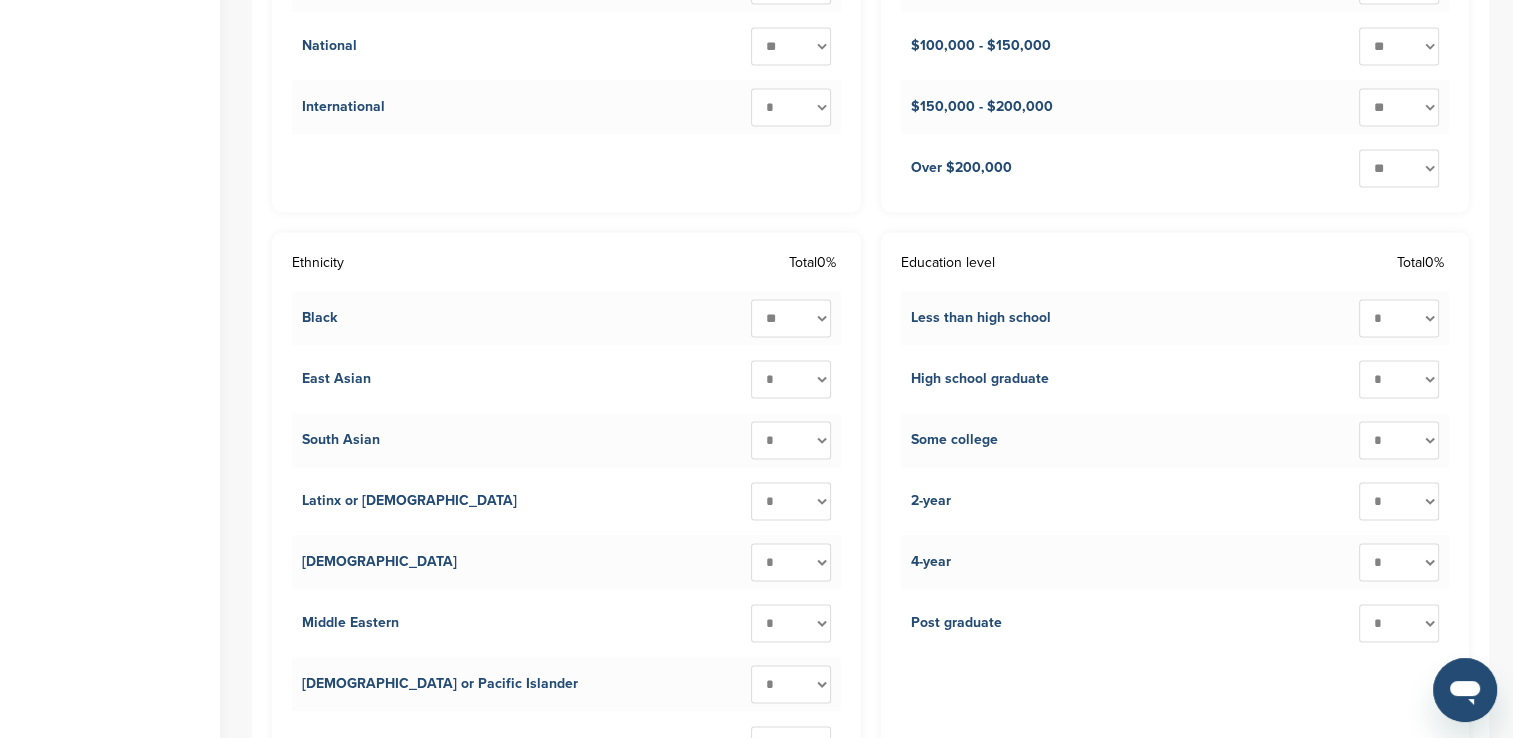 click on "*
**
**
**
**
**
**
**
**
**
***" at bounding box center [791, 318] 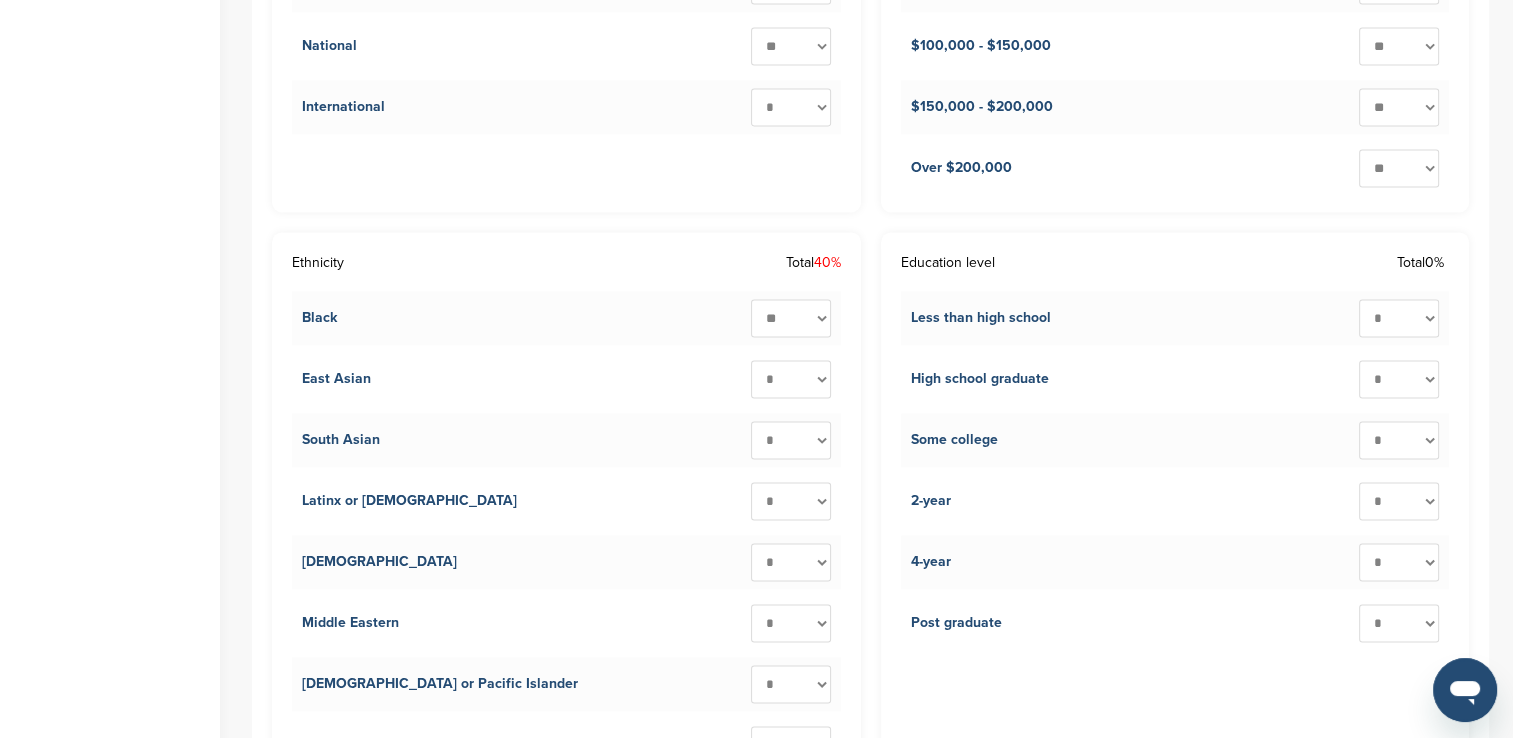 click on "*
**
**
**
**
**
**
**
**
**
***" at bounding box center (791, 501) 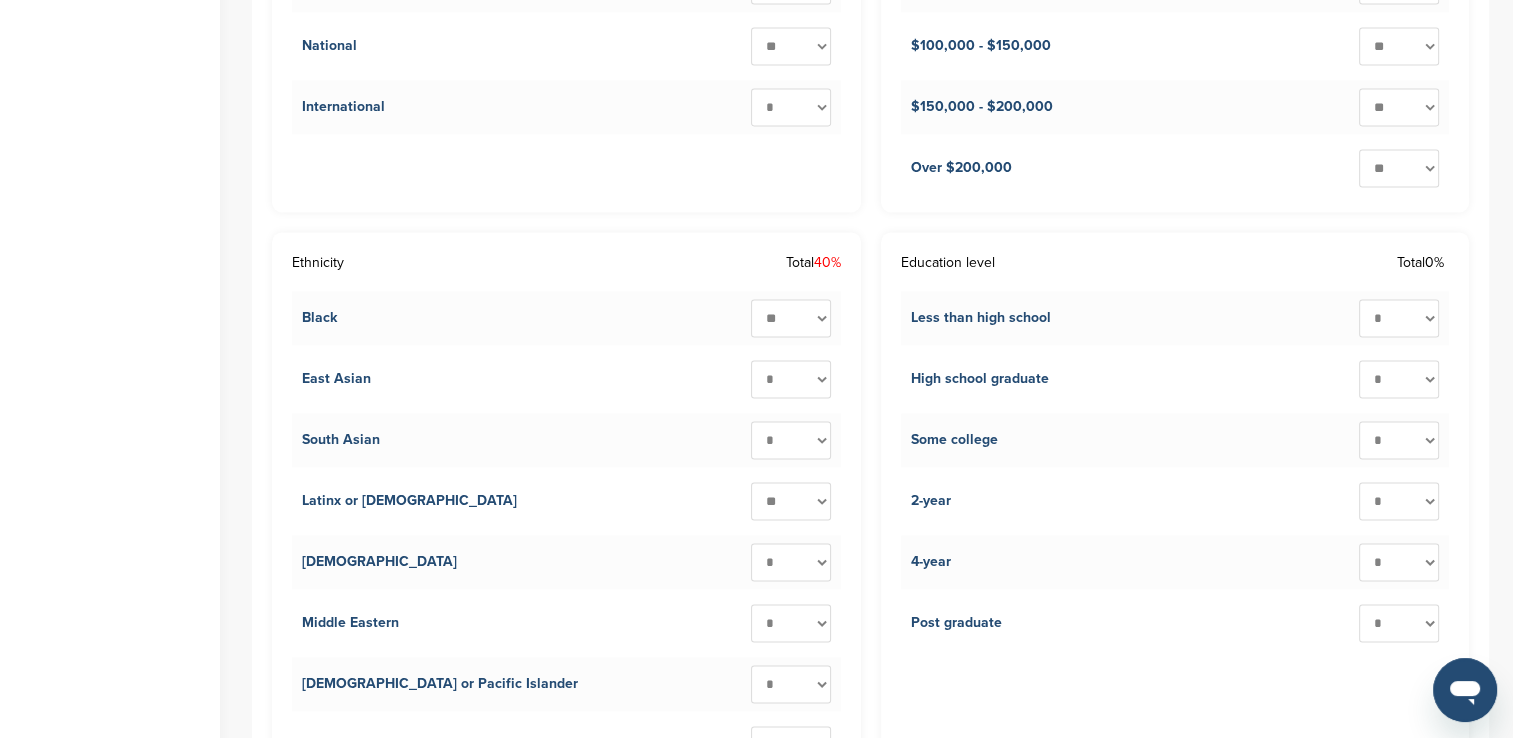 click on "*
**
**
**
**
**
**
**
**
**
***" at bounding box center [791, 501] 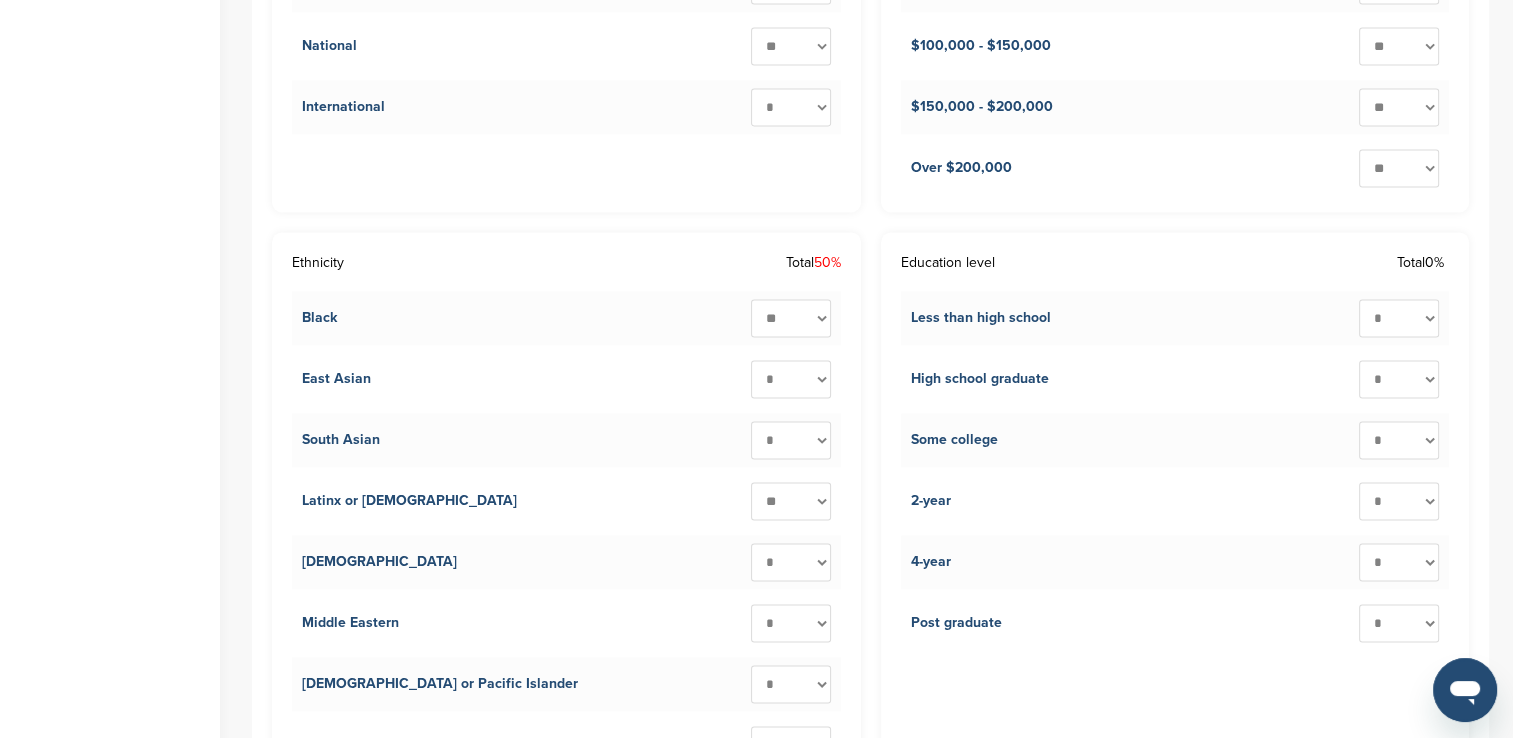 click on "*
**
**
**
**
**
**
**
**
**
***" at bounding box center (791, 379) 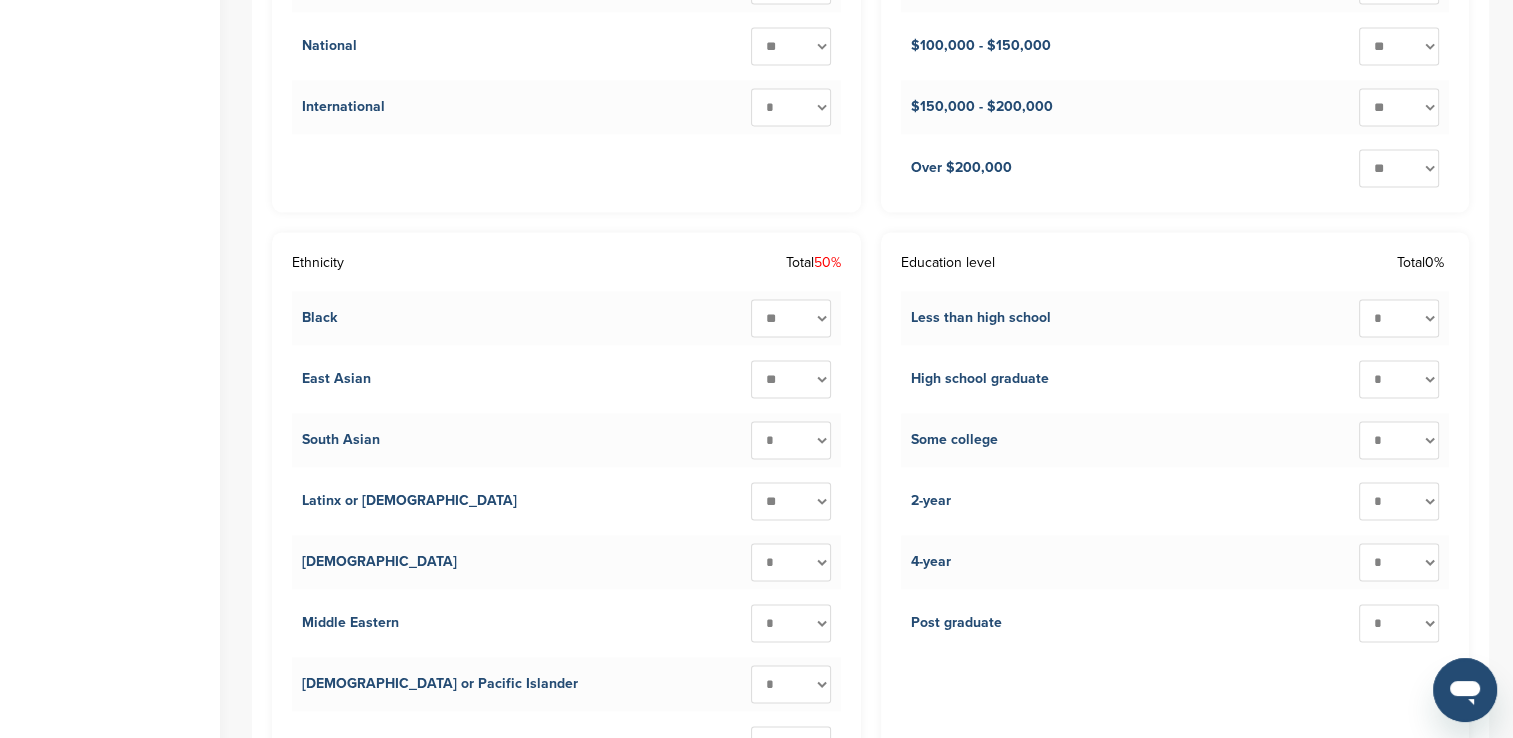 click on "*
**
**
**
**
**
**
**
**
**
***" at bounding box center [791, 379] 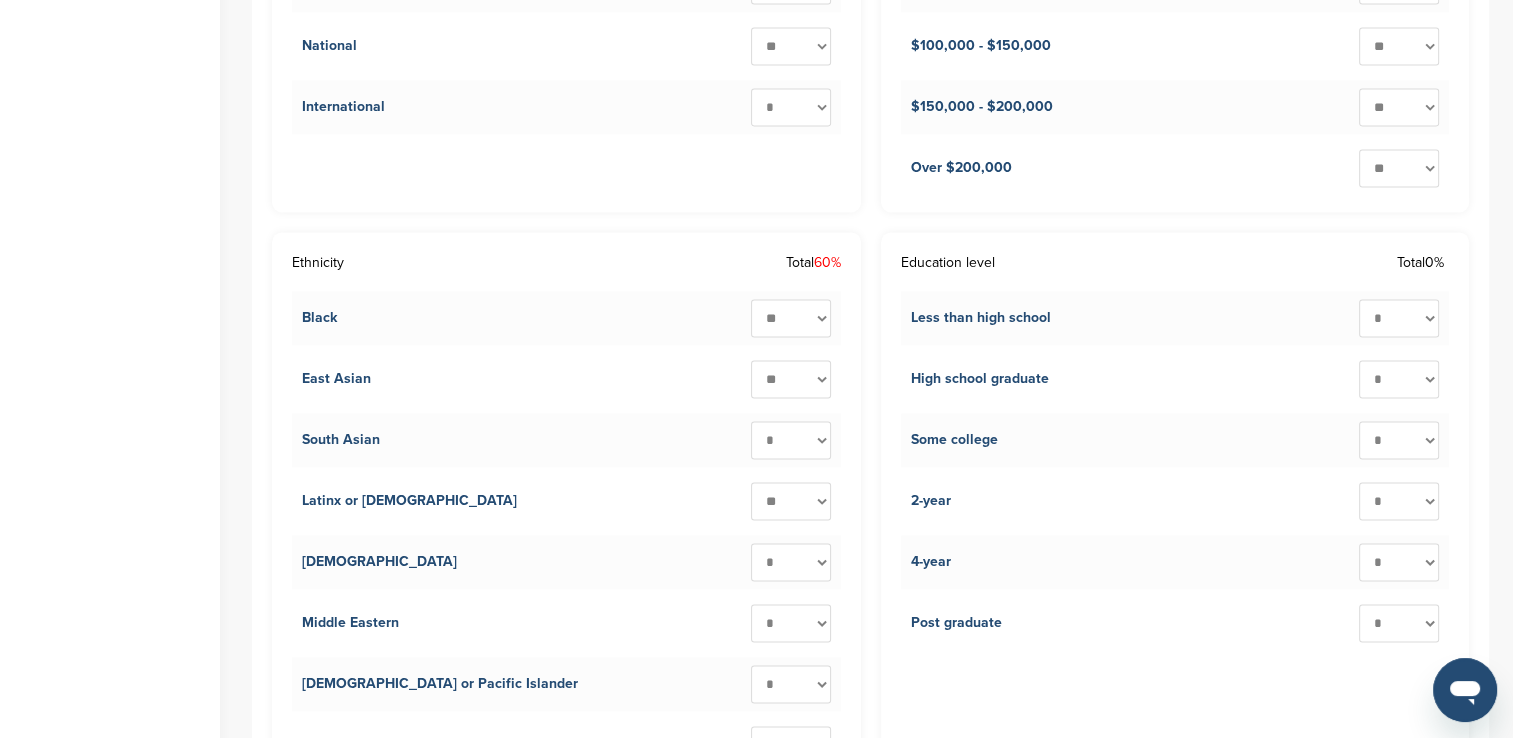 click on "*
**
**
**
**
**
**
**
**
**
***" at bounding box center (791, 440) 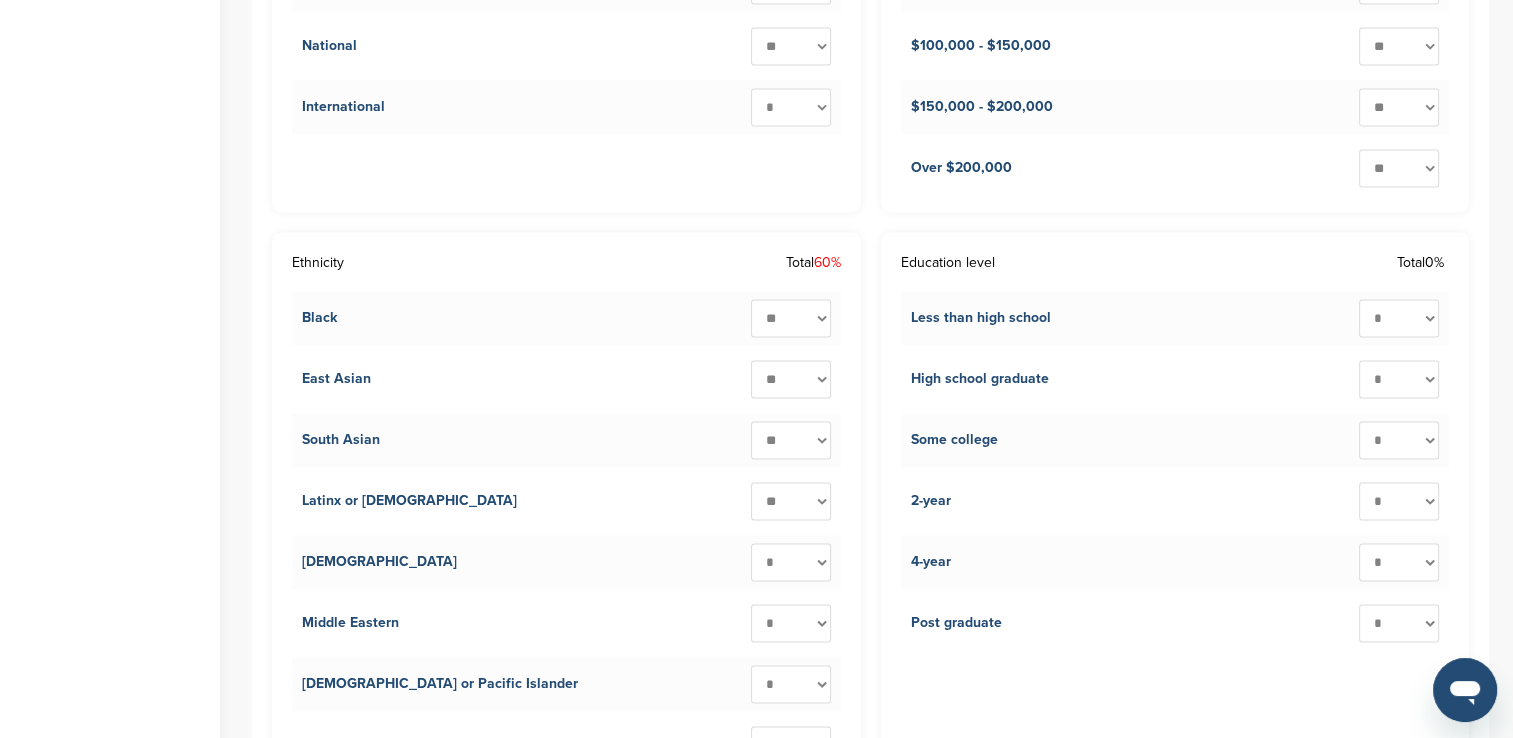 click on "*
**
**
**
**
**
**
**
**
**
***" at bounding box center [791, 440] 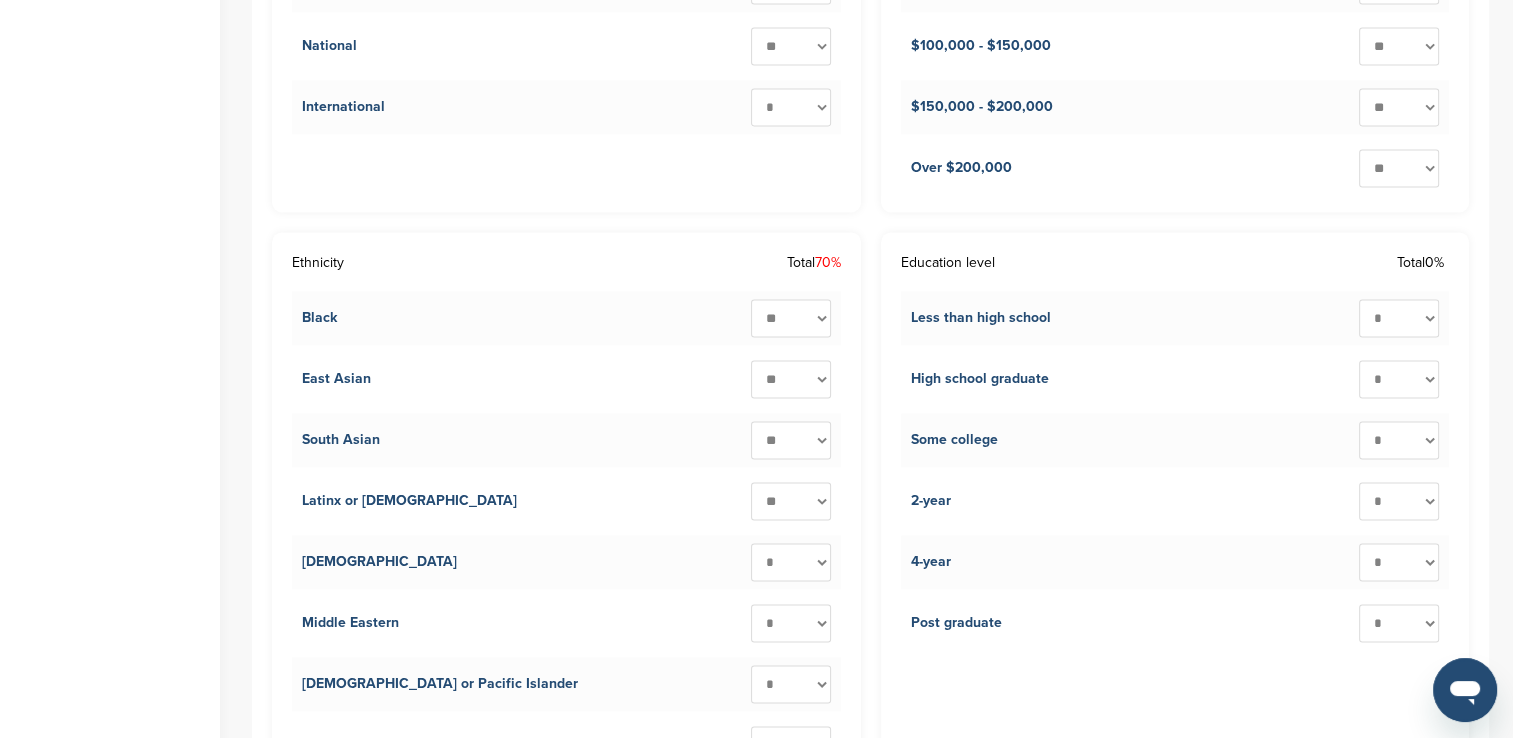 click on "*
**
**
**
**
**
**
**
**
**
***" at bounding box center [791, 501] 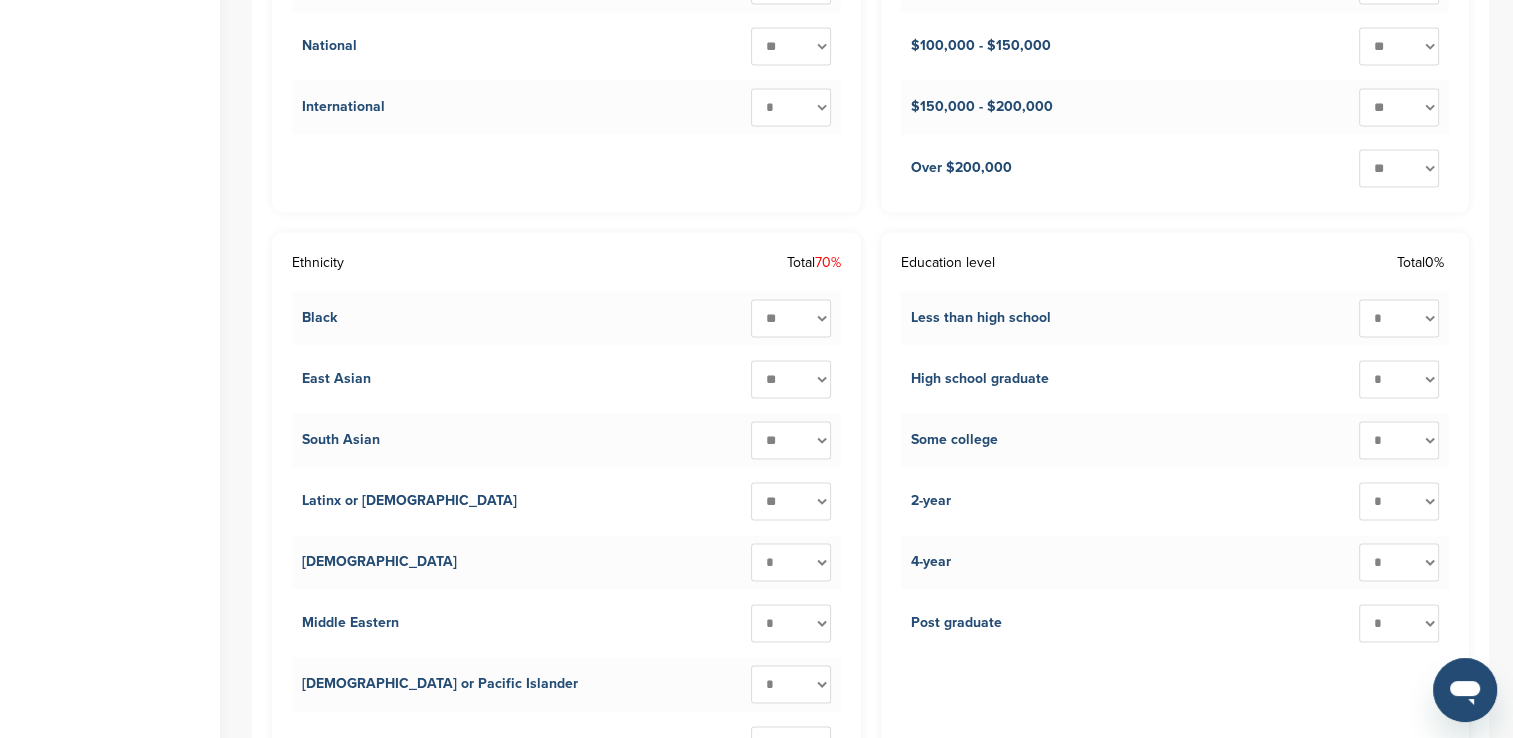 click on "*
**
**
**
**
**
**
**
**
**
***" at bounding box center [791, 562] 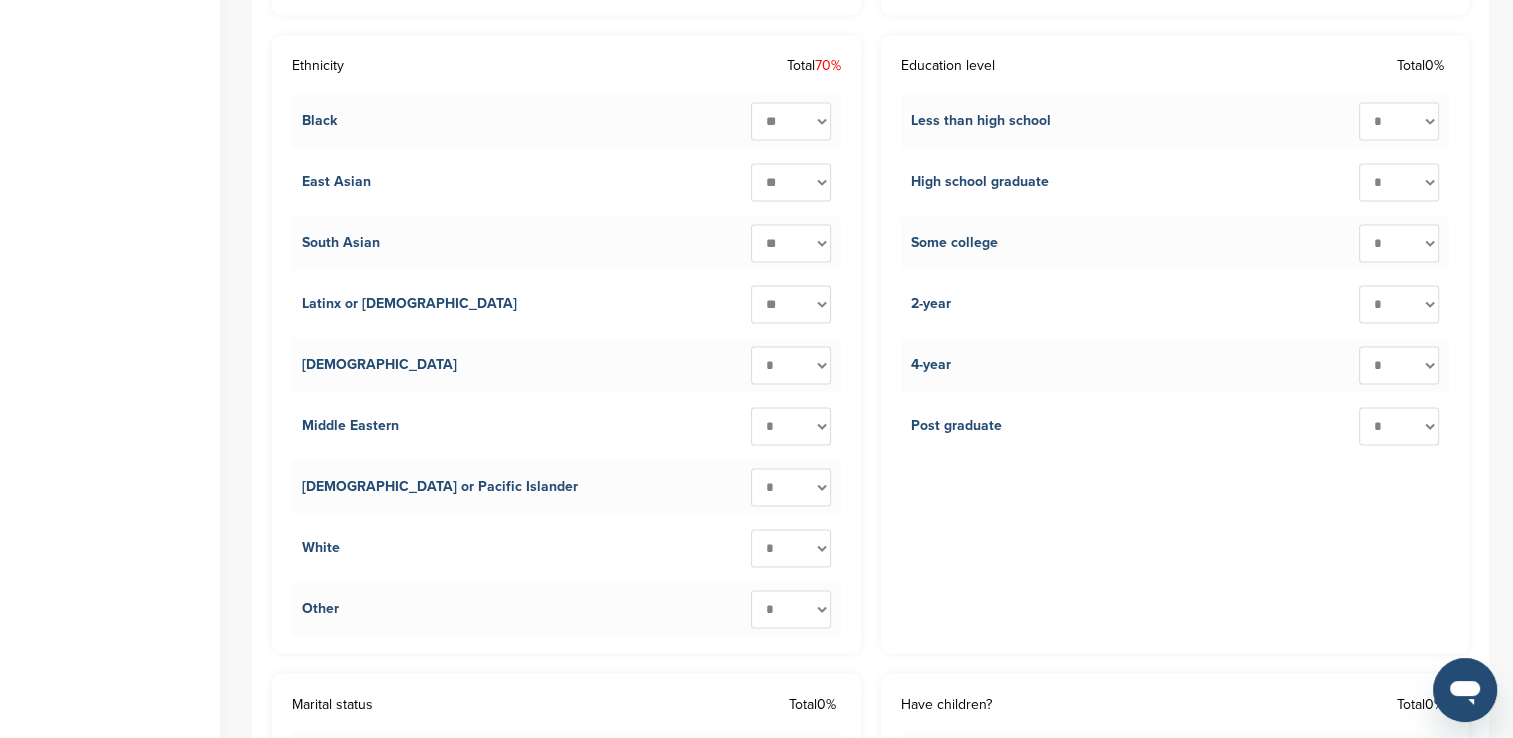 scroll, scrollTop: 3124, scrollLeft: 0, axis: vertical 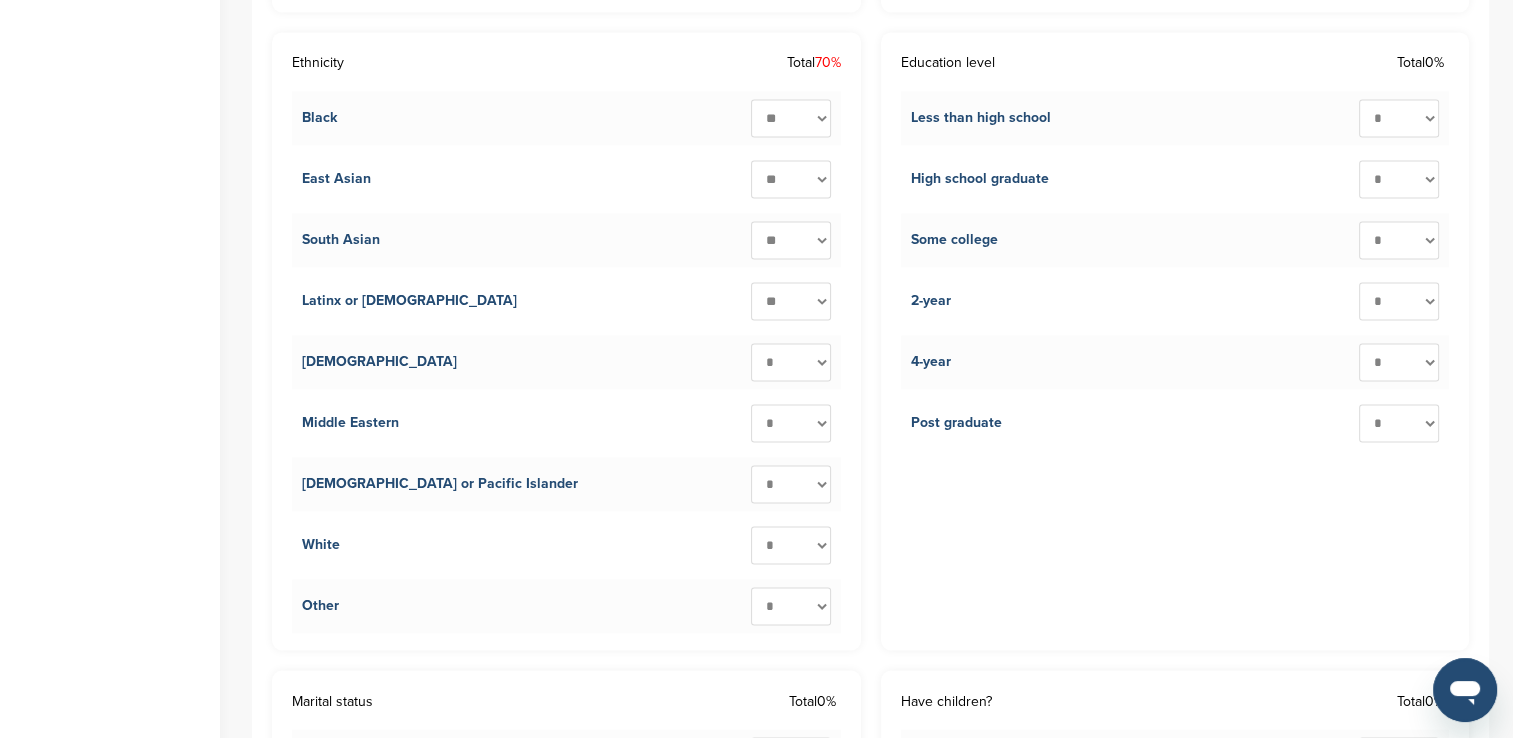 click on "*
**
**
**
**
**
**
**
**
**
***" at bounding box center (791, 545) 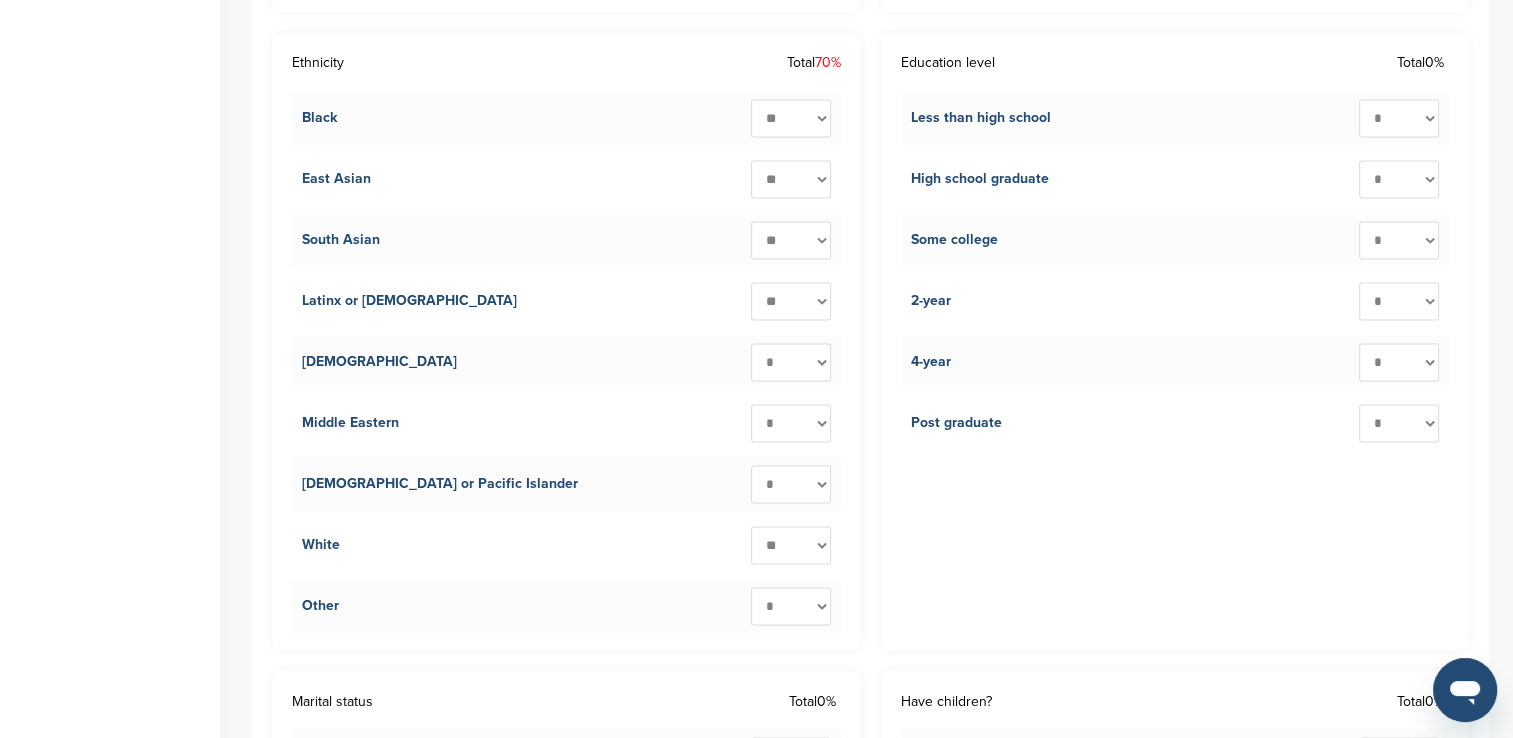 click on "*
**
**
**
**
**
**
**
**
**
***" at bounding box center [791, 545] 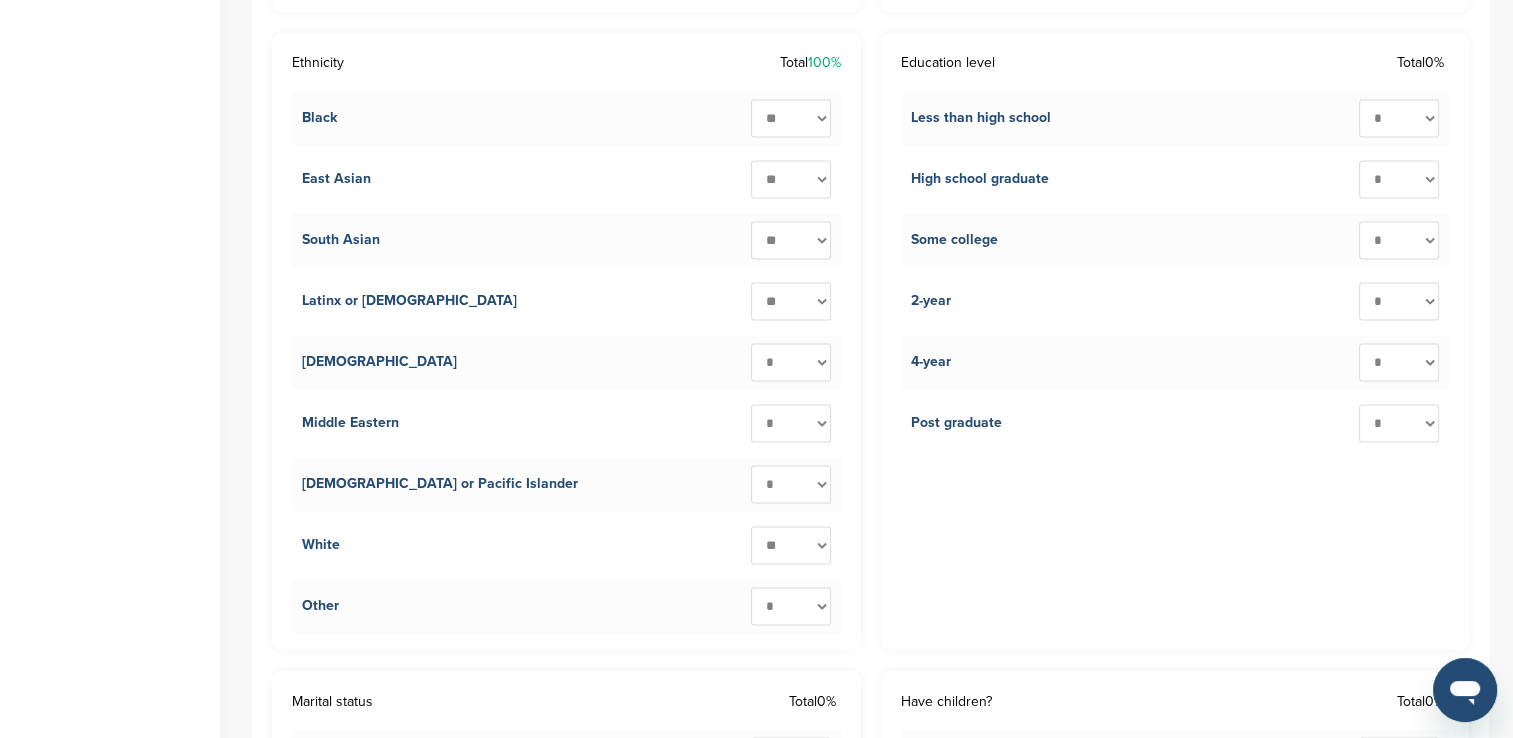 click on "*
**
**
**
**
**
**
**
**
**
***" at bounding box center (791, 606) 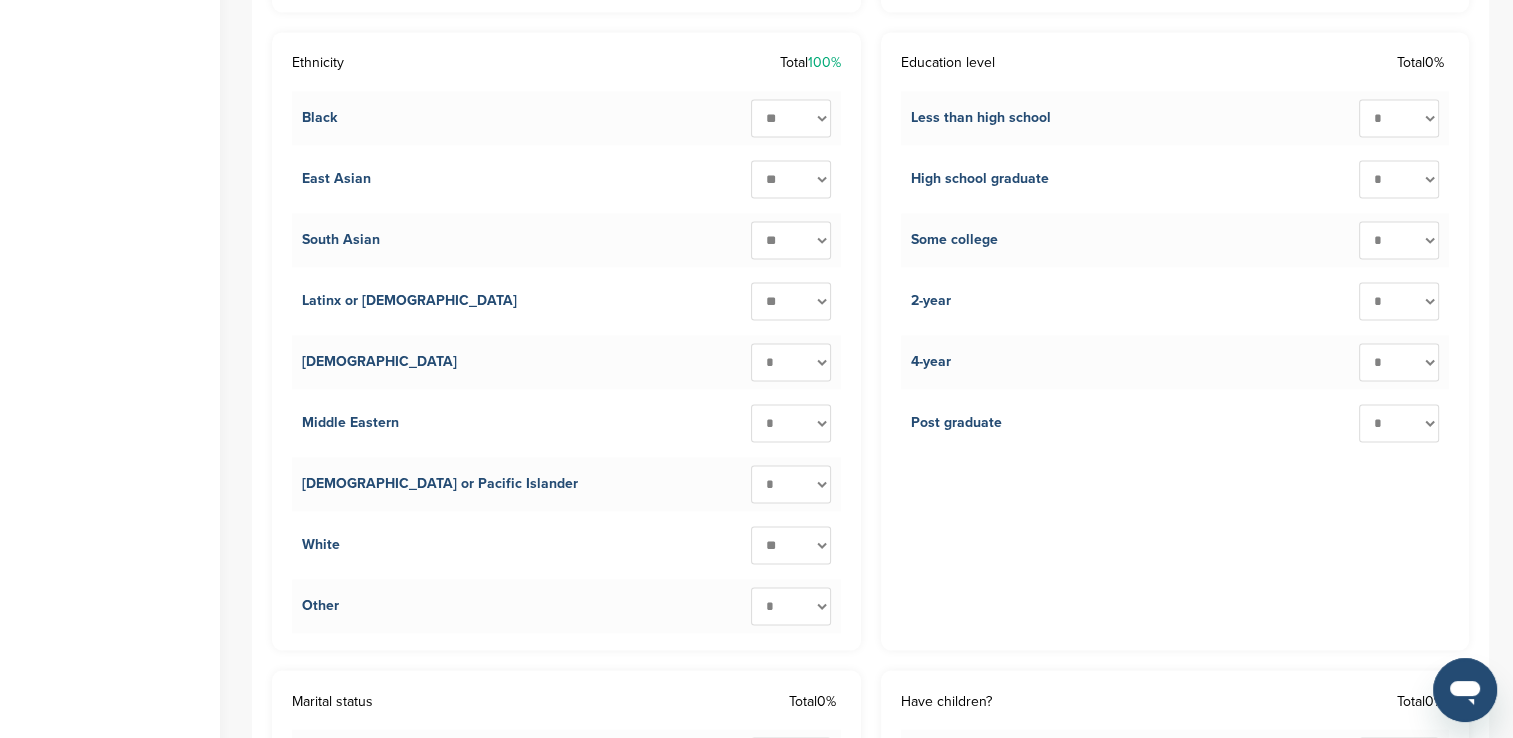select on "**" 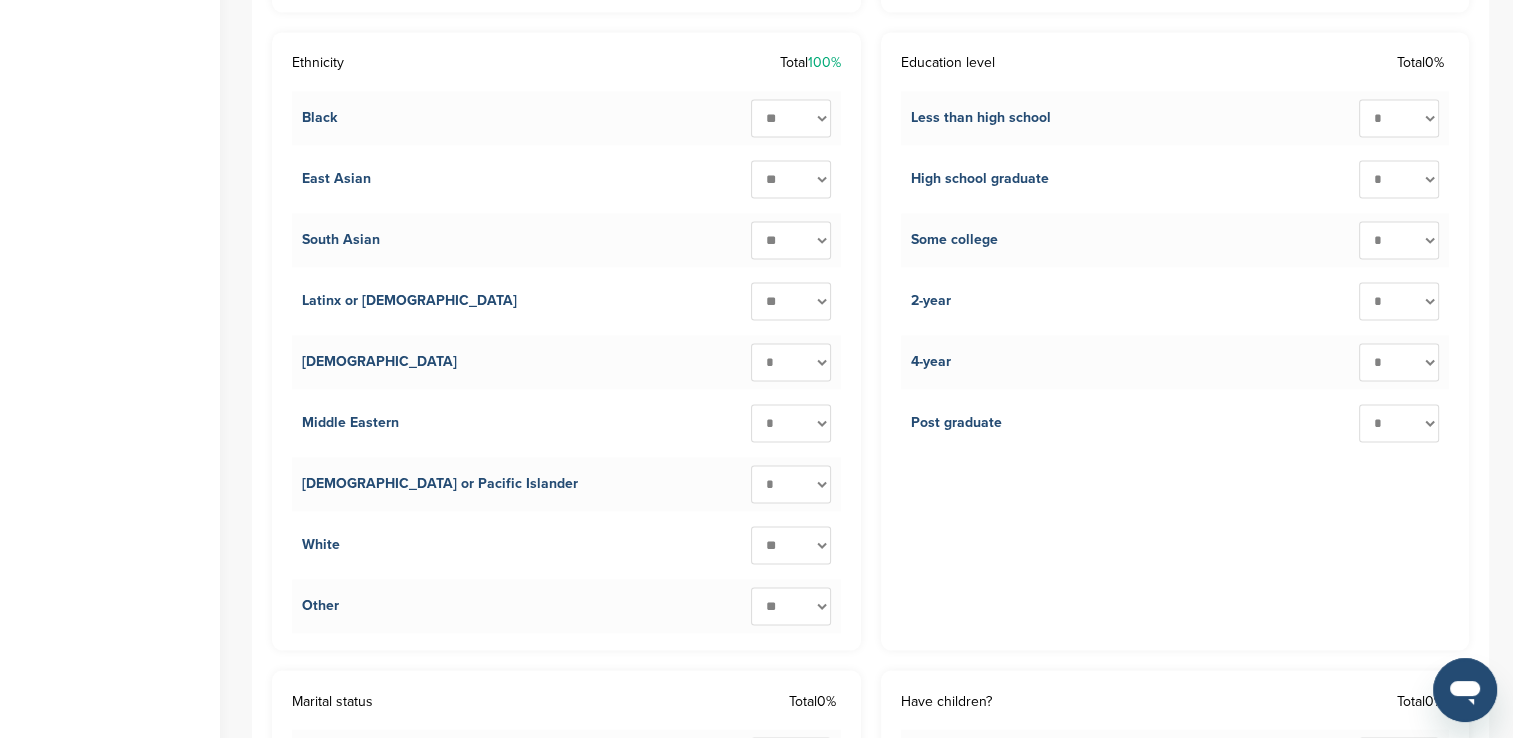 click on "*
**
**
**
**
**
**
**
**
**
***" at bounding box center (791, 606) 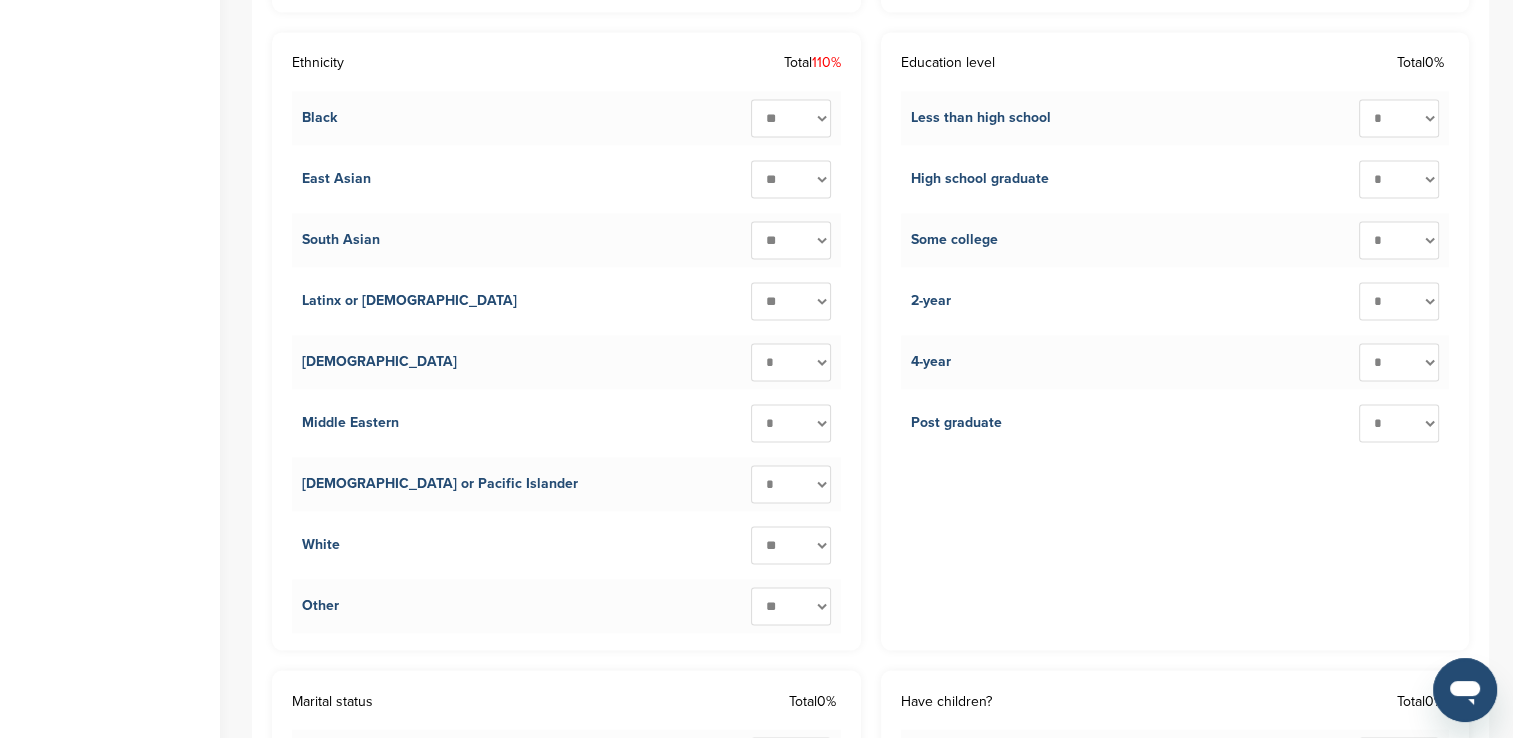 click on "*
**
**
**
**
**
**
**
**
**
***" at bounding box center (791, 118) 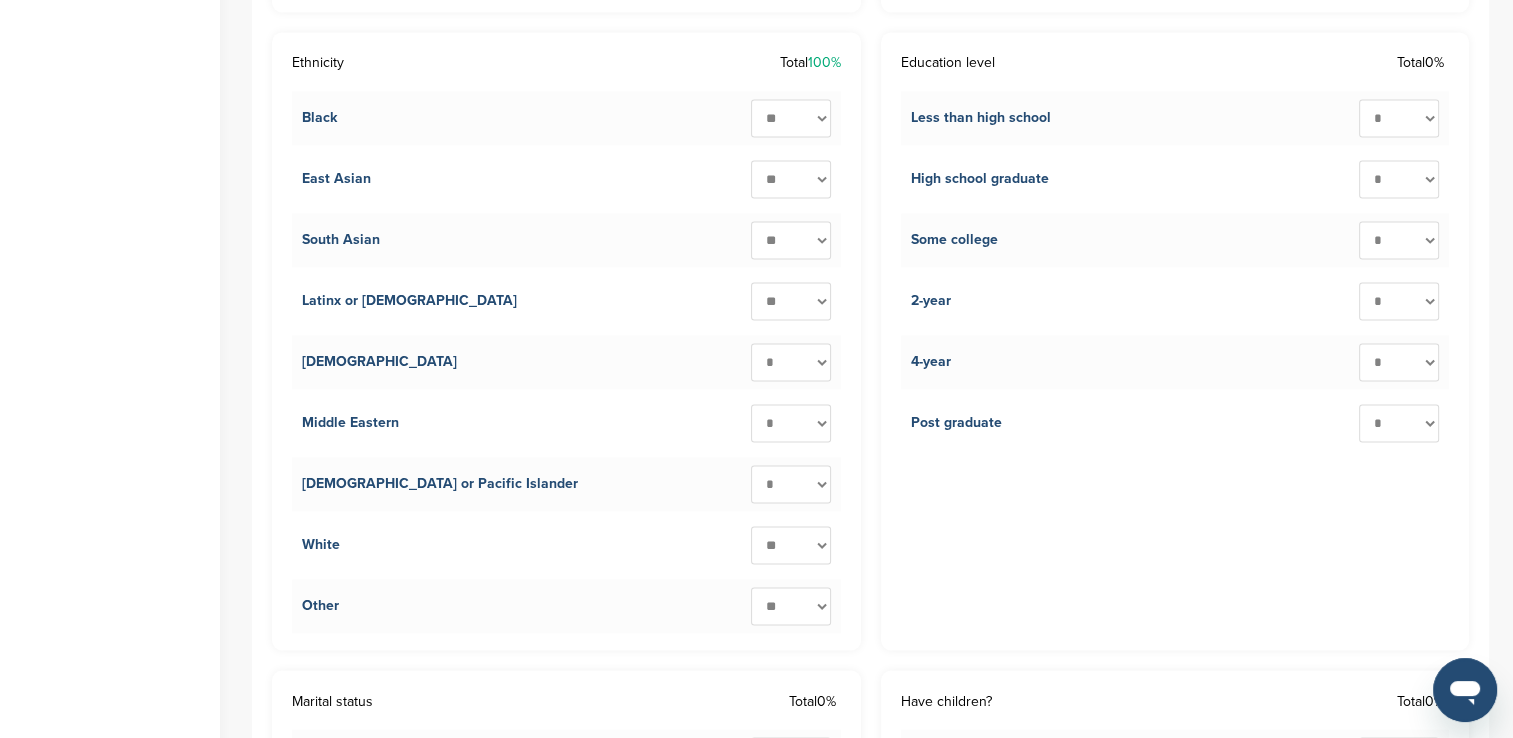 click on "*
**
**
**
**
**
**
**
**
**
***" at bounding box center (1399, 423) 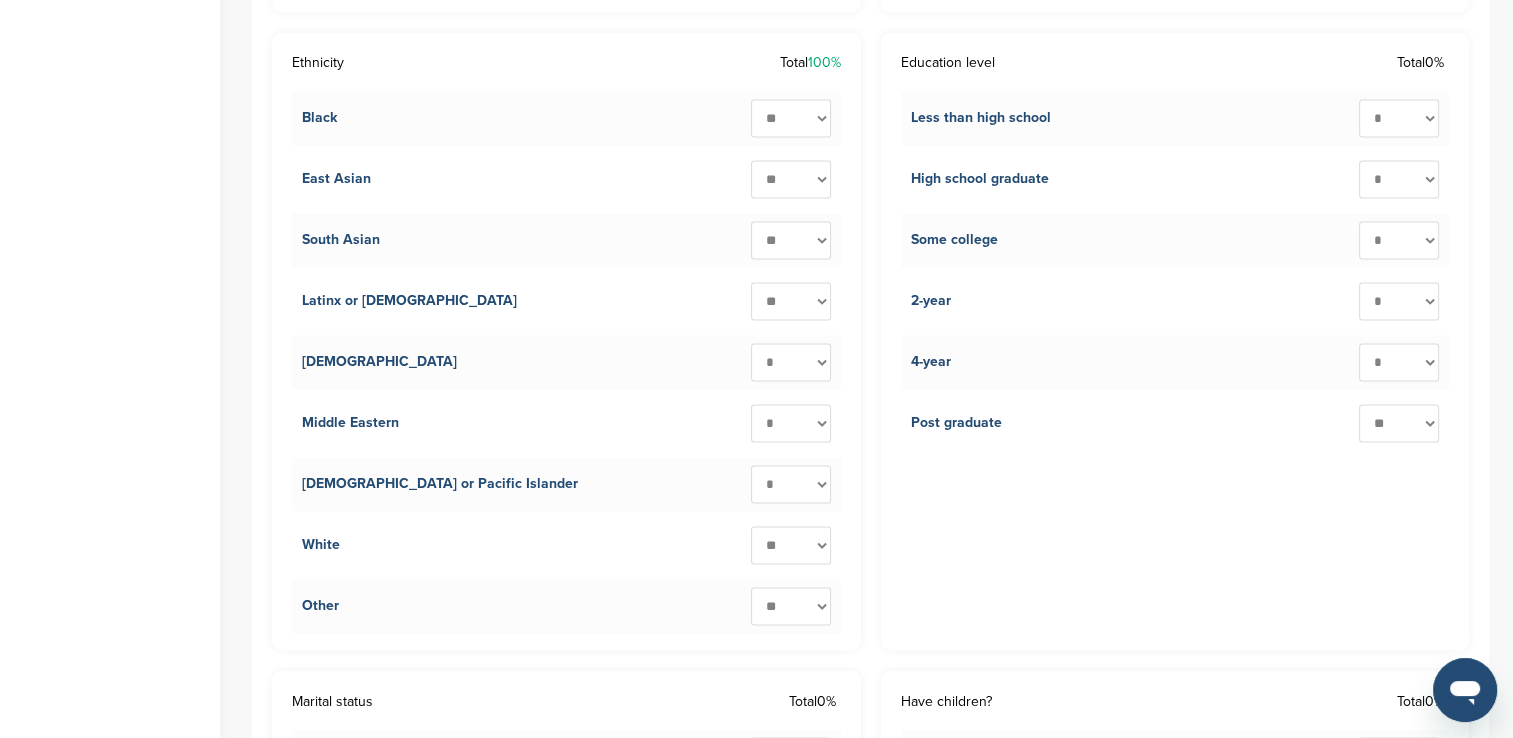 click on "*
**
**
**
**
**
**
**
**
**
***" at bounding box center (1399, 423) 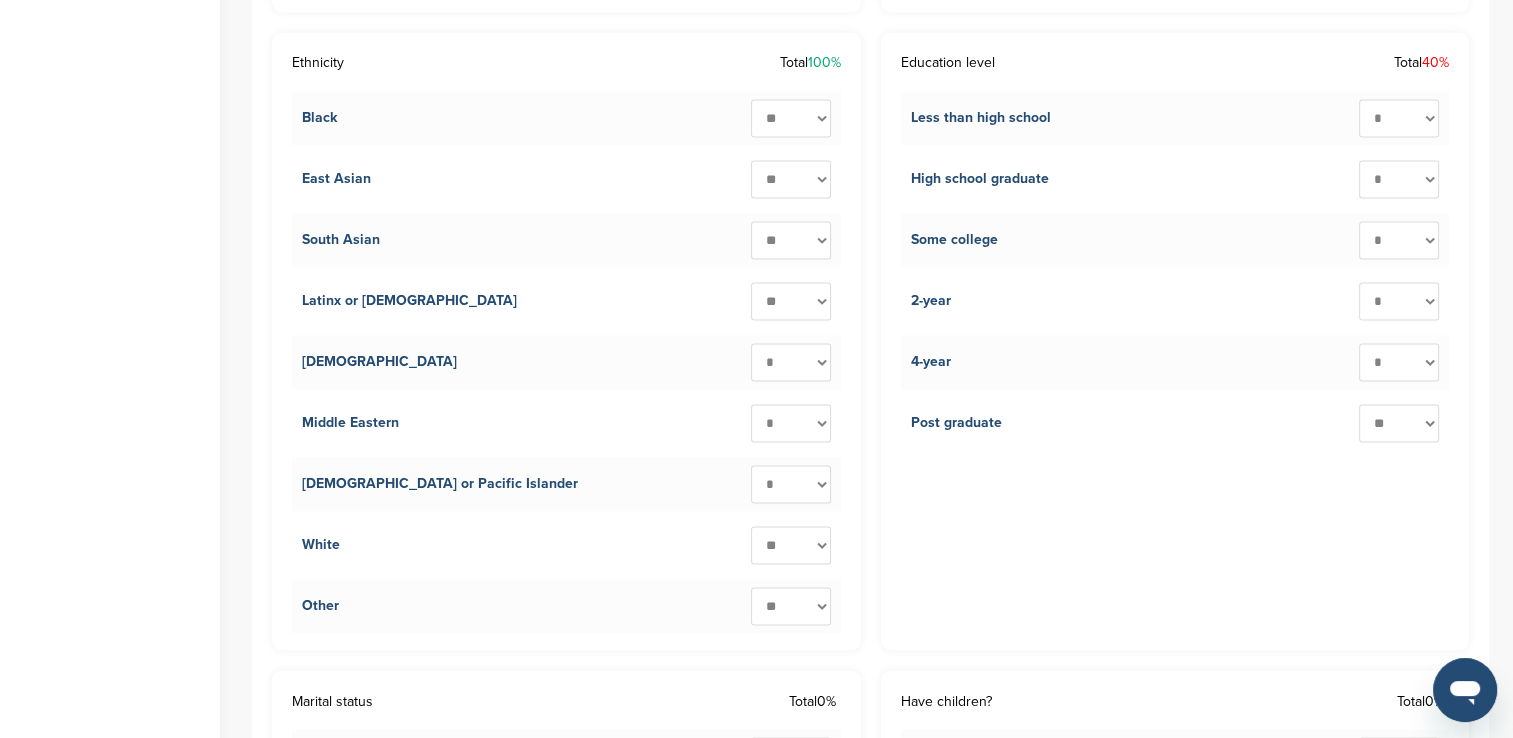 click on "*
**
**
**
**
**
**
**
**
**
***" at bounding box center [1399, 362] 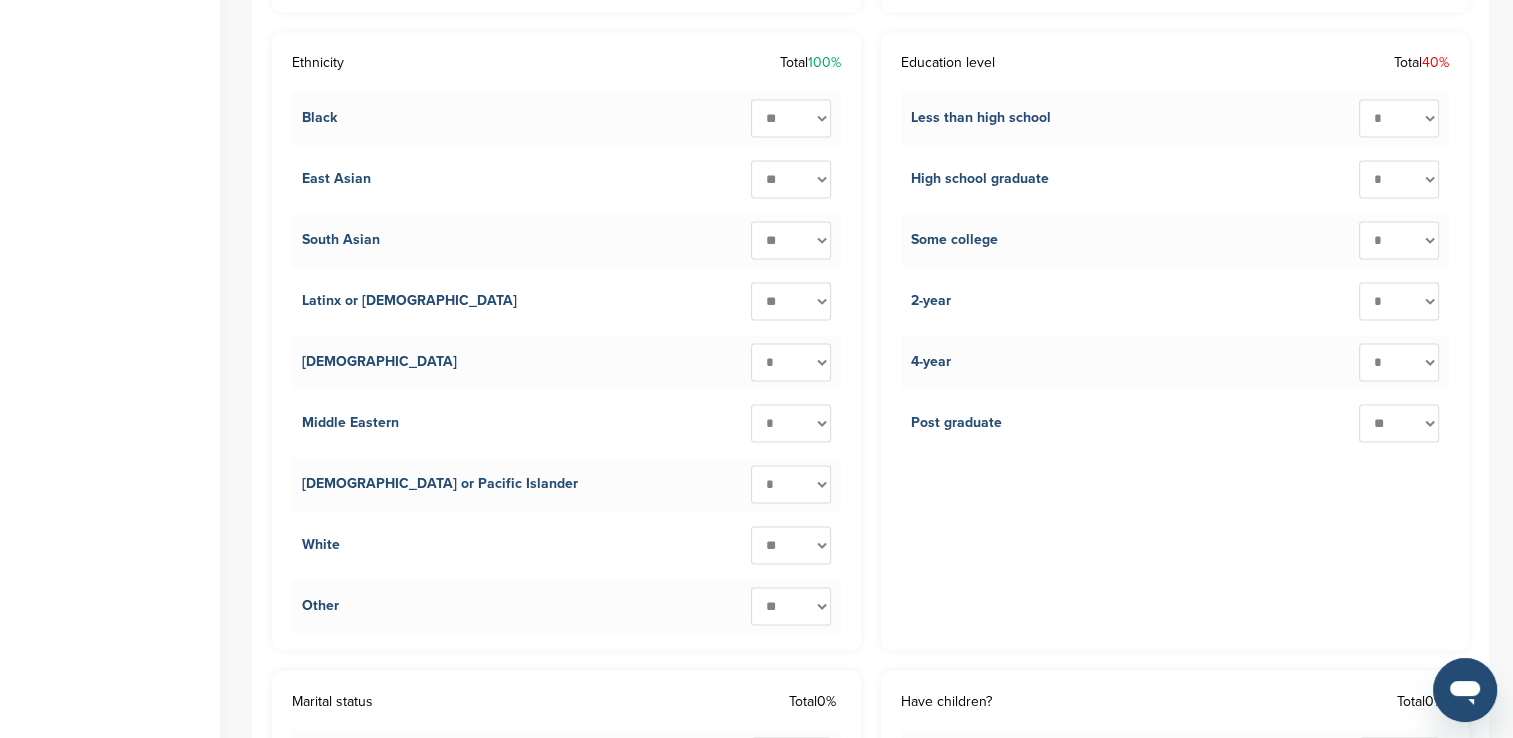 select on "**" 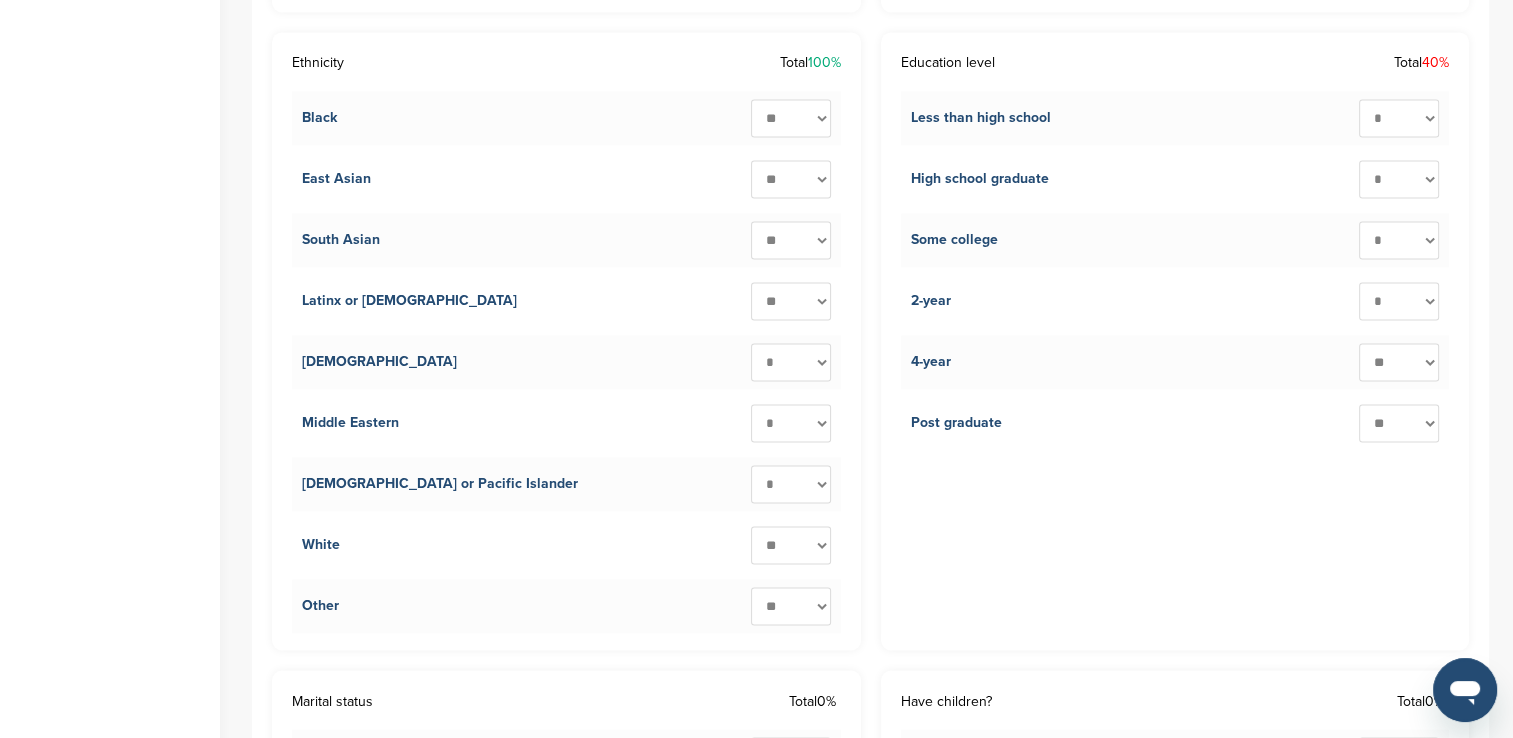 click on "*
**
**
**
**
**
**
**
**
**
***" at bounding box center [1399, 362] 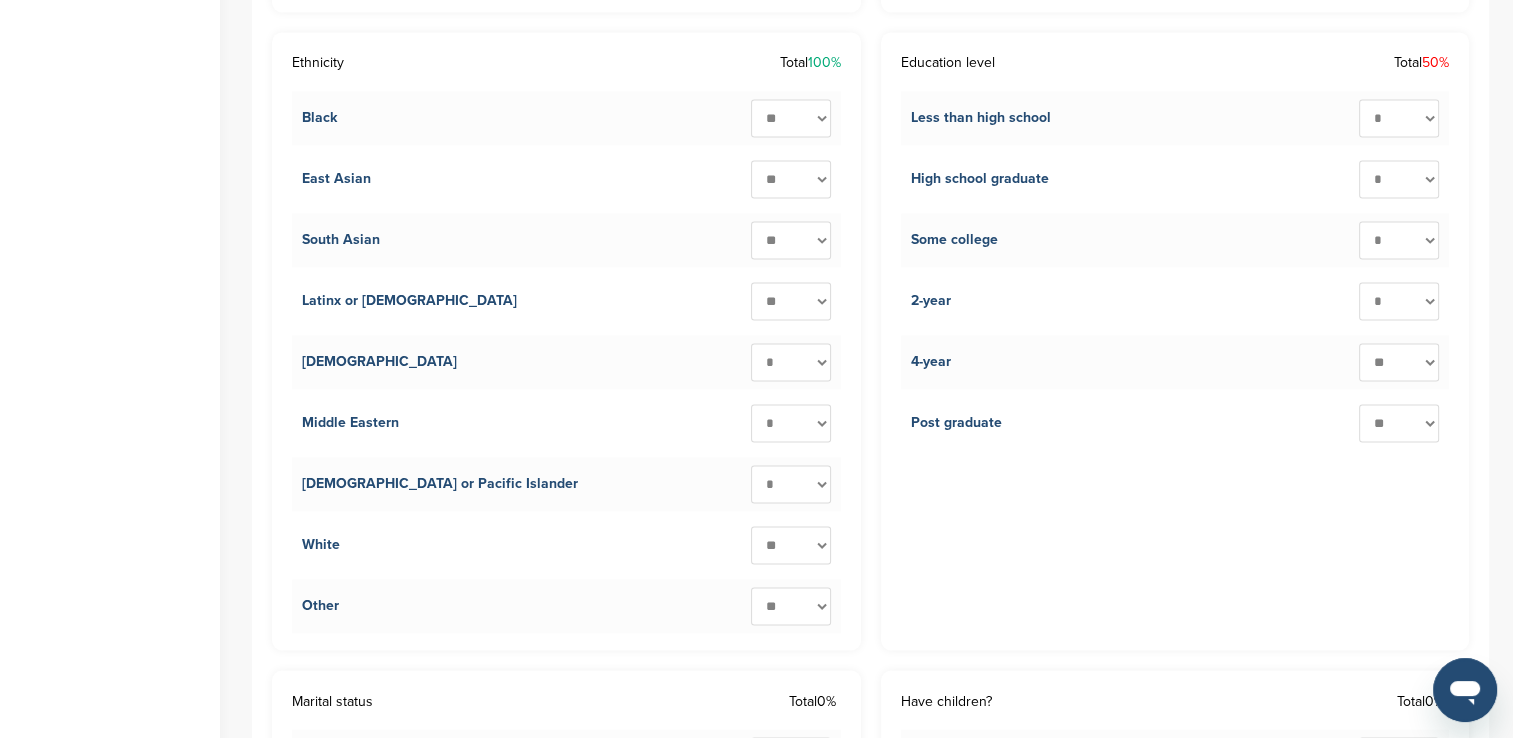click on "*
**
**
**
**
**
**
**
**
**
***" at bounding box center (1399, 301) 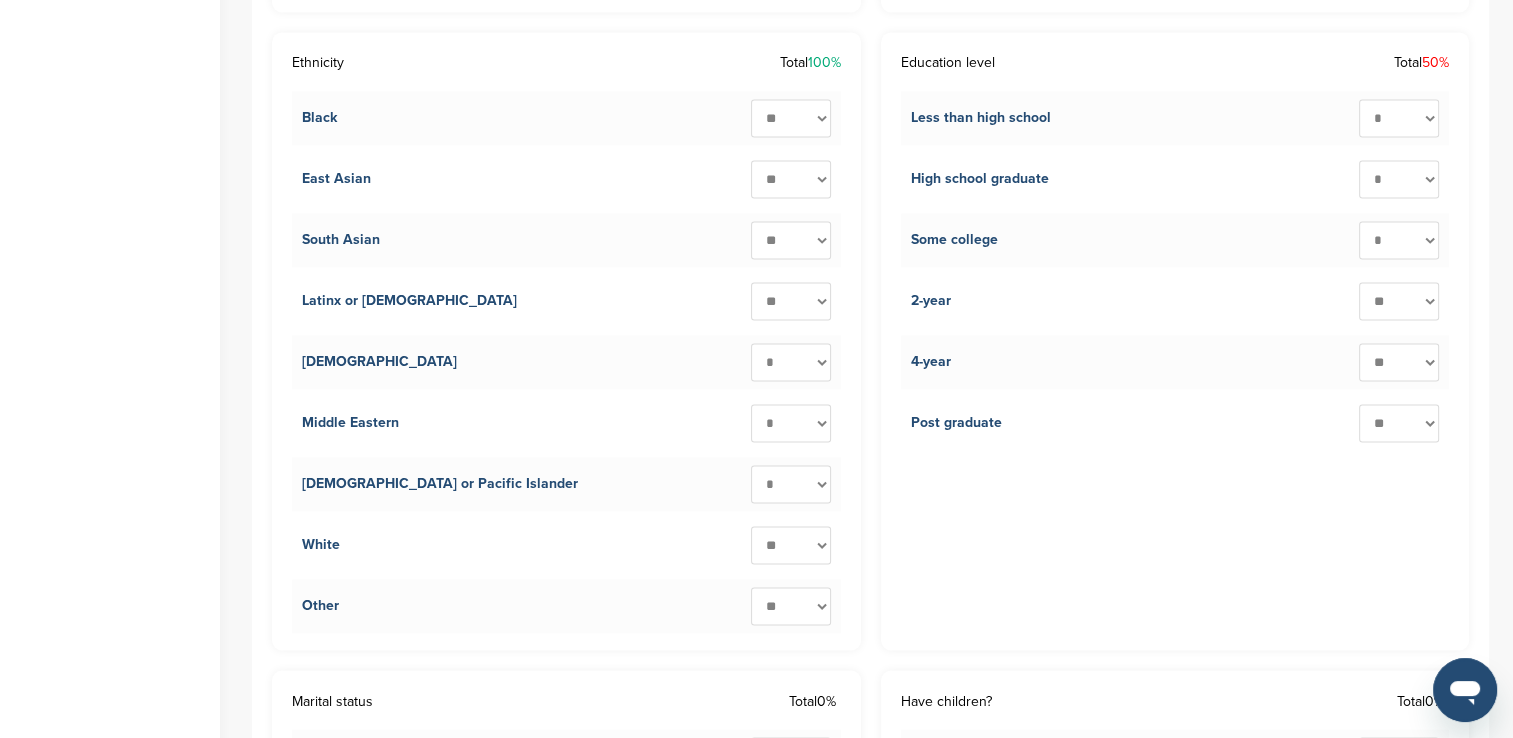 click on "*
**
**
**
**
**
**
**
**
**
***" at bounding box center (1399, 301) 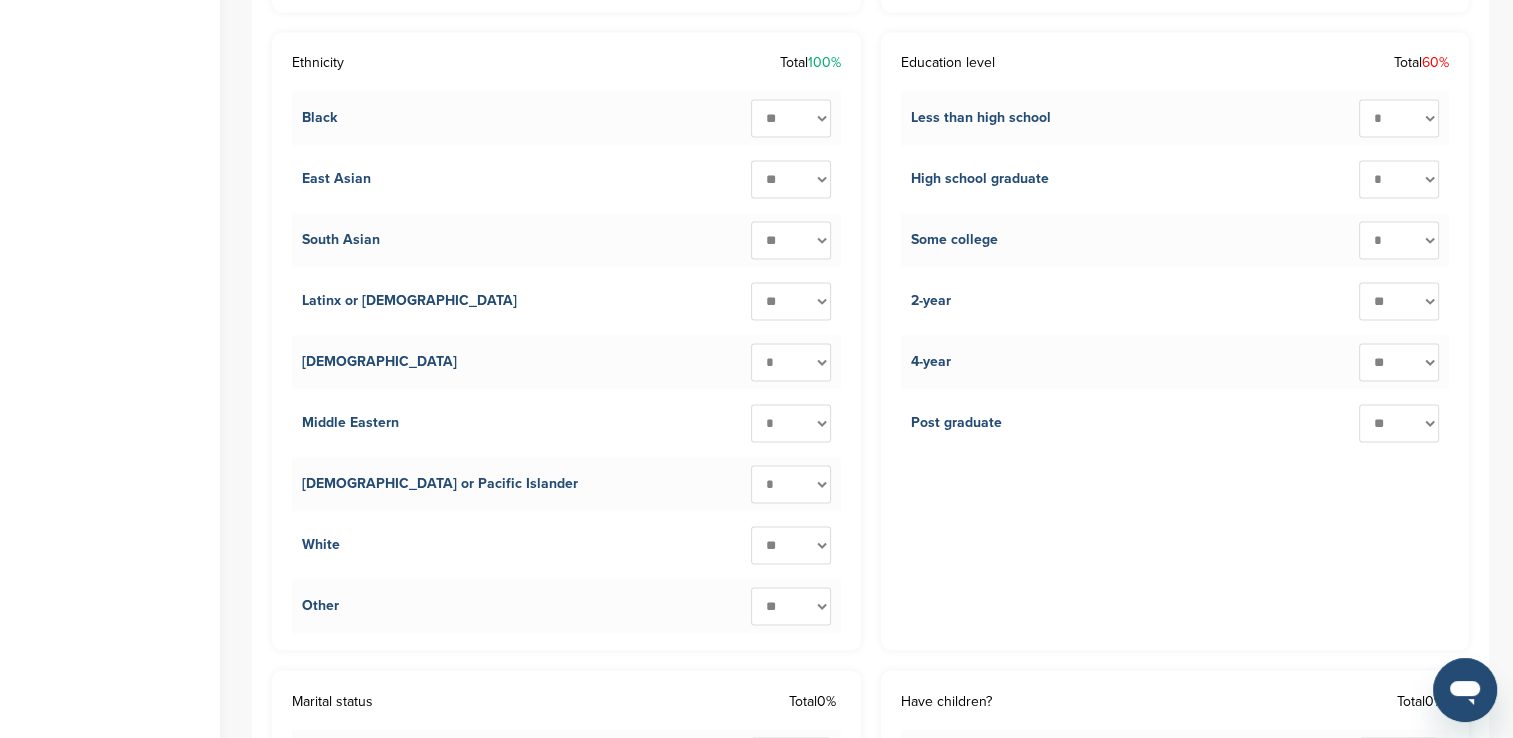 click on "*
**
**
**
**
**
**
**
**
**
***" at bounding box center [1399, 240] 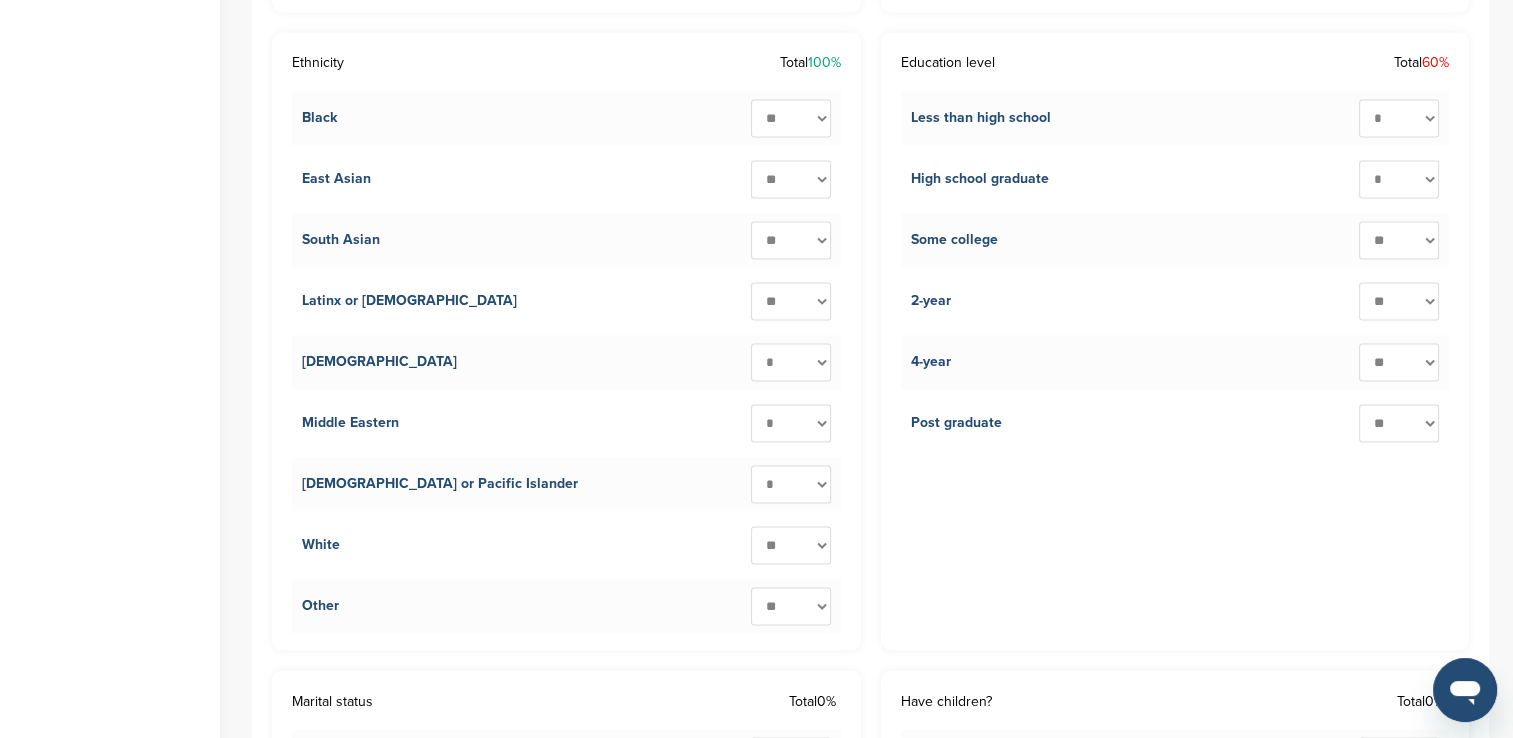 click on "*
**
**
**
**
**
**
**
**
**
***" at bounding box center (1399, 240) 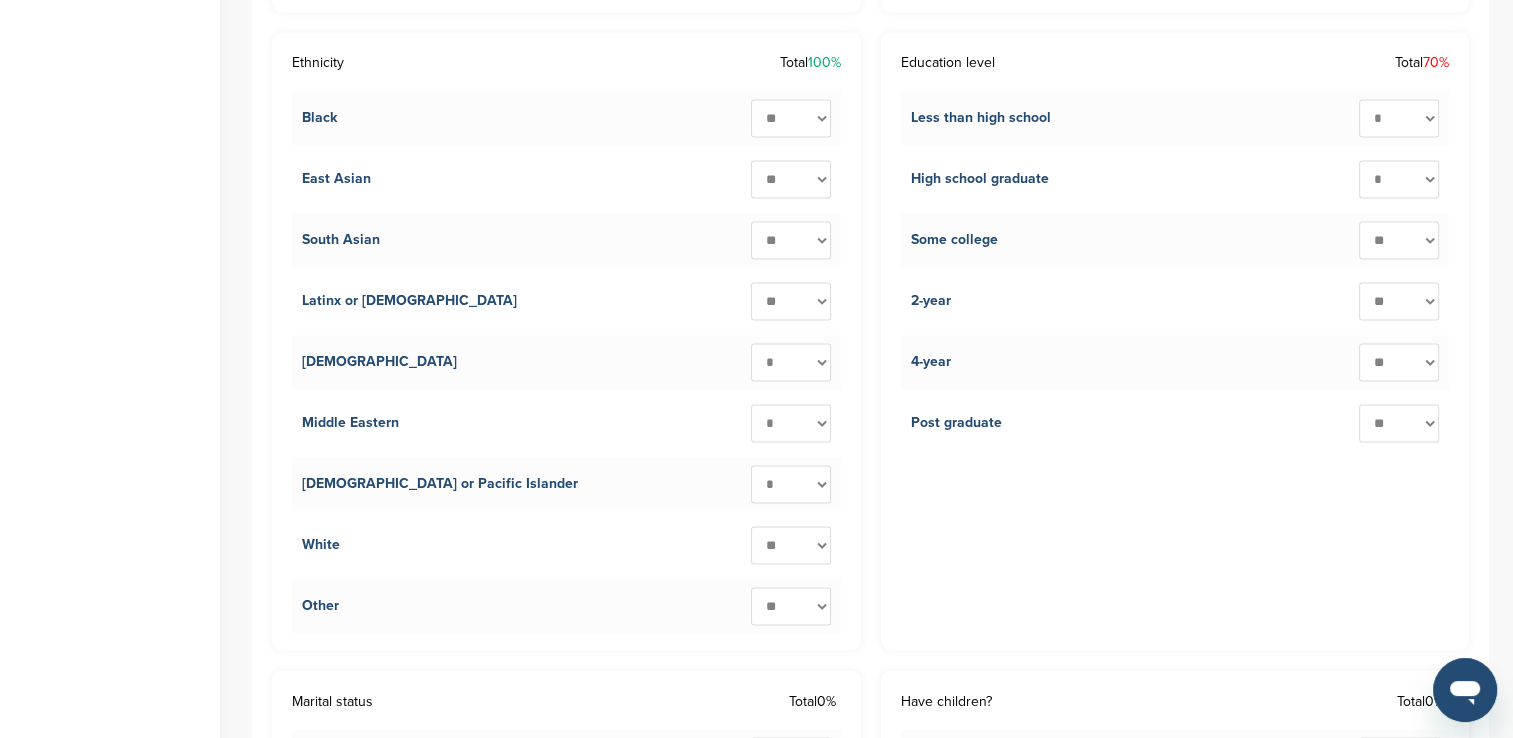 click on "*
**
**
**
**
**
**
**
**
**
***" at bounding box center [1399, 179] 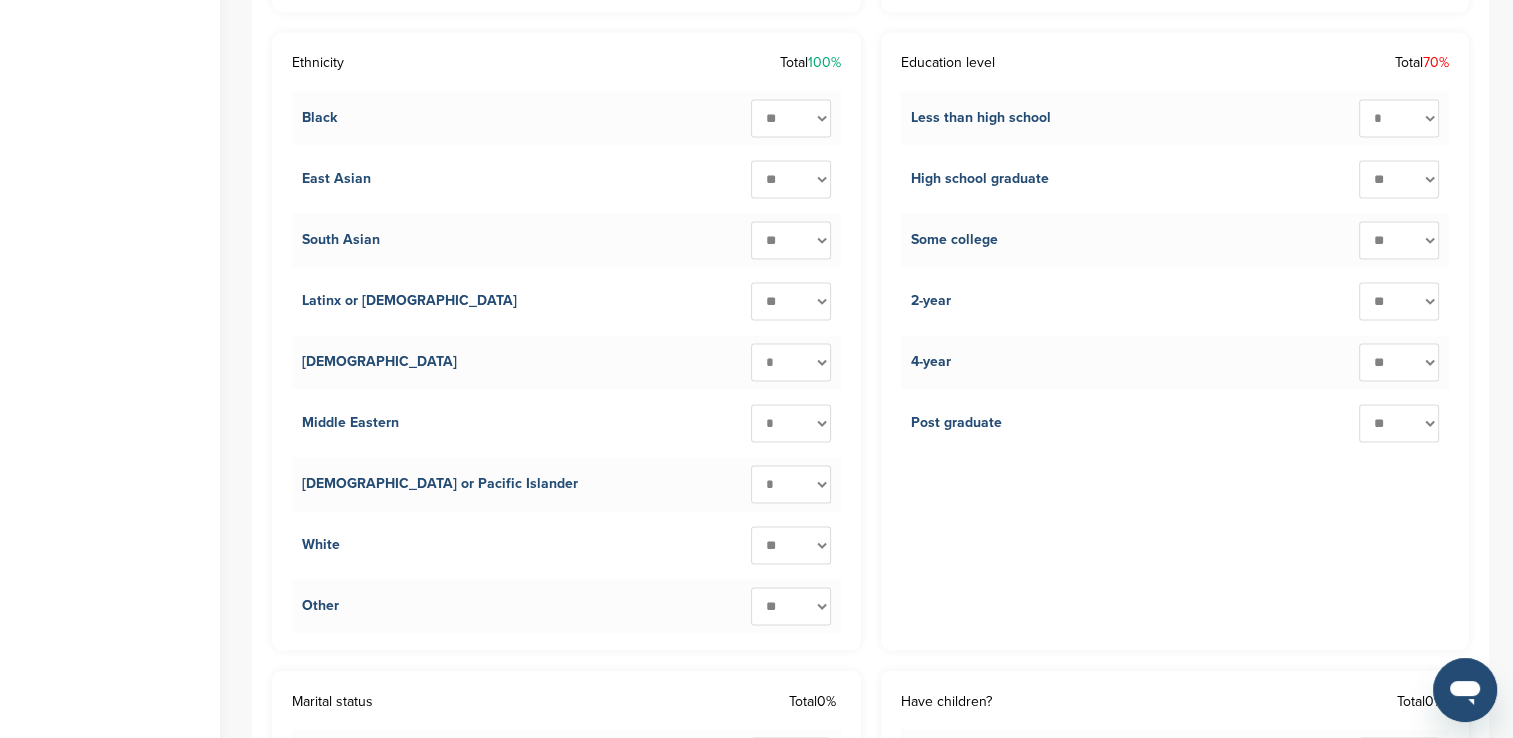 click on "*
**
**
**
**
**
**
**
**
**
***" at bounding box center [1399, 179] 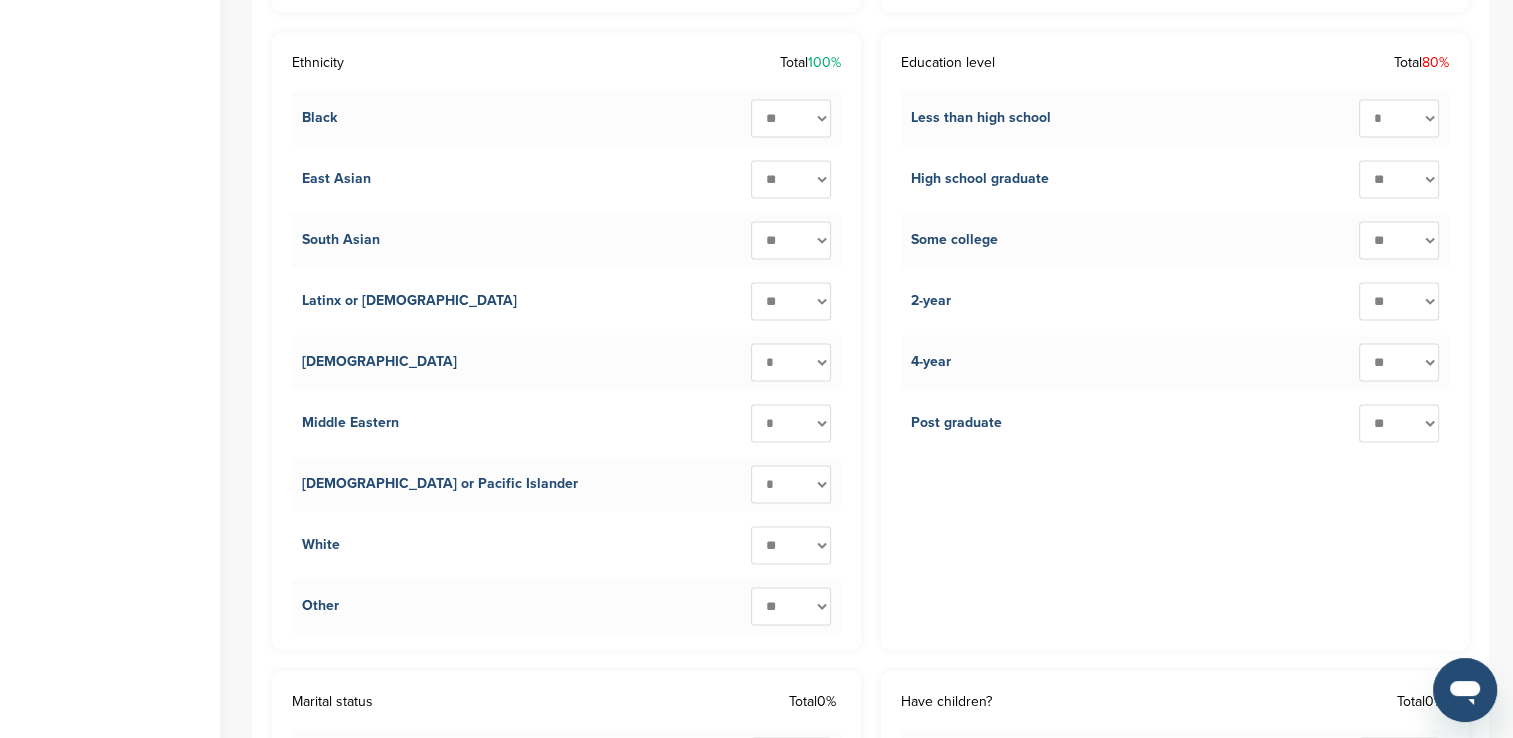 click on "*
**
**
**
**
**
**
**
**
**
***" at bounding box center [1399, 118] 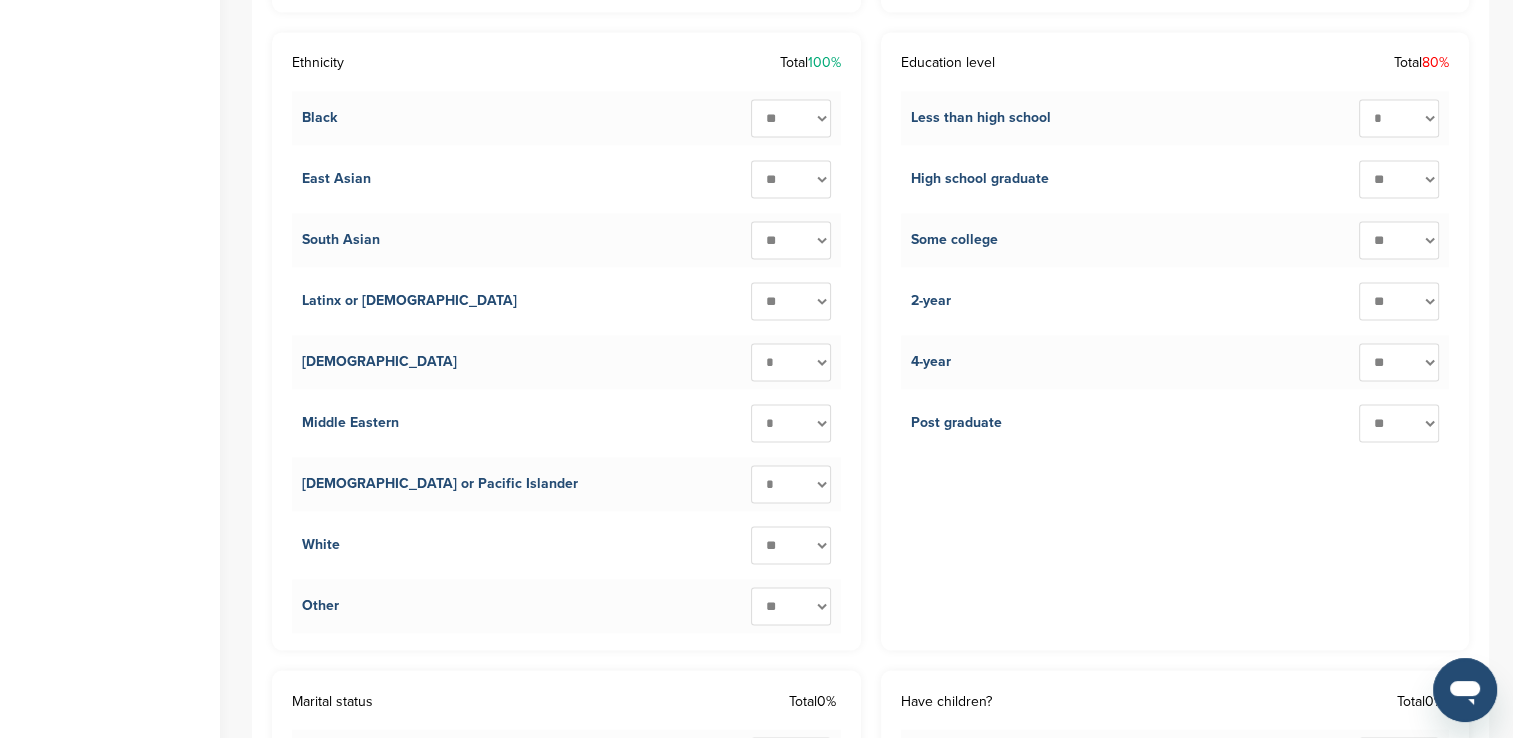 select on "**" 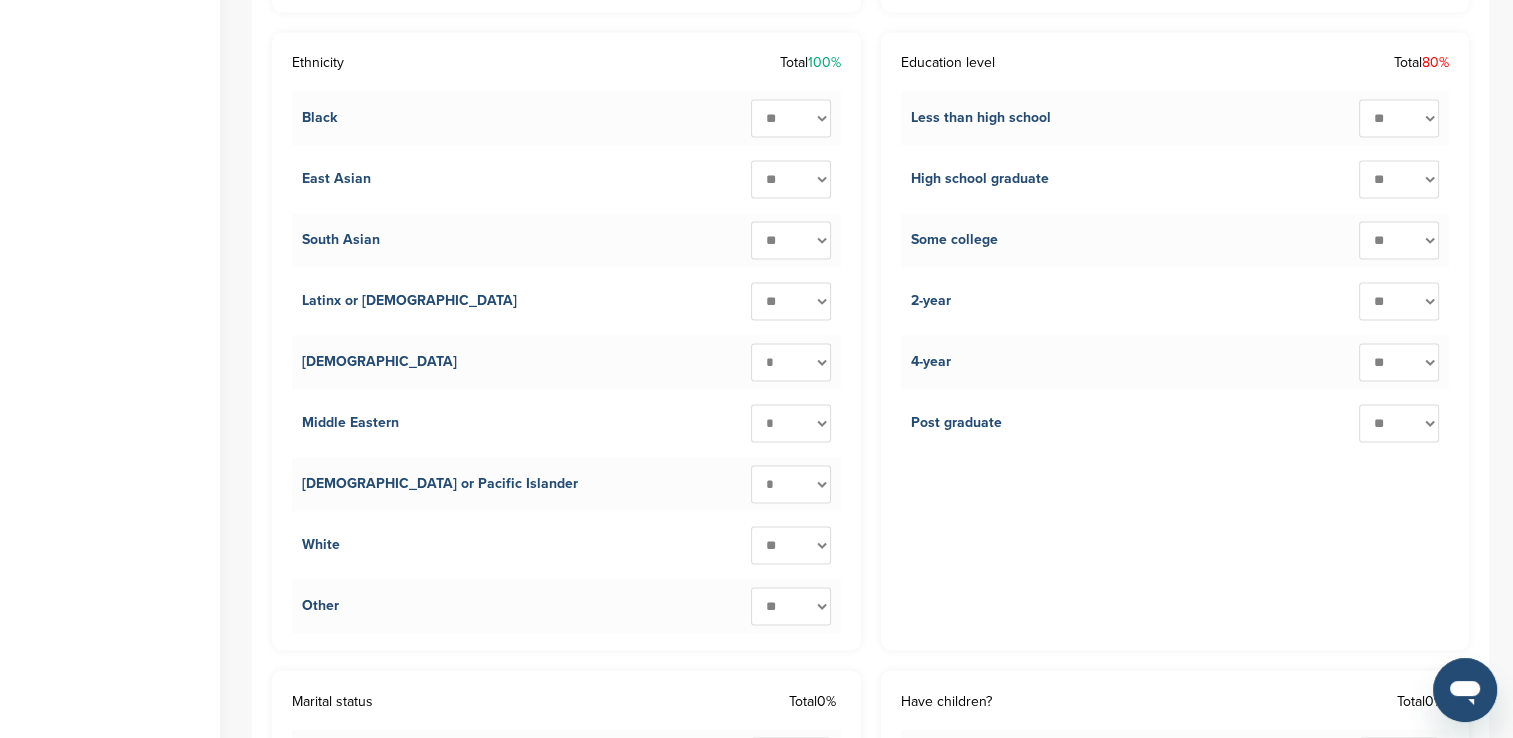 click on "*
**
**
**
**
**
**
**
**
**
***" at bounding box center (1399, 118) 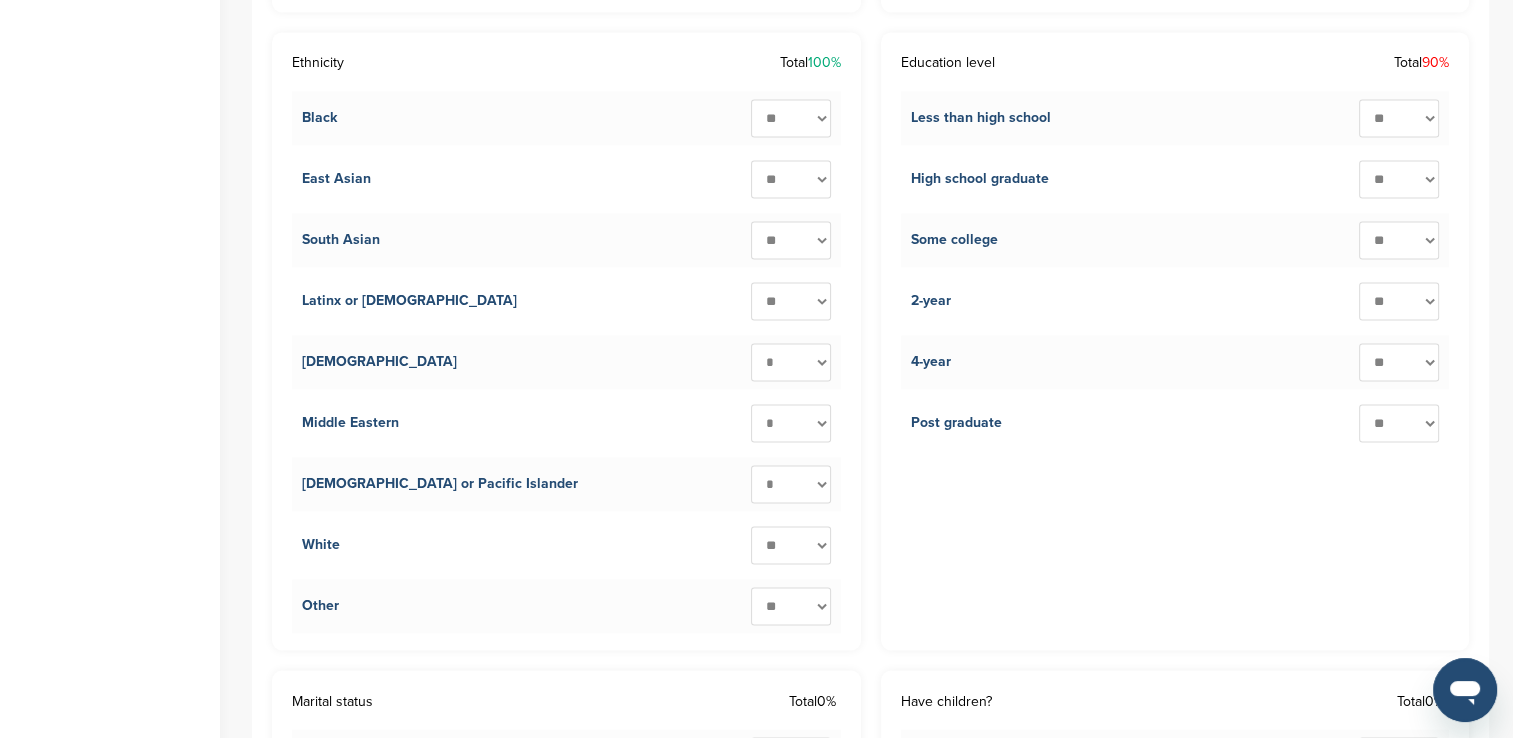click on "*
**
**
**
**
**
**
**
**
**
***" at bounding box center [1399, 362] 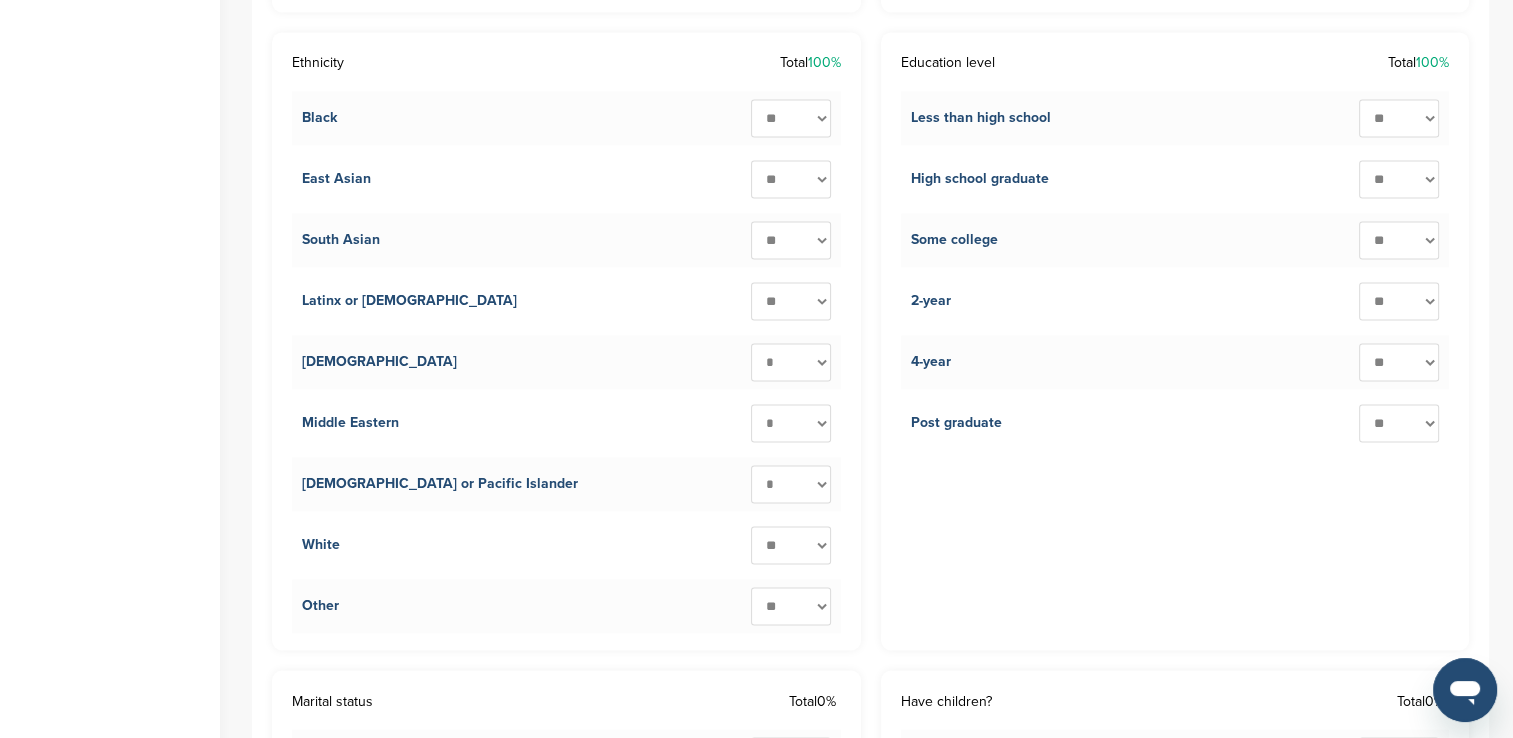 click on "Education level
Total
100%
Less than high school
*
**
**
**
**
**
**
**
**
**
***
High school graduate
*
**
**
**
**
**
**
**
**
**
***
Some college
*
**
**
**
**
**
**
**
**
**
***
2-year
*
**
**
**
**
**
**
**
**
**
***
4-year
*
**
**
**
**
**
**
**
**
**
***
Post graduate
*
**
**
**
**
**
**
**
**
**
***" at bounding box center [1175, 341] 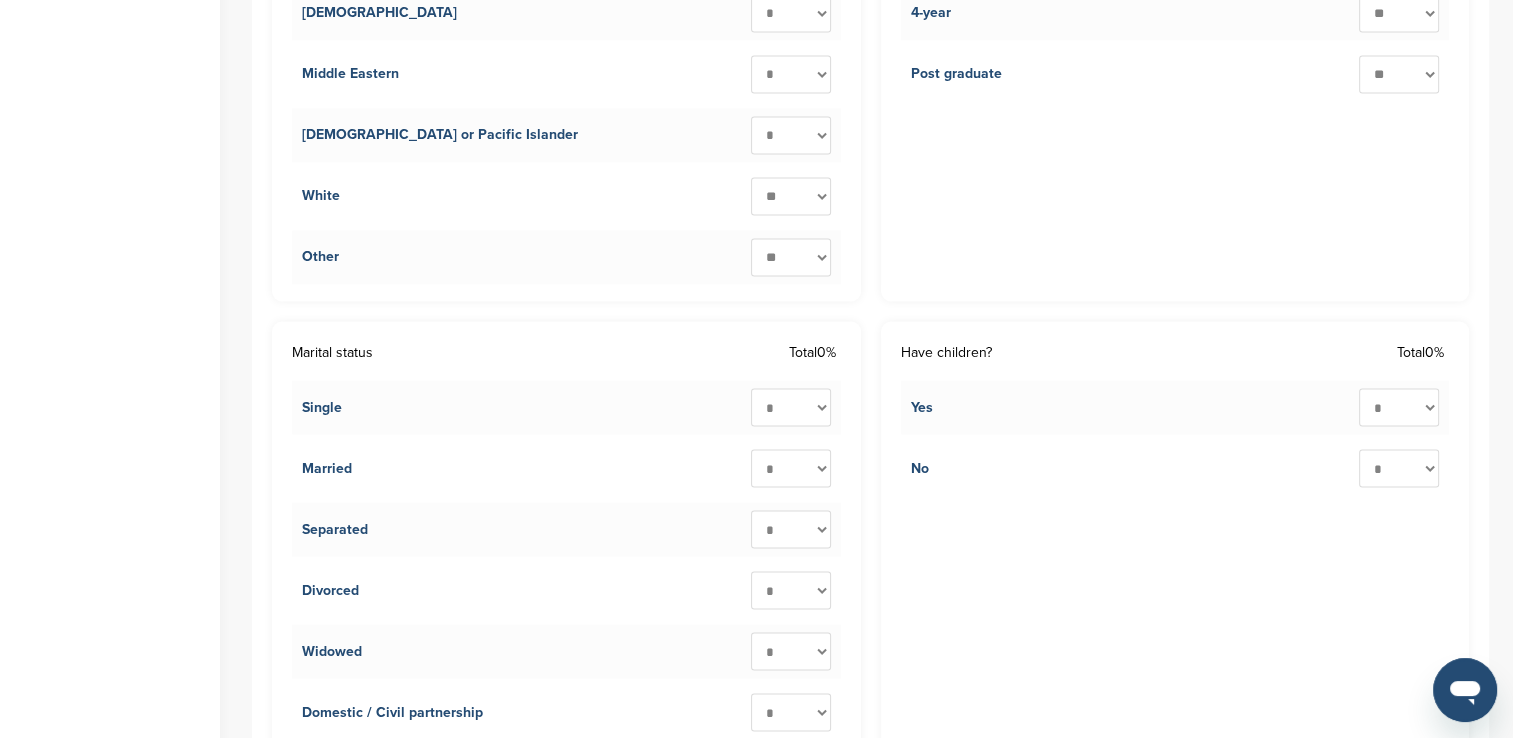 scroll, scrollTop: 3524, scrollLeft: 0, axis: vertical 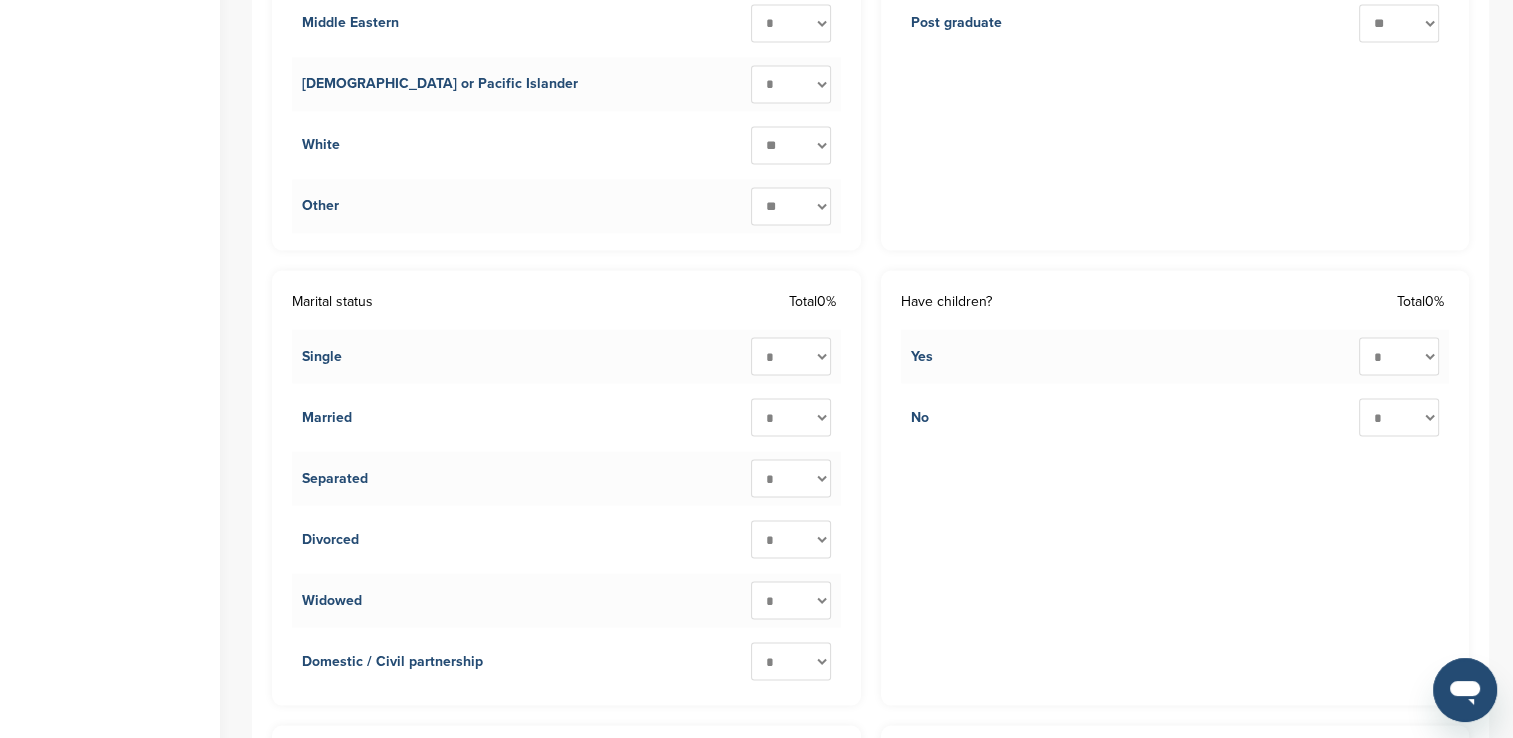 click on "*
**
**
**
**
**
**
**
**
**
***" at bounding box center (1399, 356) 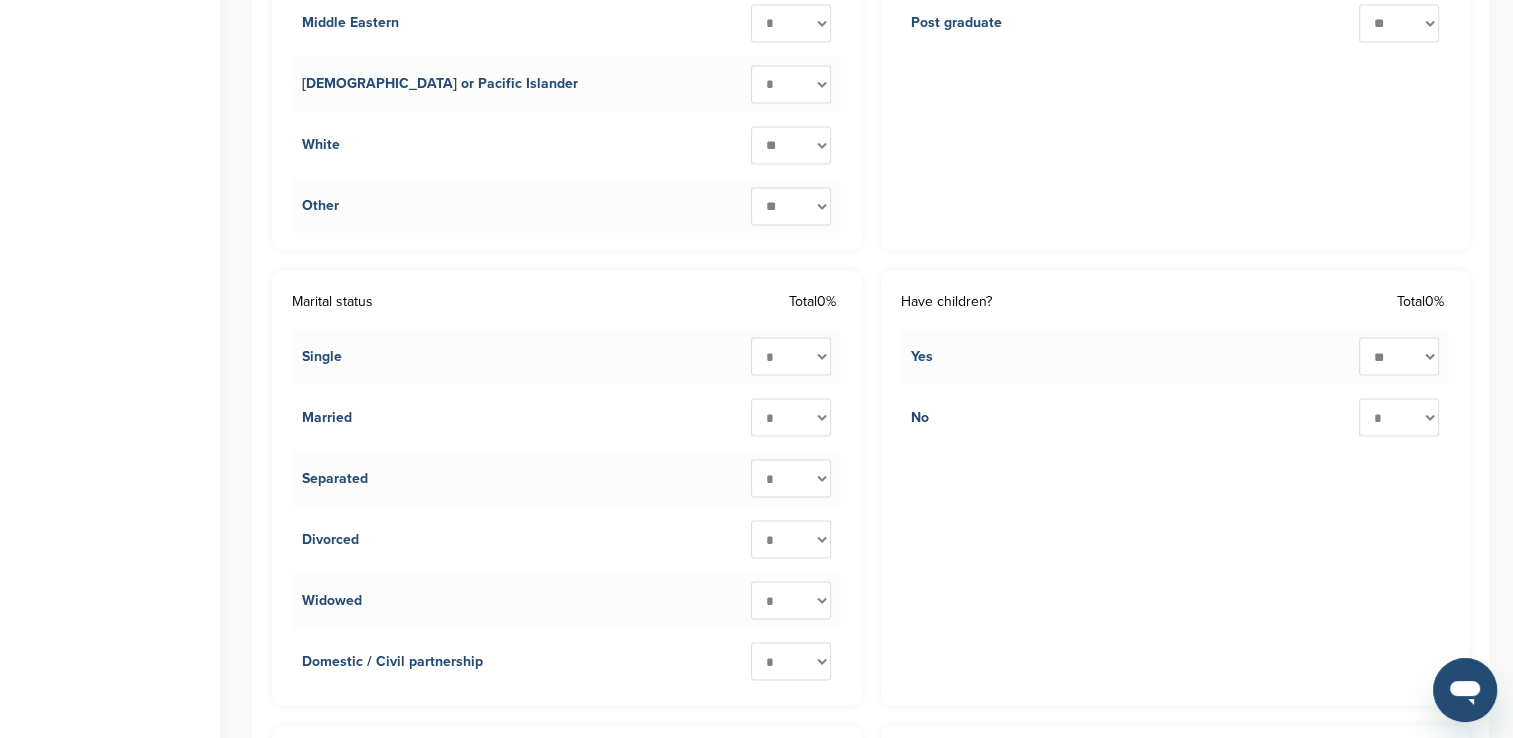 click on "*
**
**
**
**
**
**
**
**
**
***" at bounding box center [1399, 356] 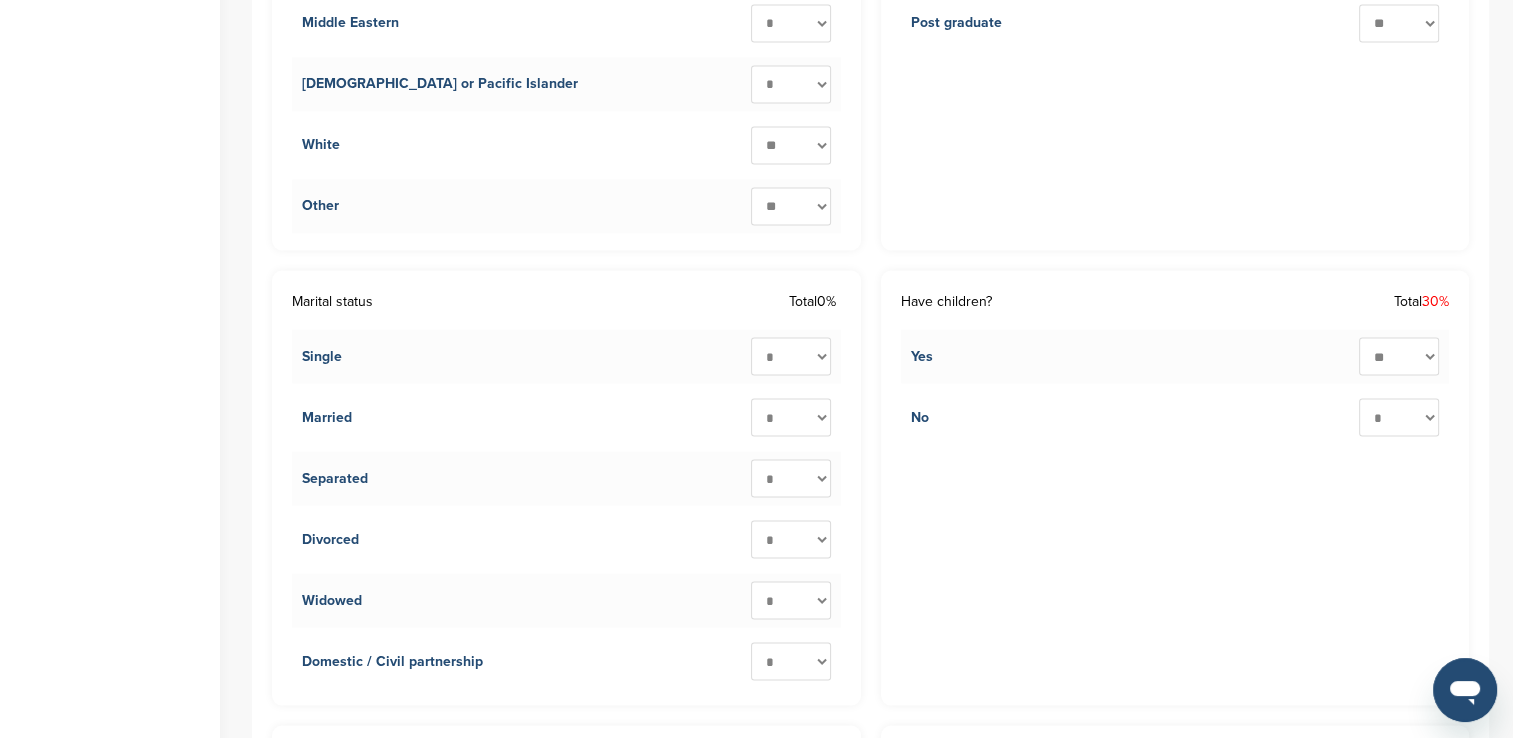 click on "*
**
**
**
**
**
**
**
**
**
***" at bounding box center [1399, 417] 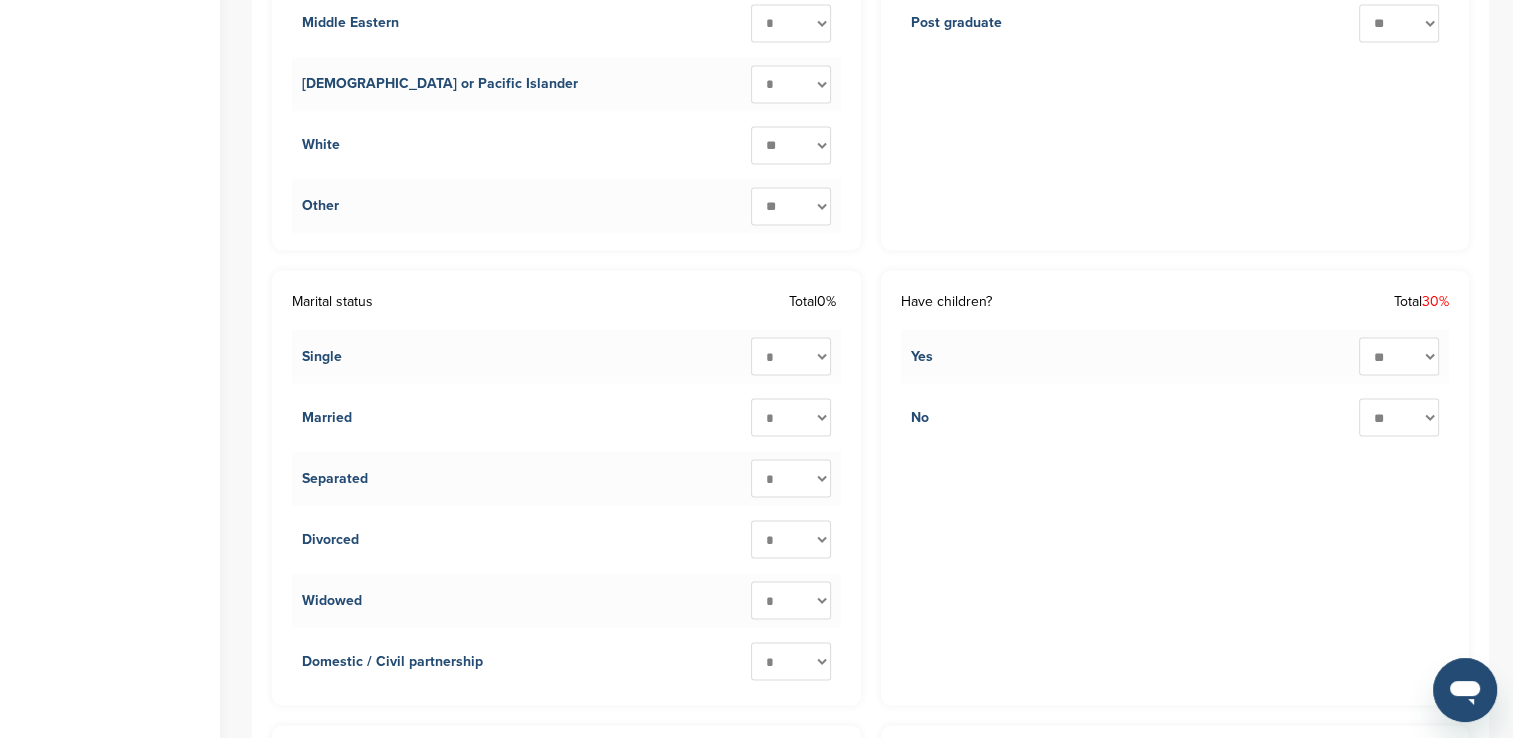 click on "*
**
**
**
**
**
**
**
**
**
***" at bounding box center (1399, 417) 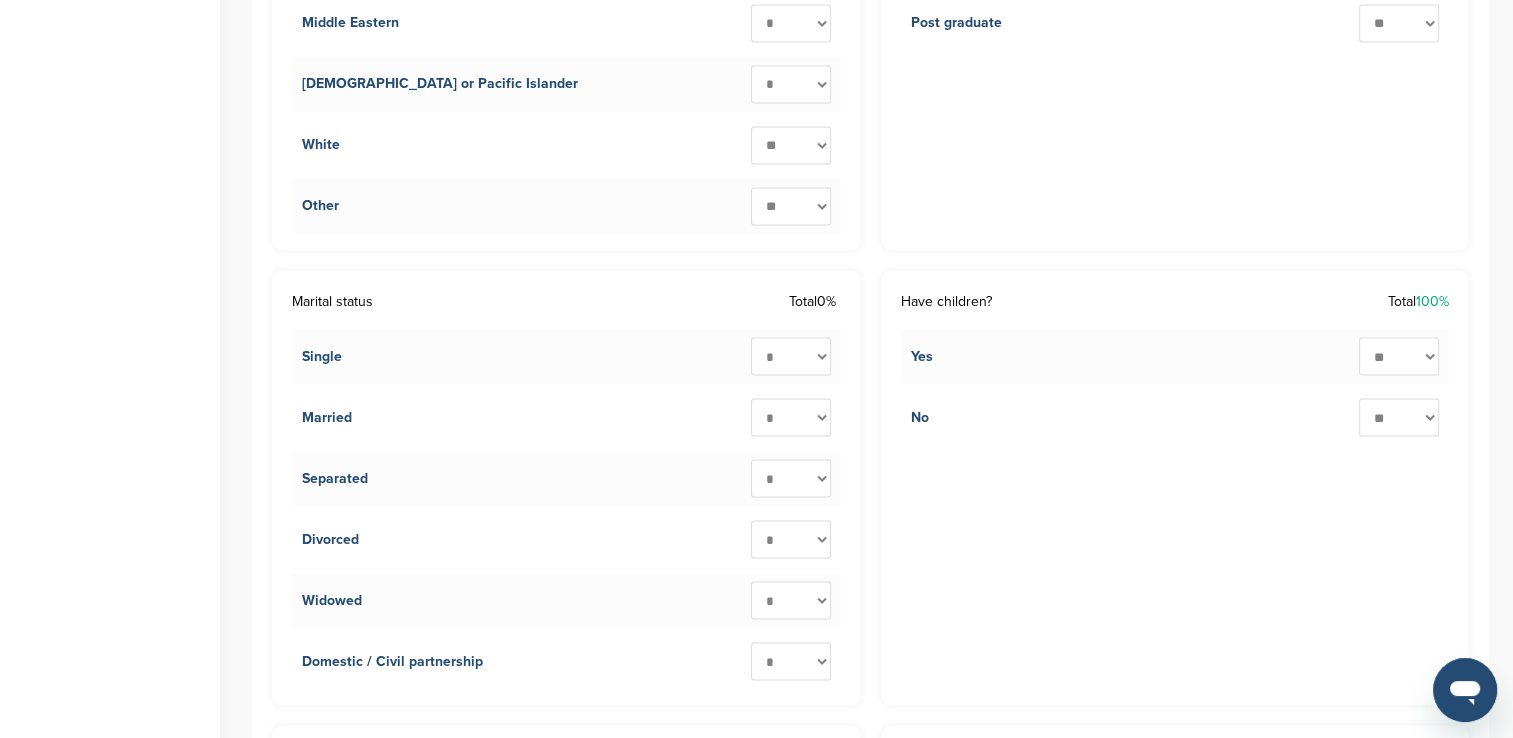 click on "Have children?
Total
100%
Yes
*
**
**
**
**
**
**
**
**
**
***
No
*
**
**
**
**
**
**
**
**
**
***" at bounding box center [1175, 487] 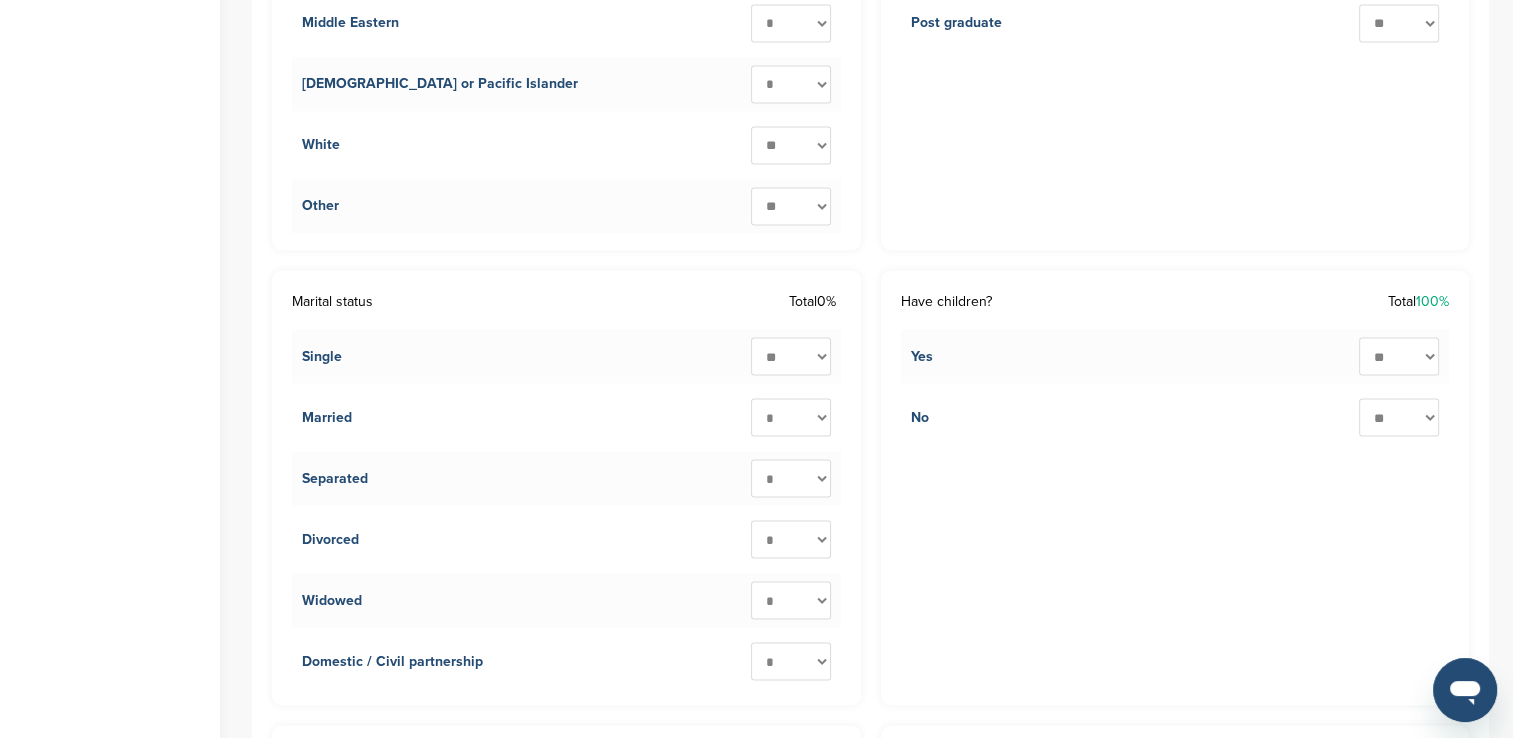 click on "*
**
**
**
**
**
**
**
**
**
***" at bounding box center (791, 356) 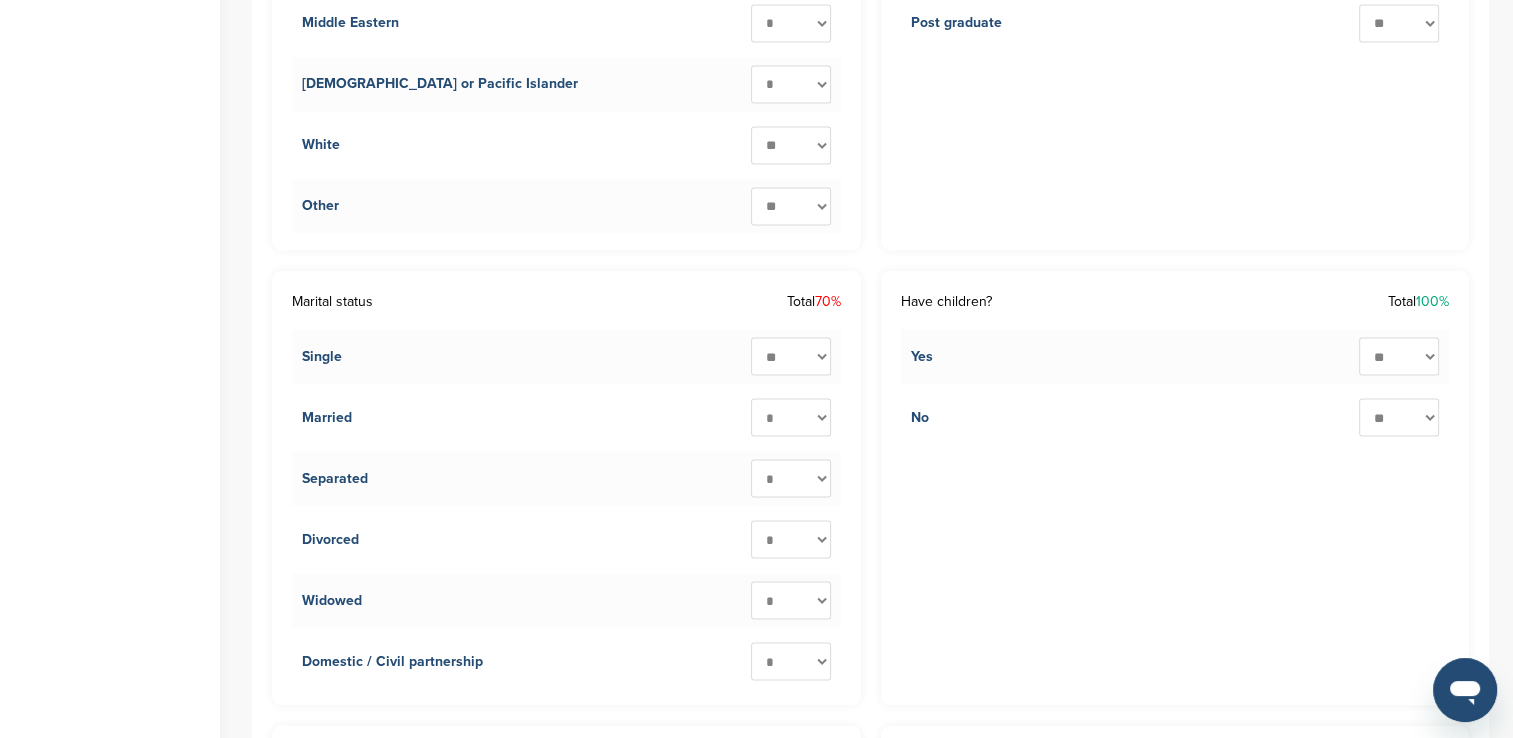 click on "Married
*
**
**
**
**
**
**
**
**
**
***" at bounding box center (566, 417) 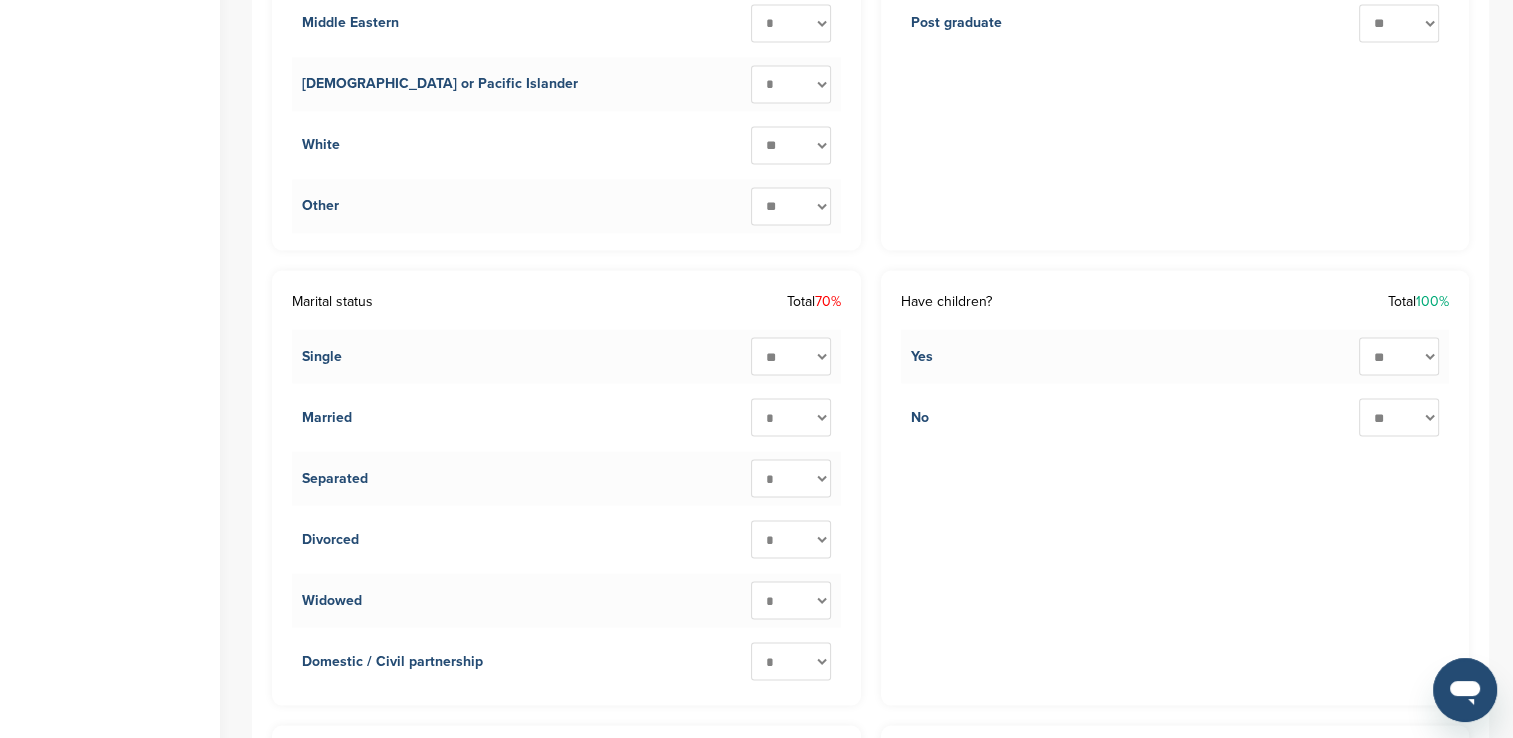 click on "*
**
**
**
**
**
**
**
**
**
***" at bounding box center (791, 417) 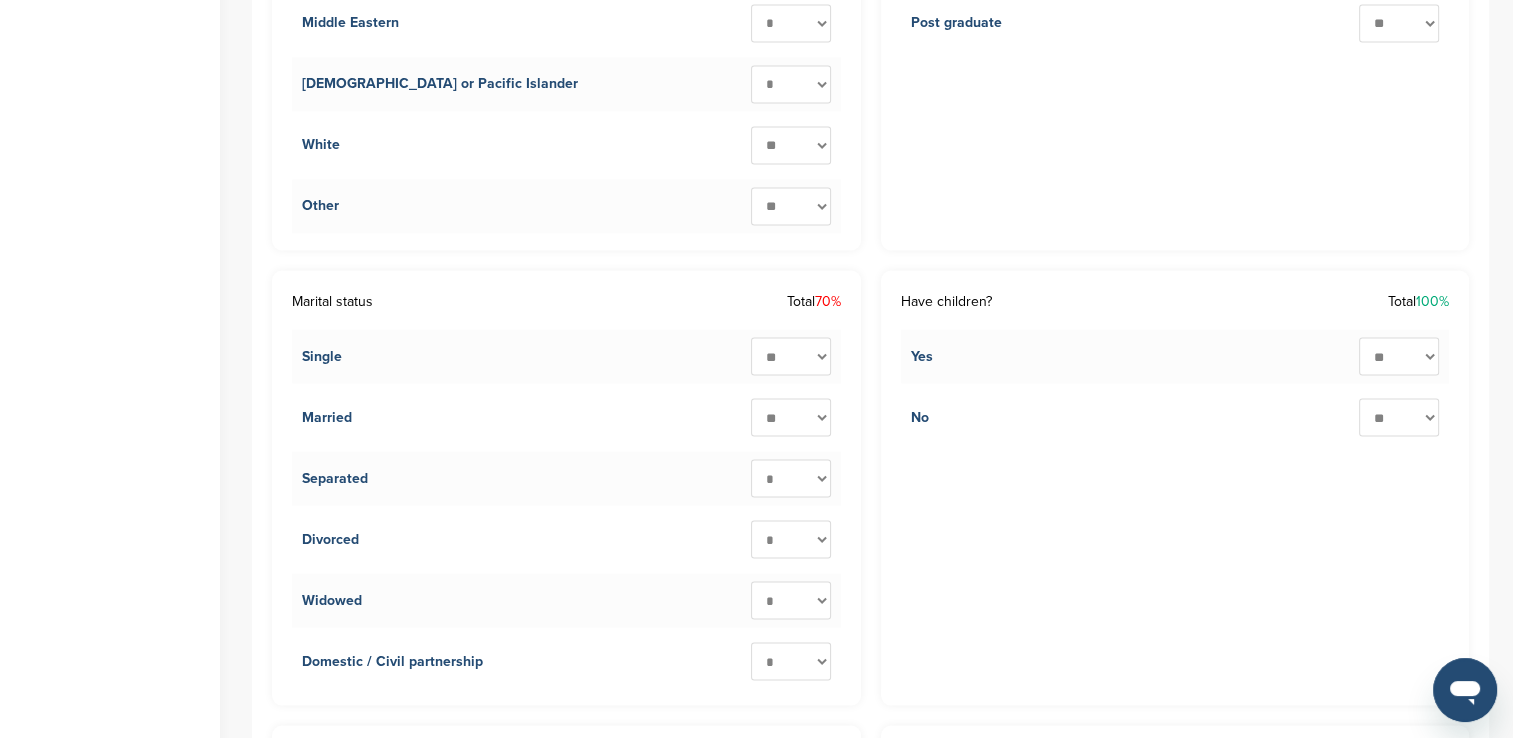 click on "*
**
**
**
**
**
**
**
**
**
***" at bounding box center (791, 417) 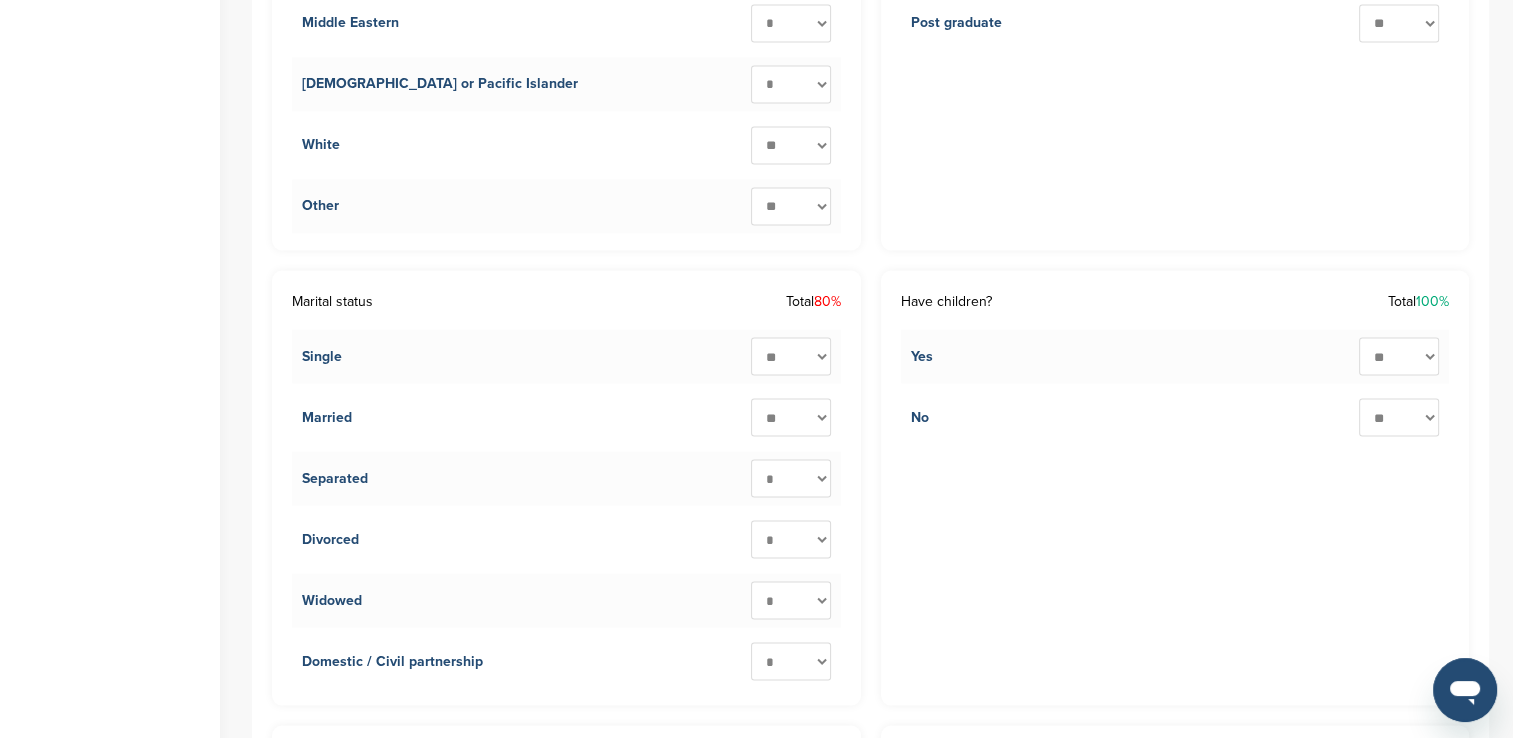 click on "*
**
**
**
**
**
**
**
**
**
***" at bounding box center [791, 478] 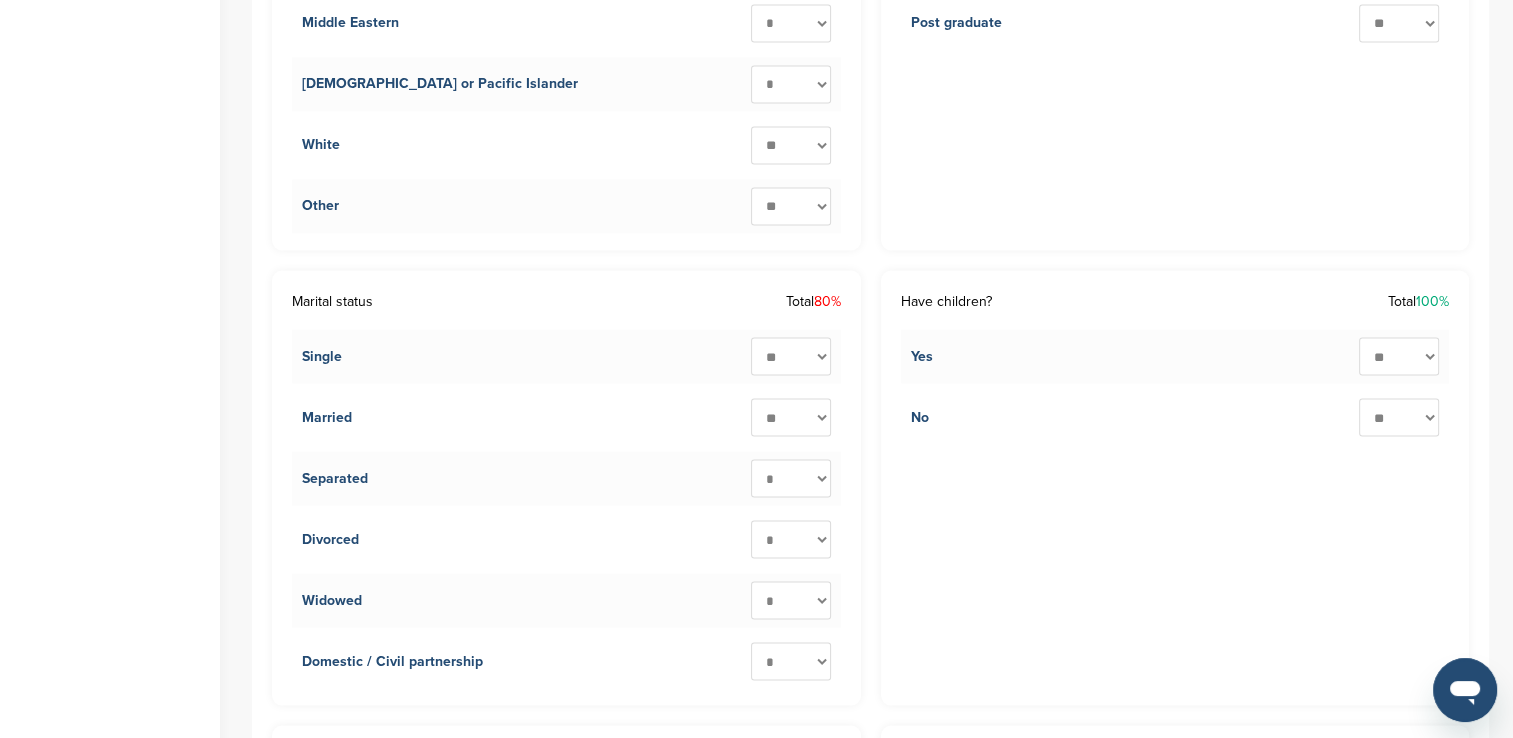 click on "*
**
**
**
**
**
**
**
**
**
***" at bounding box center (791, 478) 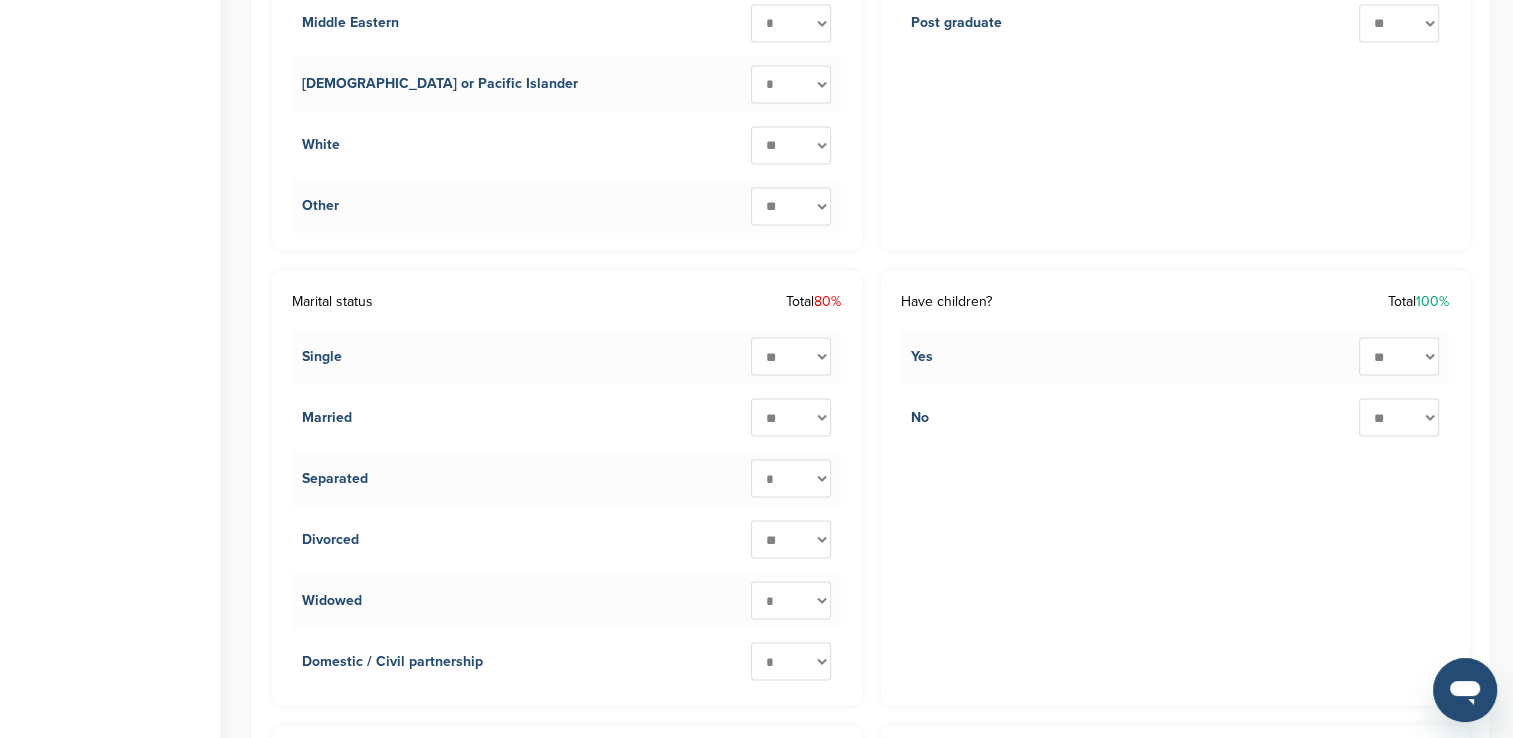 click on "*
**
**
**
**
**
**
**
**
**
***" at bounding box center [791, 539] 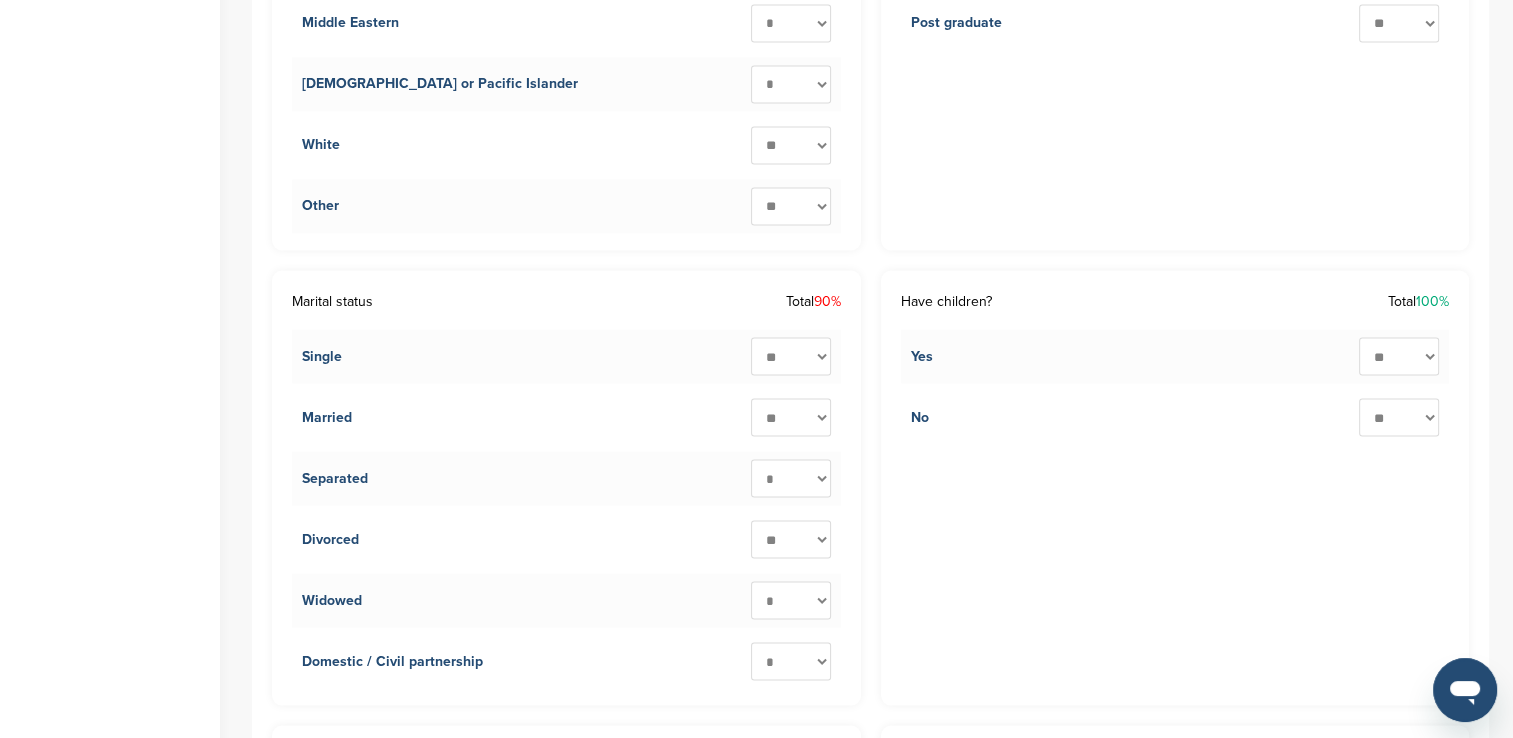 scroll, scrollTop: 3624, scrollLeft: 0, axis: vertical 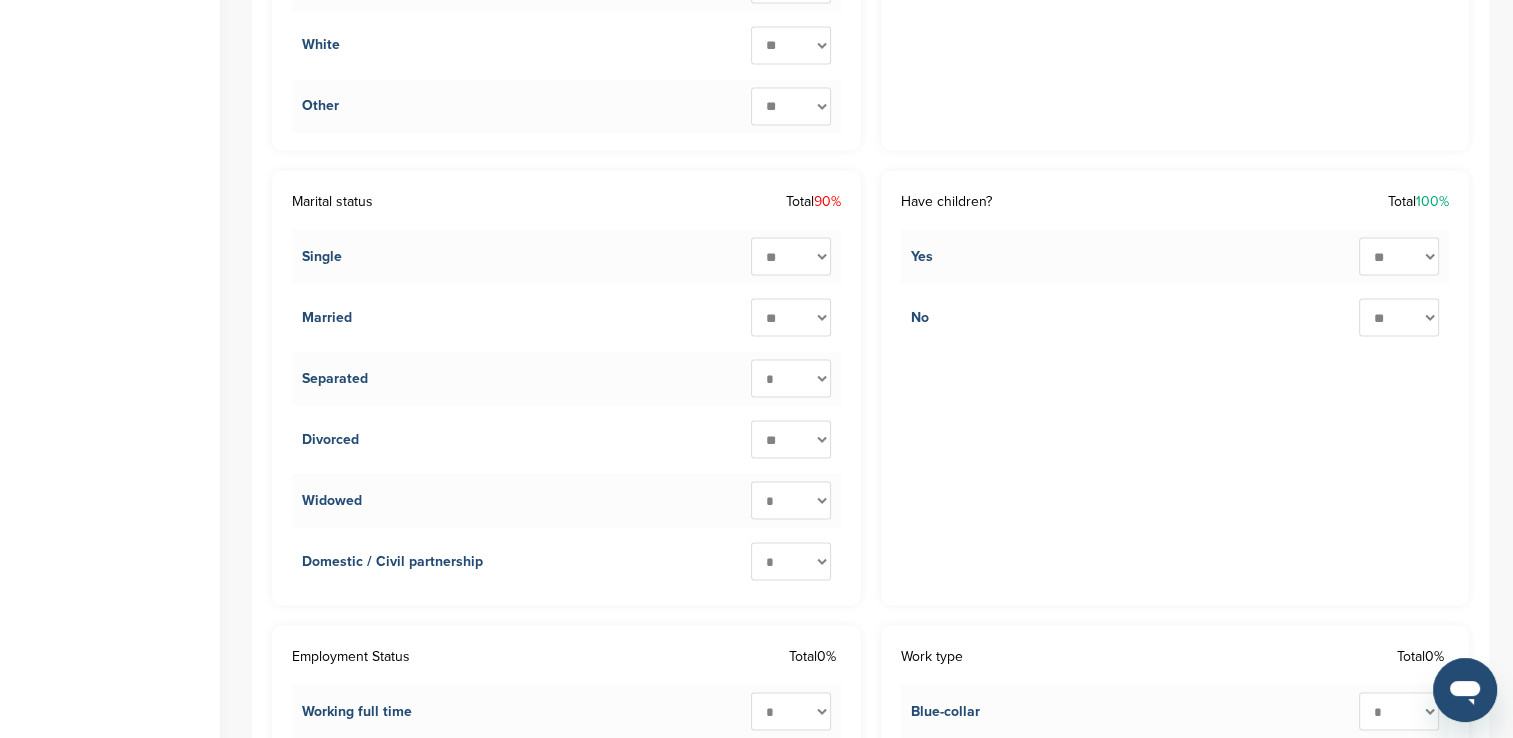 click on "*
**
**
**
**
**
**
**
**
**
***" at bounding box center [791, 561] 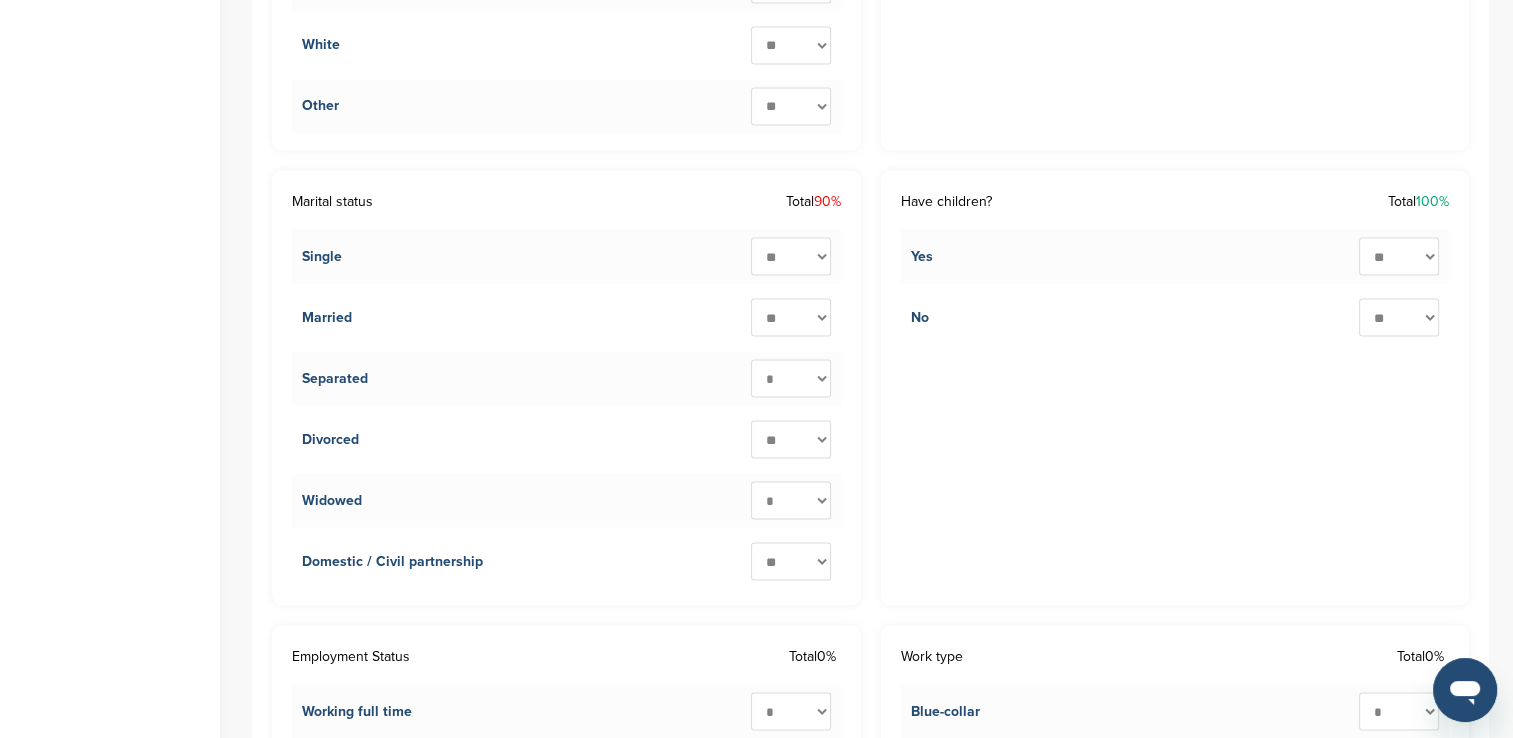 click on "*
**
**
**
**
**
**
**
**
**
***" at bounding box center (791, 561) 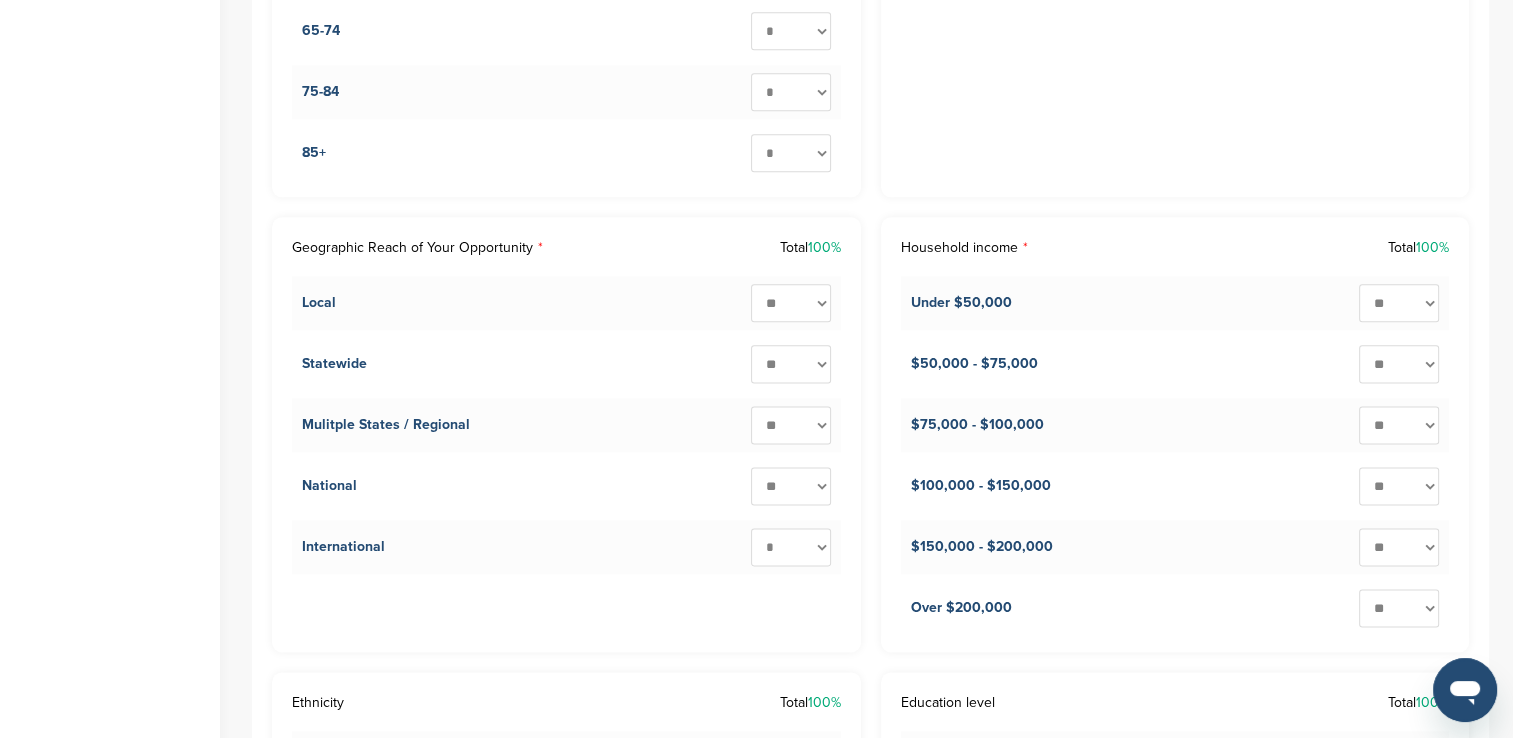 scroll, scrollTop: 2524, scrollLeft: 0, axis: vertical 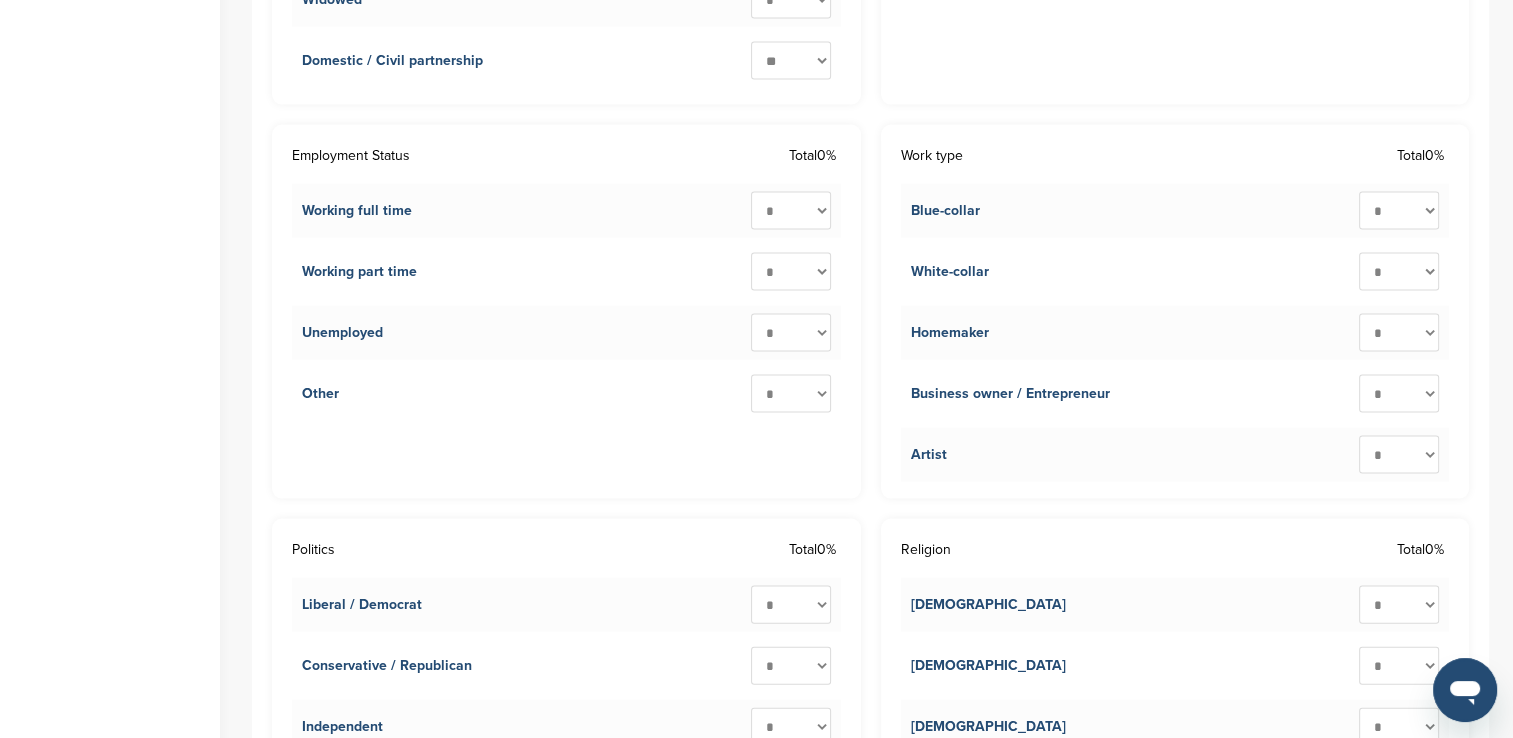click on "*
**
**
**
**
**
**
**
**
**
***" at bounding box center (791, 211) 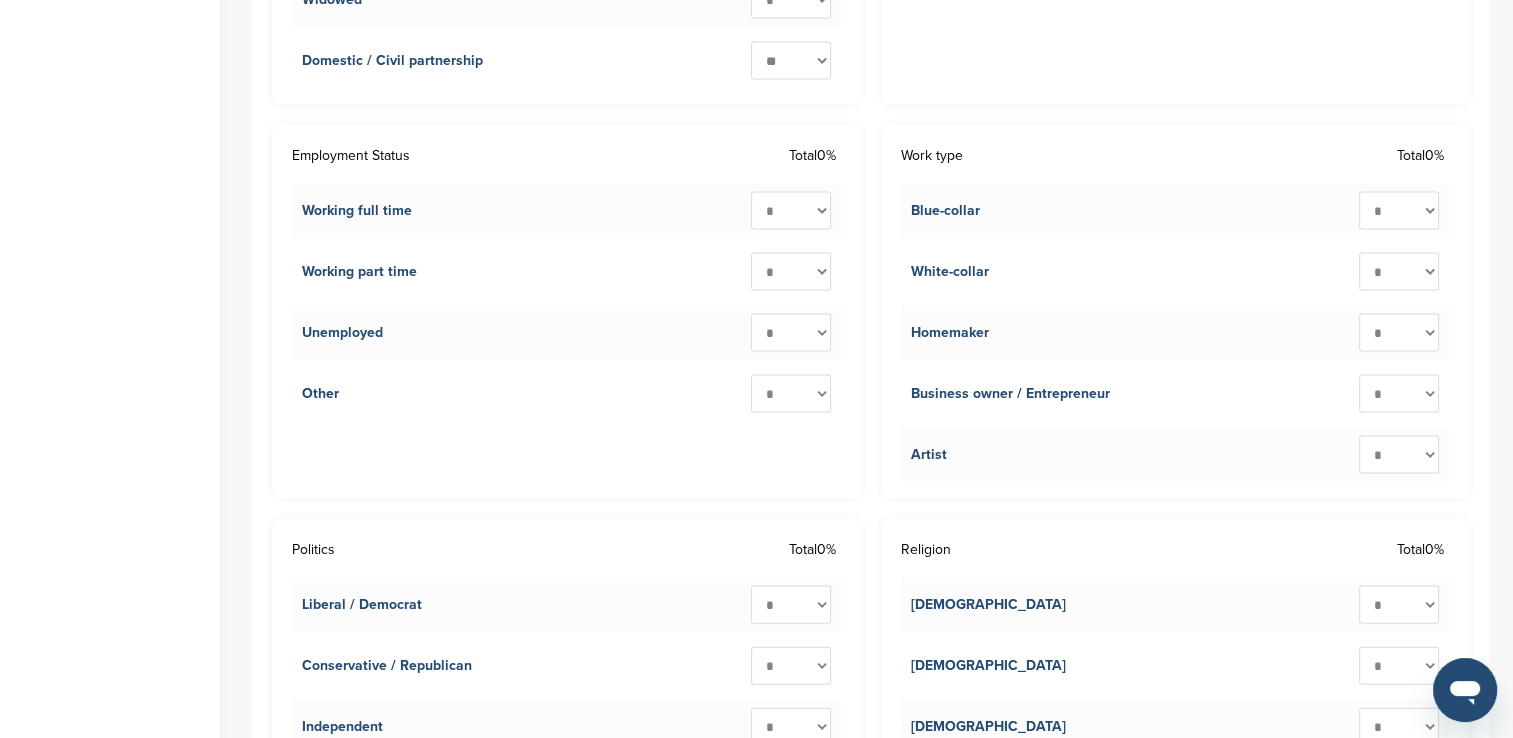 click on "*
**
**
**
**
**
**
**
**
**
***" at bounding box center (791, 333) 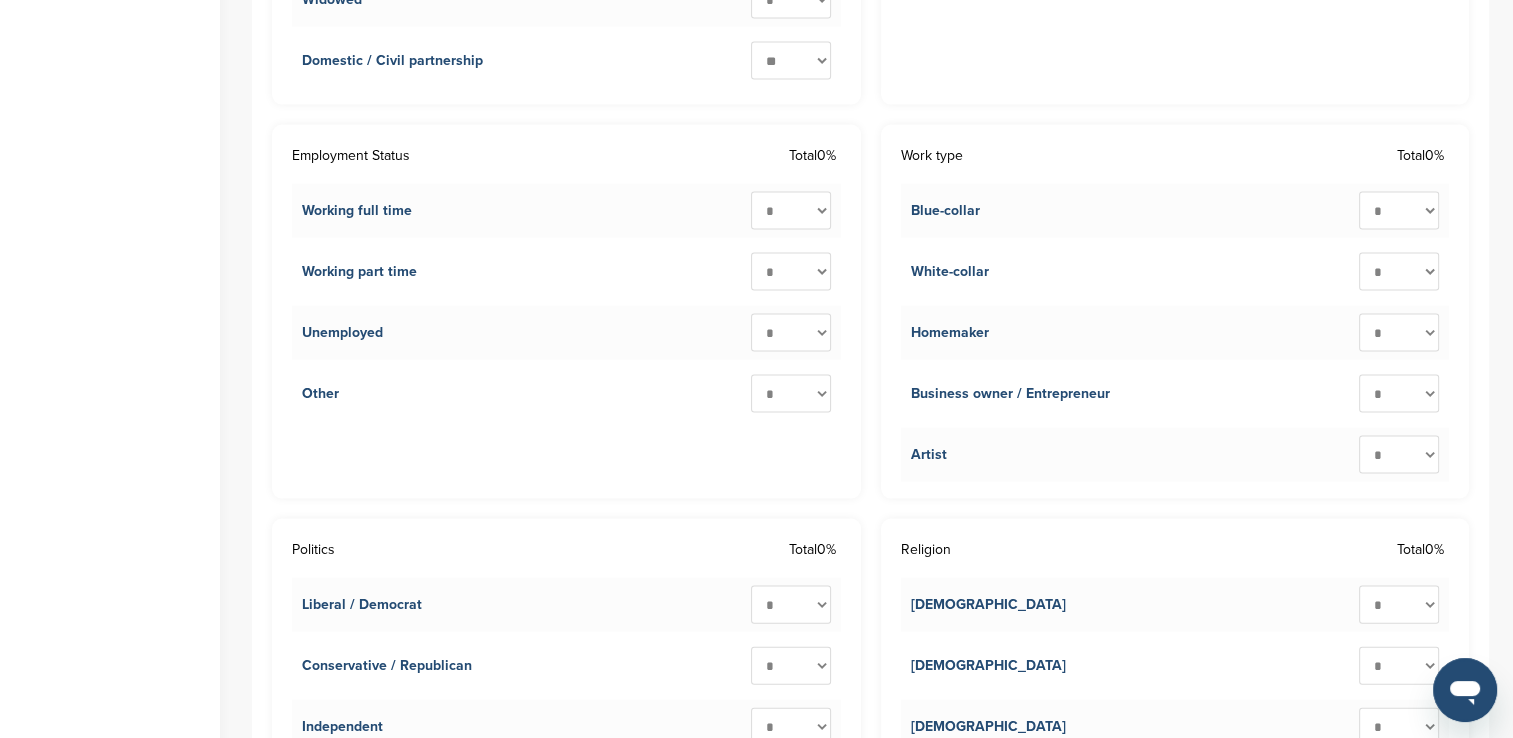 select on "**" 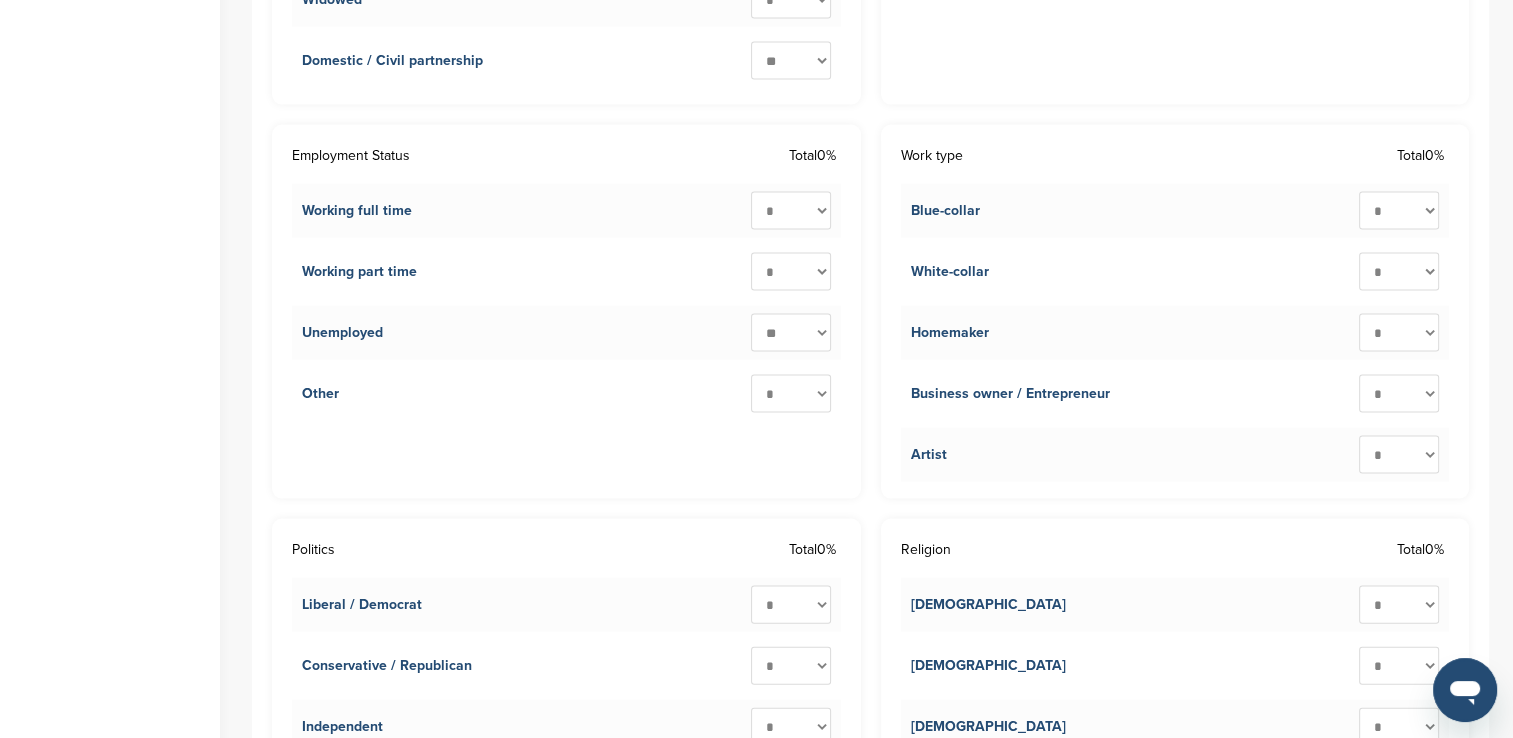 click on "*
**
**
**
**
**
**
**
**
**
***" at bounding box center (791, 333) 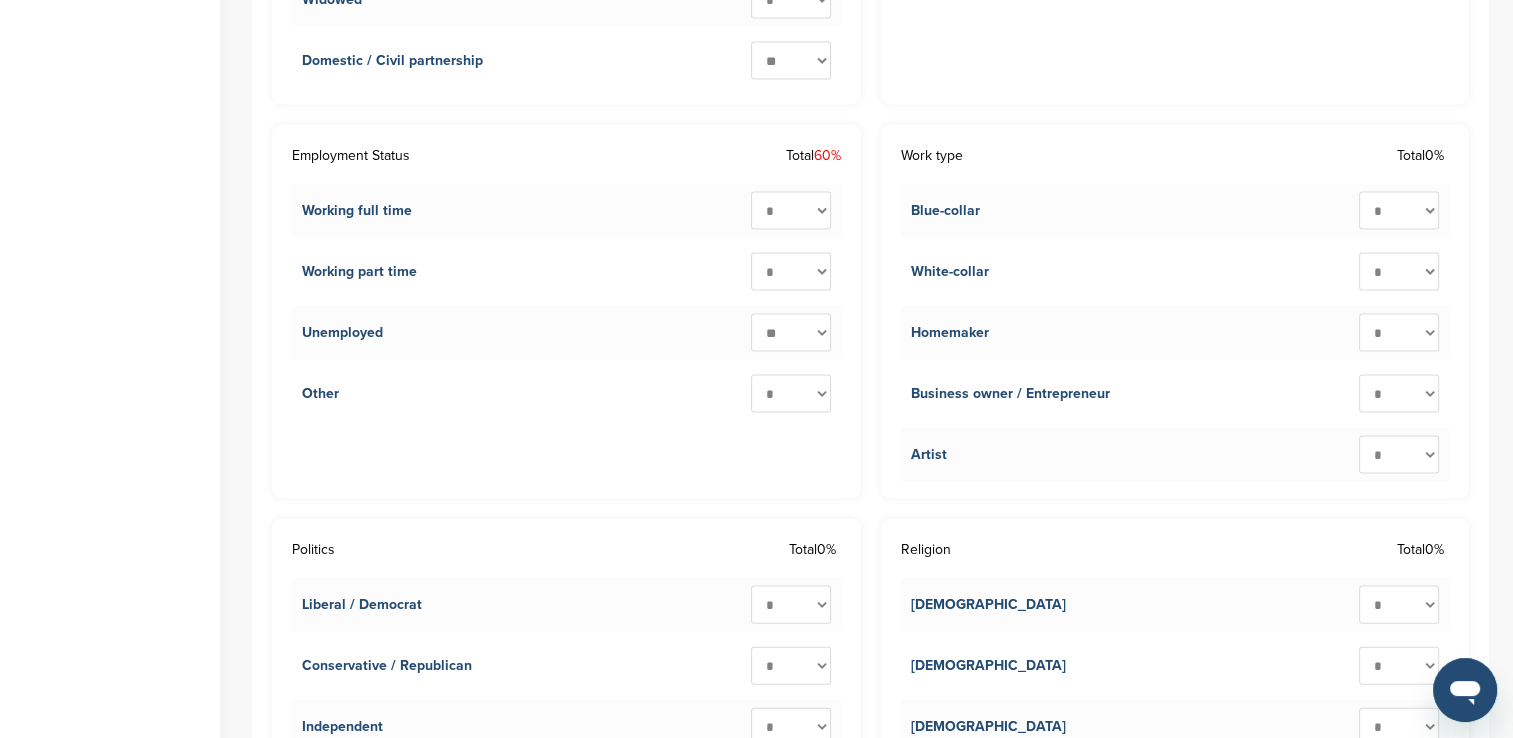 click on "*
**
**
**
**
**
**
**
**
**
***" at bounding box center [791, 211] 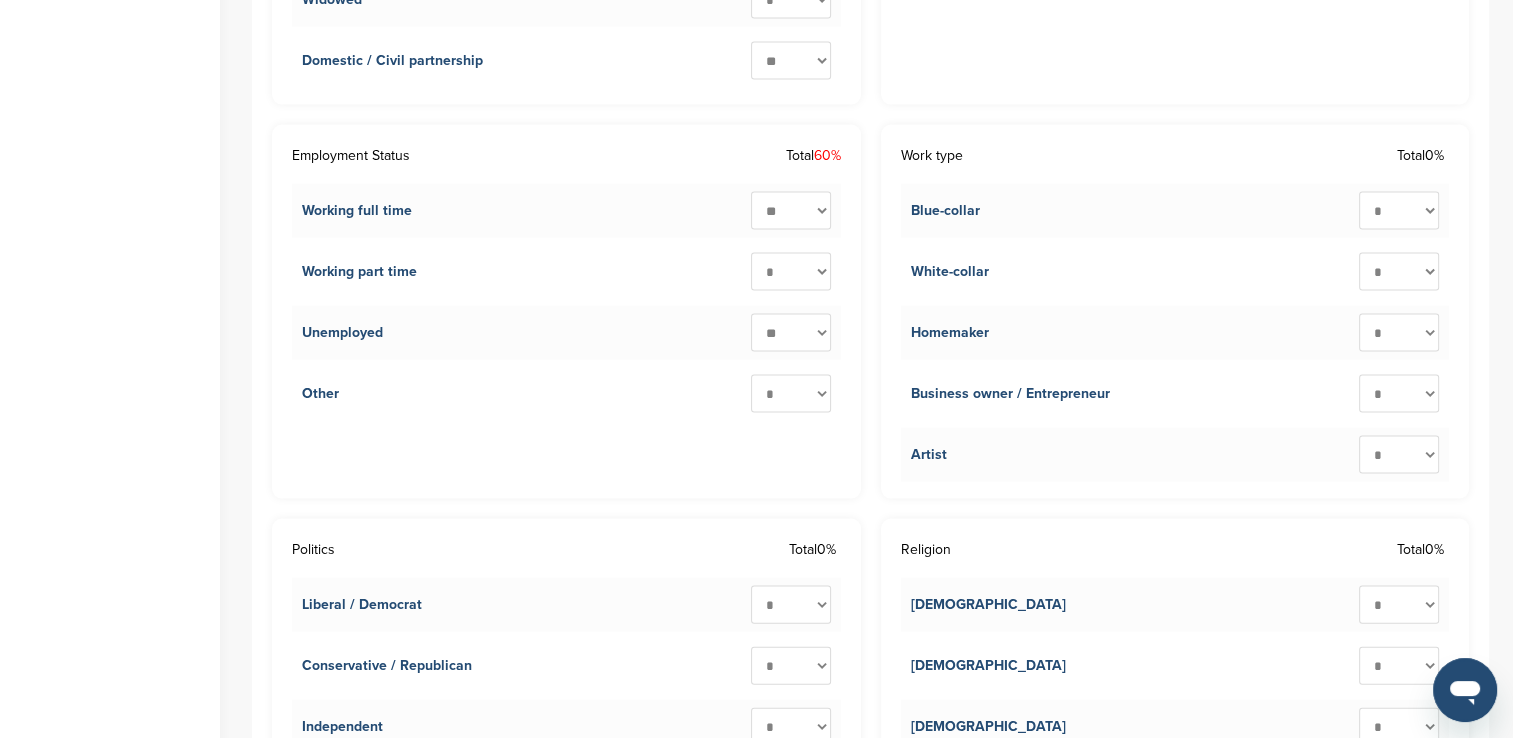 click on "*
**
**
**
**
**
**
**
**
**
***" at bounding box center [791, 211] 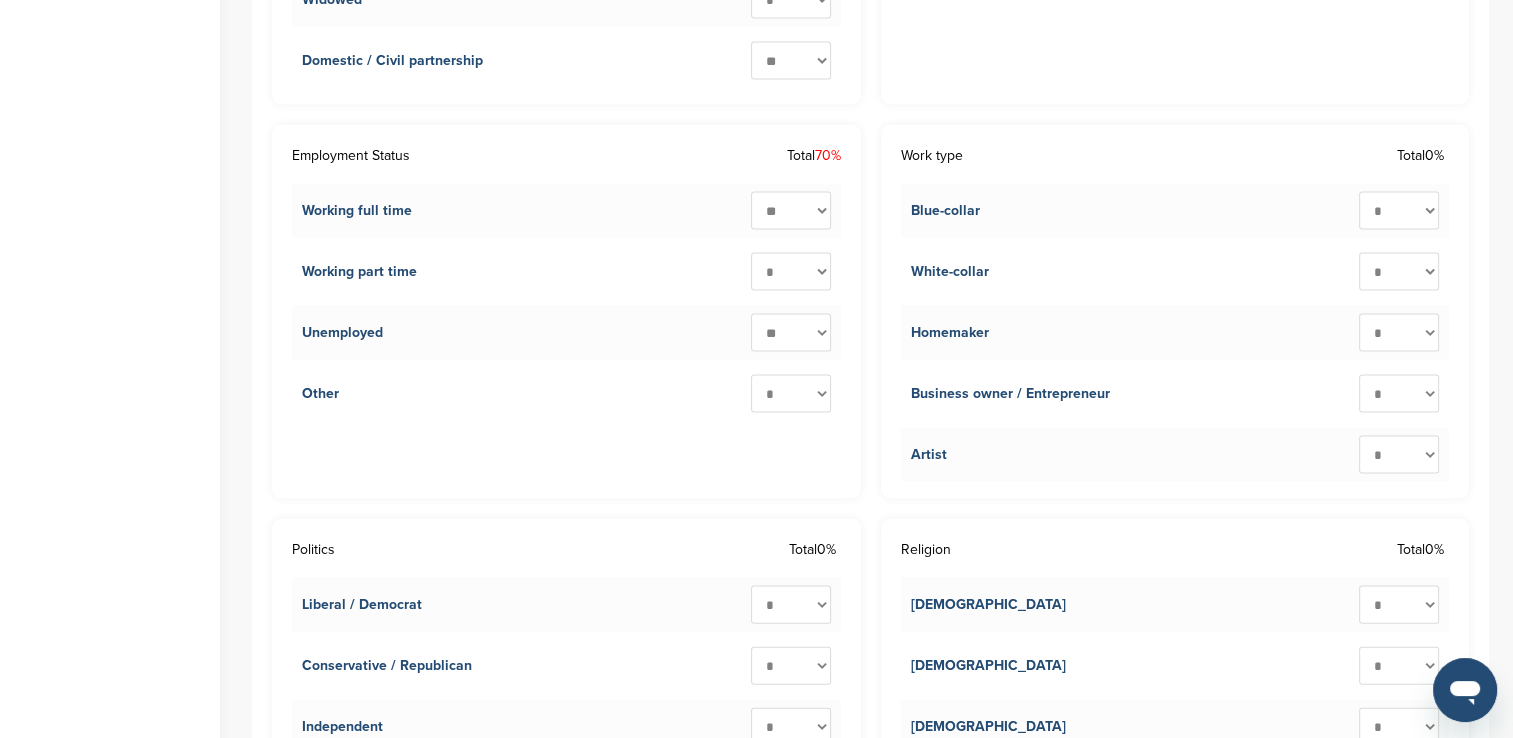 click on "*
**
**
**
**
**
**
**
**
**
***" at bounding box center (791, 272) 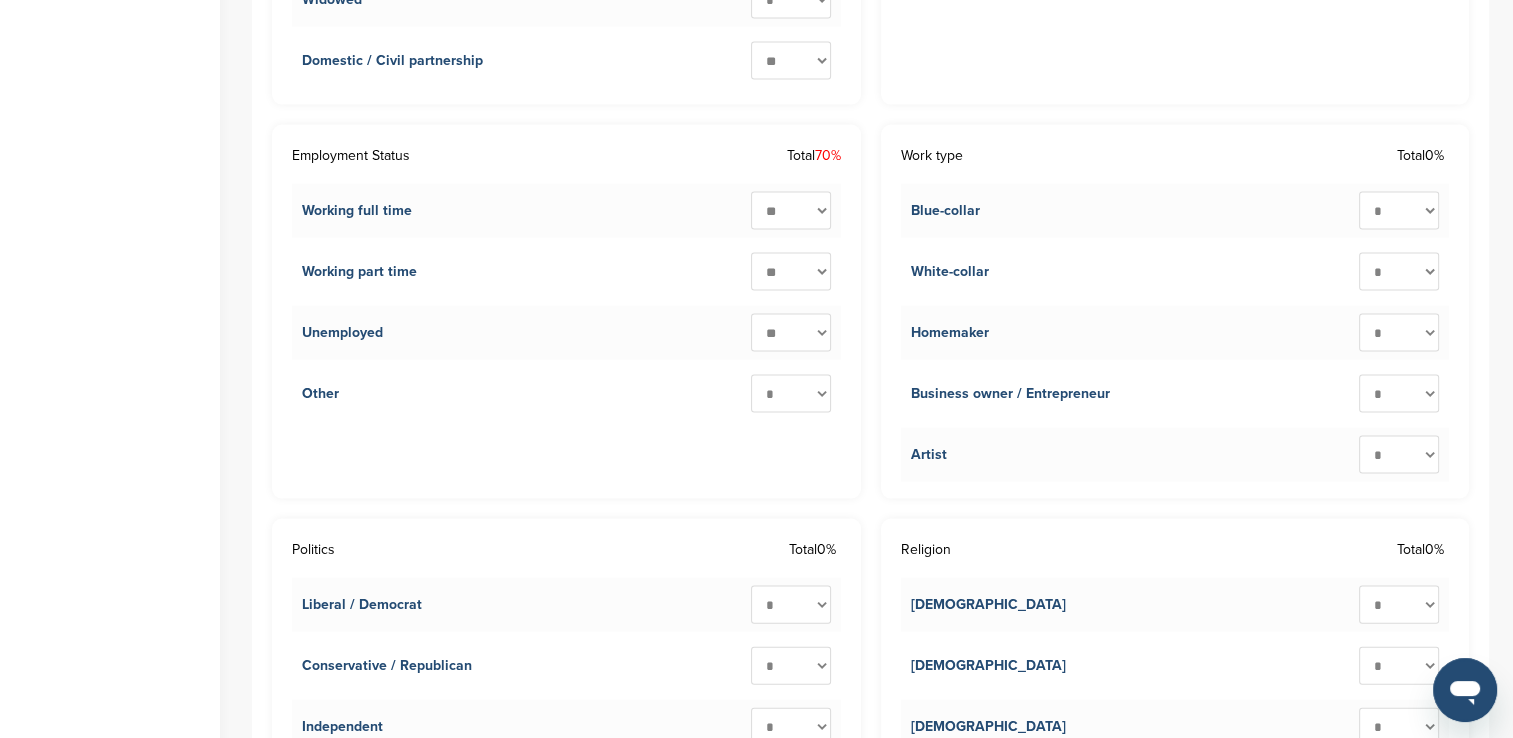 click on "*
**
**
**
**
**
**
**
**
**
***" at bounding box center (791, 272) 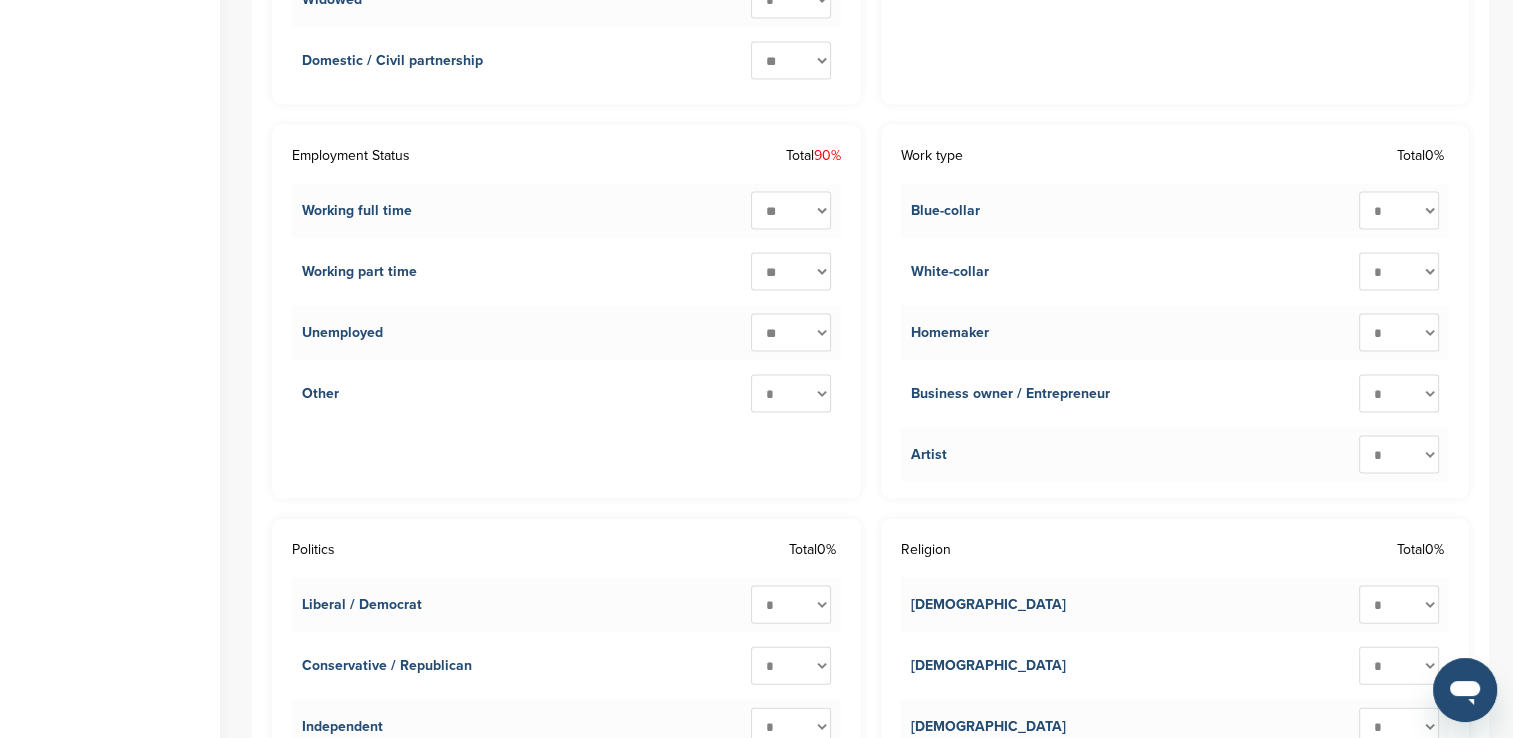 click on "*
**
**
**
**
**
**
**
**
**
***" at bounding box center [791, 394] 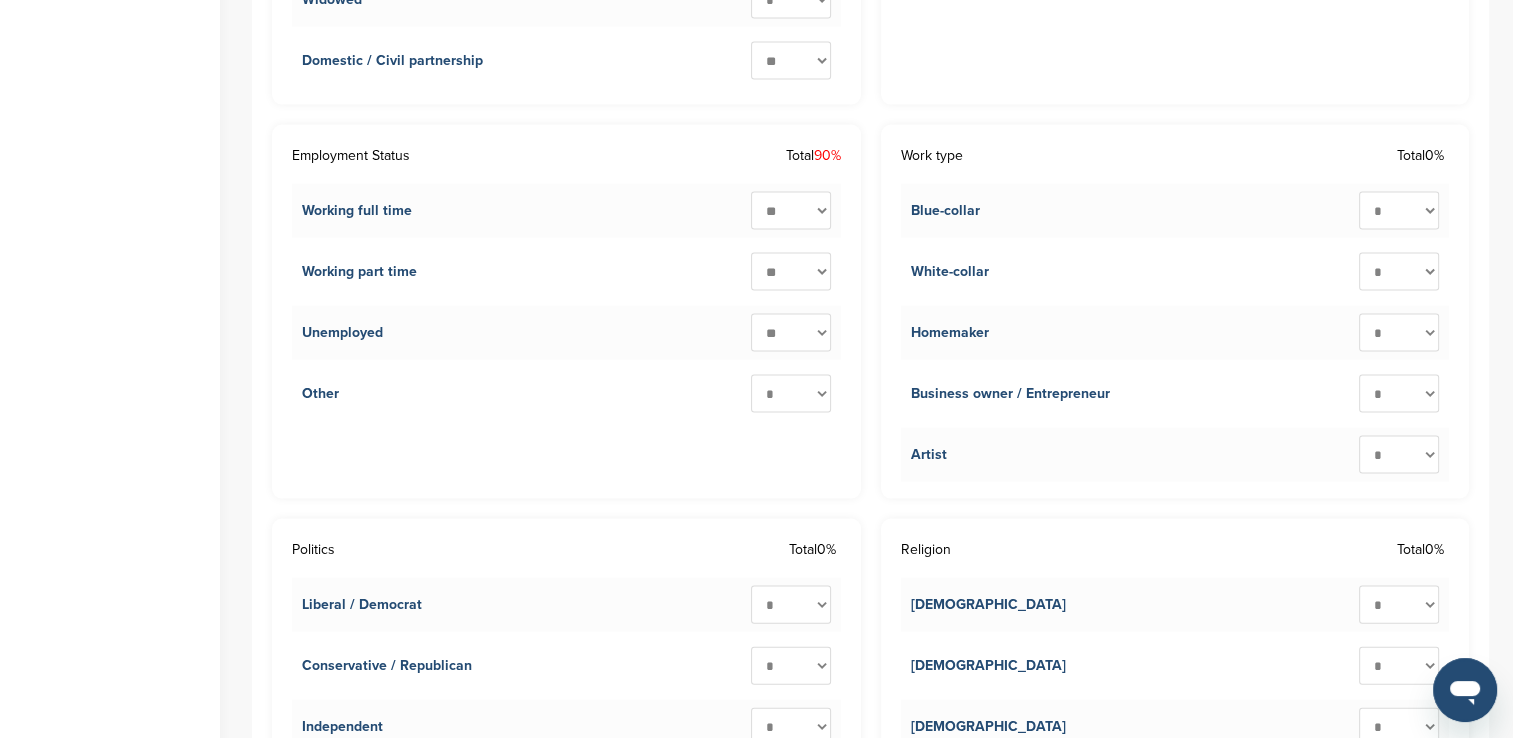 select on "**" 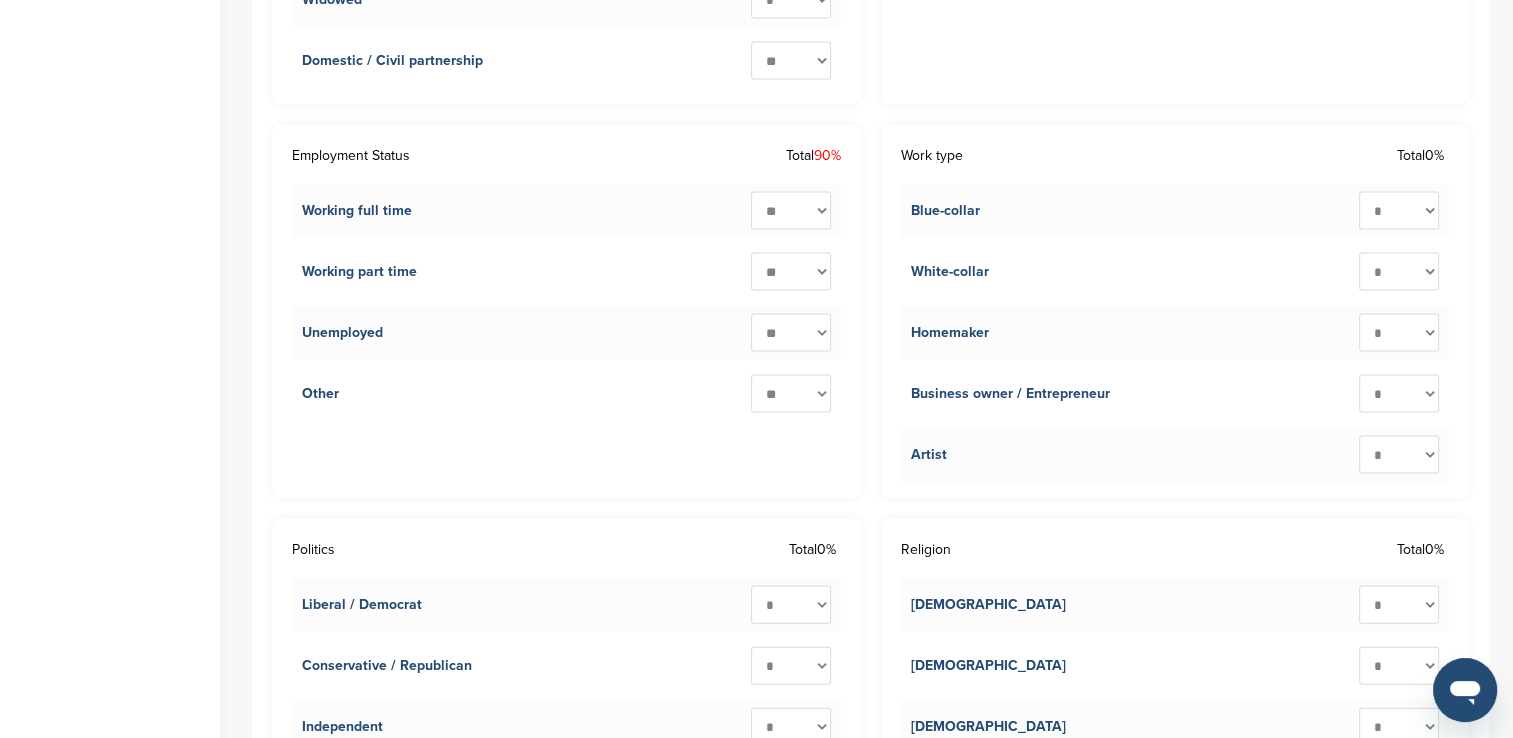 click on "*
**
**
**
**
**
**
**
**
**
***" at bounding box center [791, 394] 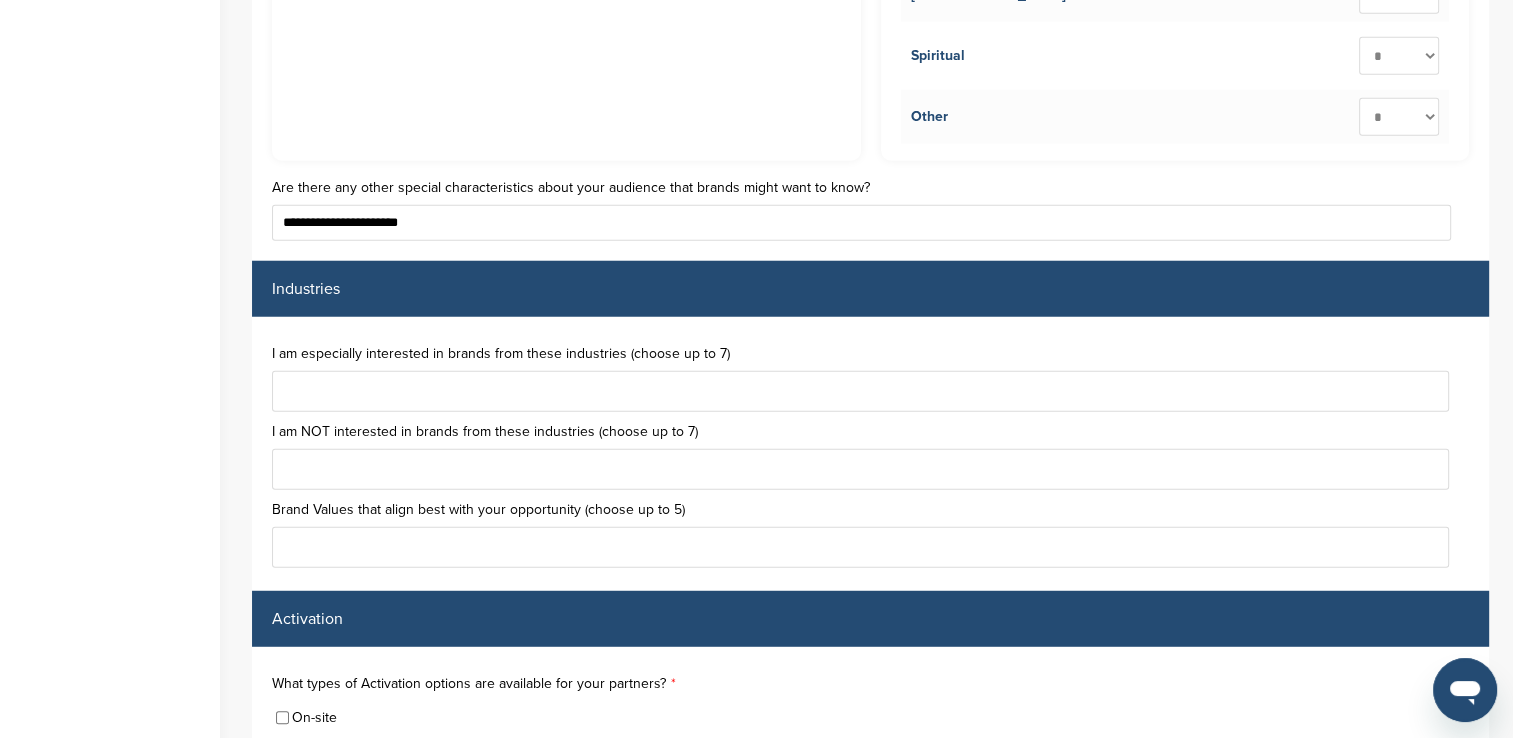 scroll, scrollTop: 5224, scrollLeft: 0, axis: vertical 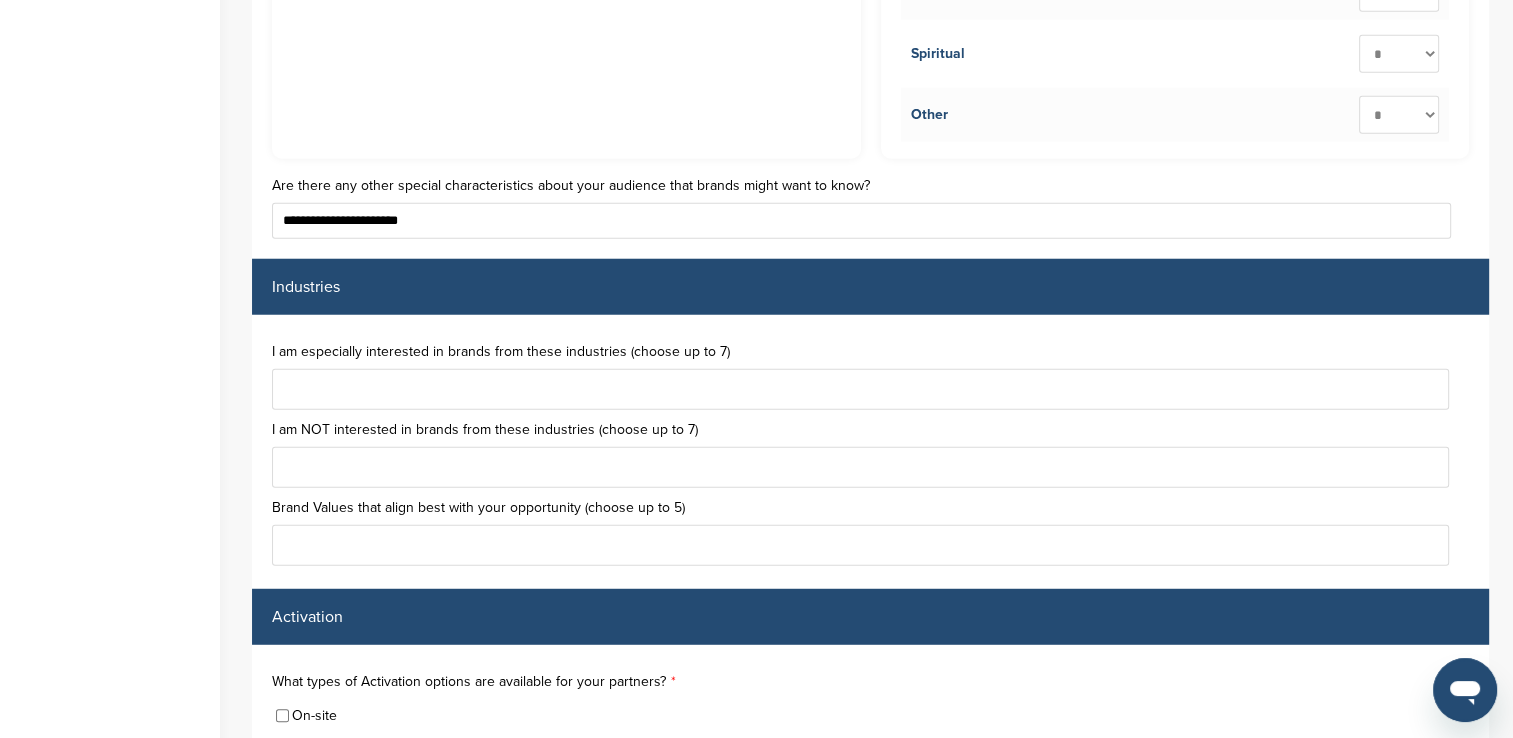 click at bounding box center (860, 389) 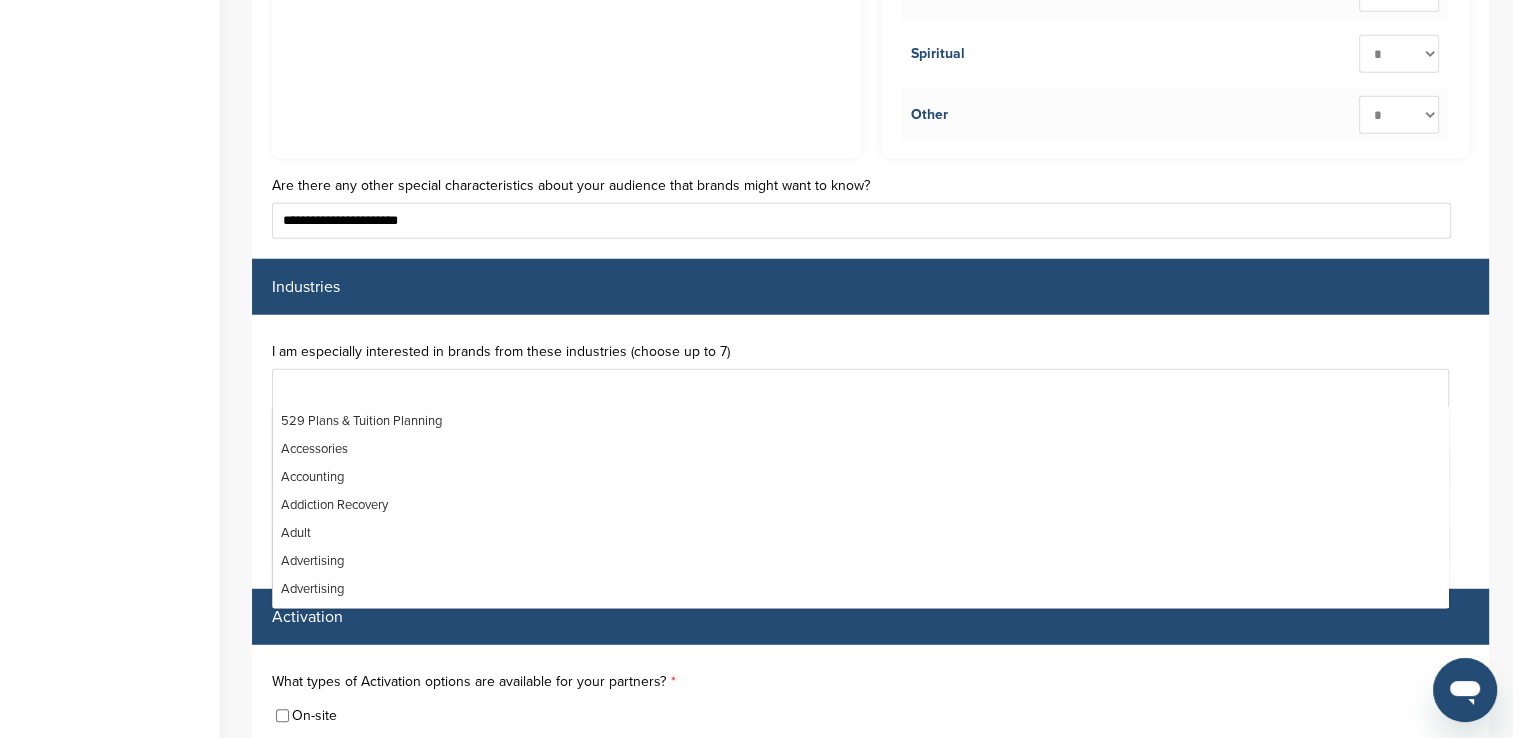 scroll, scrollTop: 0, scrollLeft: 0, axis: both 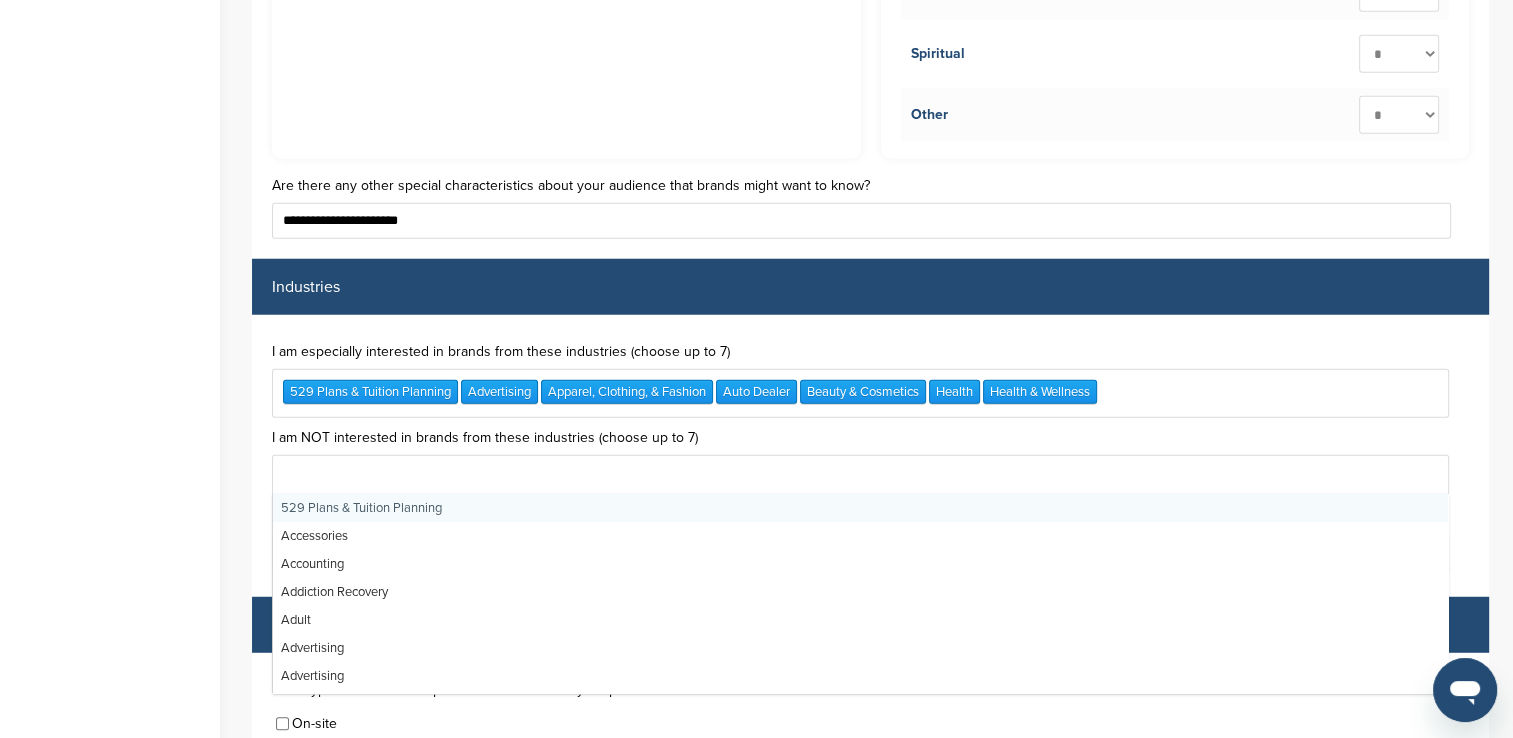 click at bounding box center [860, 475] 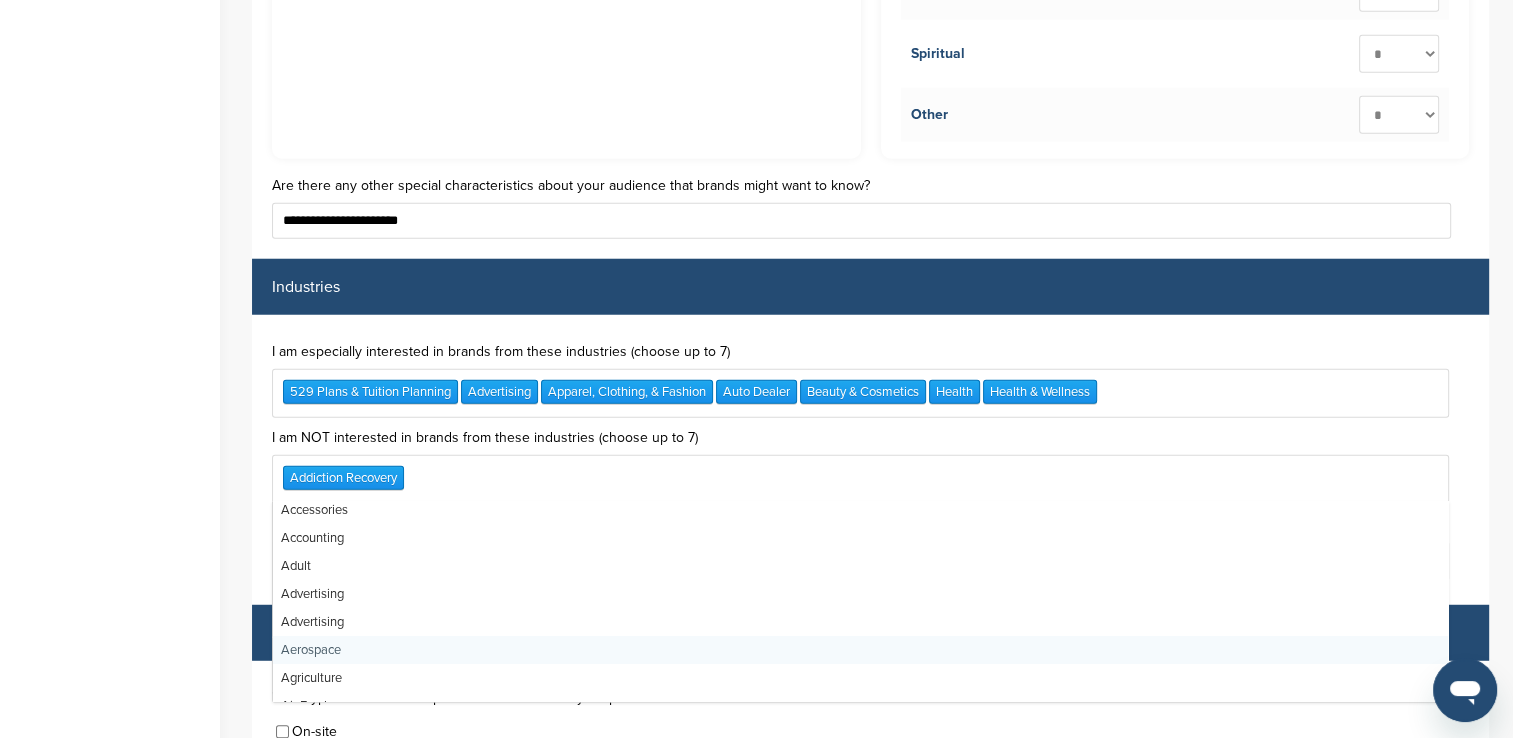 scroll, scrollTop: 0, scrollLeft: 0, axis: both 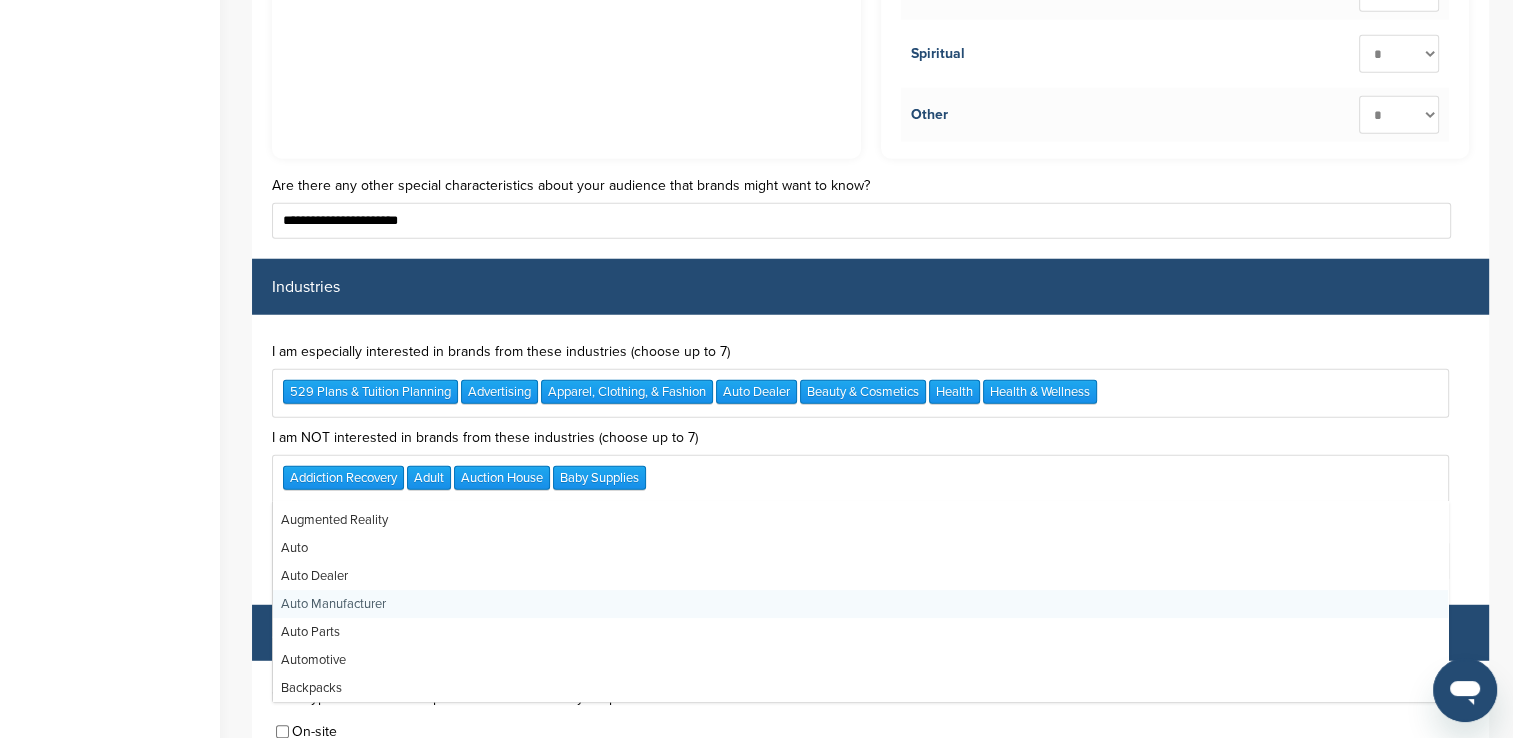 click on "Home
Search
My CRM
Pitch Board
My Pages
Analytics
Settings
Help Center" at bounding box center (110, -1566) 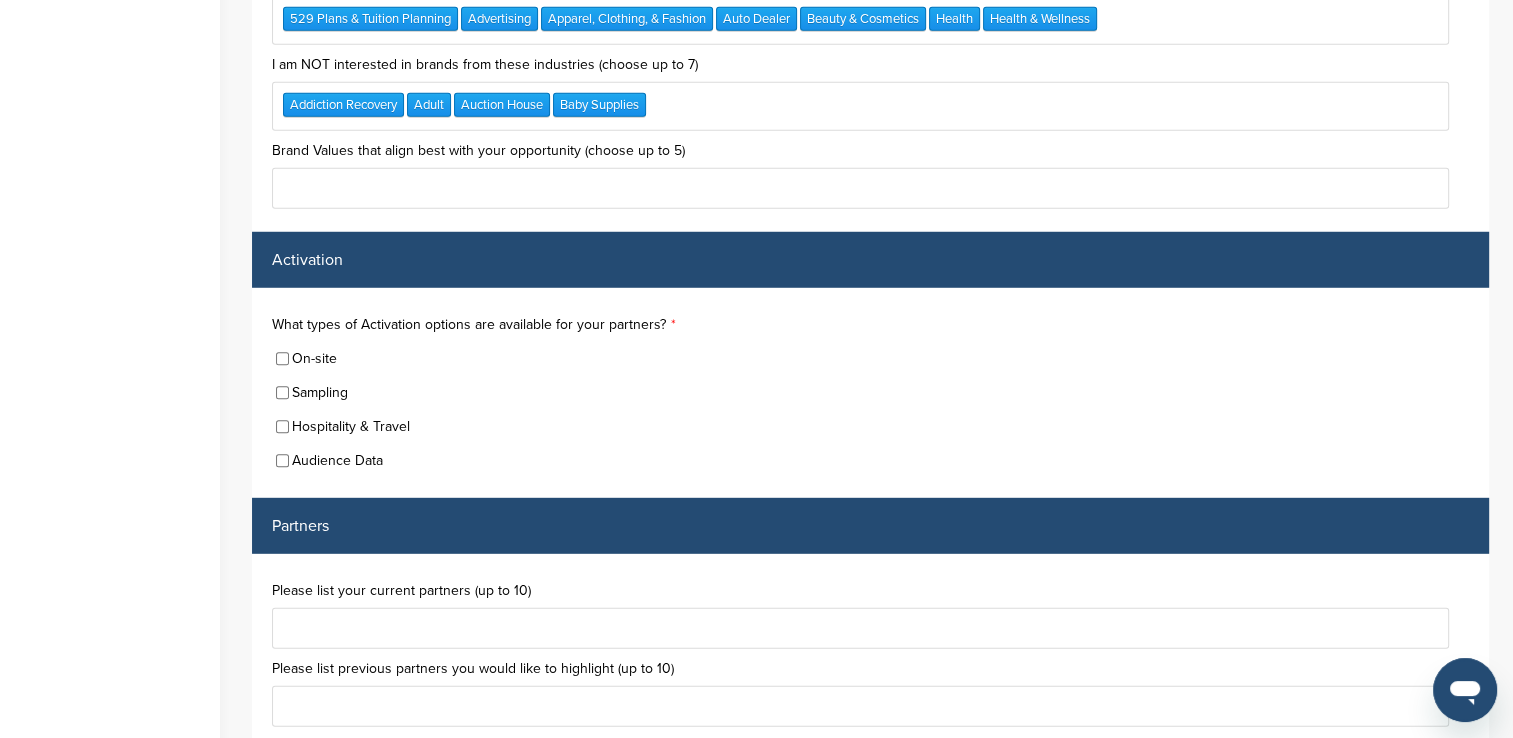 scroll, scrollTop: 5624, scrollLeft: 0, axis: vertical 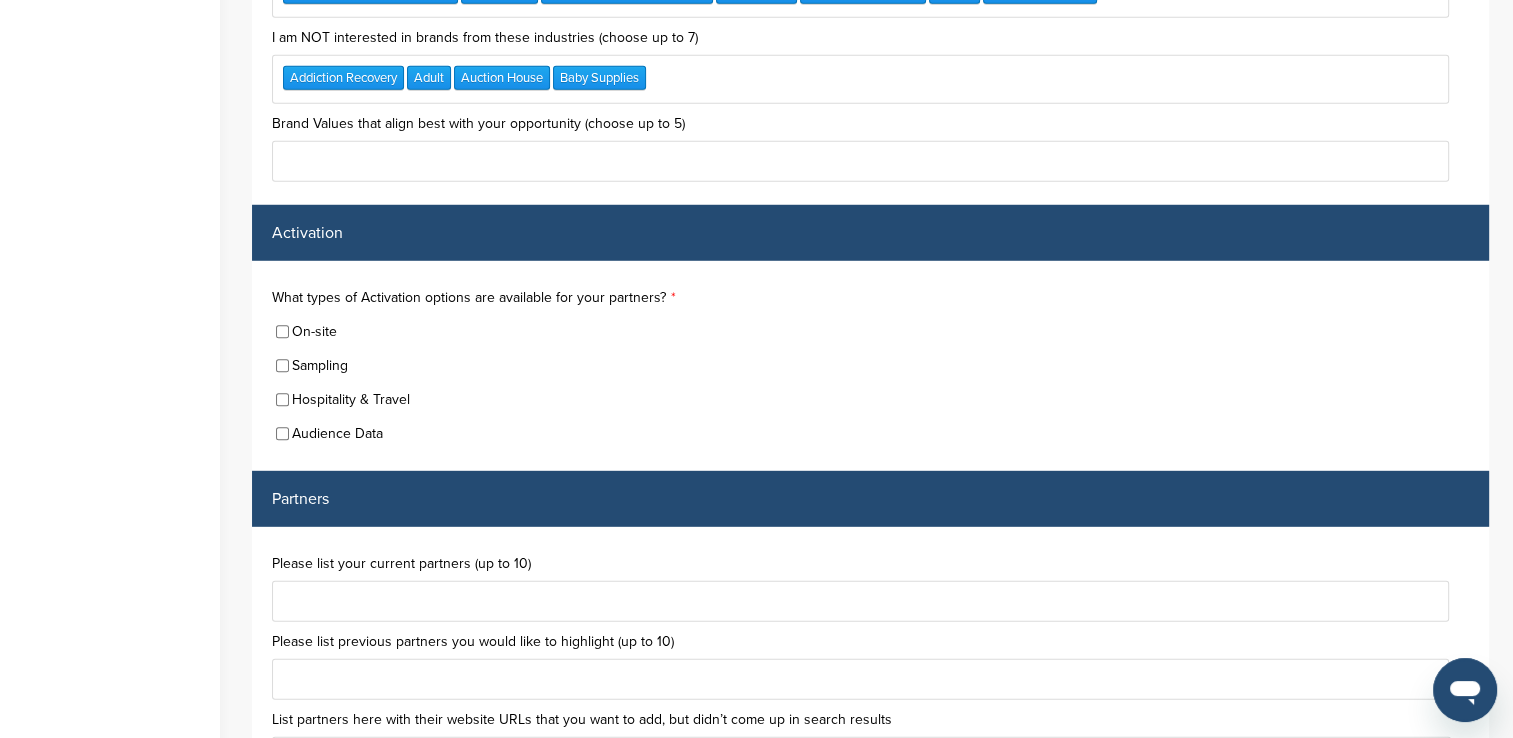 click on "Sampling" at bounding box center [870, 366] 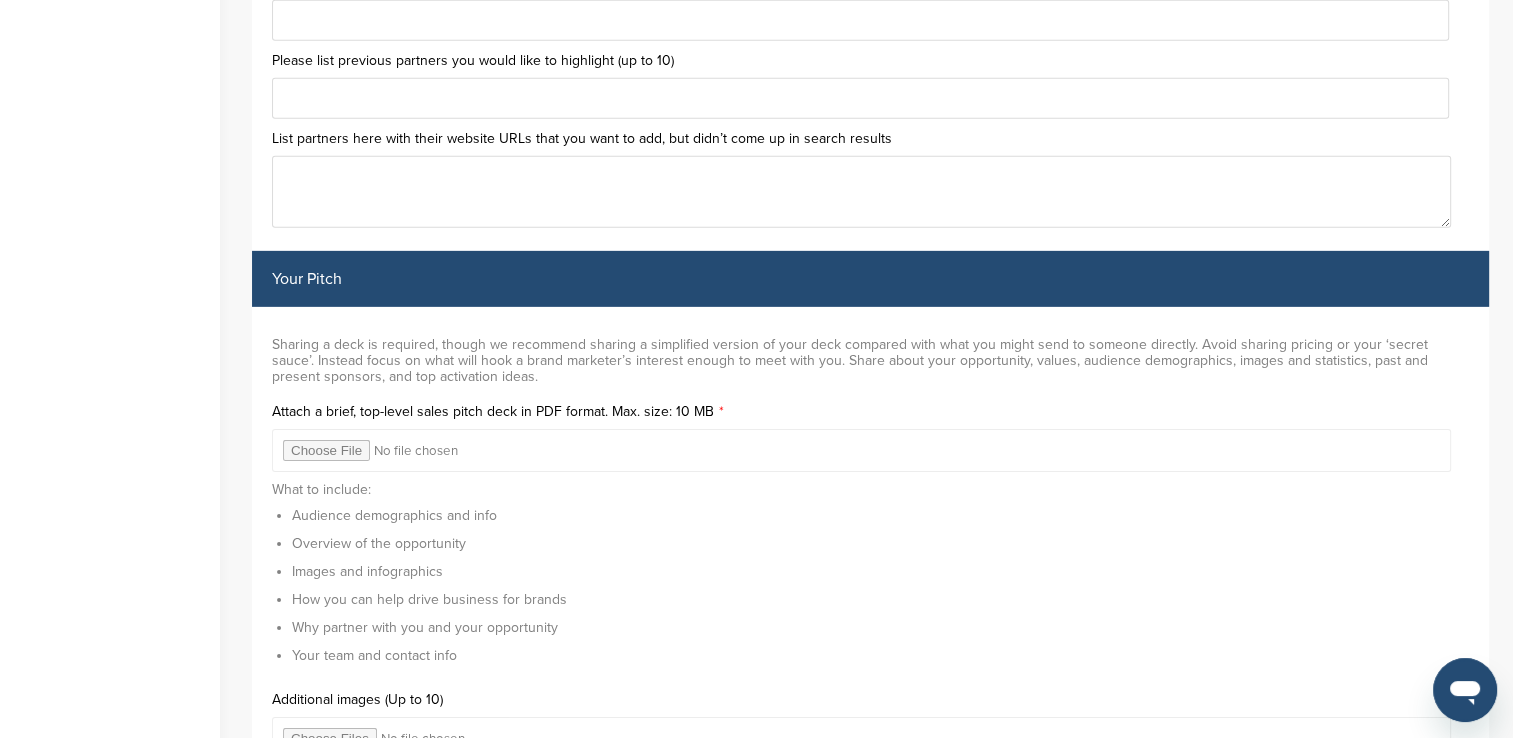 scroll, scrollTop: 6224, scrollLeft: 0, axis: vertical 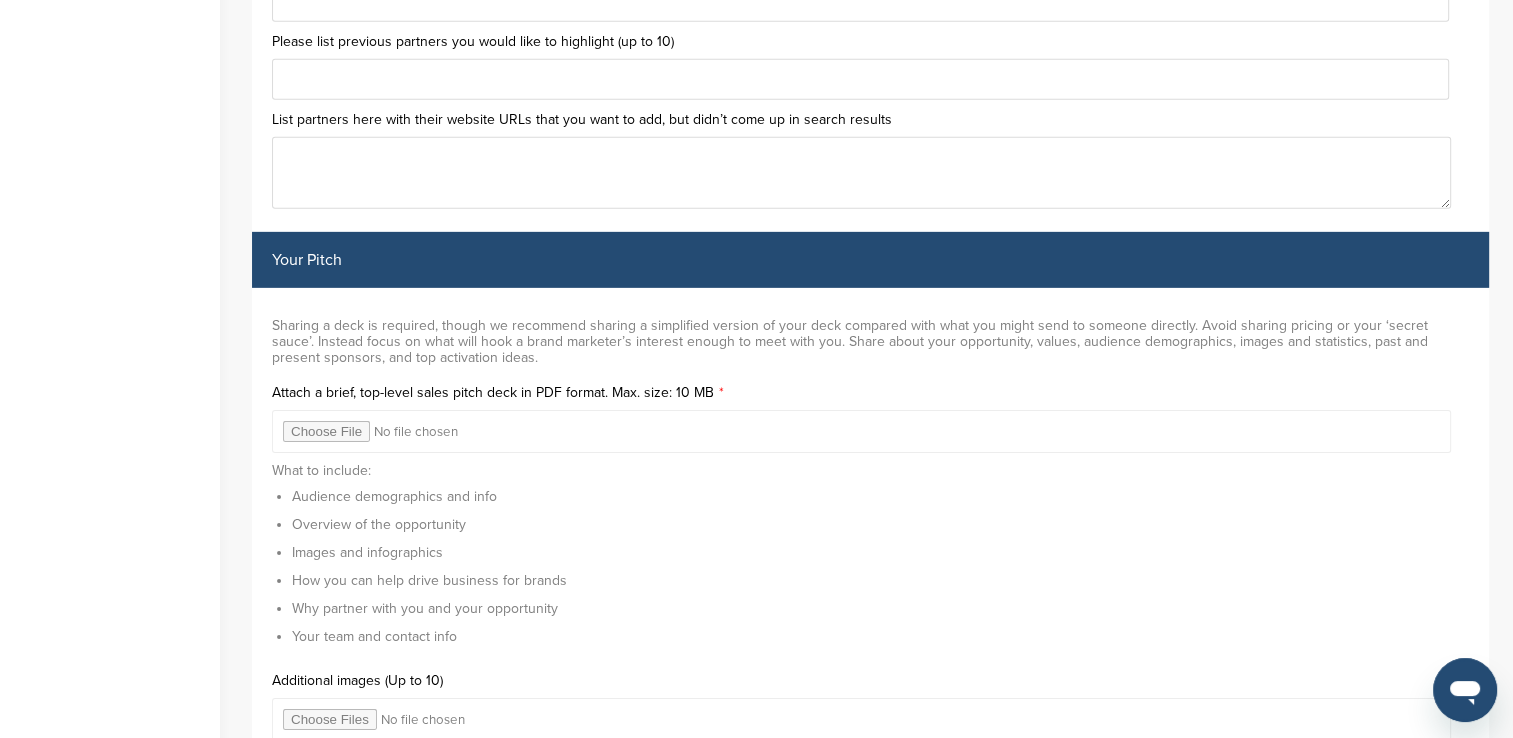 click at bounding box center (860, 79) 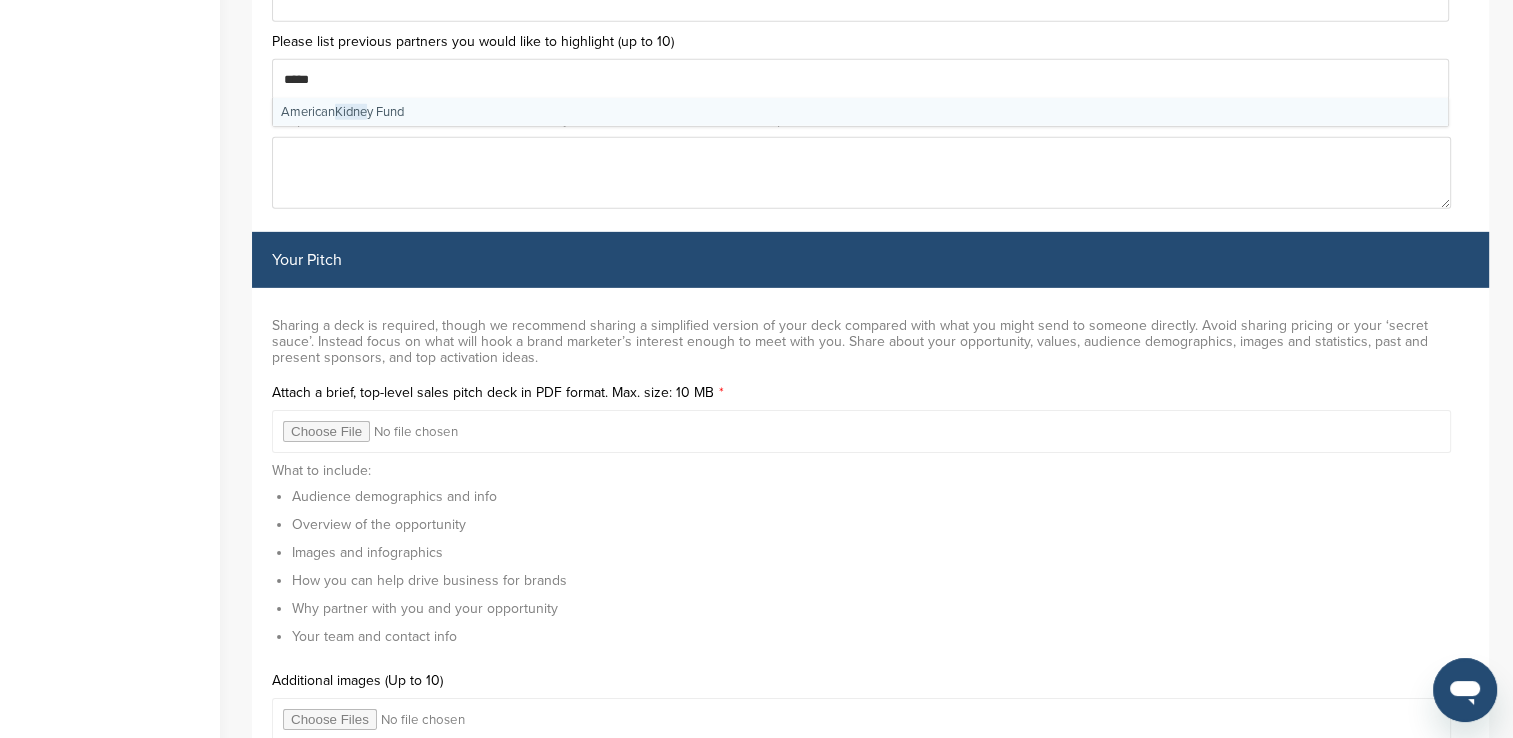 type on "******" 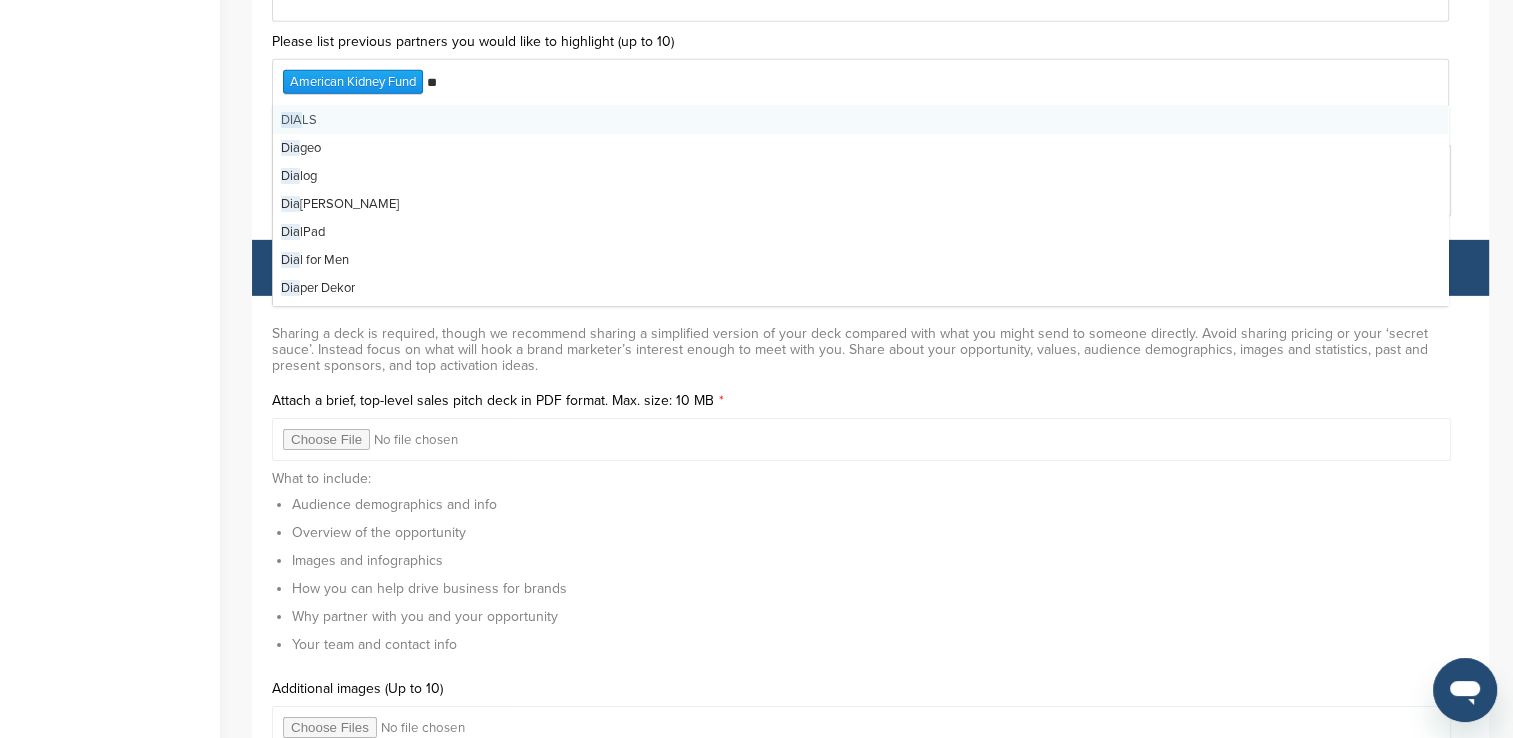 type on "*" 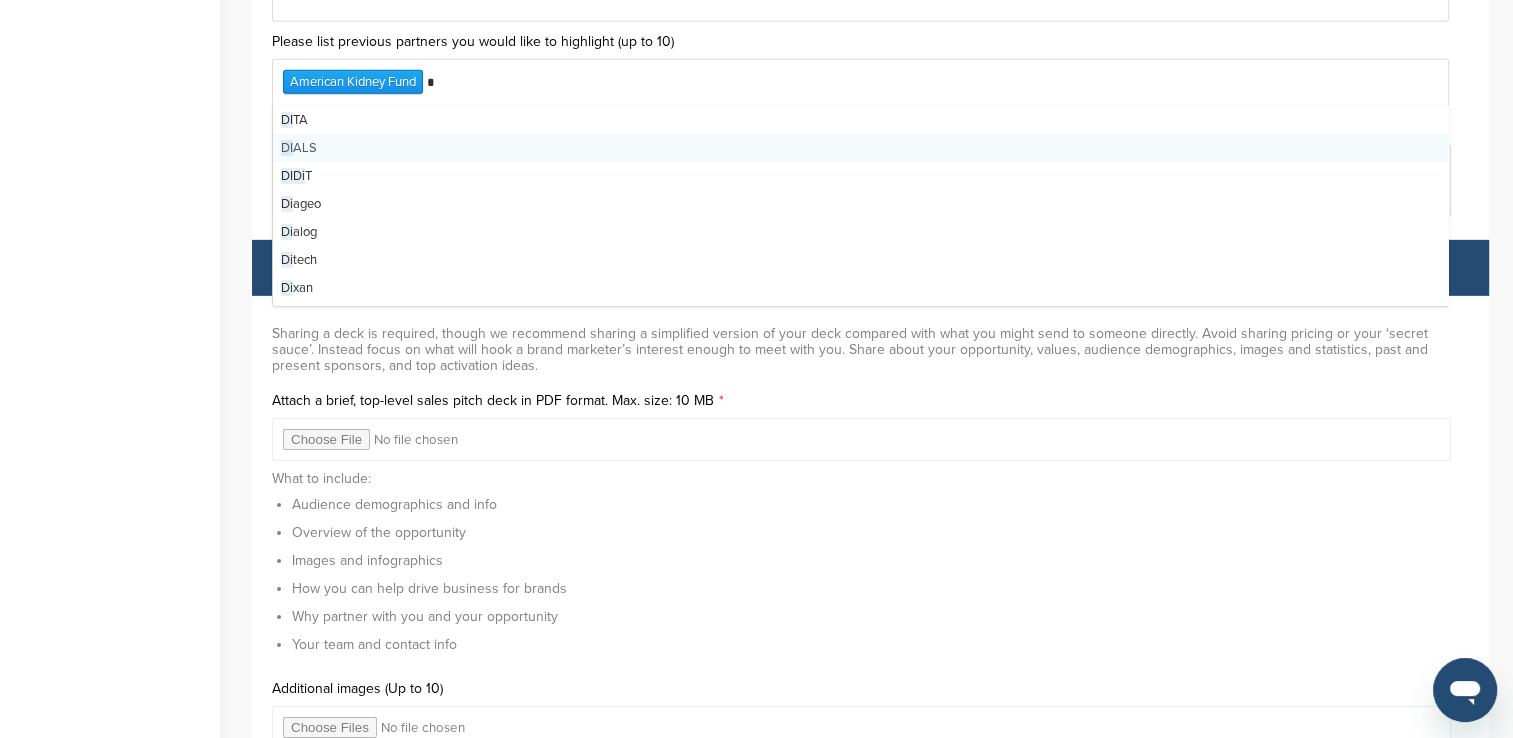 type 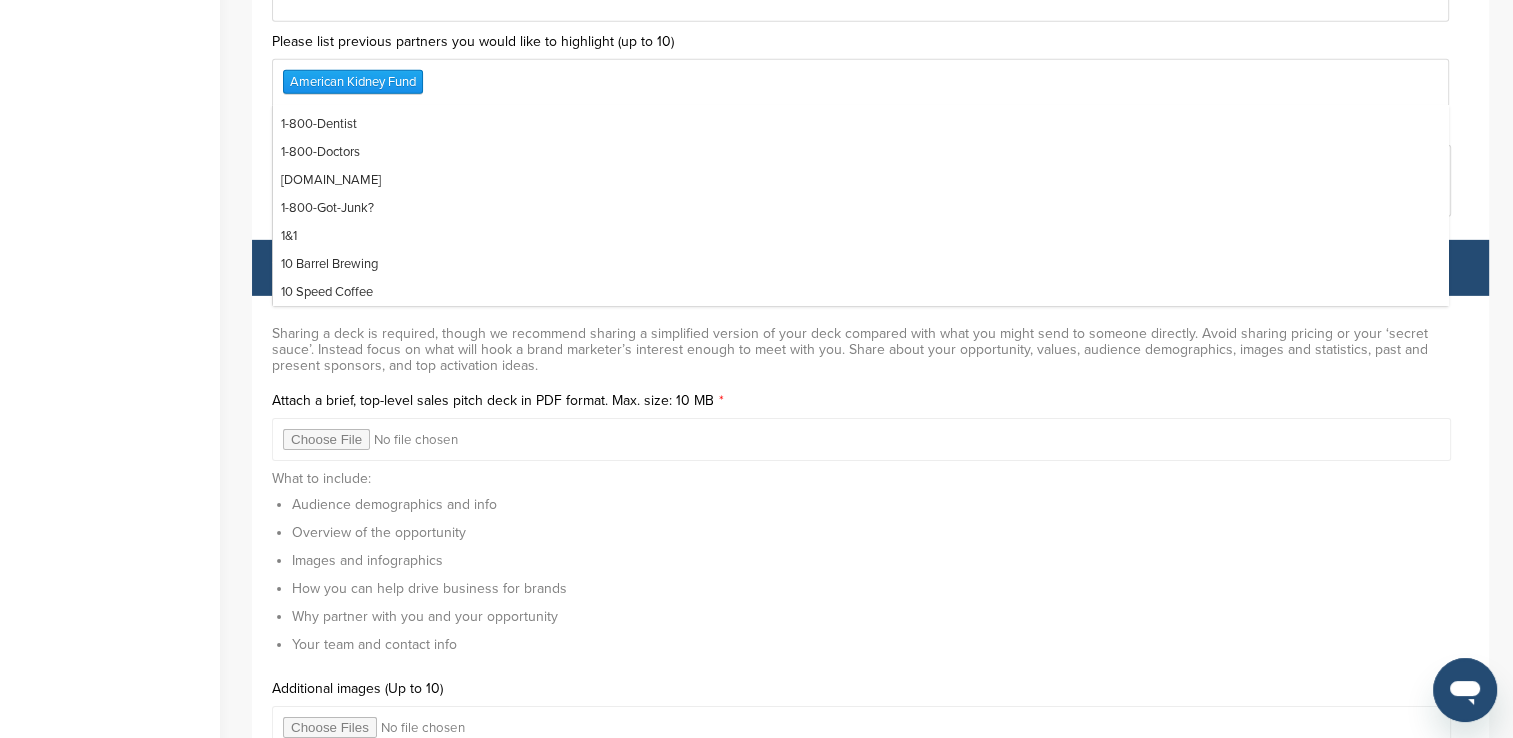 scroll, scrollTop: 0, scrollLeft: 0, axis: both 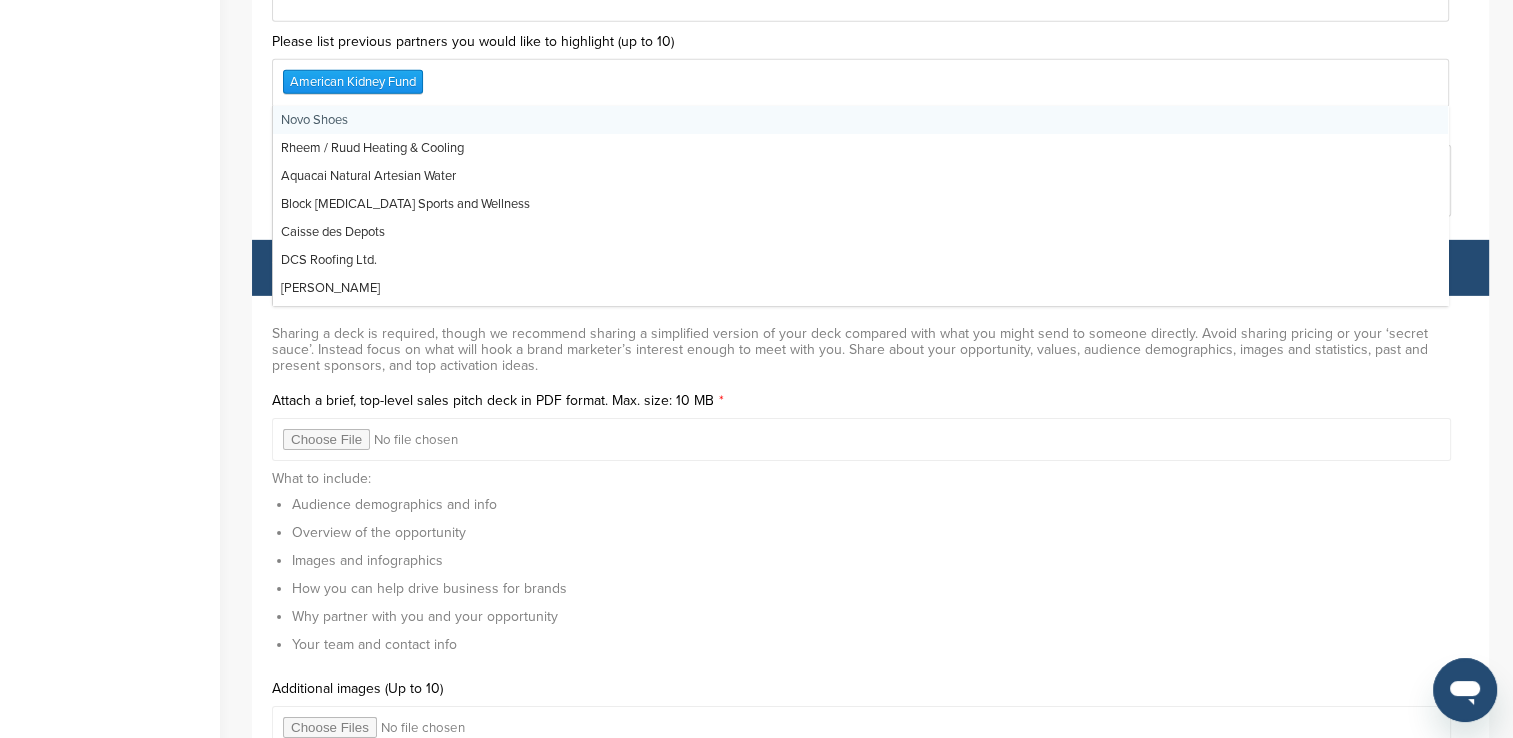 click on "Home
Search
My CRM
Pitch Board
My Pages
Analytics
Settings
Help Center" at bounding box center [110, -2562] 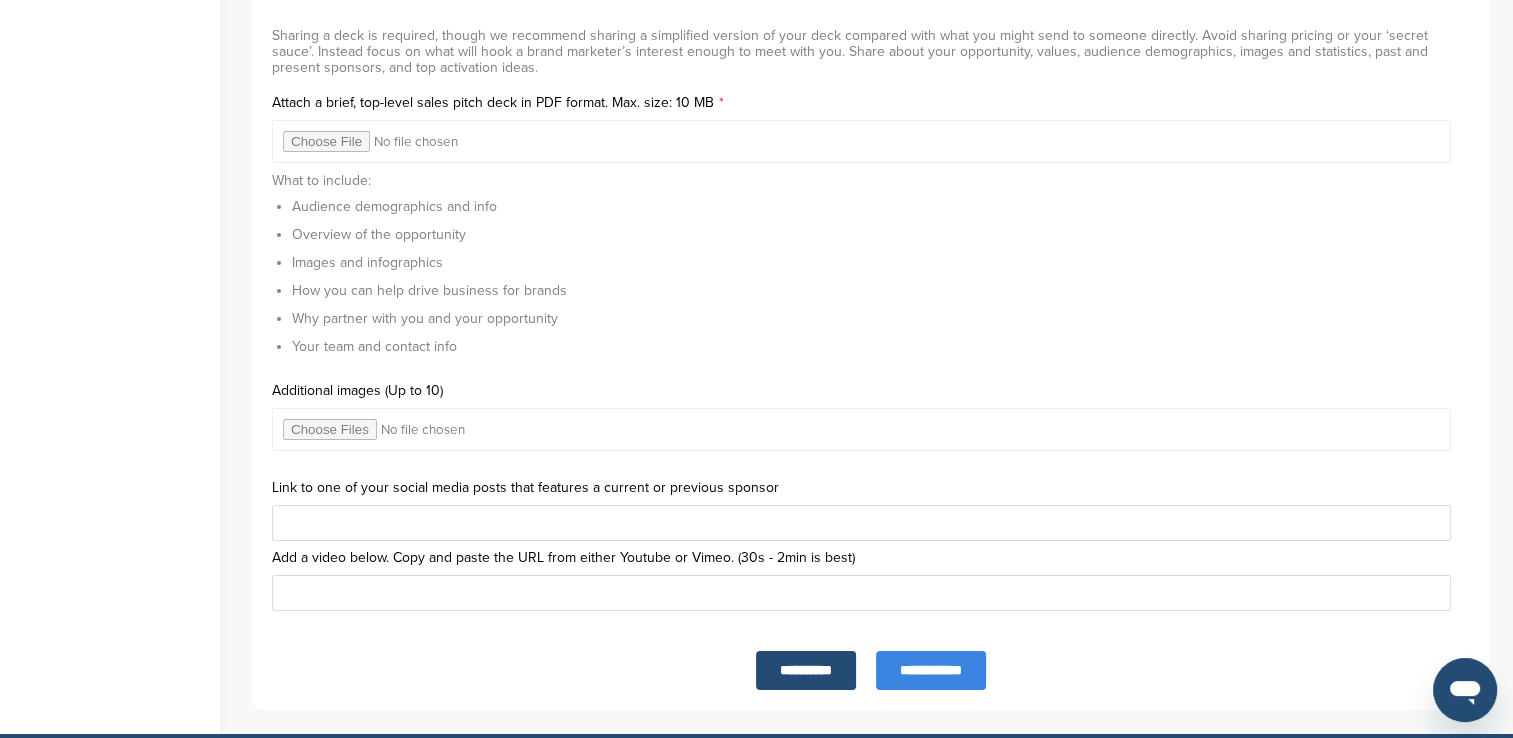 scroll, scrollTop: 6524, scrollLeft: 0, axis: vertical 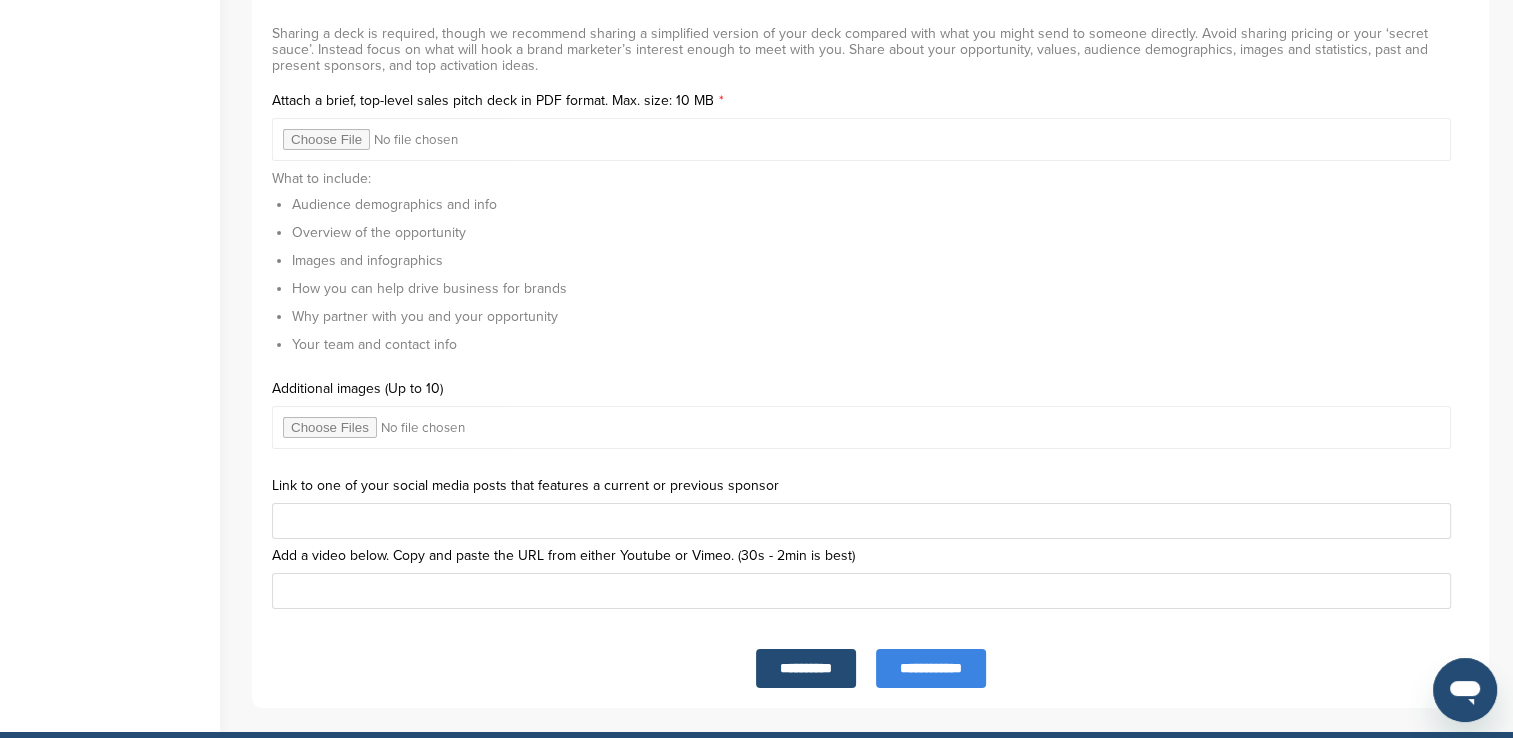 click at bounding box center (861, 139) 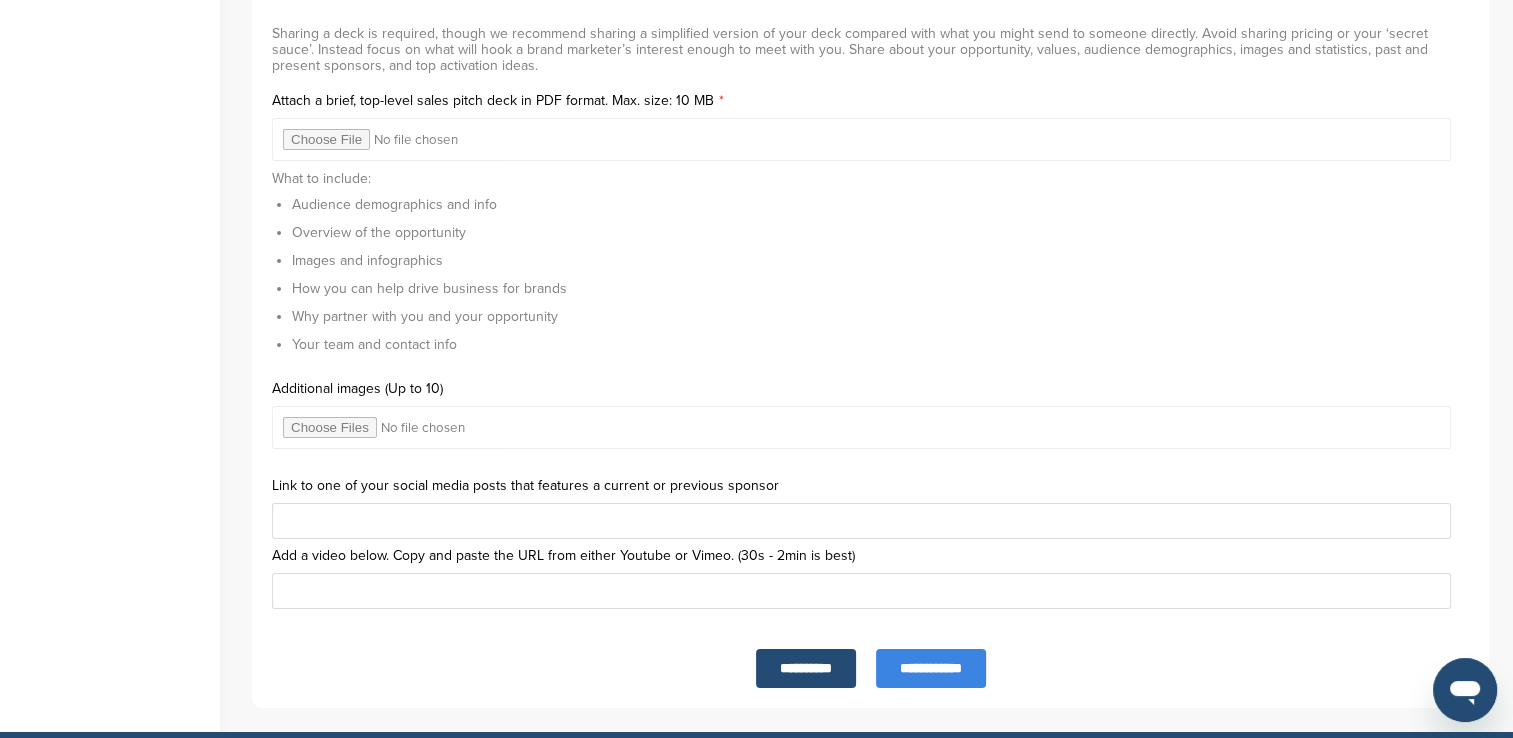 type 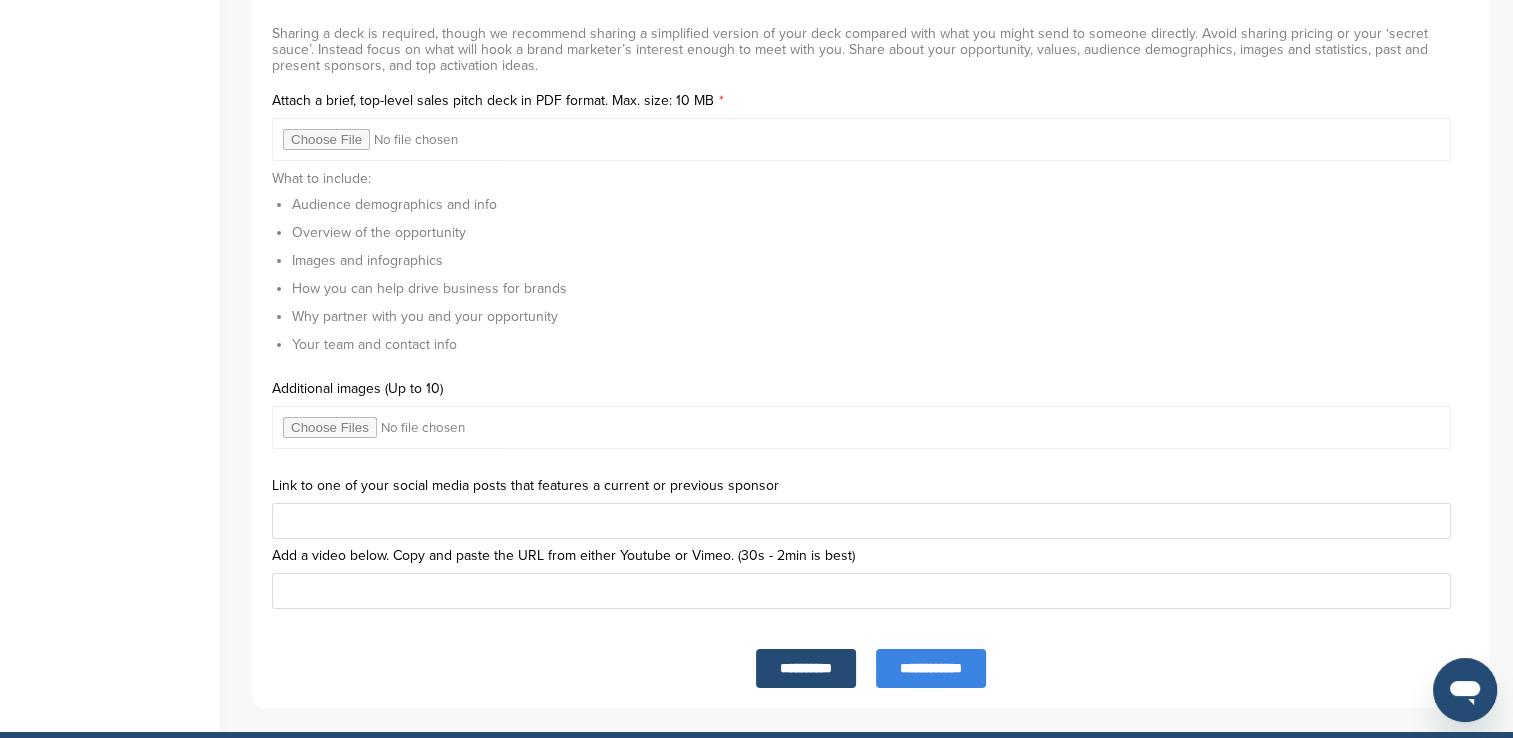 click on "**********" at bounding box center (931, 668) 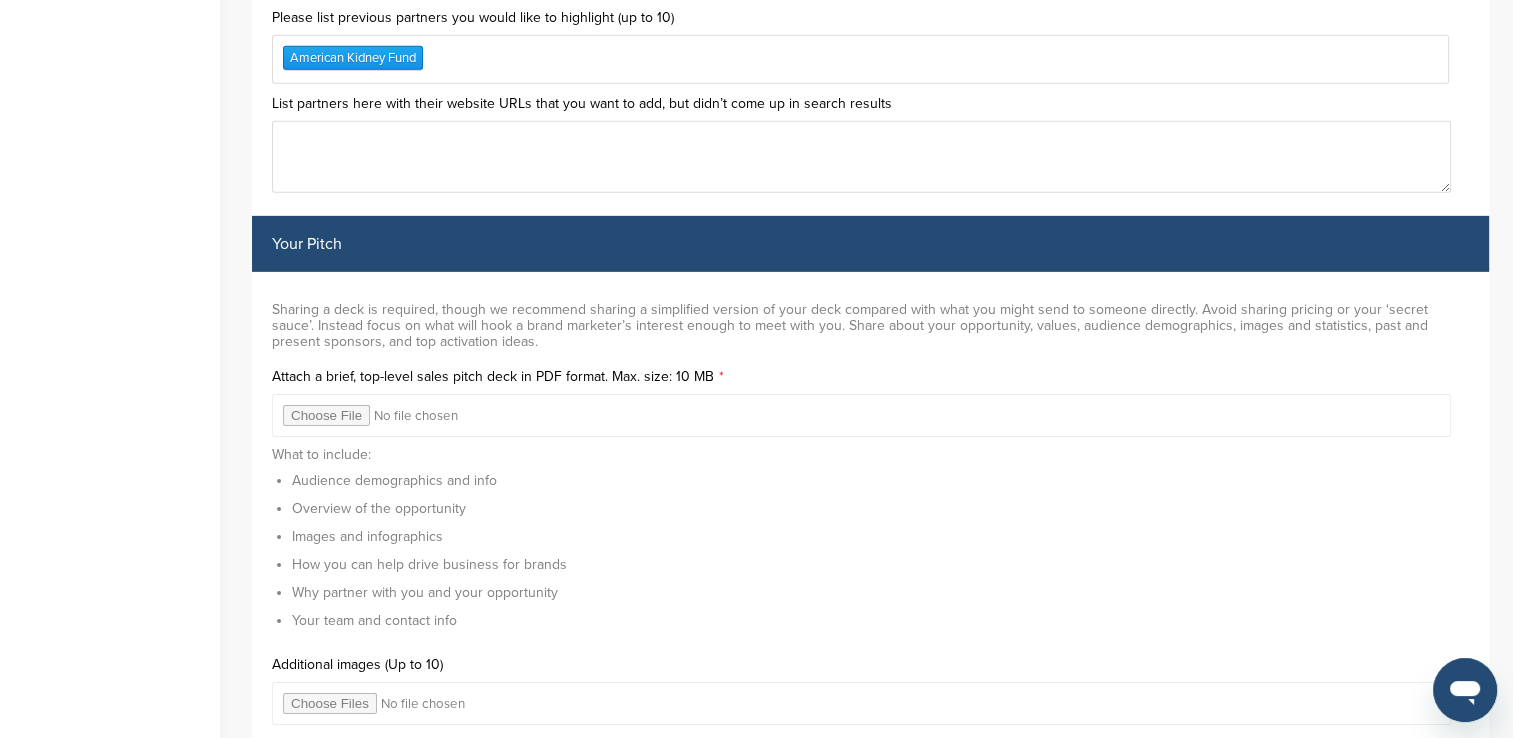 scroll, scrollTop: 6300, scrollLeft: 0, axis: vertical 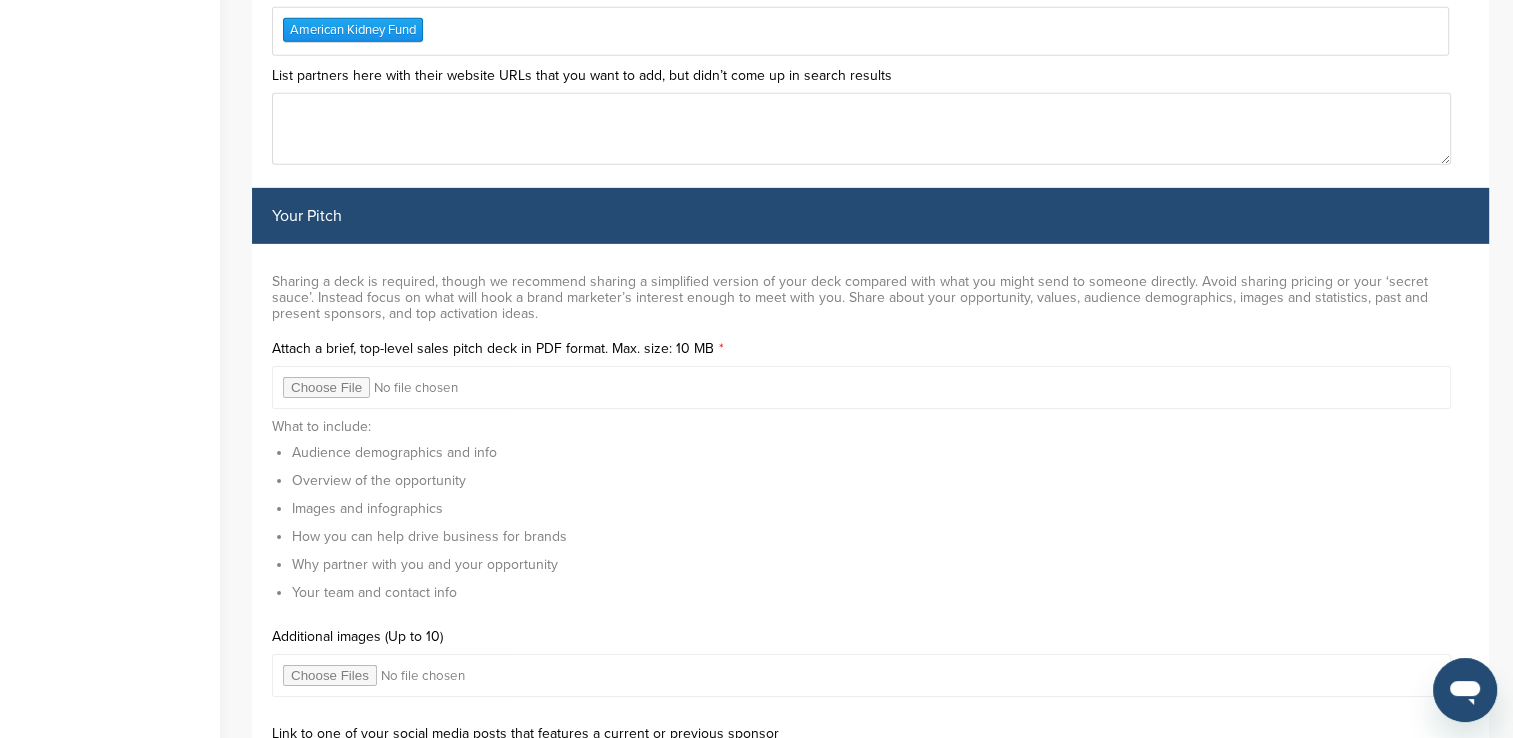 click at bounding box center (861, 387) 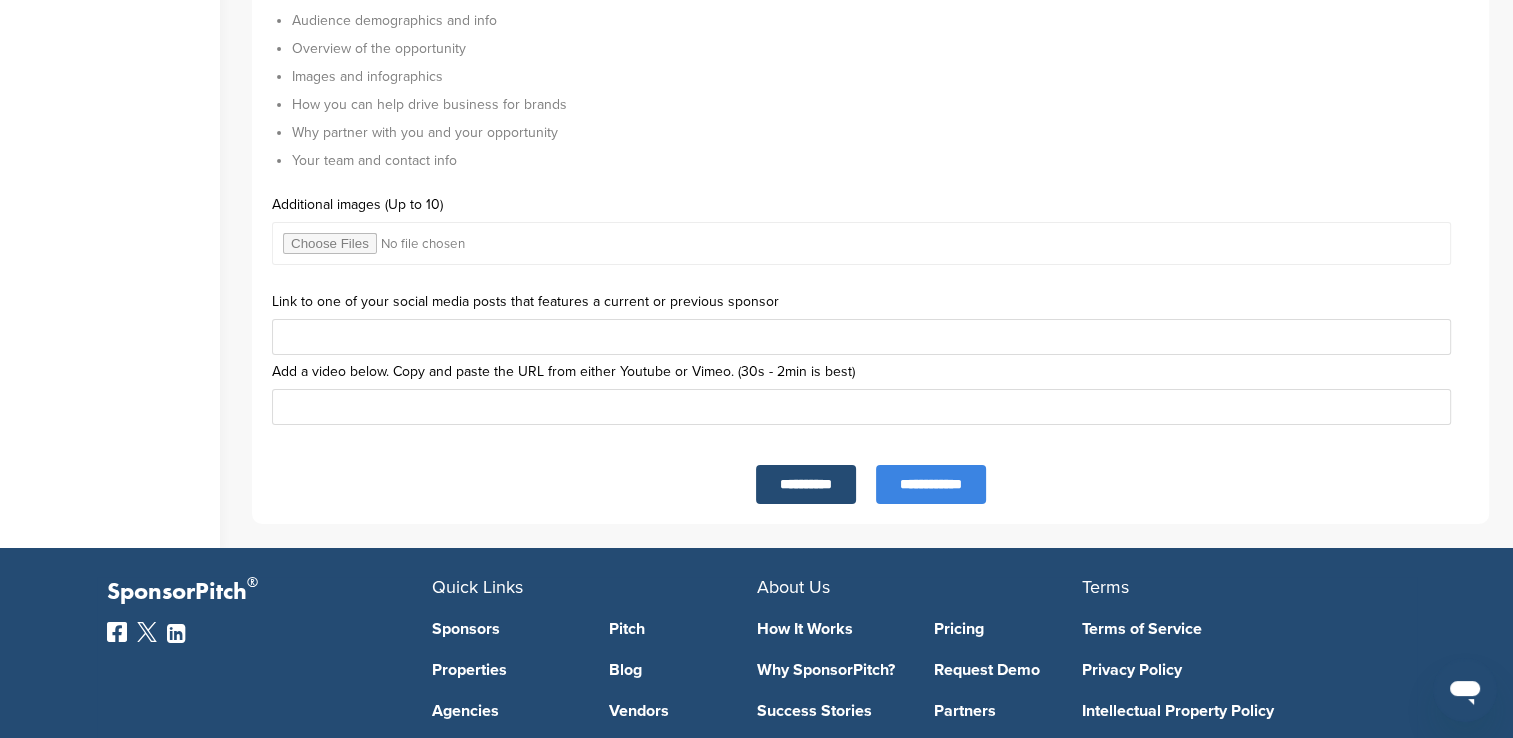 scroll, scrollTop: 6800, scrollLeft: 0, axis: vertical 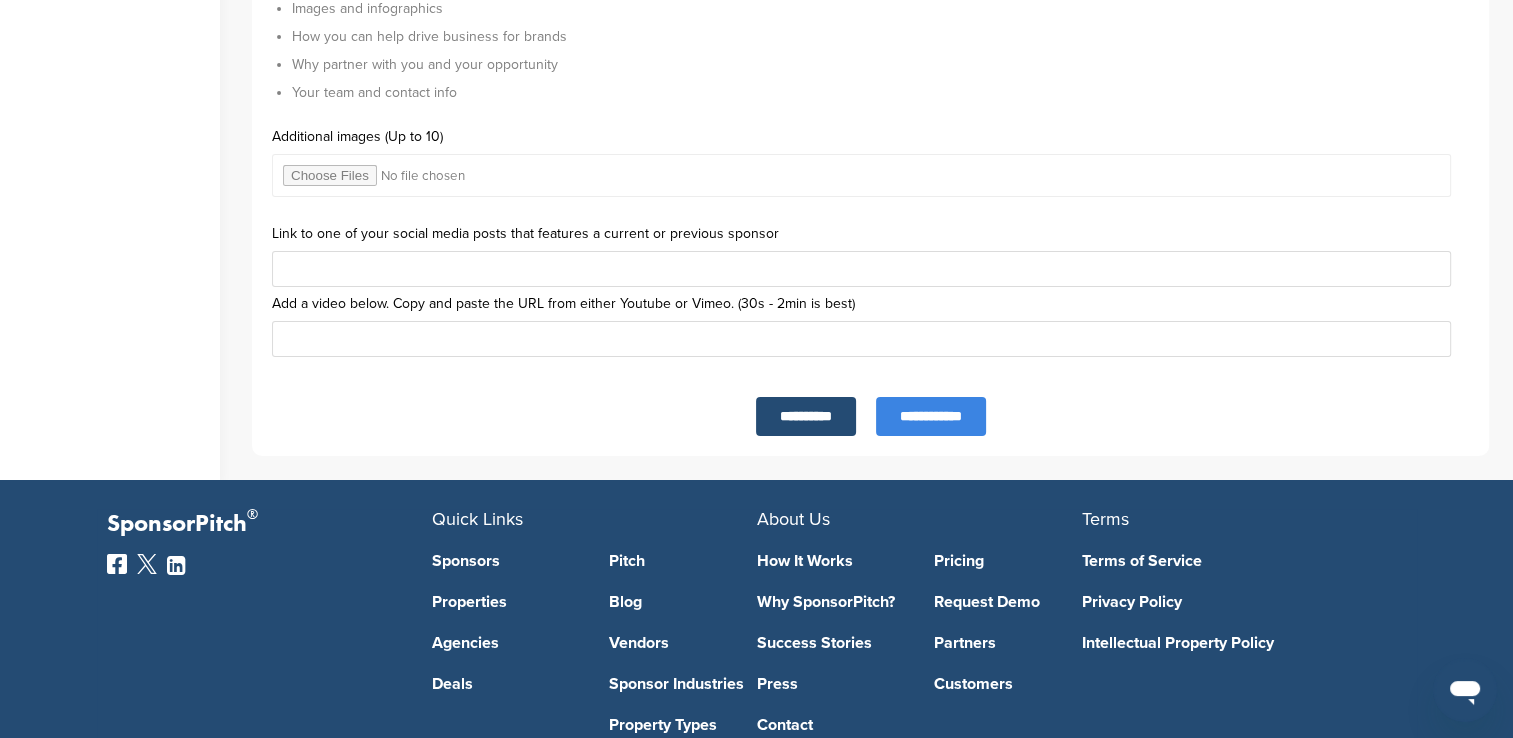 click on "**********" at bounding box center [931, 416] 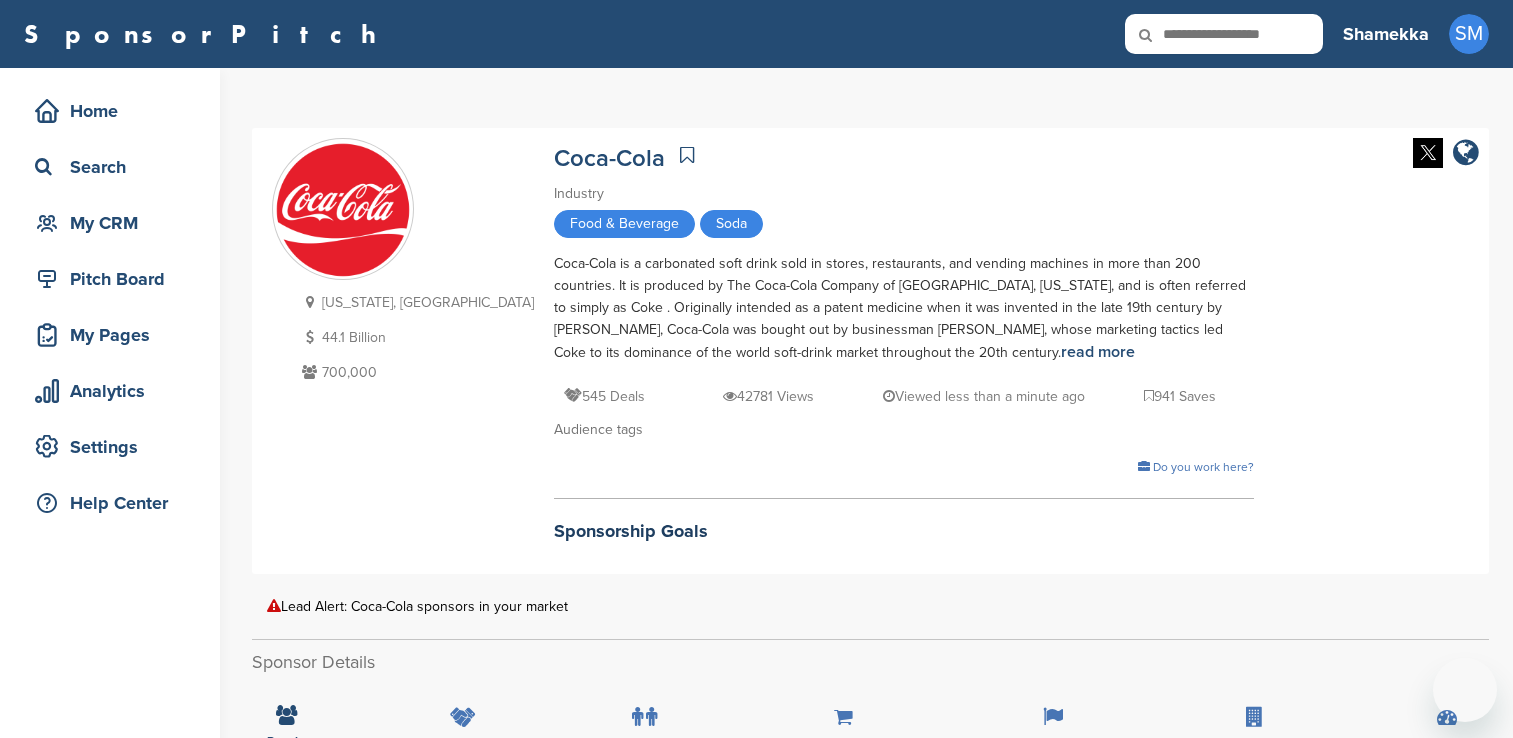 scroll, scrollTop: 500, scrollLeft: 0, axis: vertical 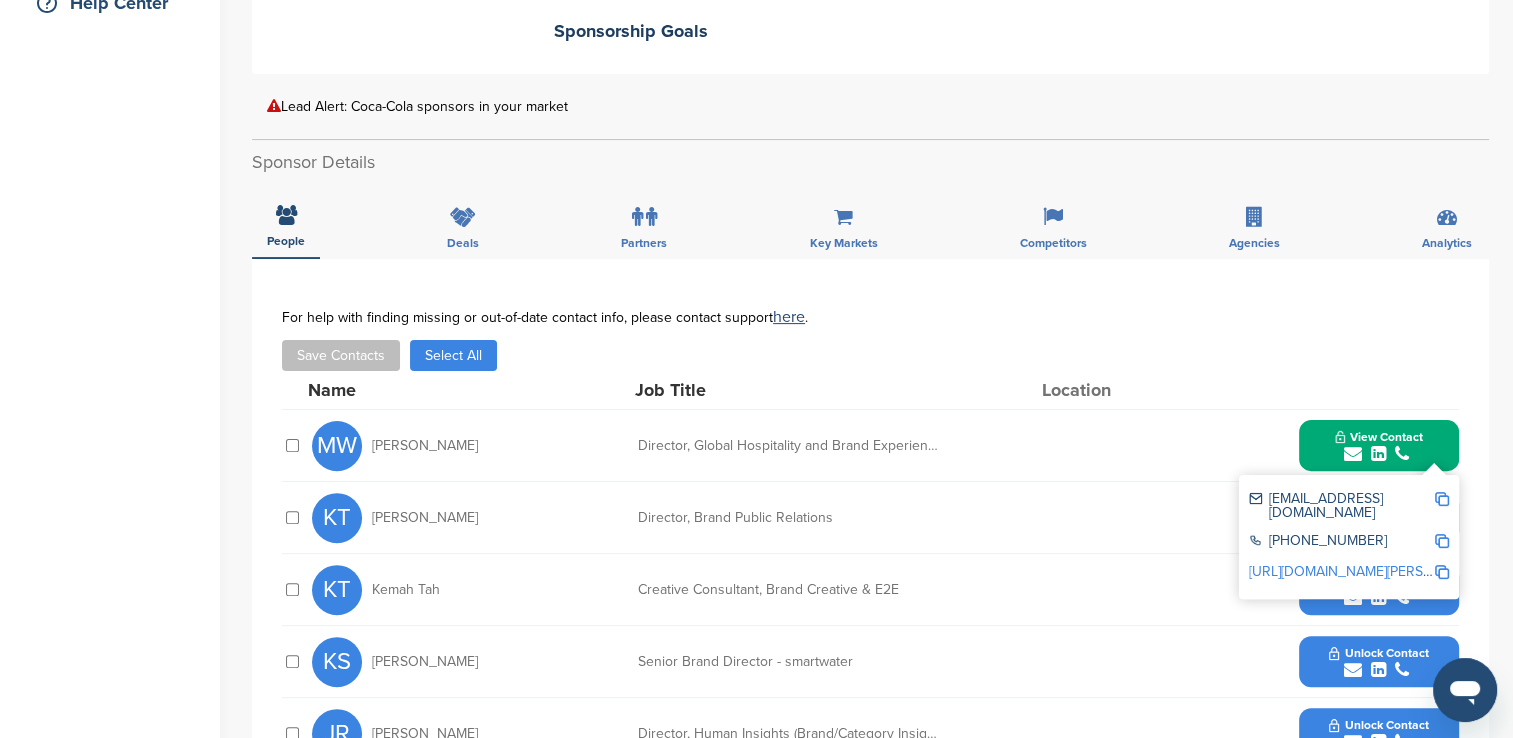 click at bounding box center (1442, 499) 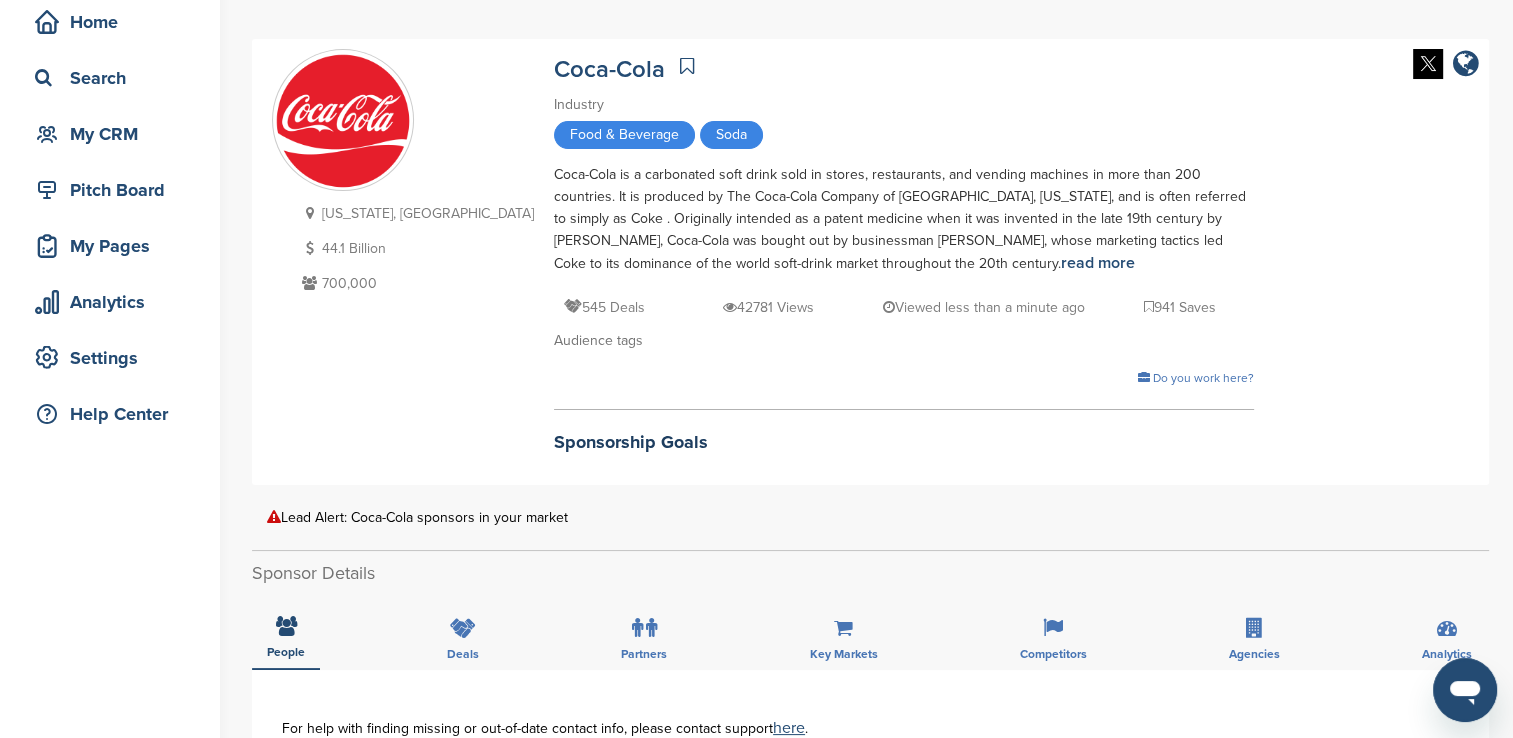 scroll, scrollTop: 0, scrollLeft: 0, axis: both 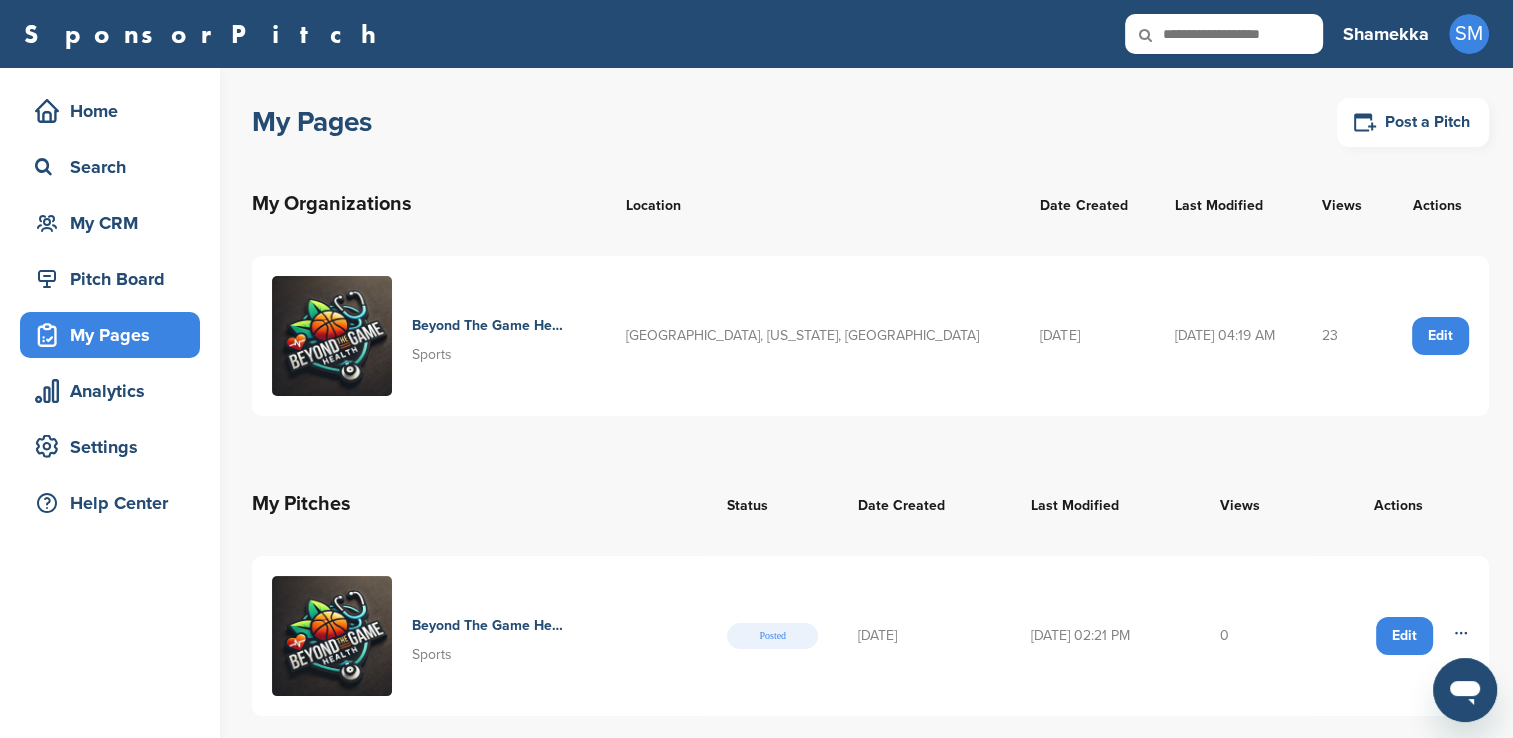 click on "My Organizations
Location
Date Created
Last Modified
Views
Actions
Beyond The Game Health
Sports
[GEOGRAPHIC_DATA], [US_STATE], [GEOGRAPHIC_DATA]
[DATE]
[DATE] 04:19 AM
23
Edit" at bounding box center [870, 292] 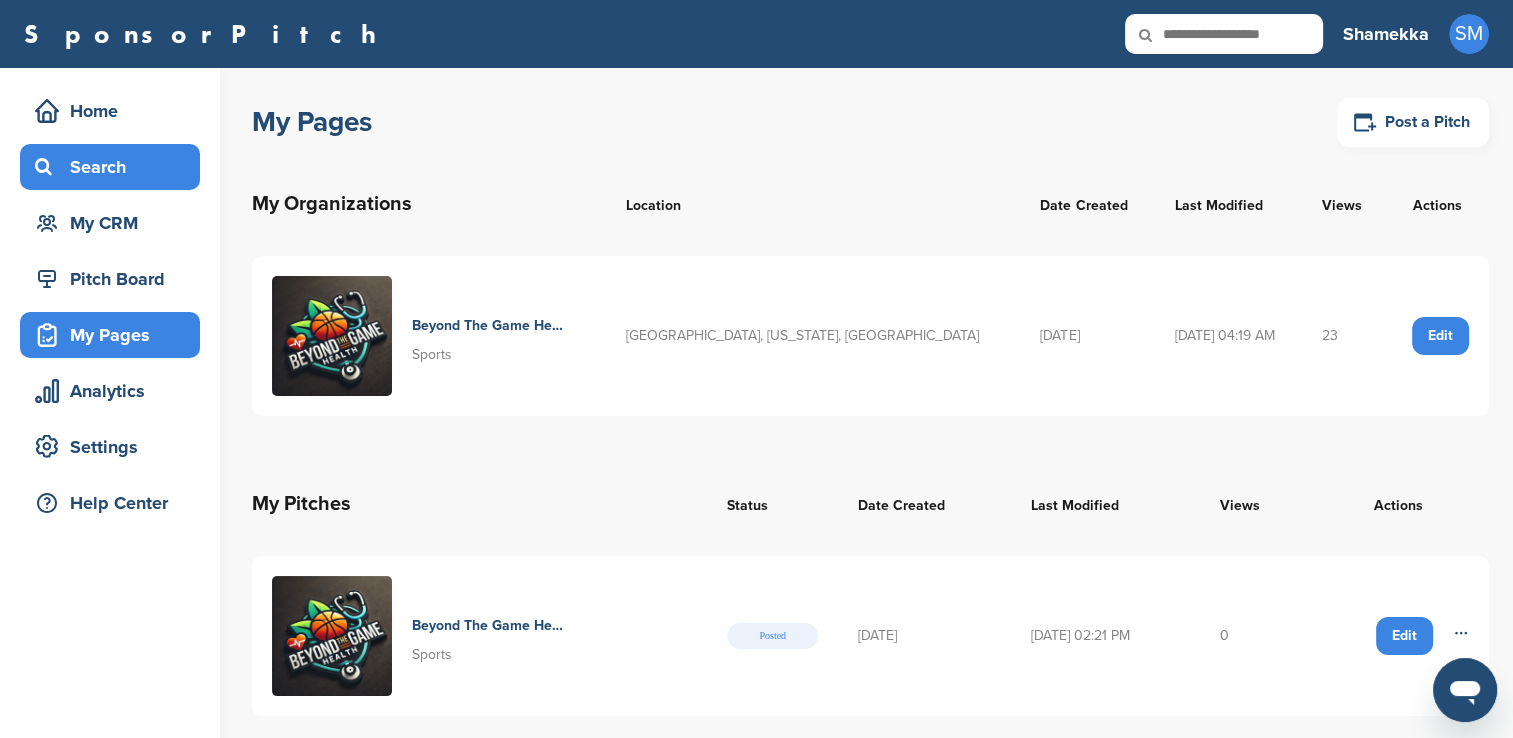 click on "Search" at bounding box center [115, 167] 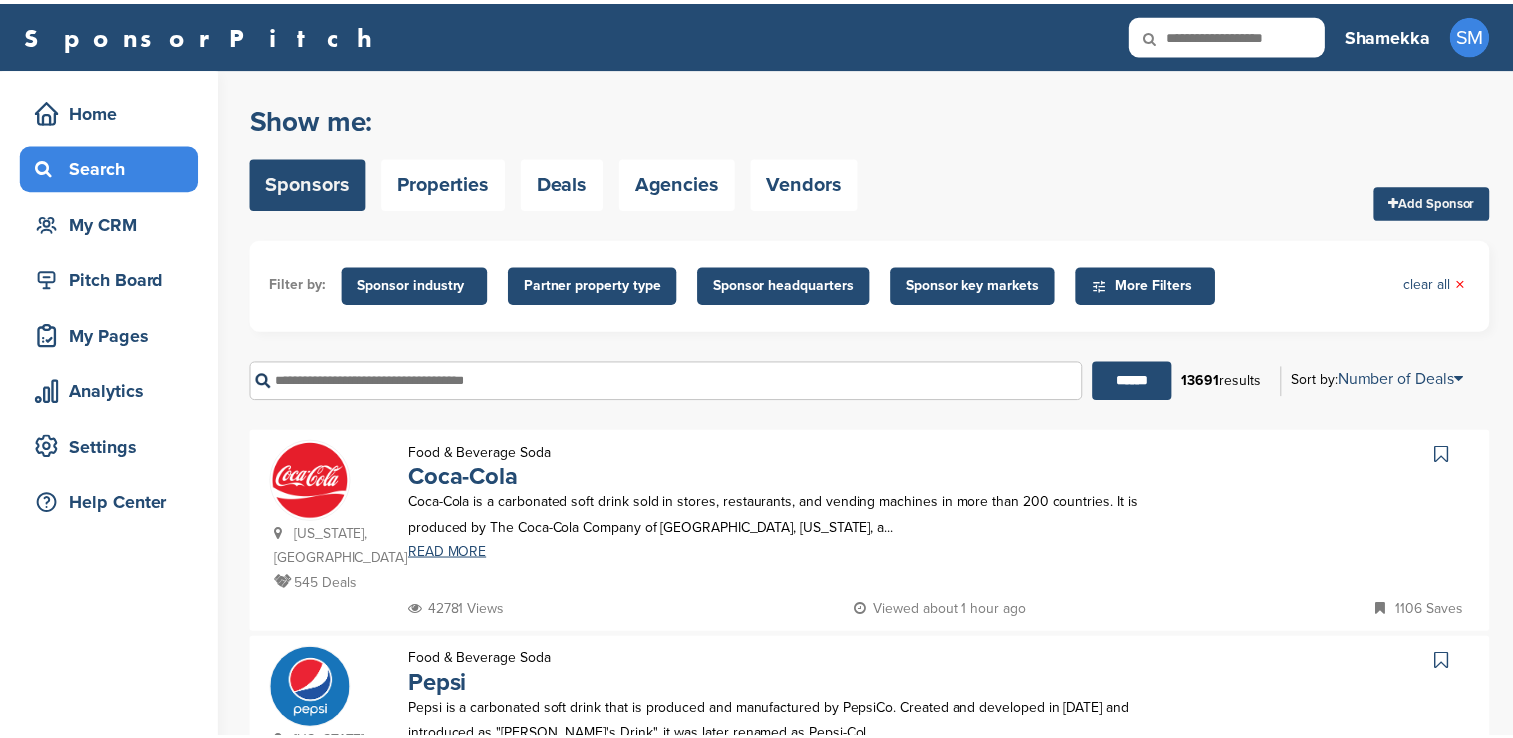 scroll, scrollTop: 0, scrollLeft: 0, axis: both 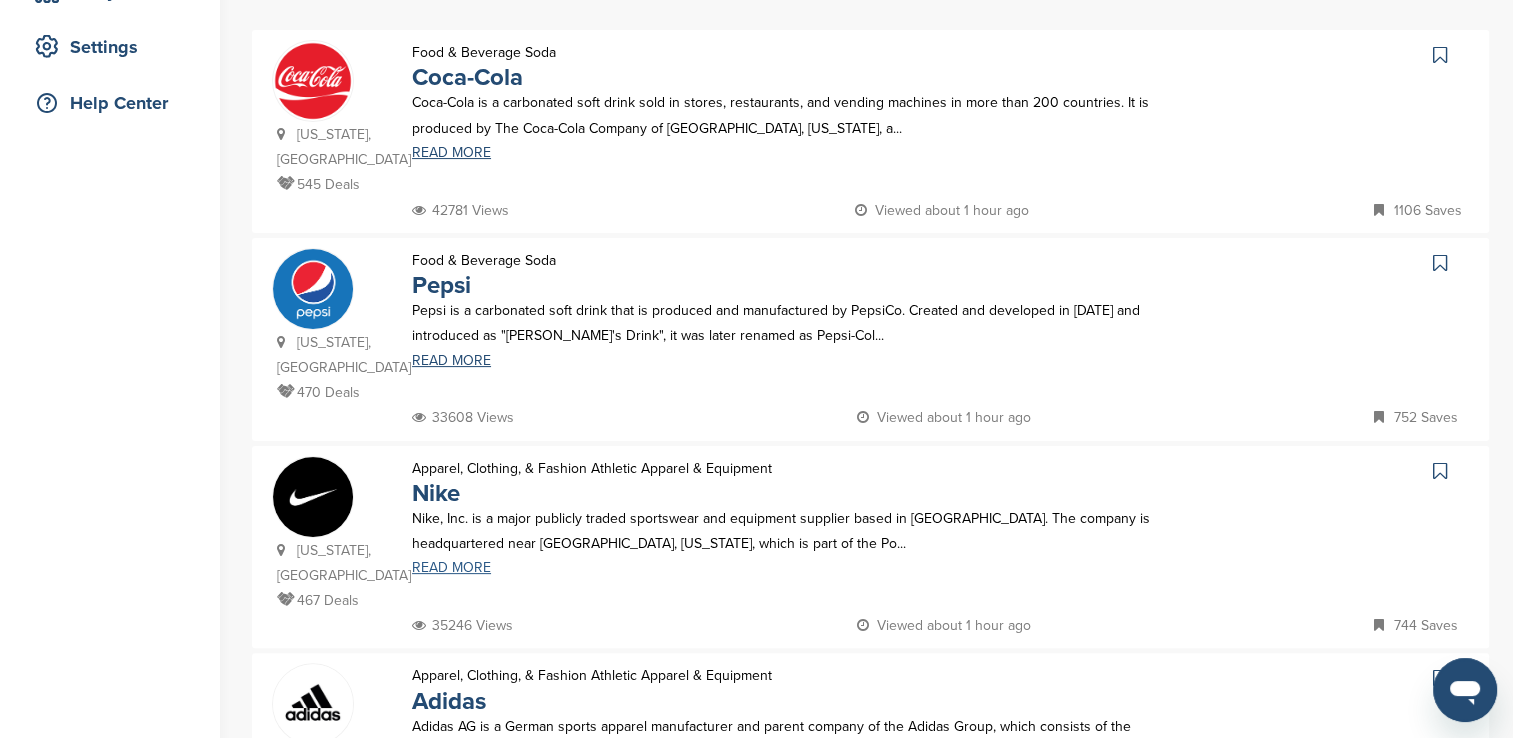click on "READ MORE" at bounding box center (796, 568) 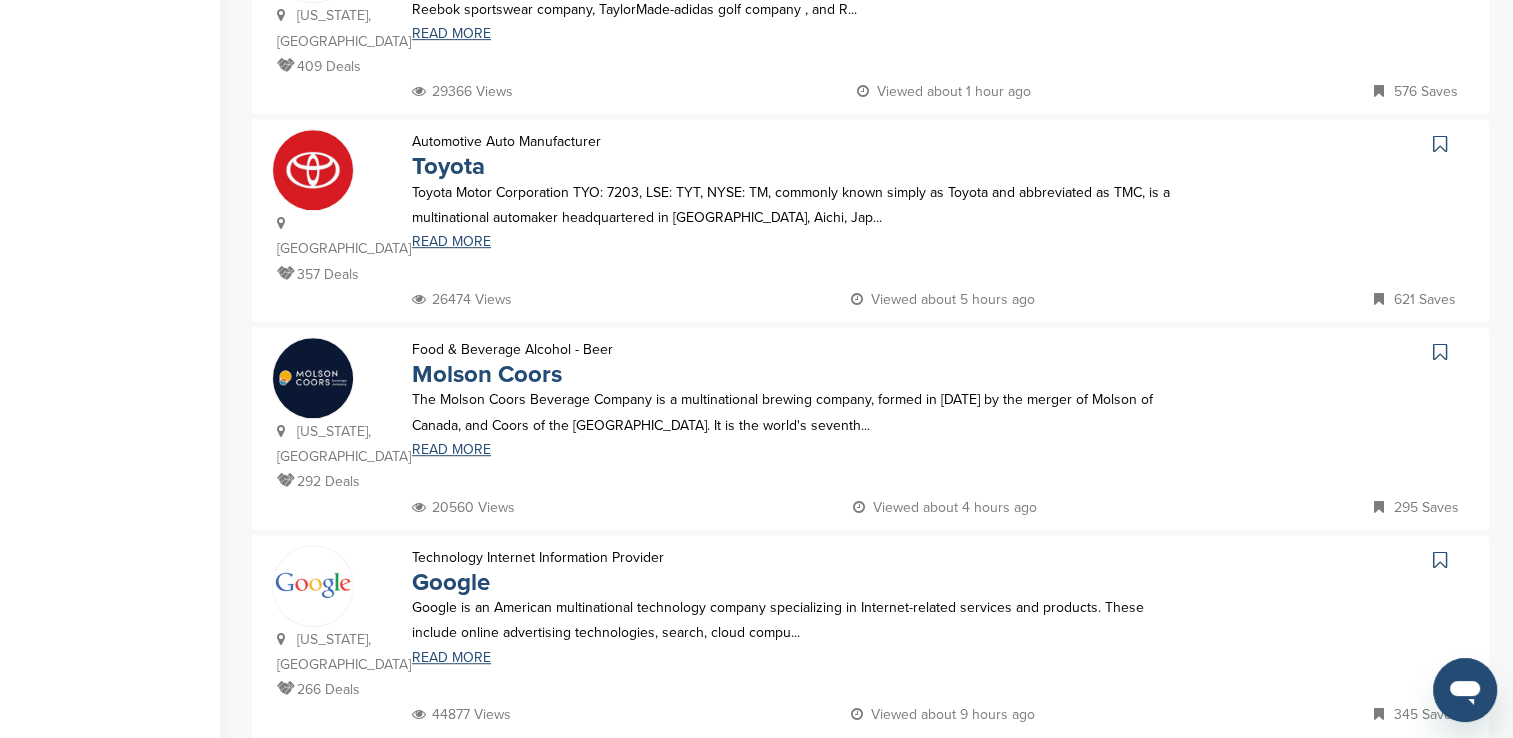 scroll, scrollTop: 1200, scrollLeft: 0, axis: vertical 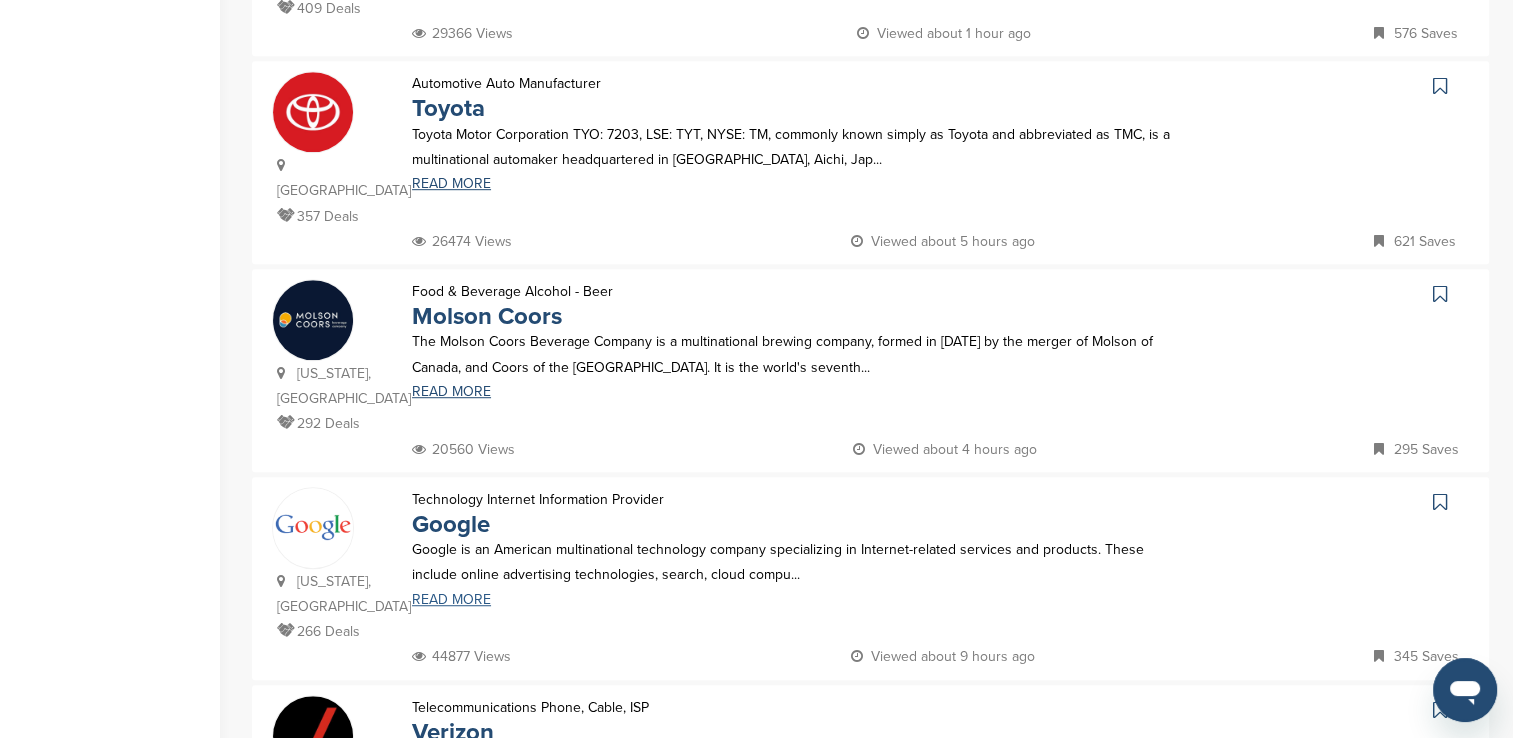click on "READ MORE" at bounding box center [796, 600] 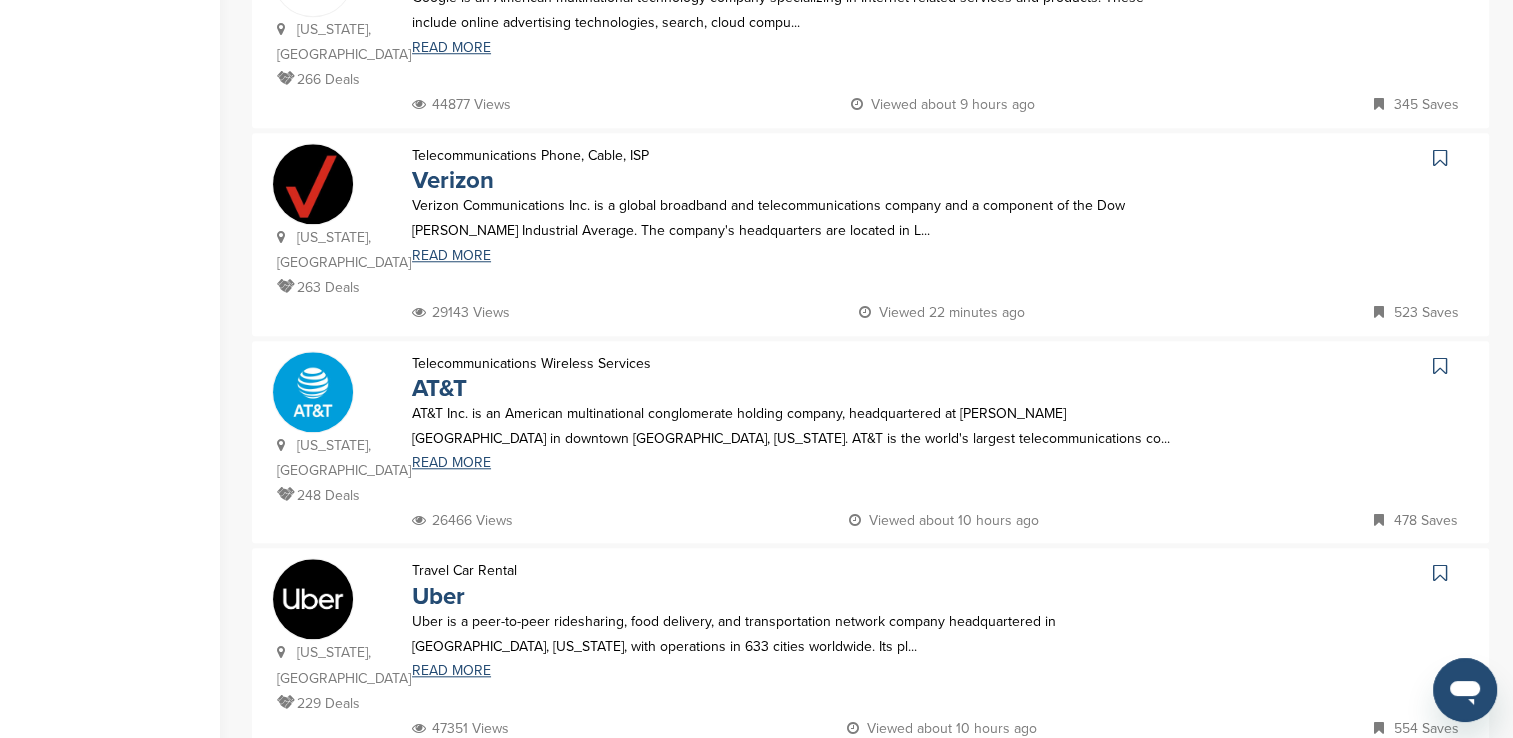 scroll, scrollTop: 1800, scrollLeft: 0, axis: vertical 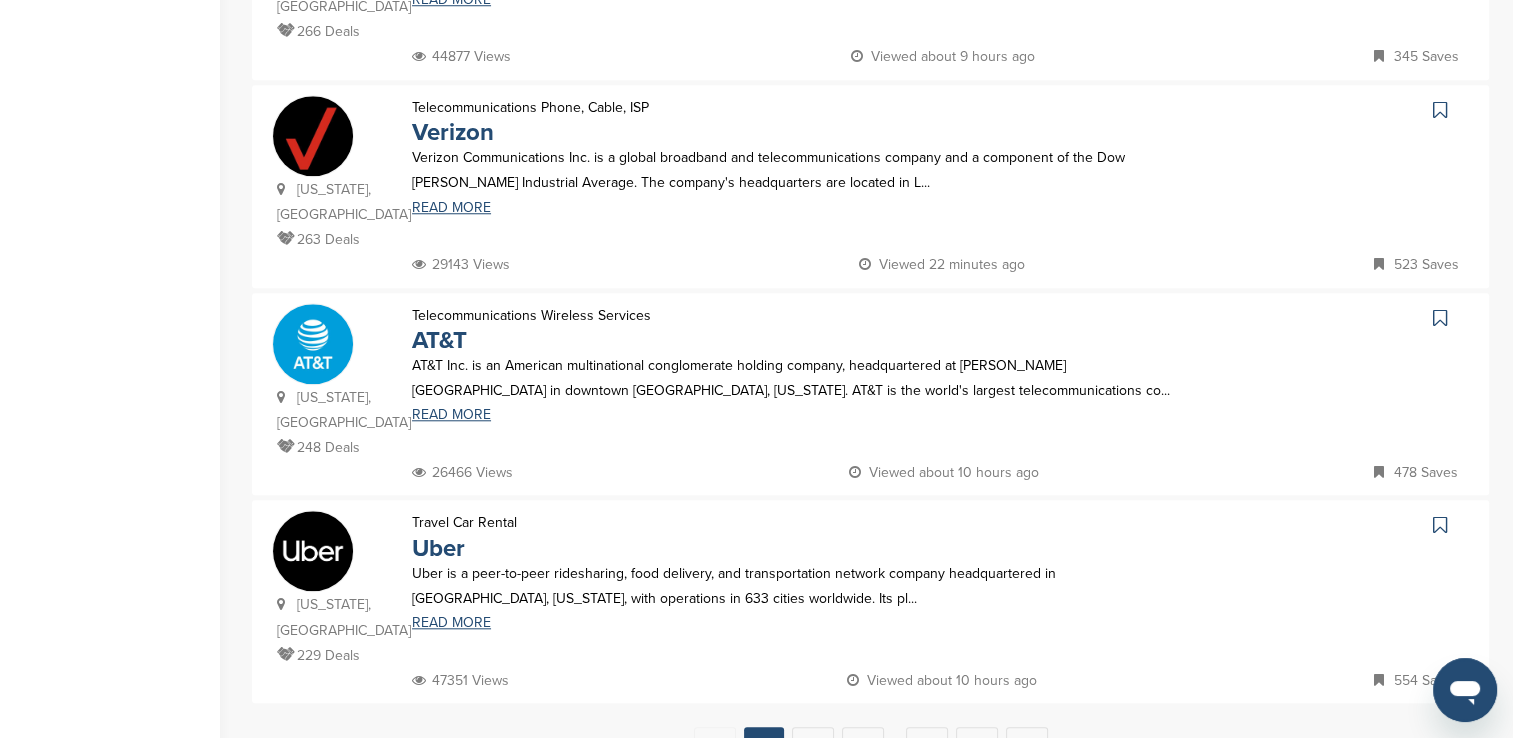 click at bounding box center [313, 551] 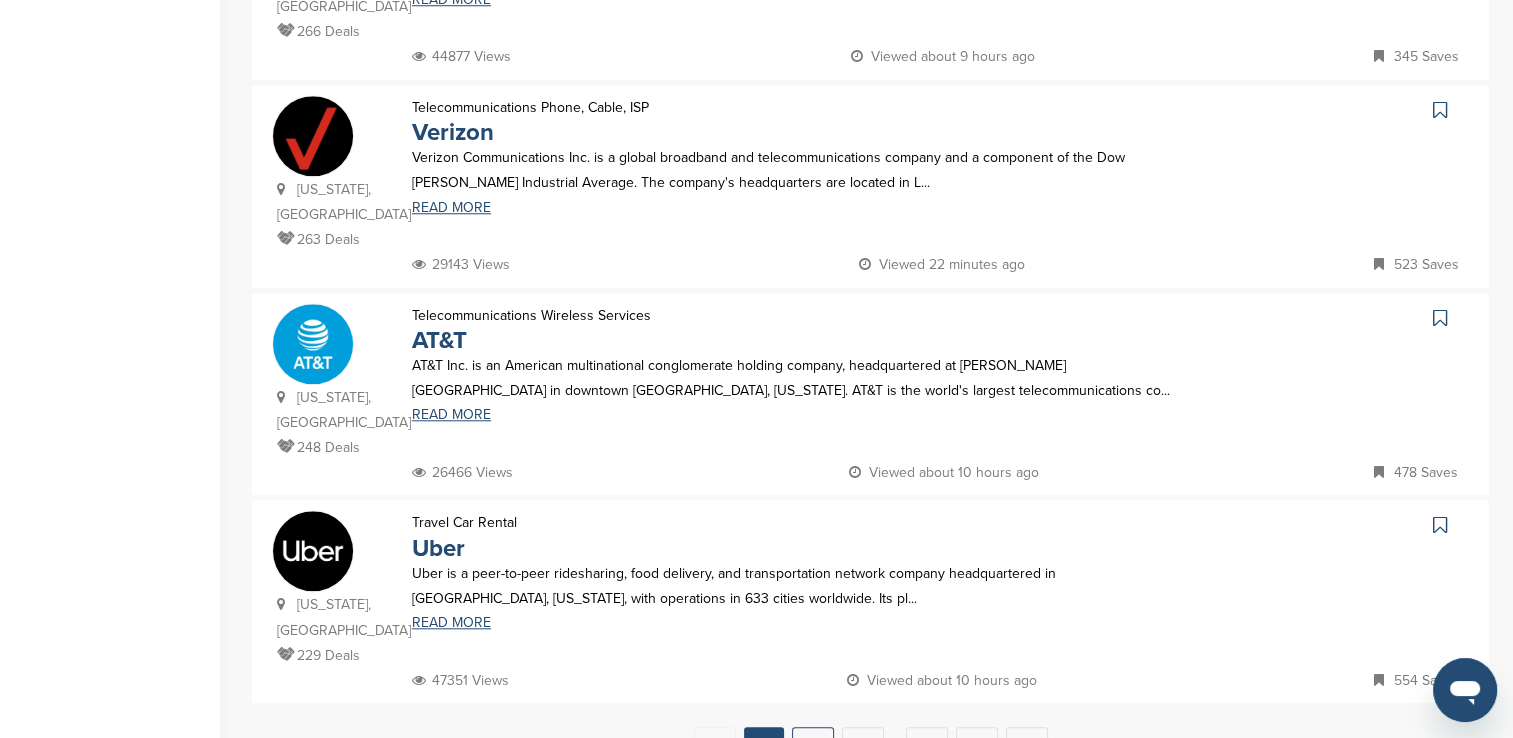 click on "2" at bounding box center (813, 745) 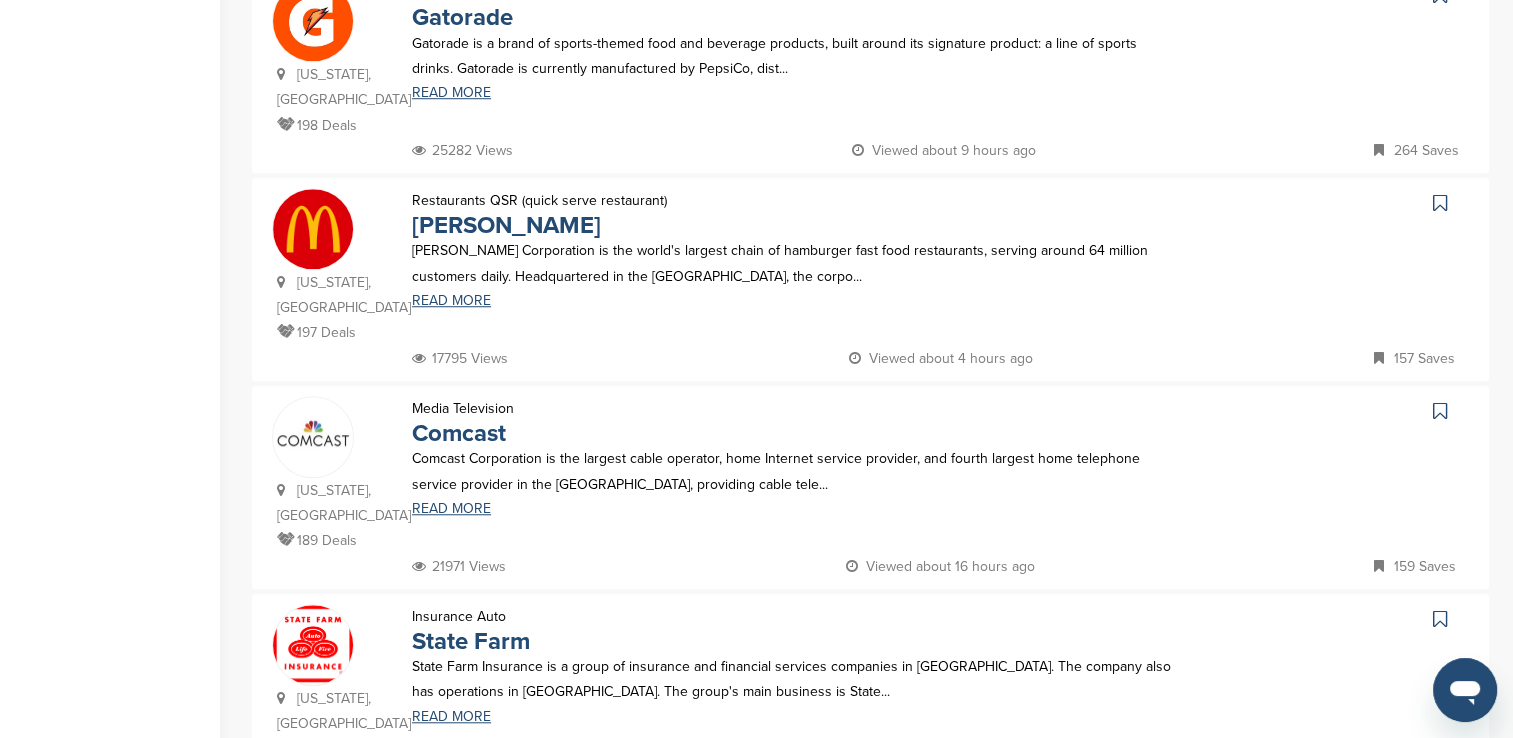 scroll, scrollTop: 1700, scrollLeft: 0, axis: vertical 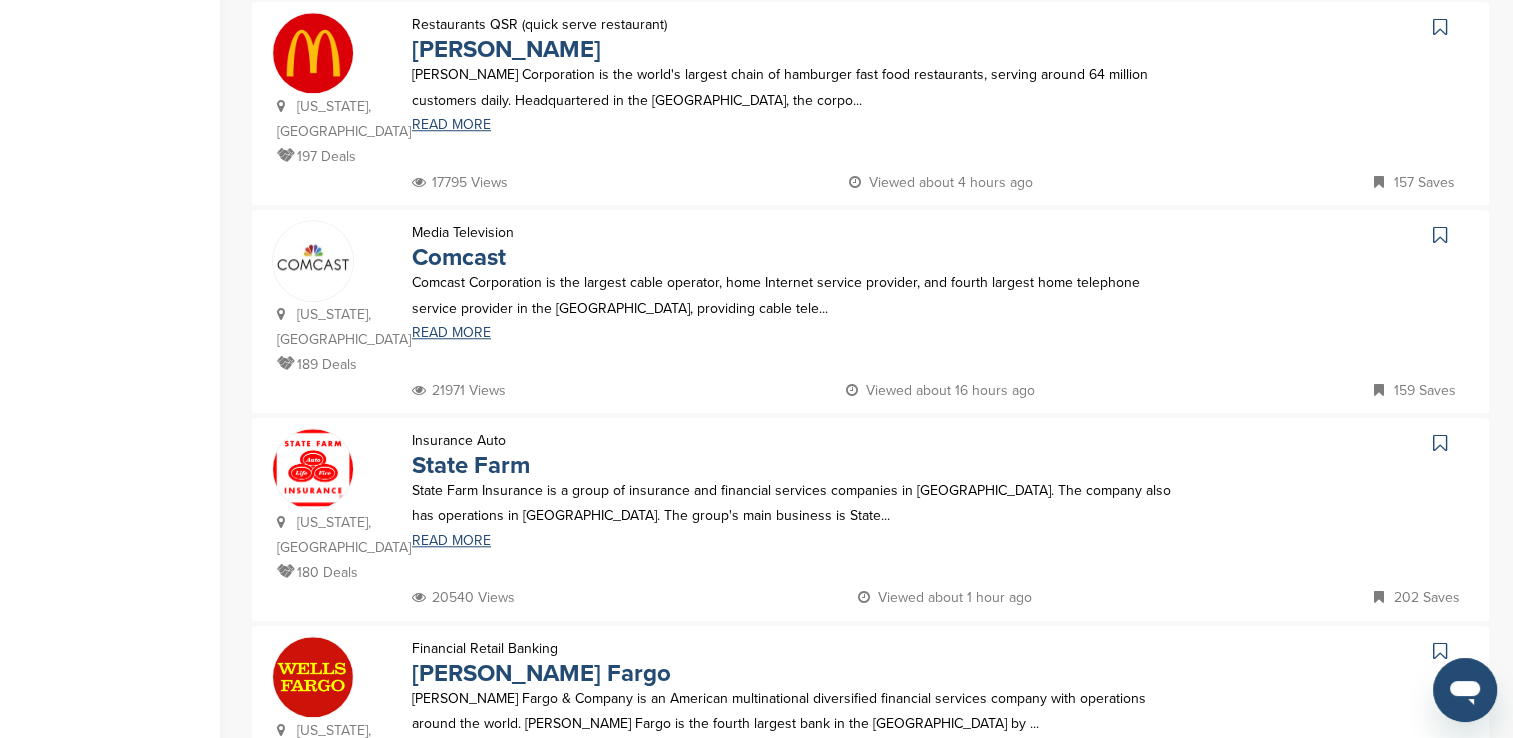 click at bounding box center (313, 677) 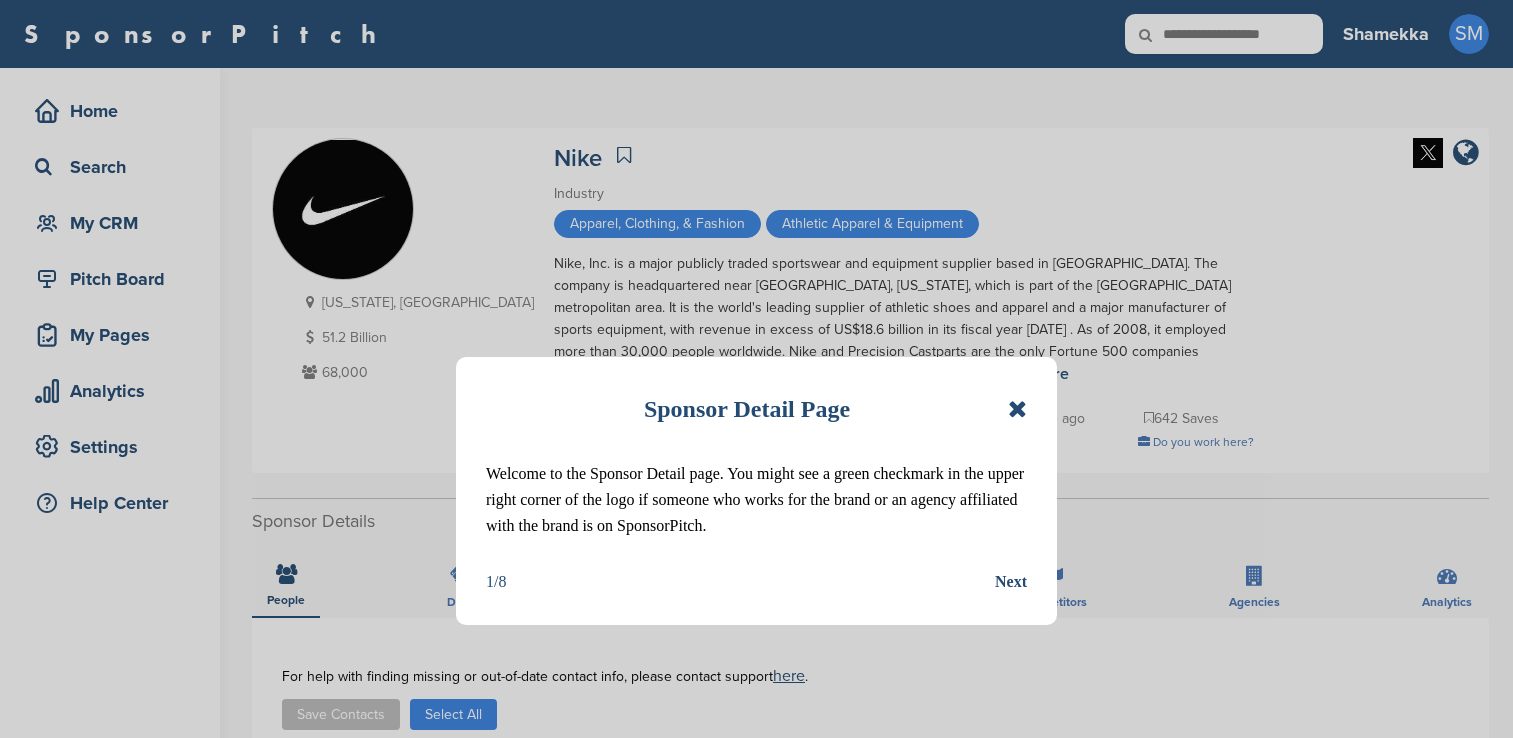 scroll, scrollTop: 0, scrollLeft: 0, axis: both 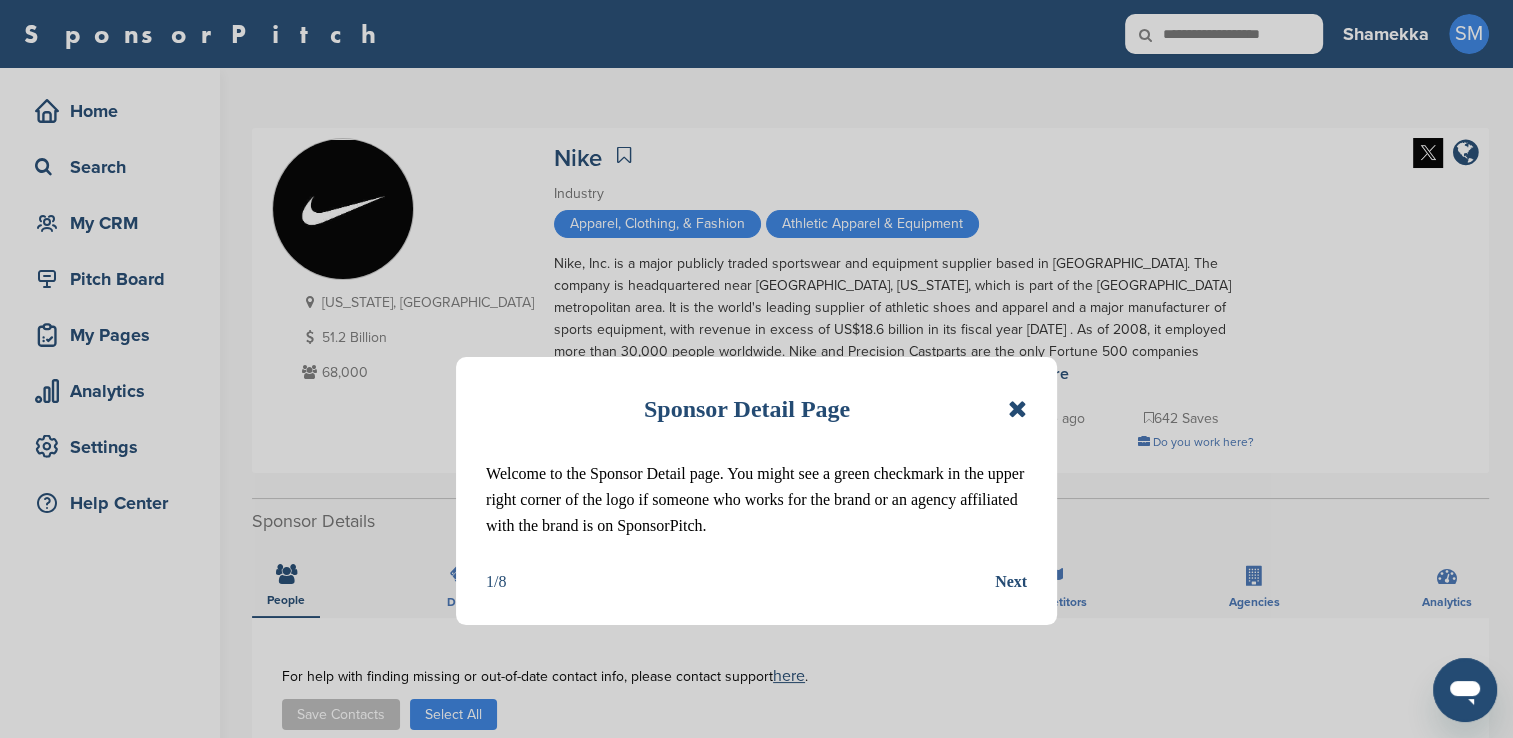 click at bounding box center [1017, 409] 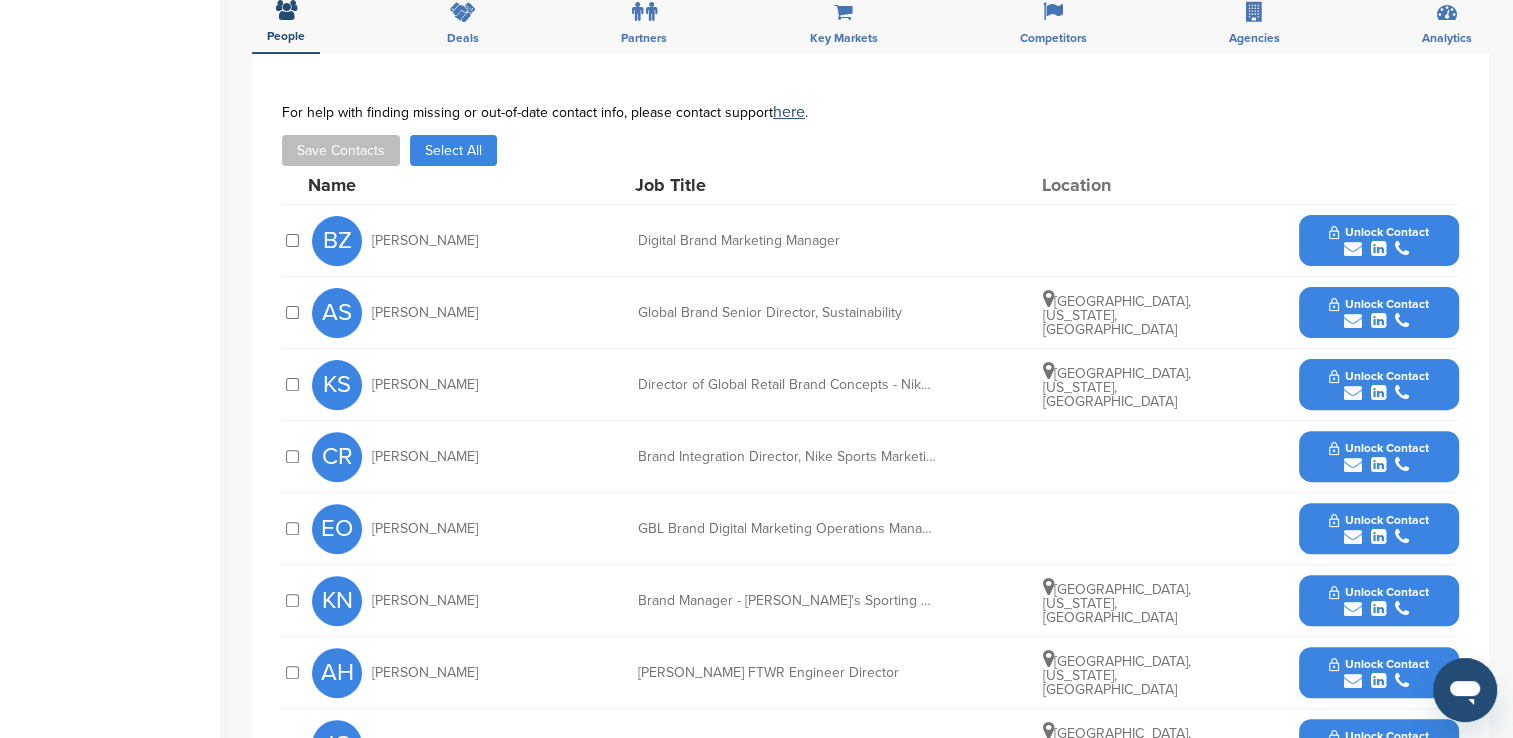 scroll, scrollTop: 600, scrollLeft: 0, axis: vertical 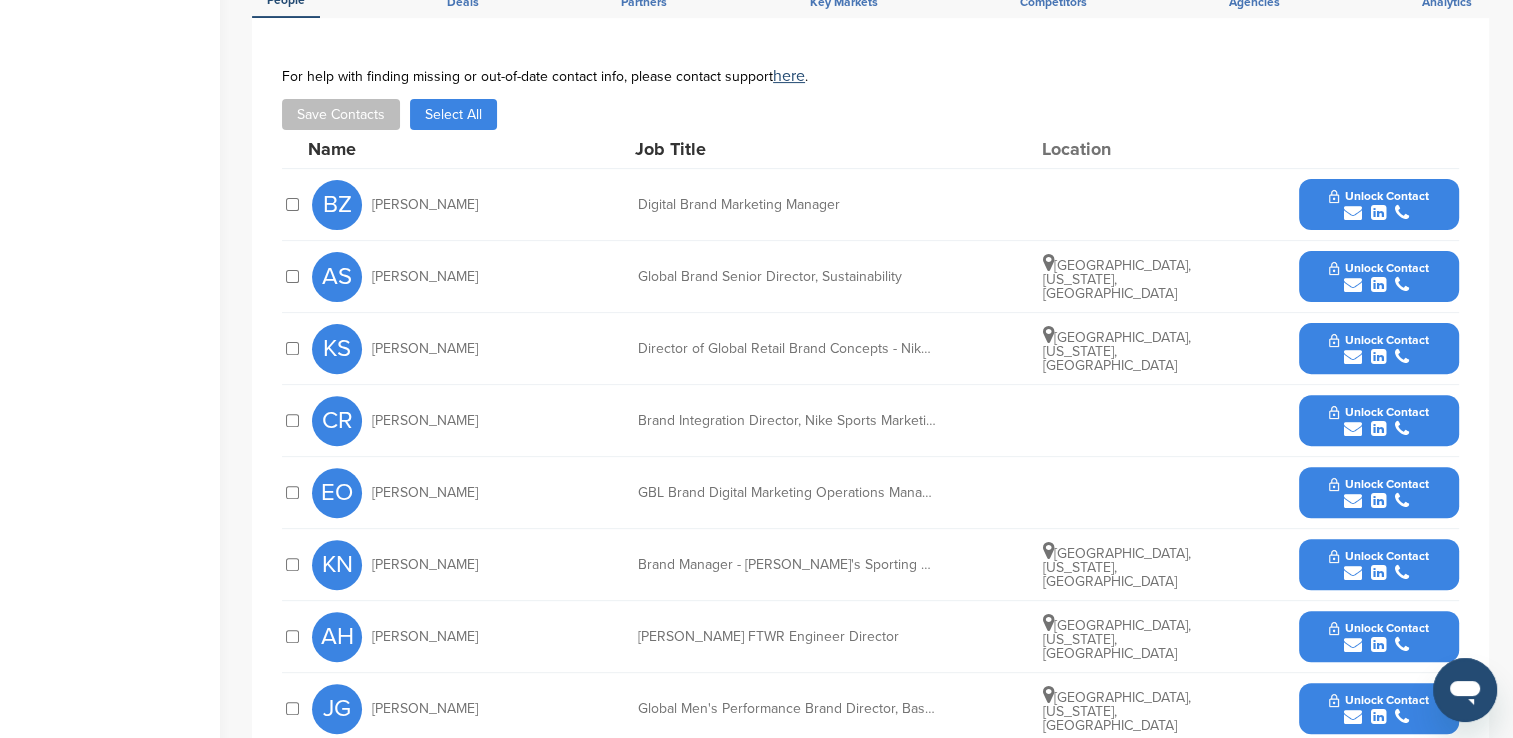 click on "Unlock Contact" at bounding box center (1378, 196) 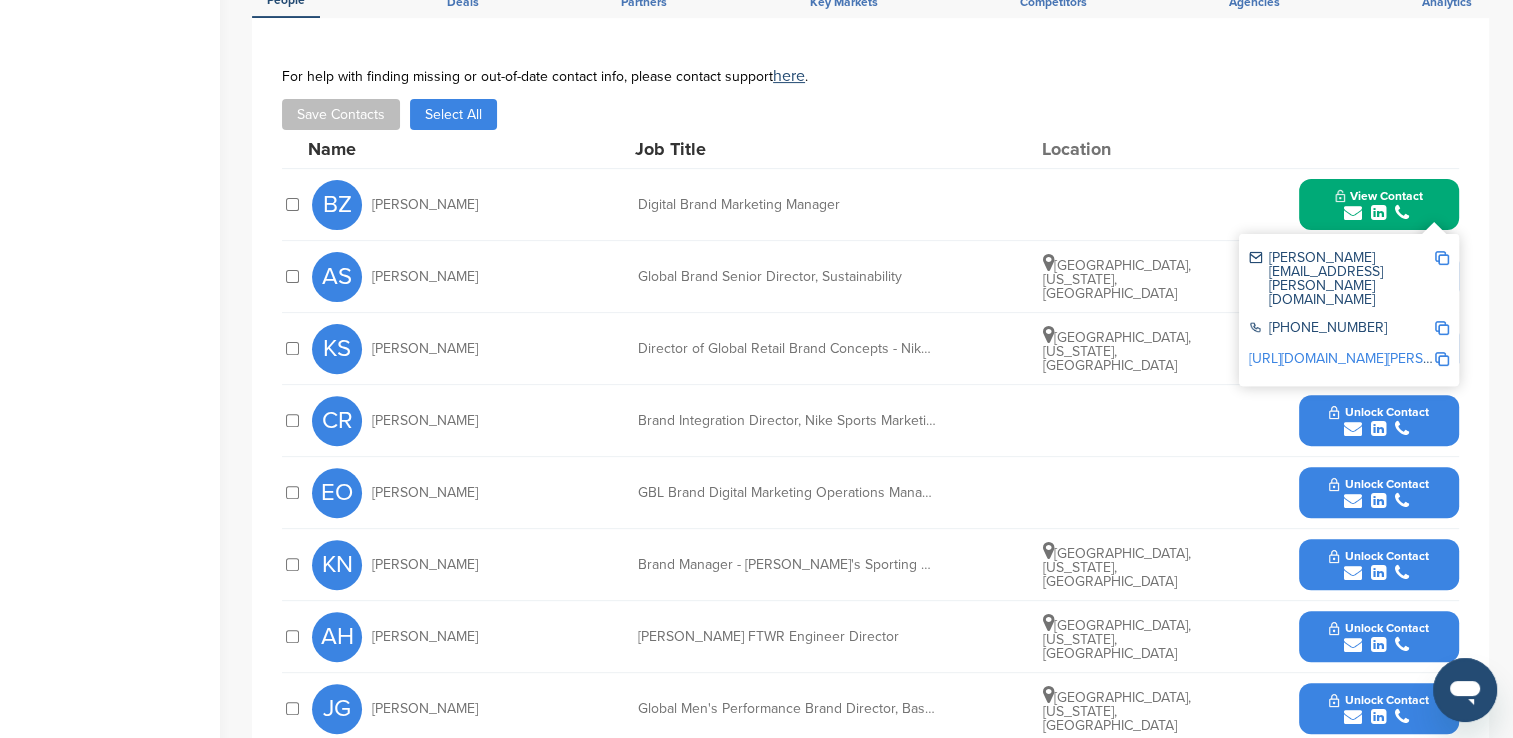 click at bounding box center (1442, 258) 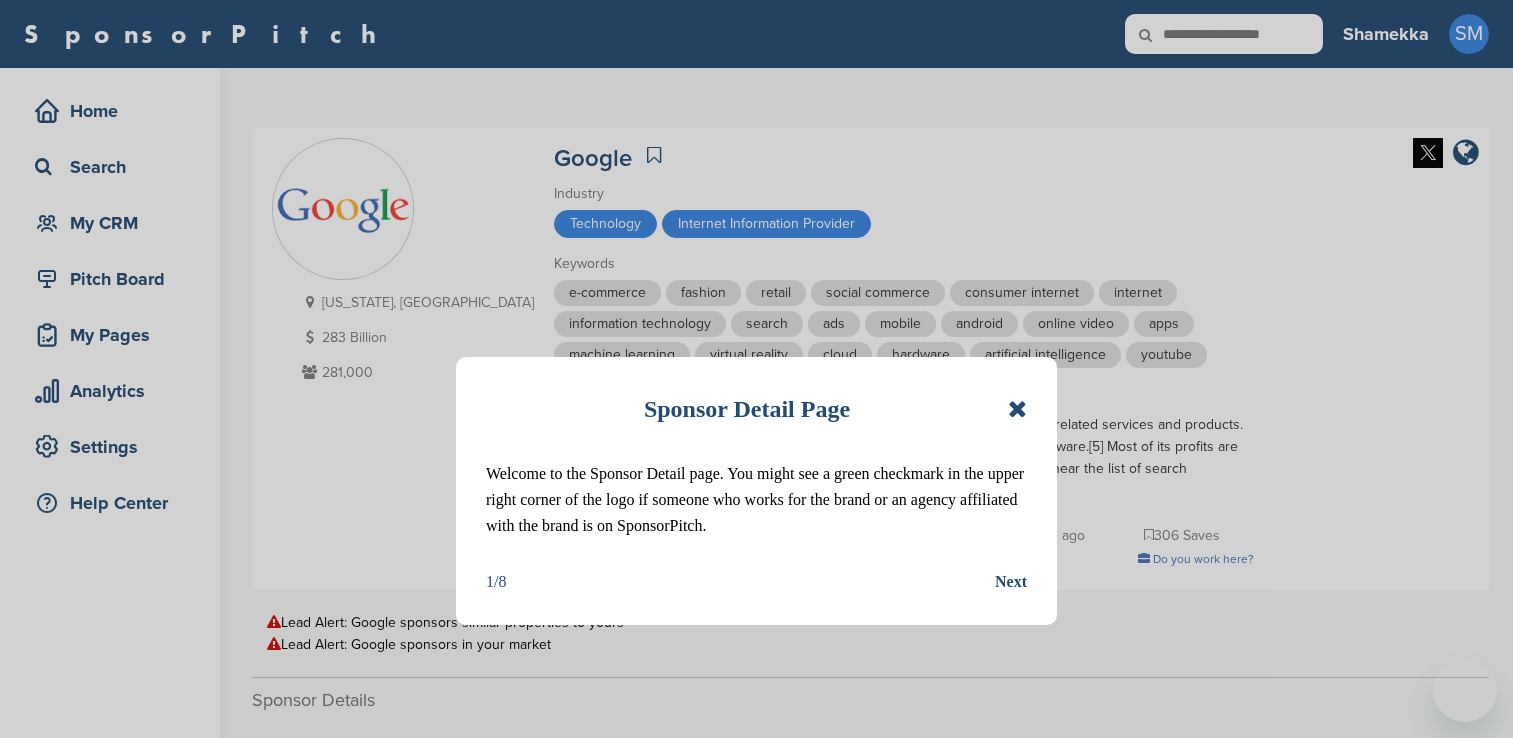 scroll, scrollTop: 0, scrollLeft: 0, axis: both 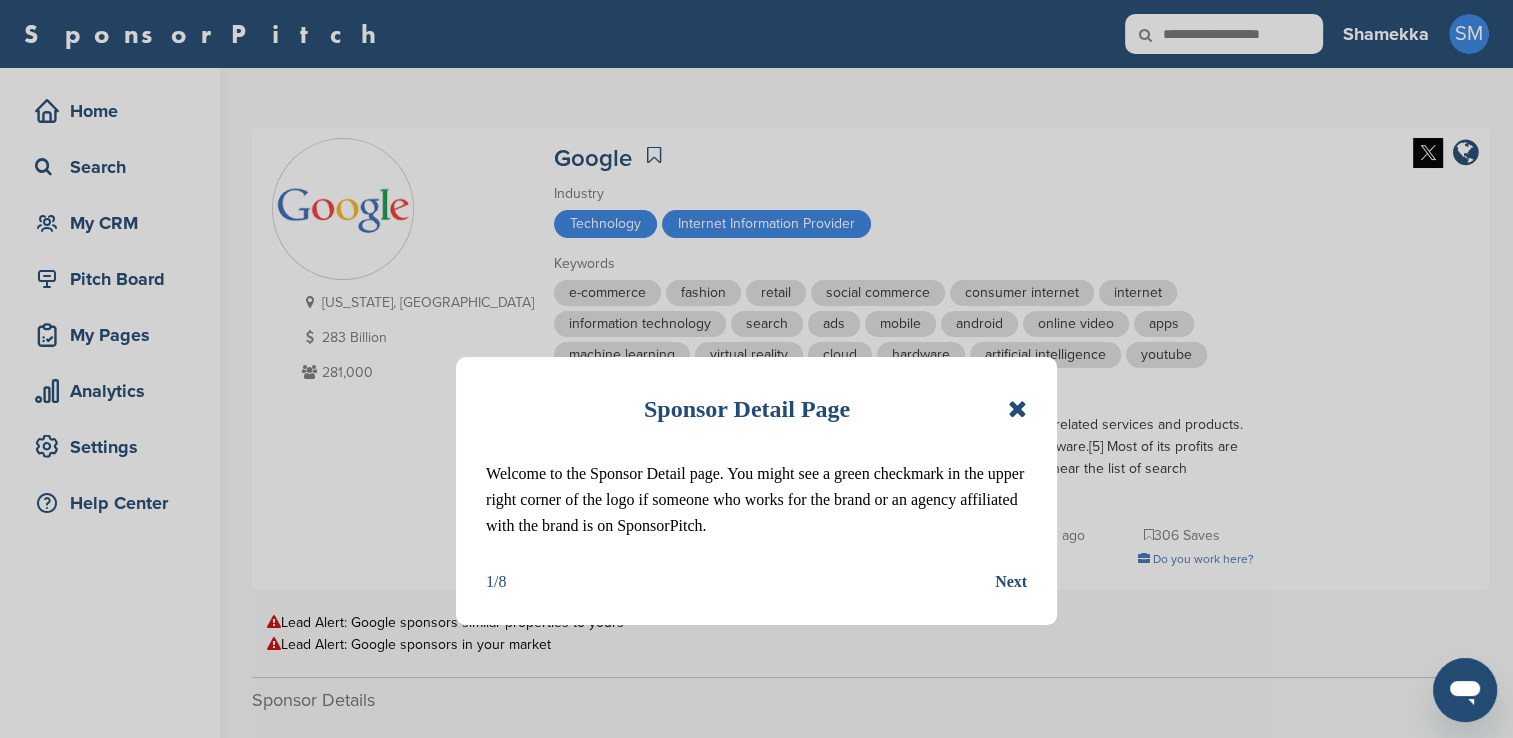 click at bounding box center [1017, 409] 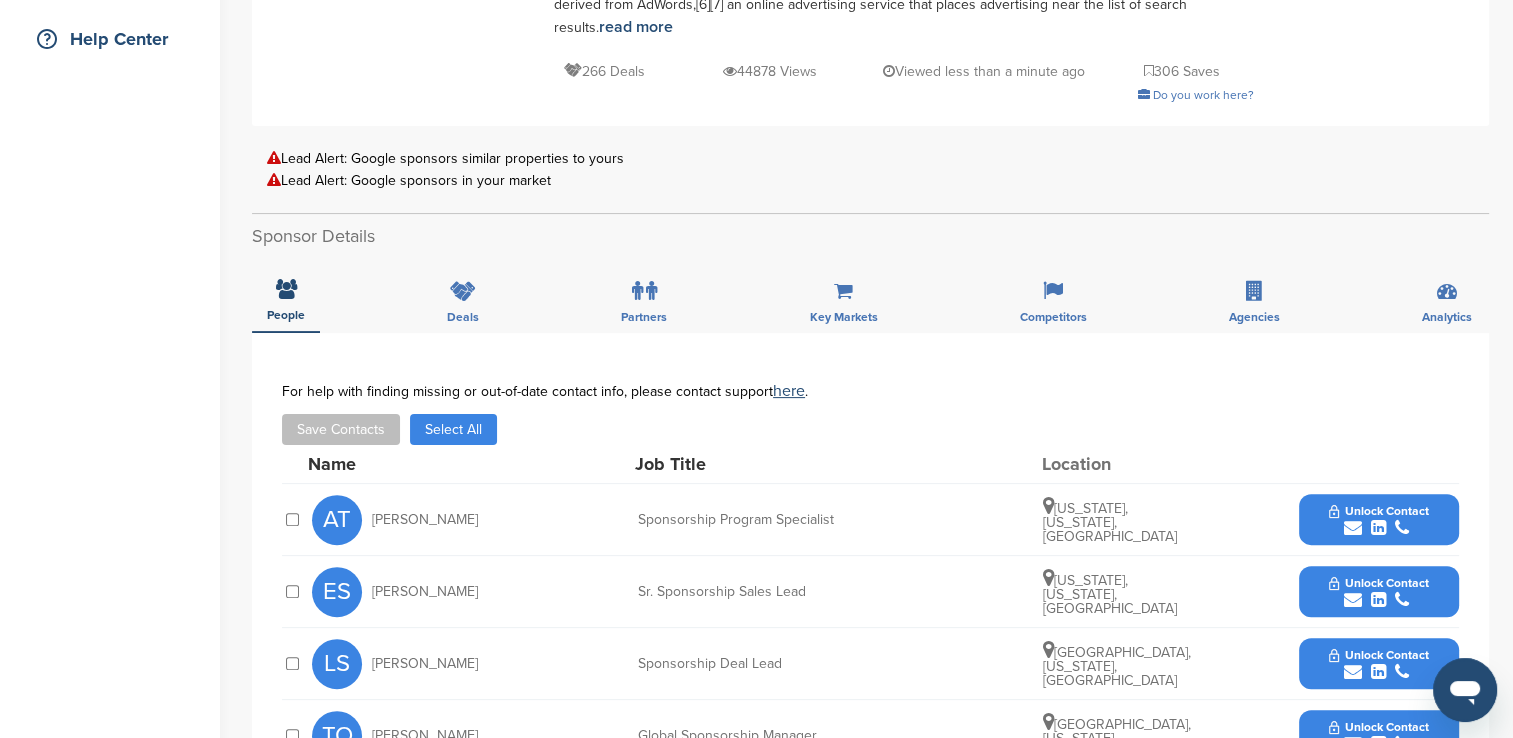scroll, scrollTop: 500, scrollLeft: 0, axis: vertical 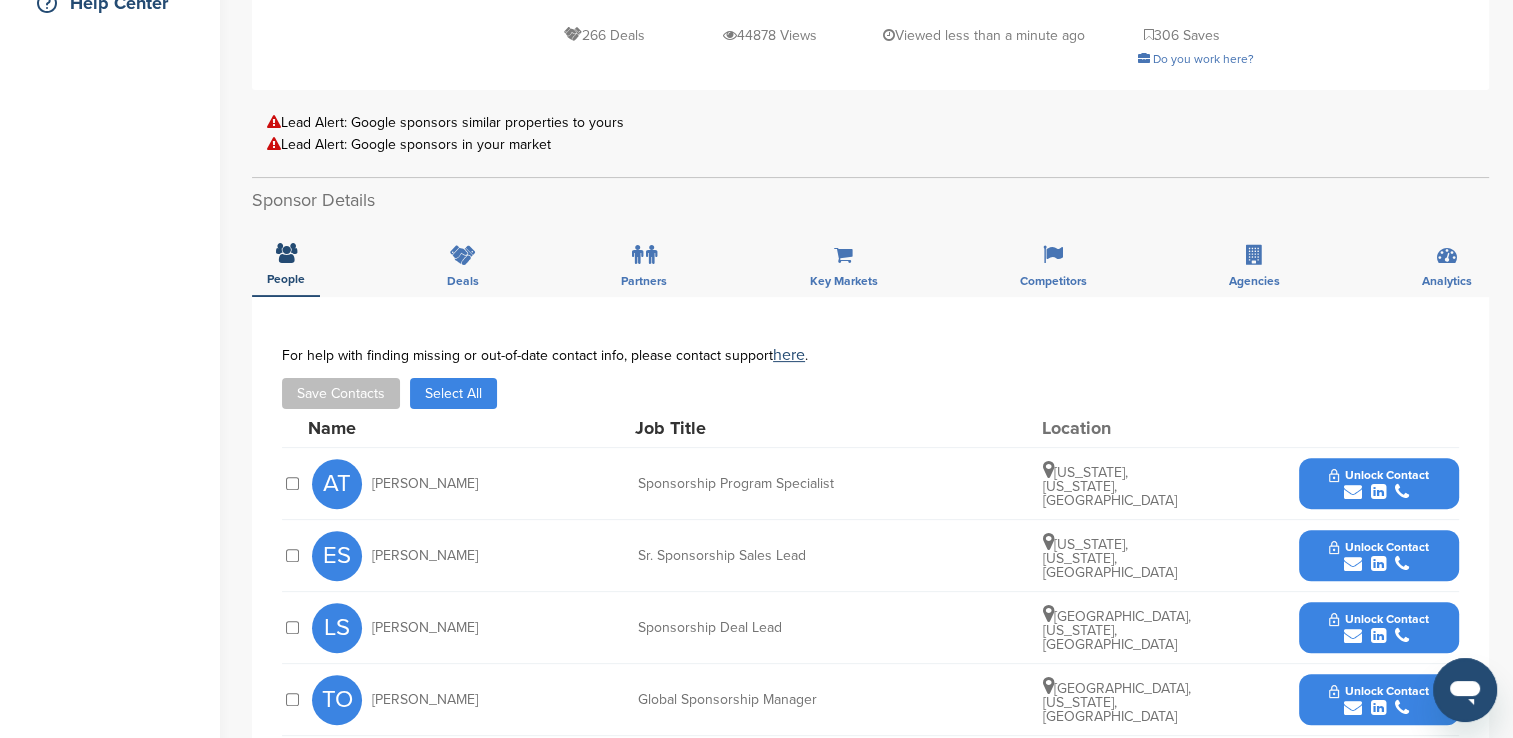 click at bounding box center (1378, 636) 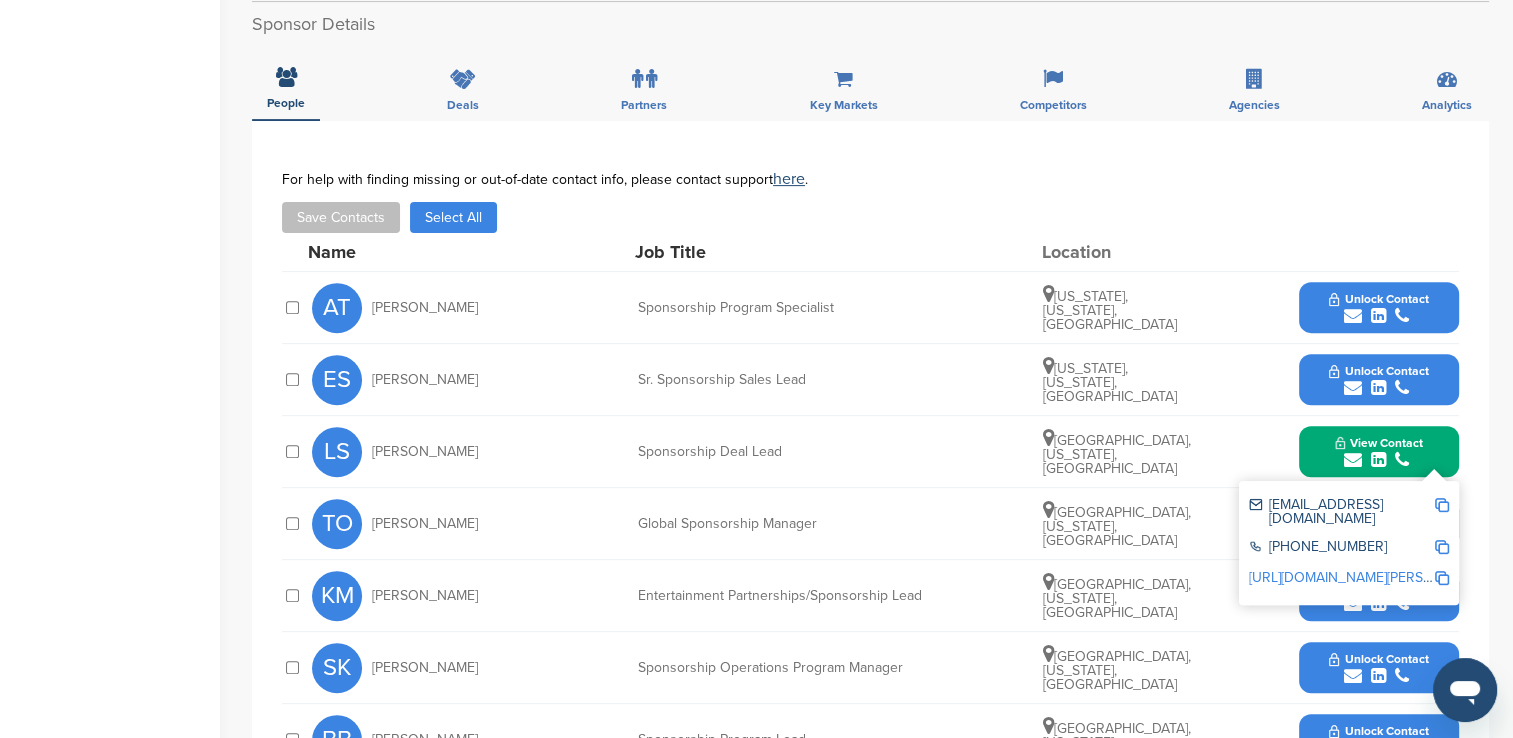 scroll, scrollTop: 700, scrollLeft: 0, axis: vertical 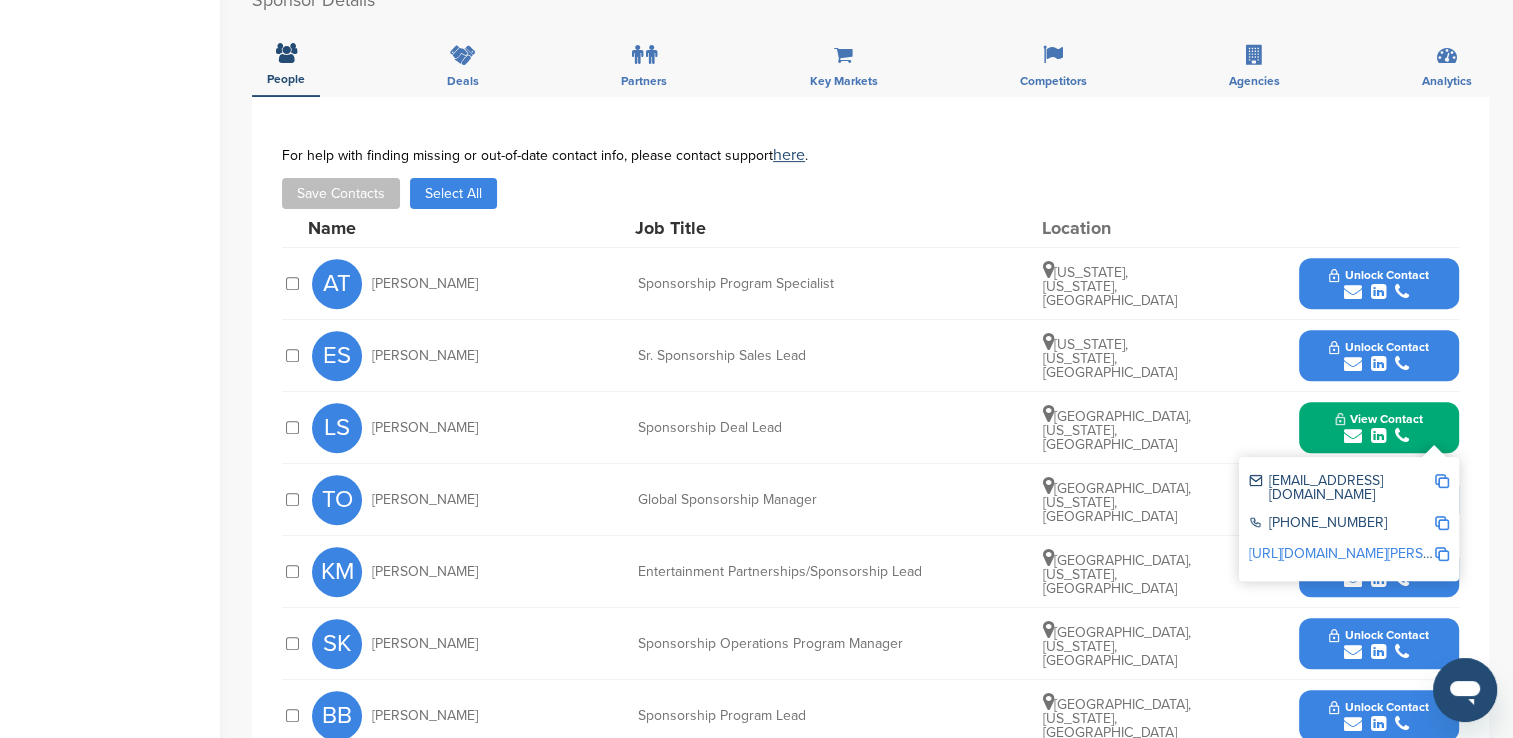 click at bounding box center (1442, 481) 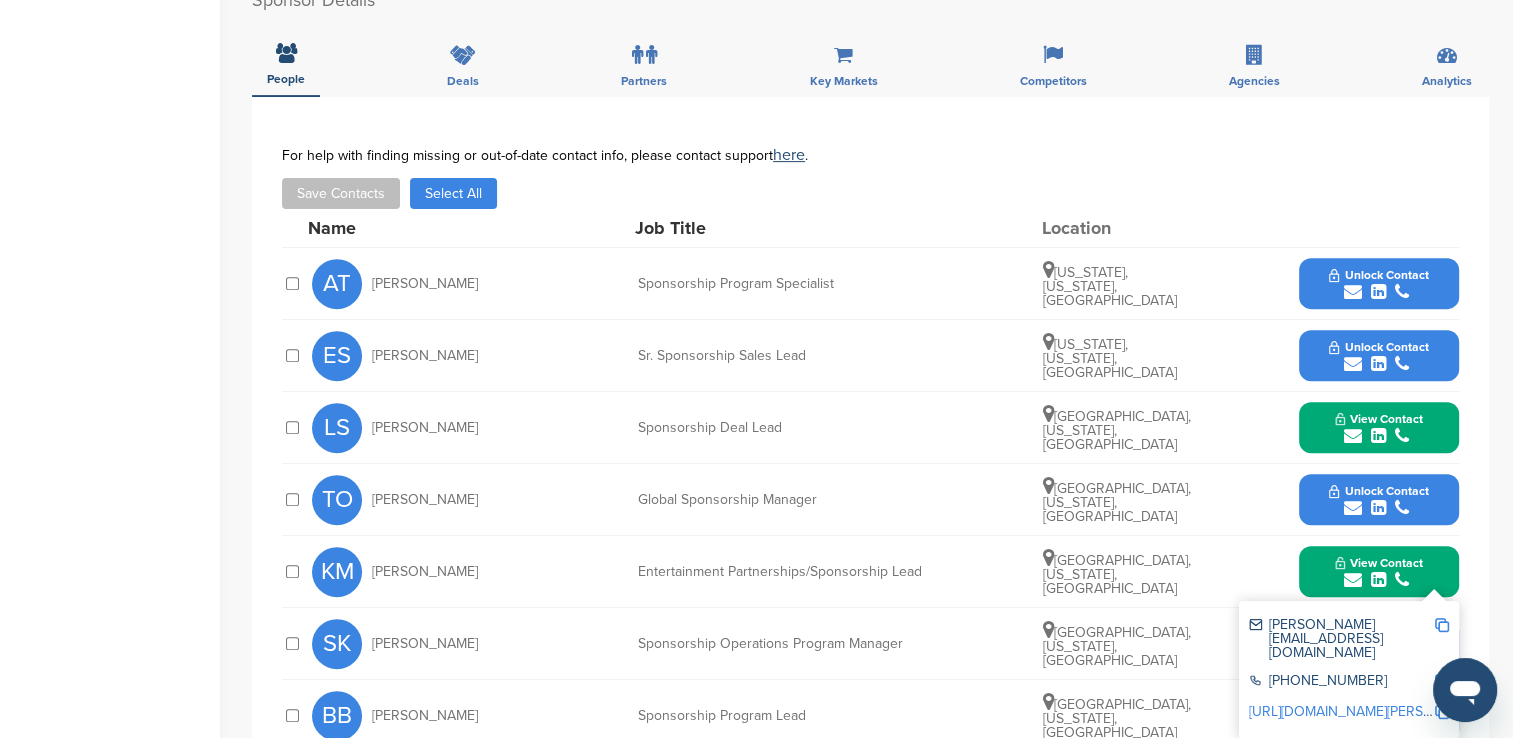click at bounding box center (1442, 625) 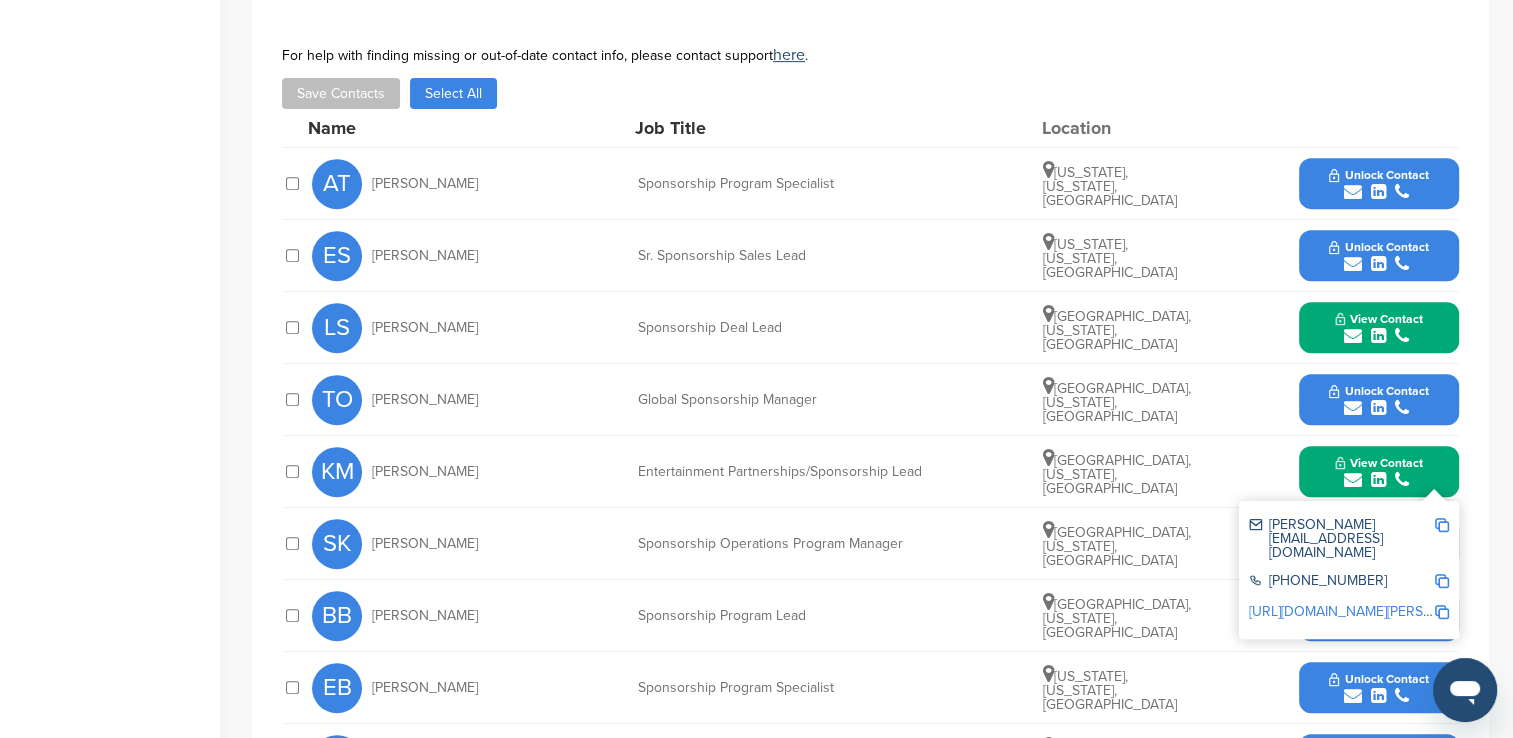 click on "Unlock Contact" at bounding box center (1378, 616) 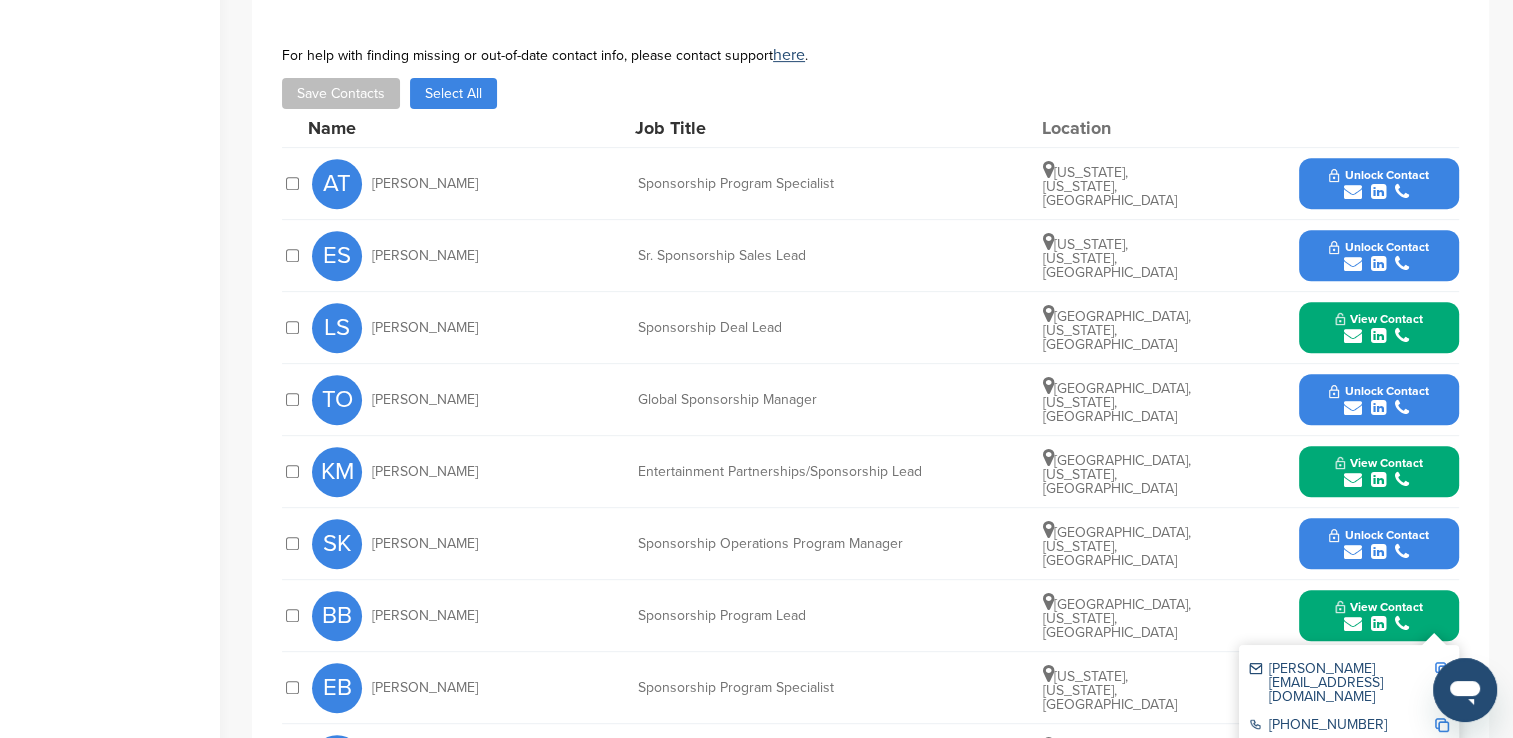 click at bounding box center [1442, 669] 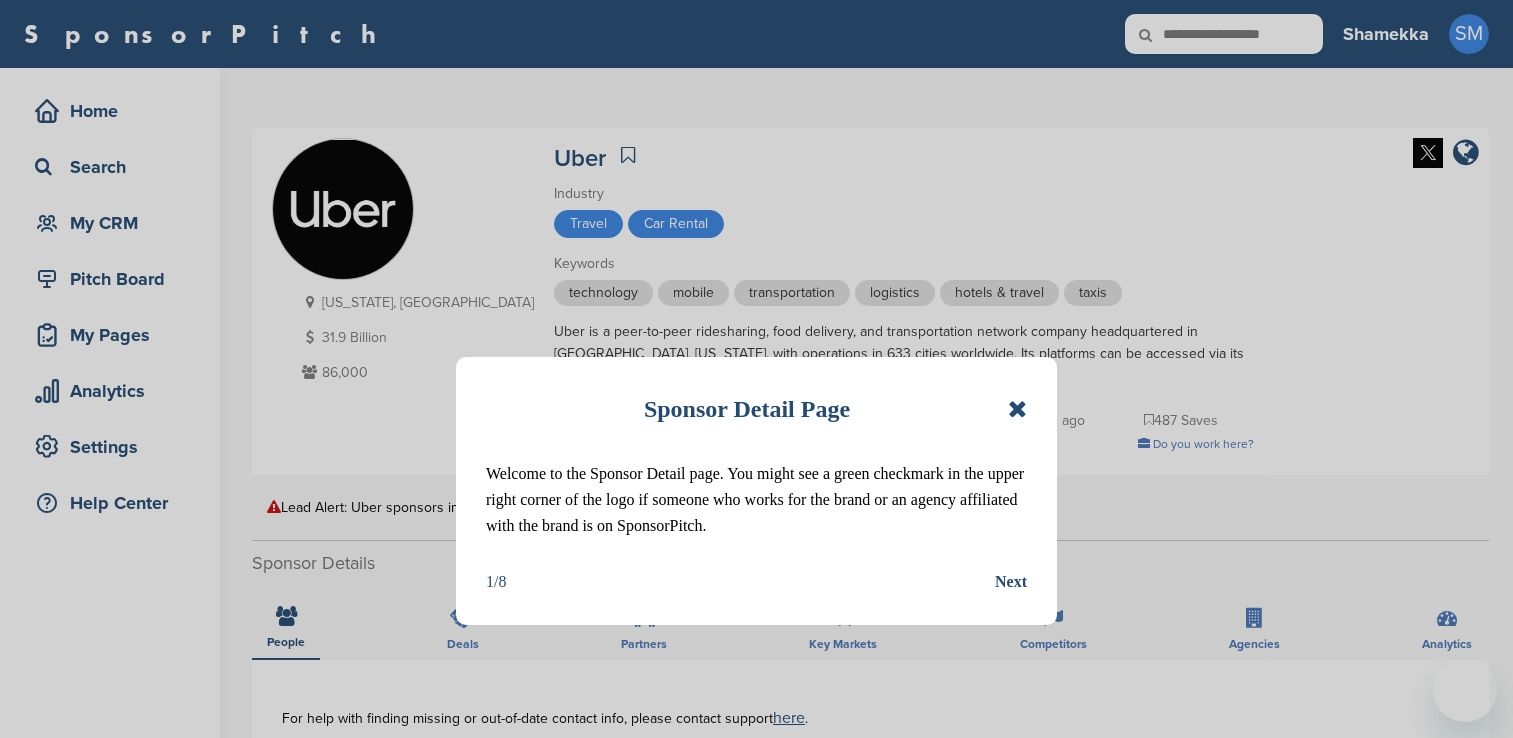 scroll, scrollTop: 0, scrollLeft: 0, axis: both 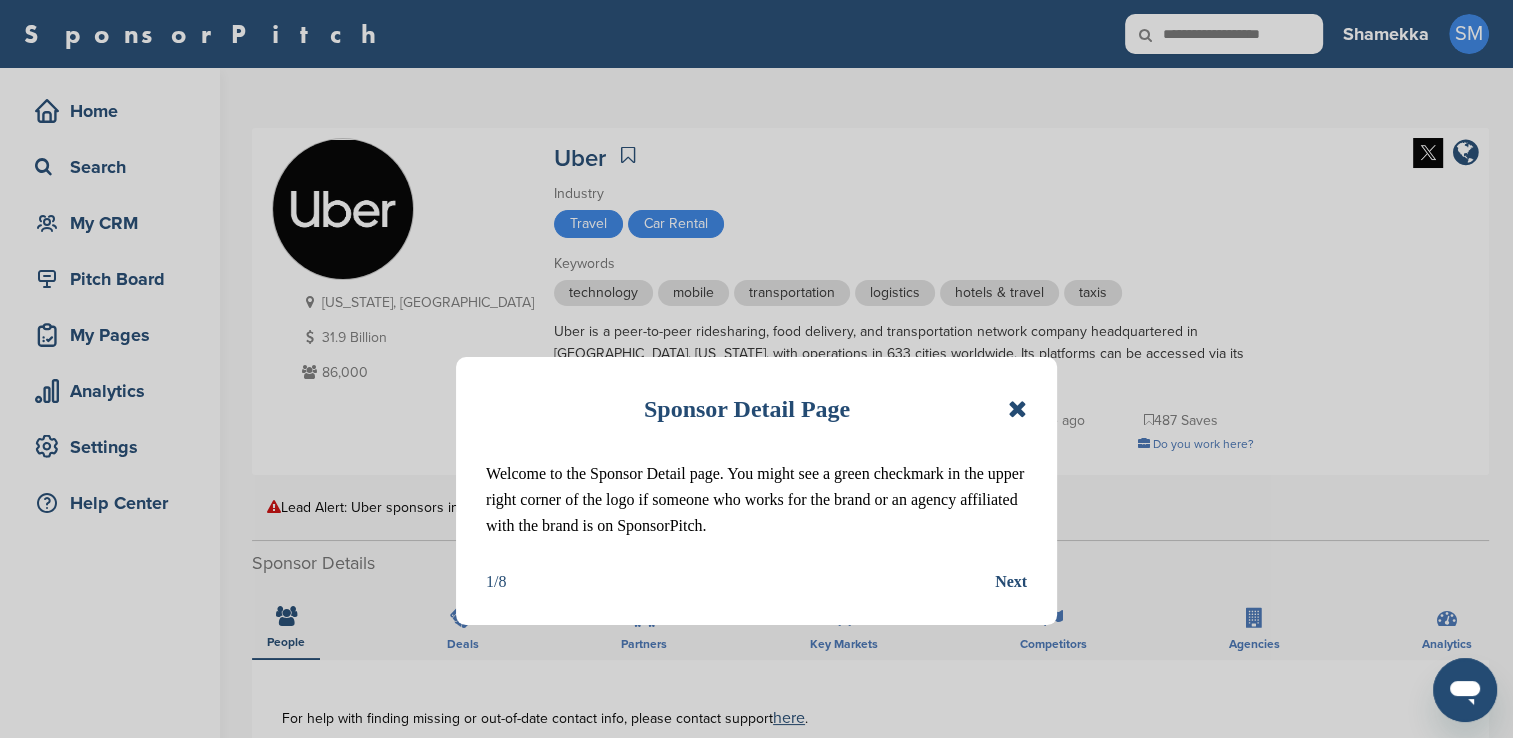 click at bounding box center [1017, 409] 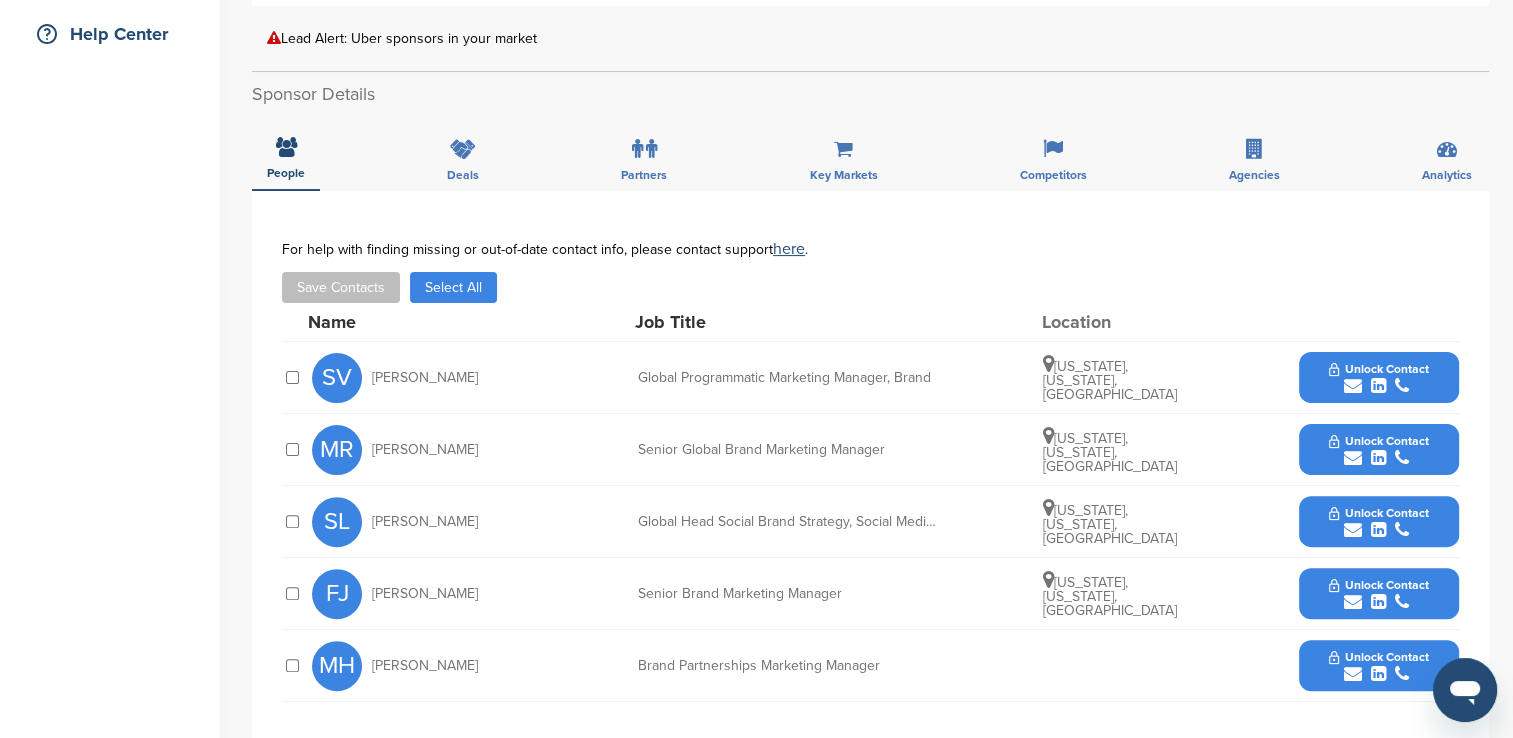 scroll, scrollTop: 700, scrollLeft: 0, axis: vertical 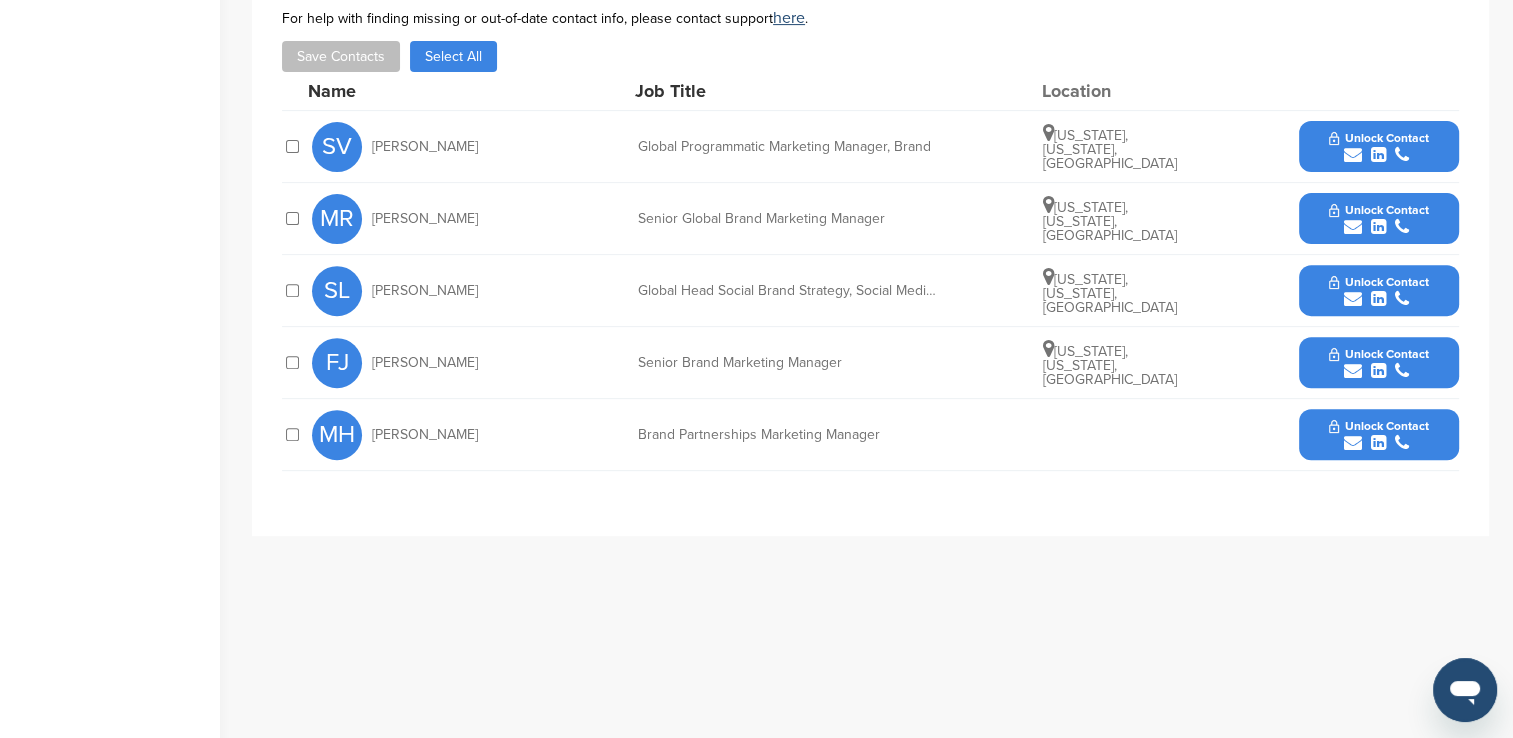 click on "Unlock Contact" at bounding box center (1378, 138) 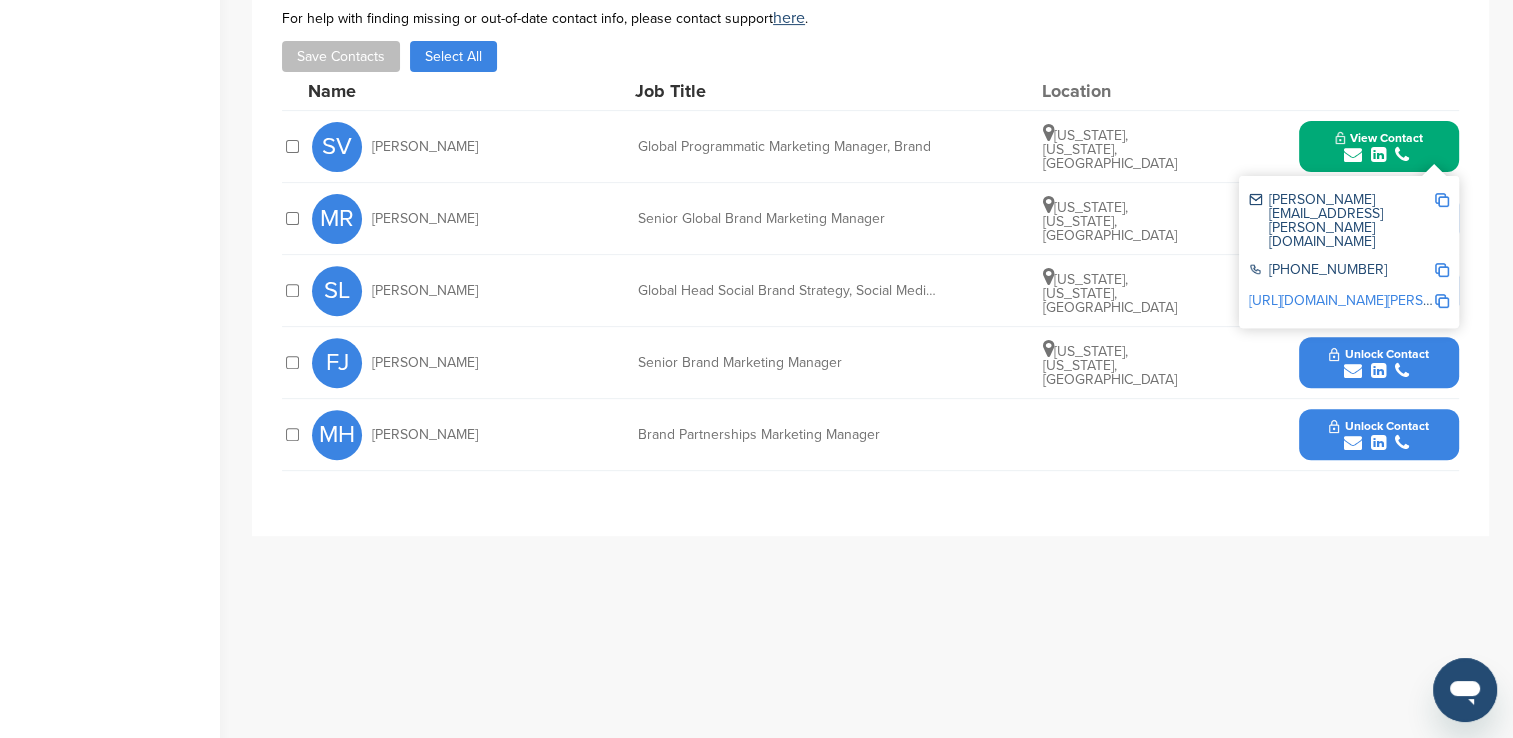 click at bounding box center (1442, 200) 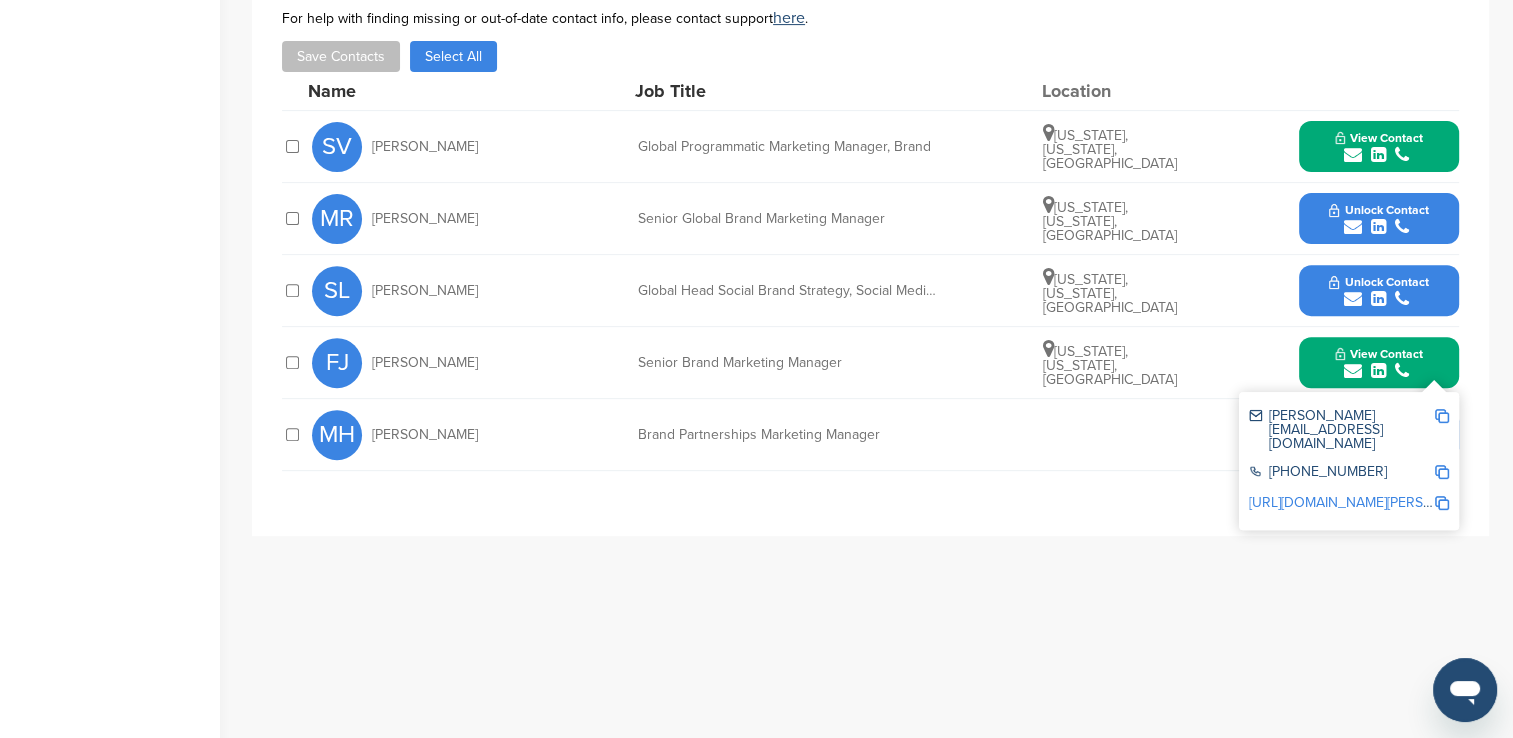 click at bounding box center (1442, 416) 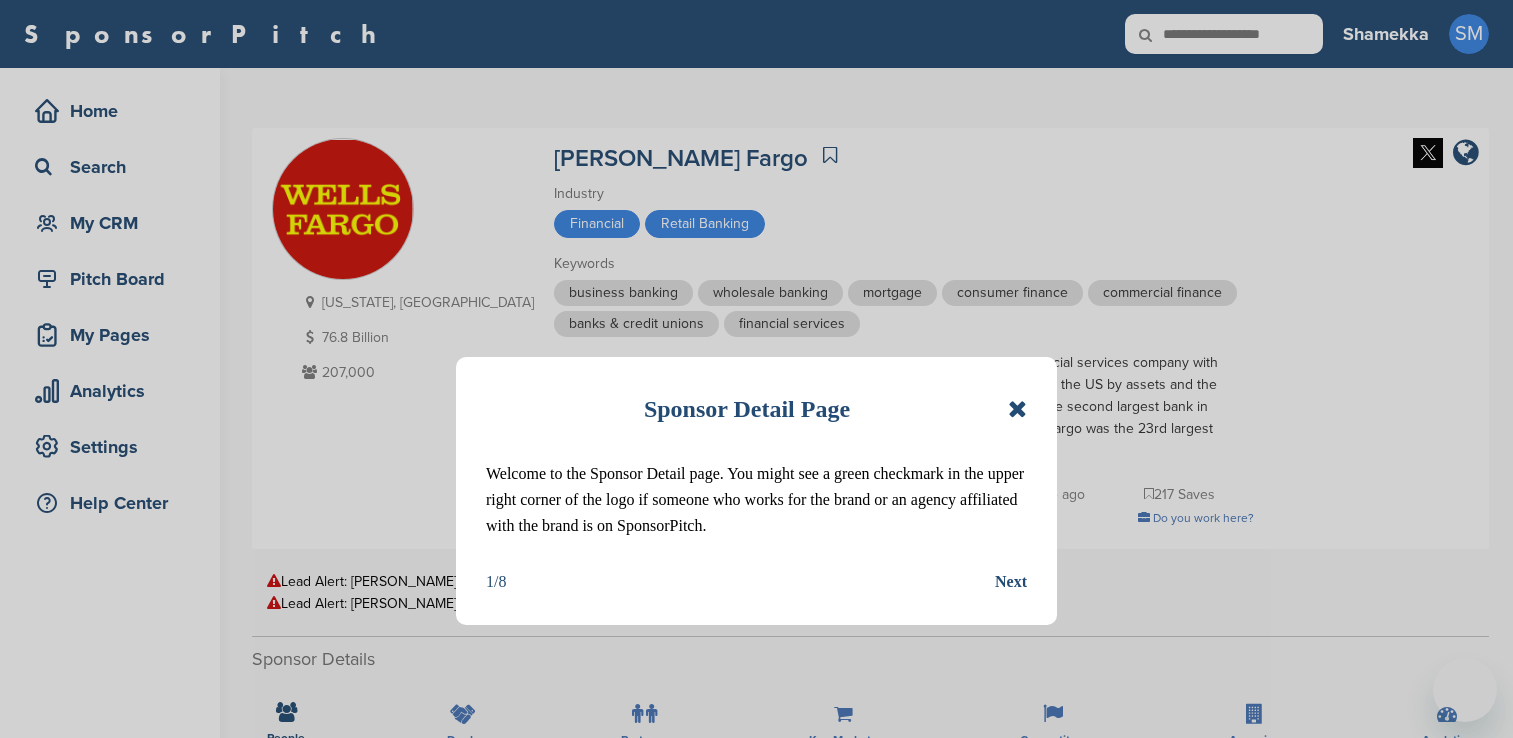 scroll, scrollTop: 0, scrollLeft: 0, axis: both 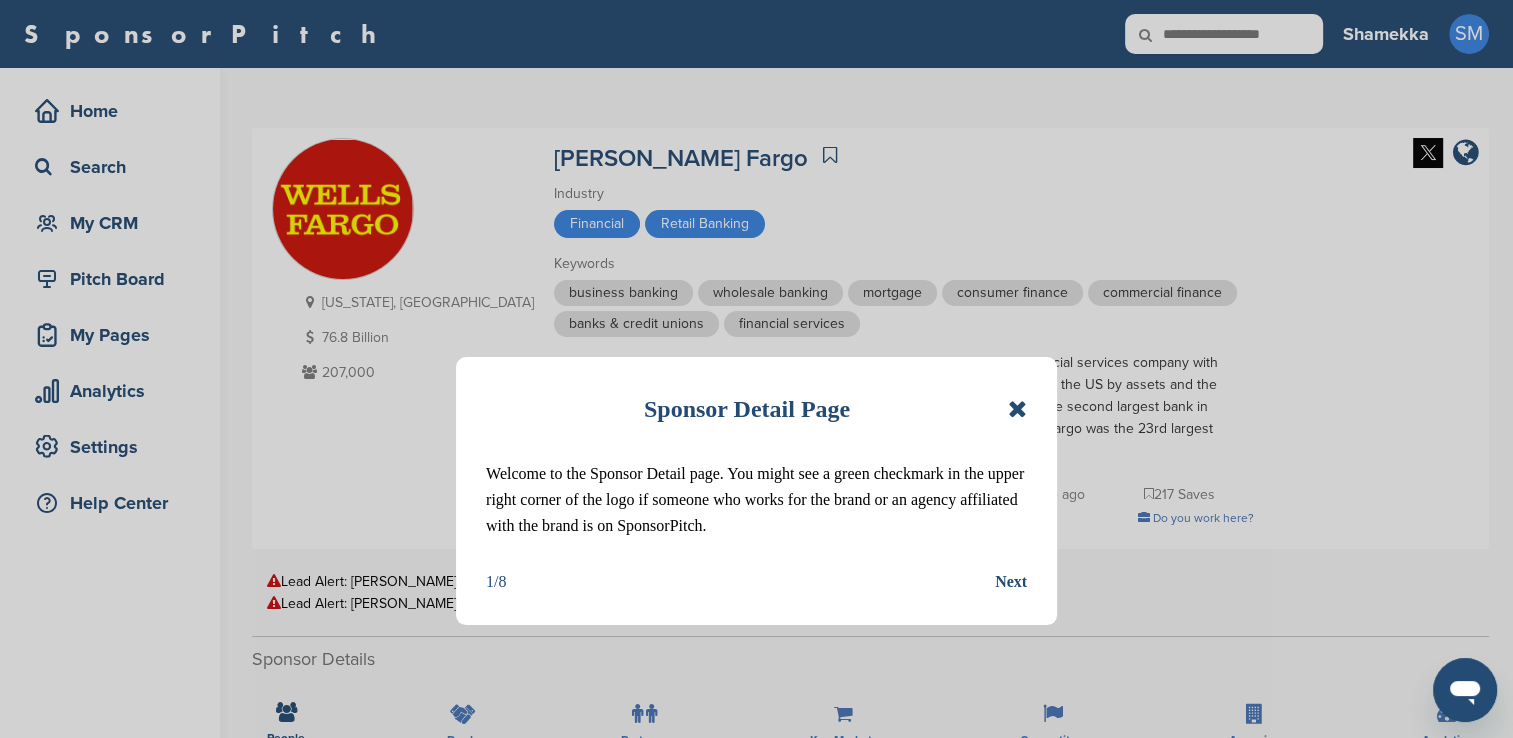 click at bounding box center [1017, 409] 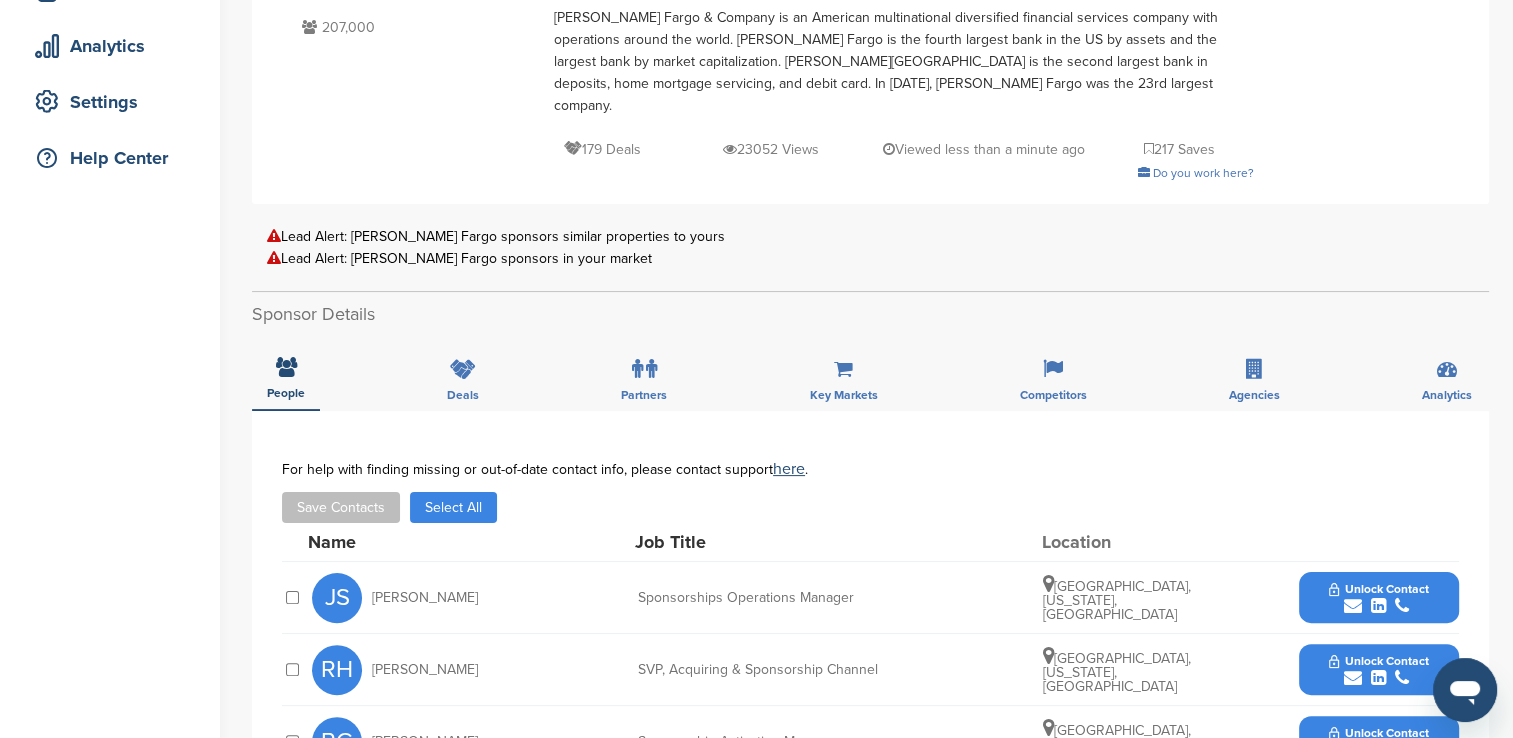 scroll, scrollTop: 400, scrollLeft: 0, axis: vertical 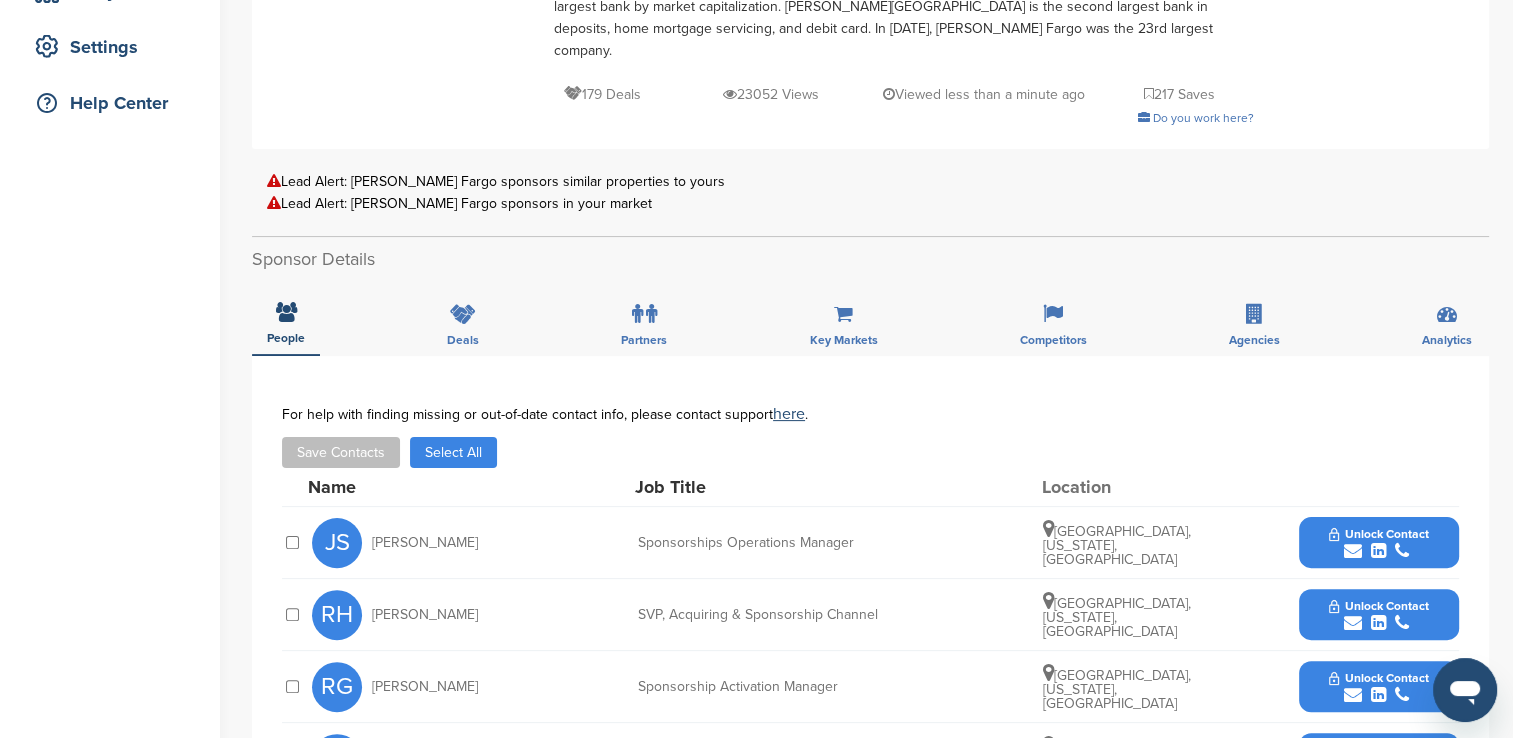 click on "Unlock Contact" at bounding box center [1378, 534] 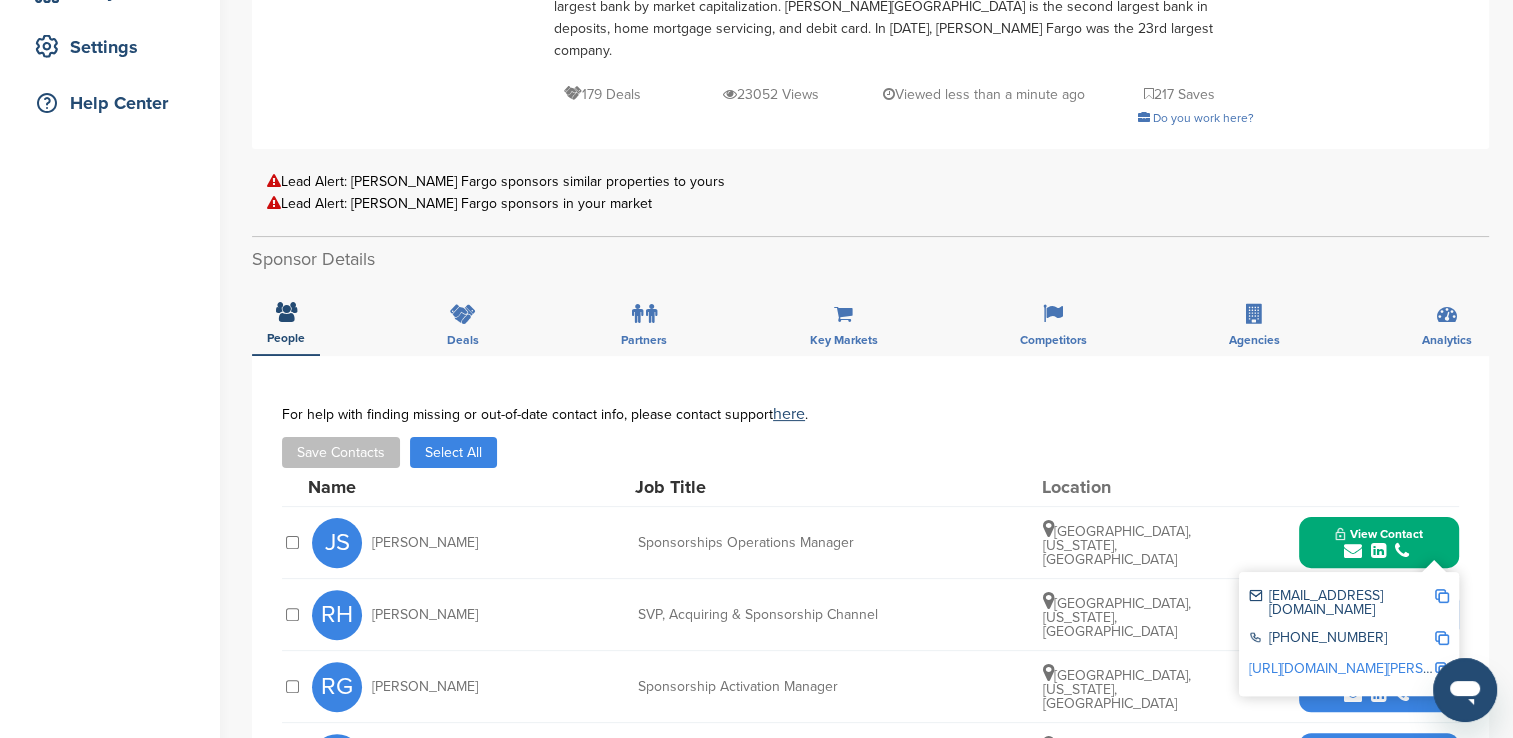 click on "For help with finding missing or out-of-date contact info, please contact support  here ." at bounding box center [870, 414] 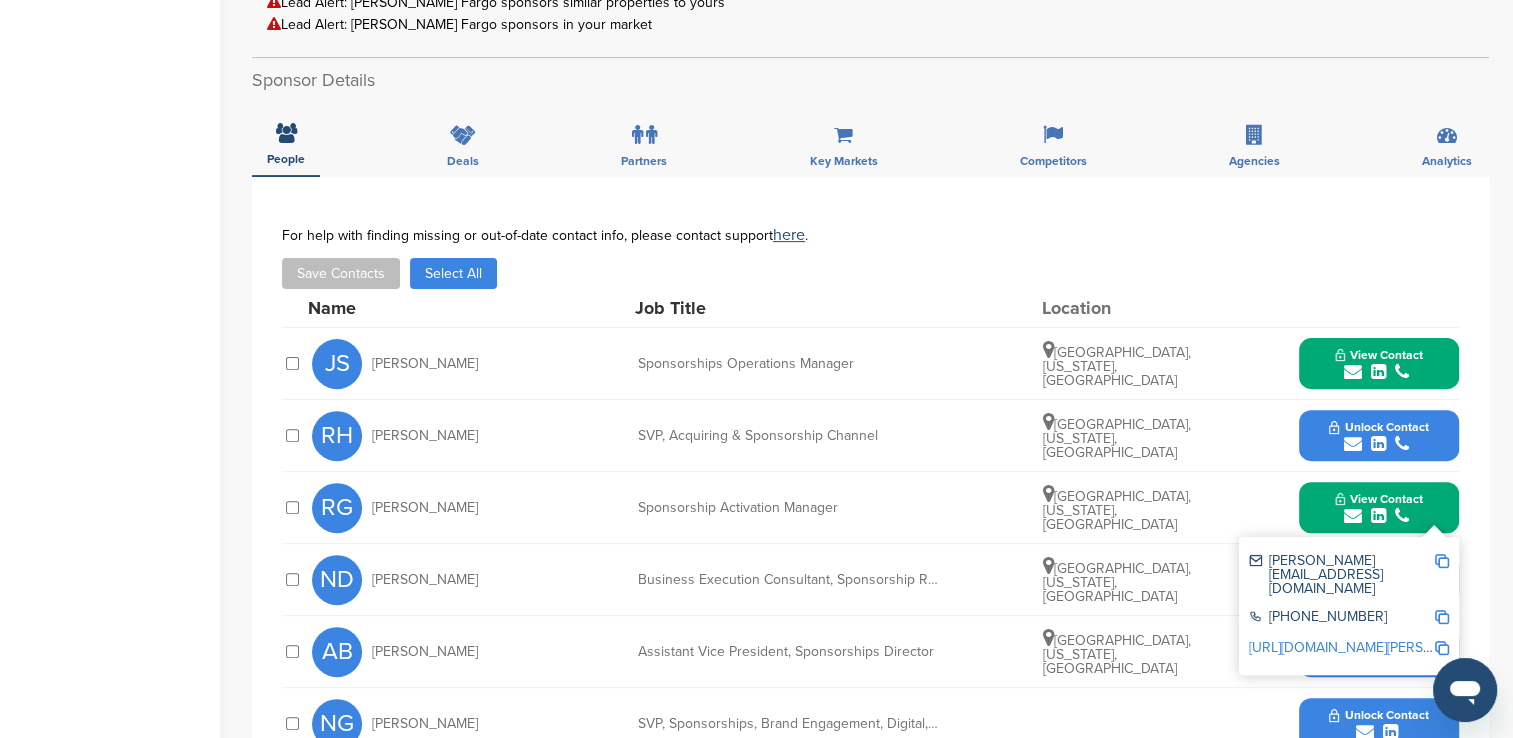 scroll, scrollTop: 600, scrollLeft: 0, axis: vertical 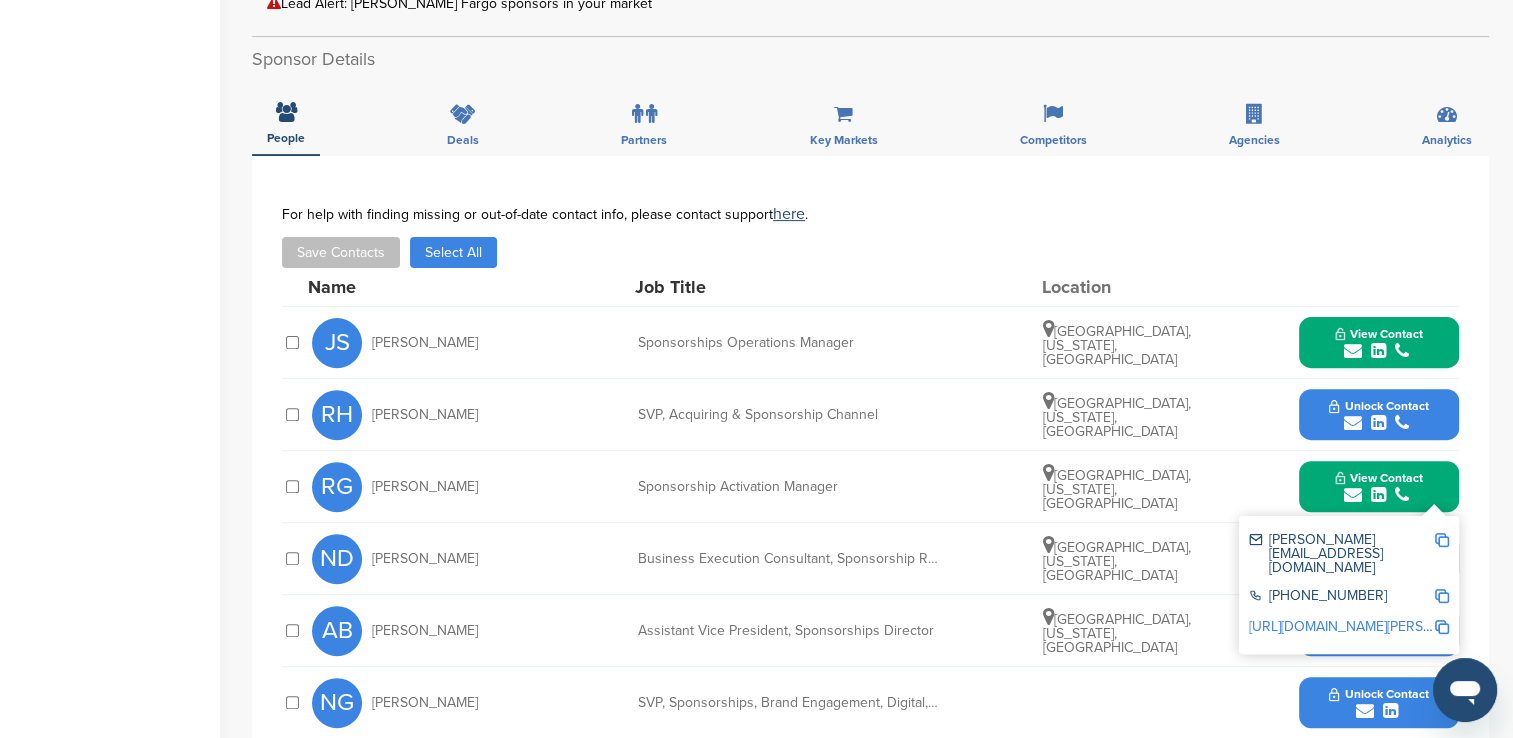 click at bounding box center [1442, 540] 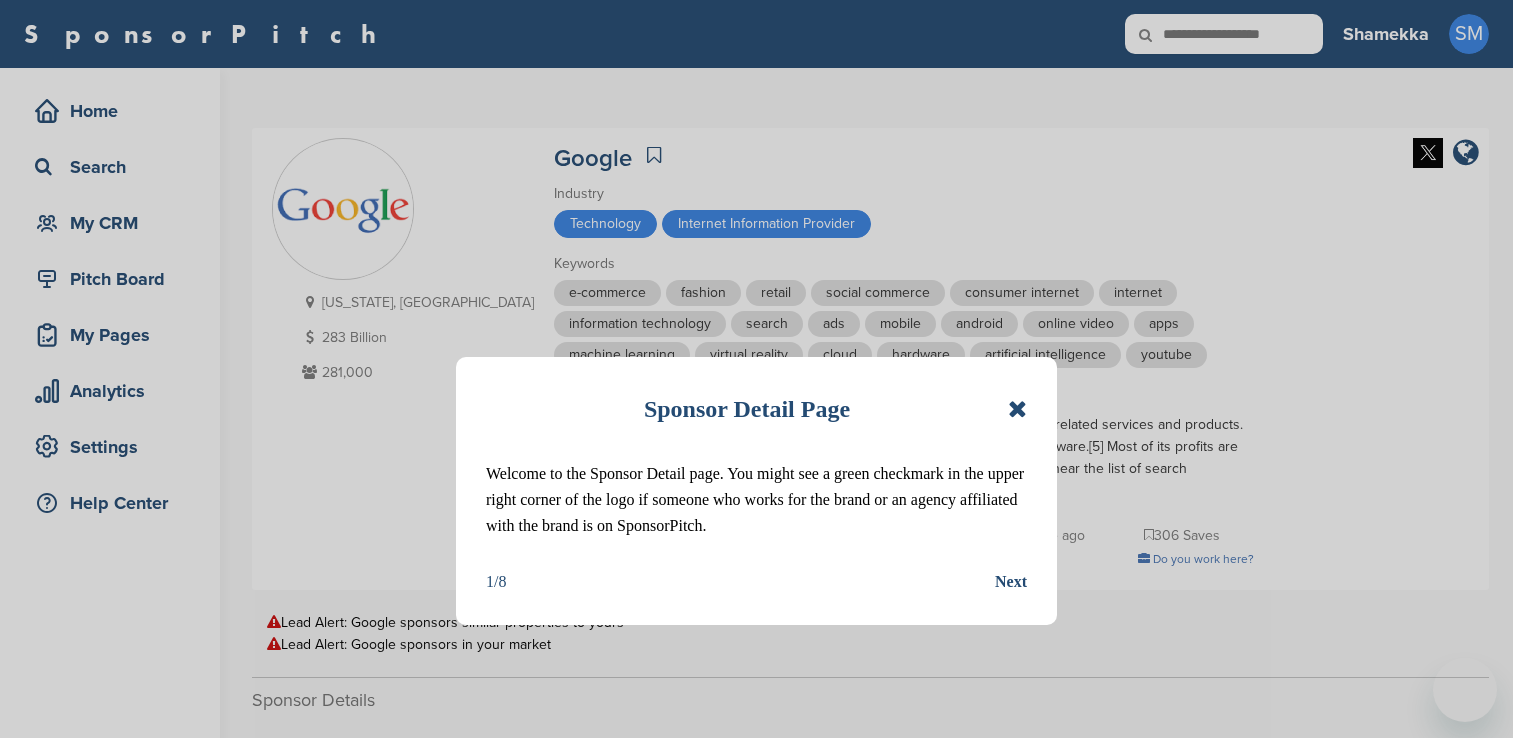 scroll, scrollTop: 800, scrollLeft: 0, axis: vertical 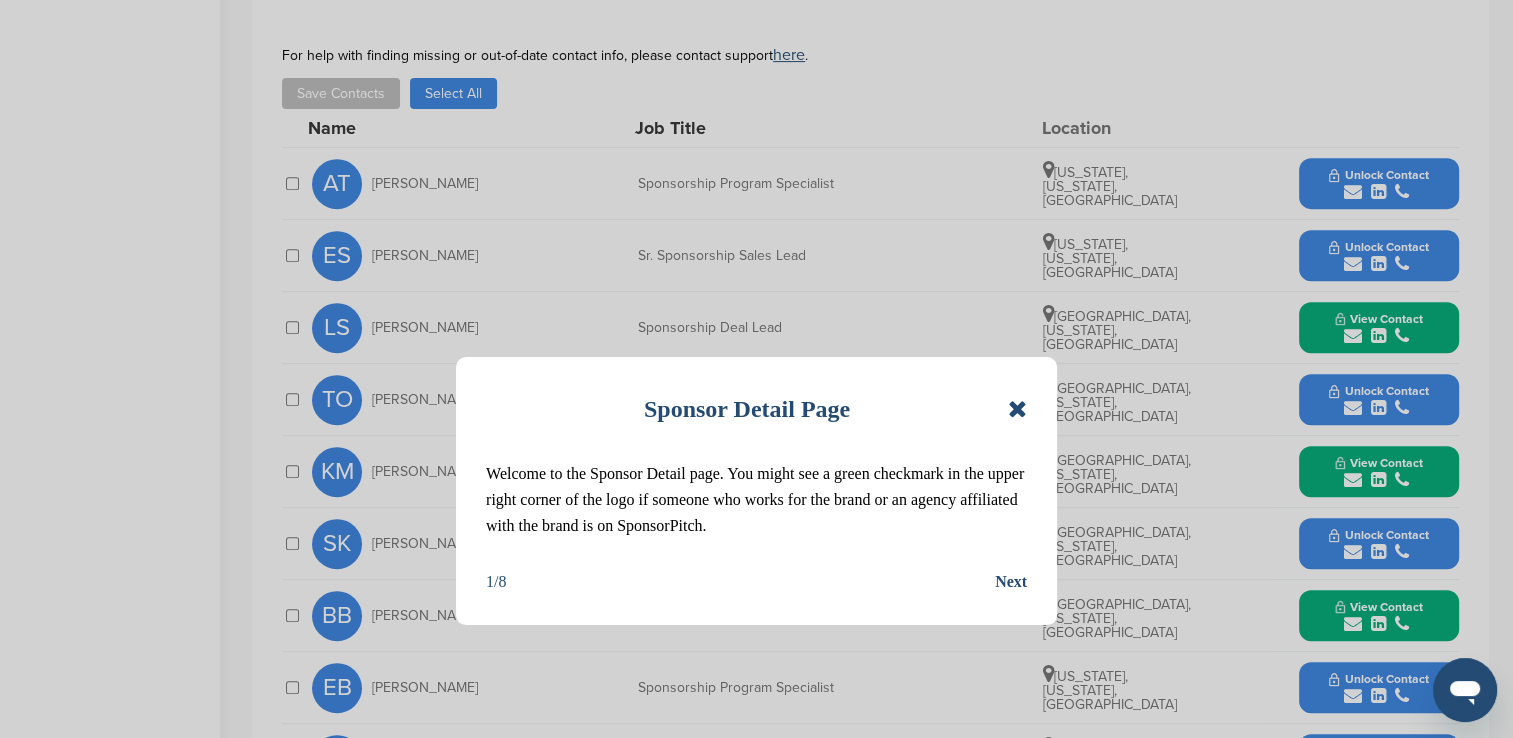 click at bounding box center [1017, 409] 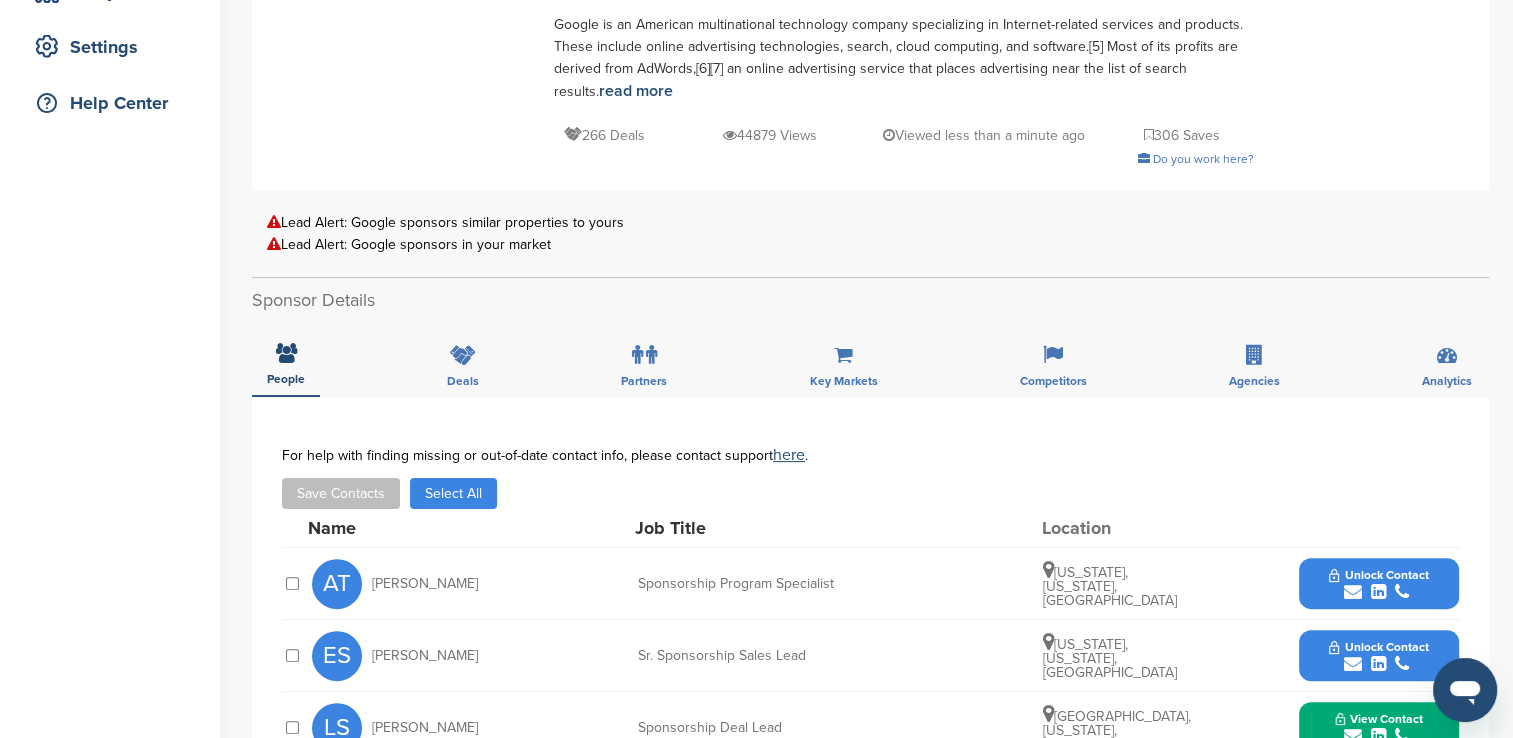 scroll, scrollTop: 100, scrollLeft: 0, axis: vertical 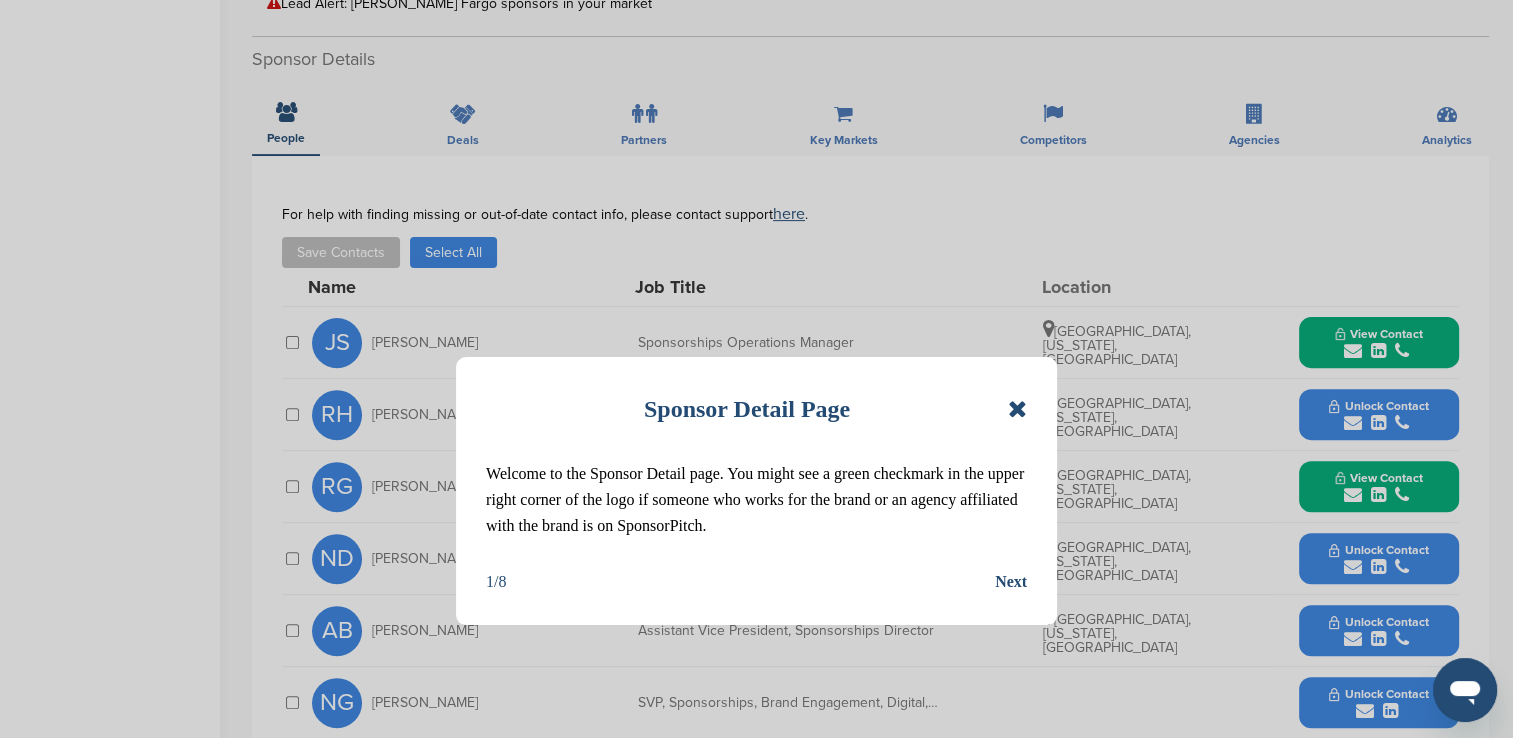 click at bounding box center (1017, 409) 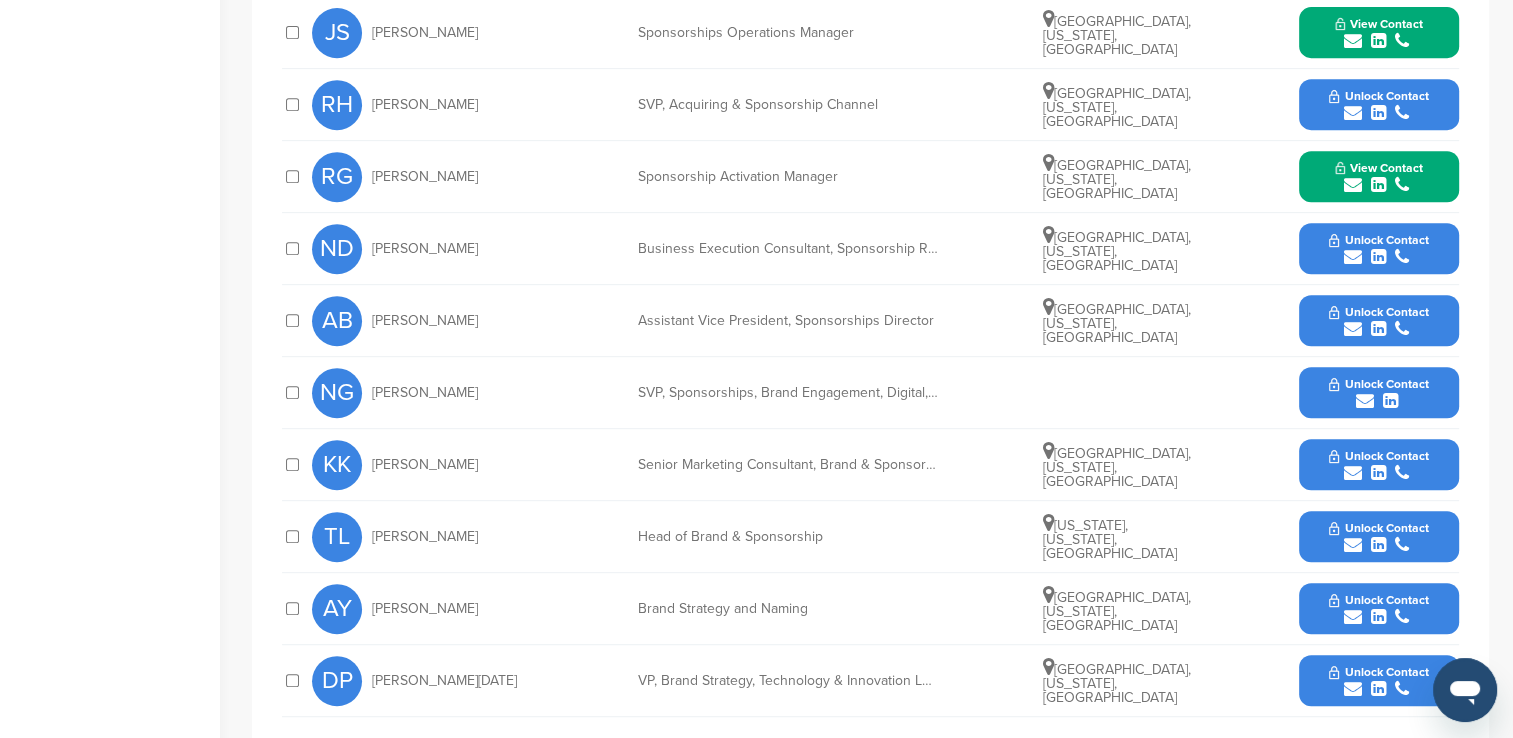 scroll, scrollTop: 1000, scrollLeft: 0, axis: vertical 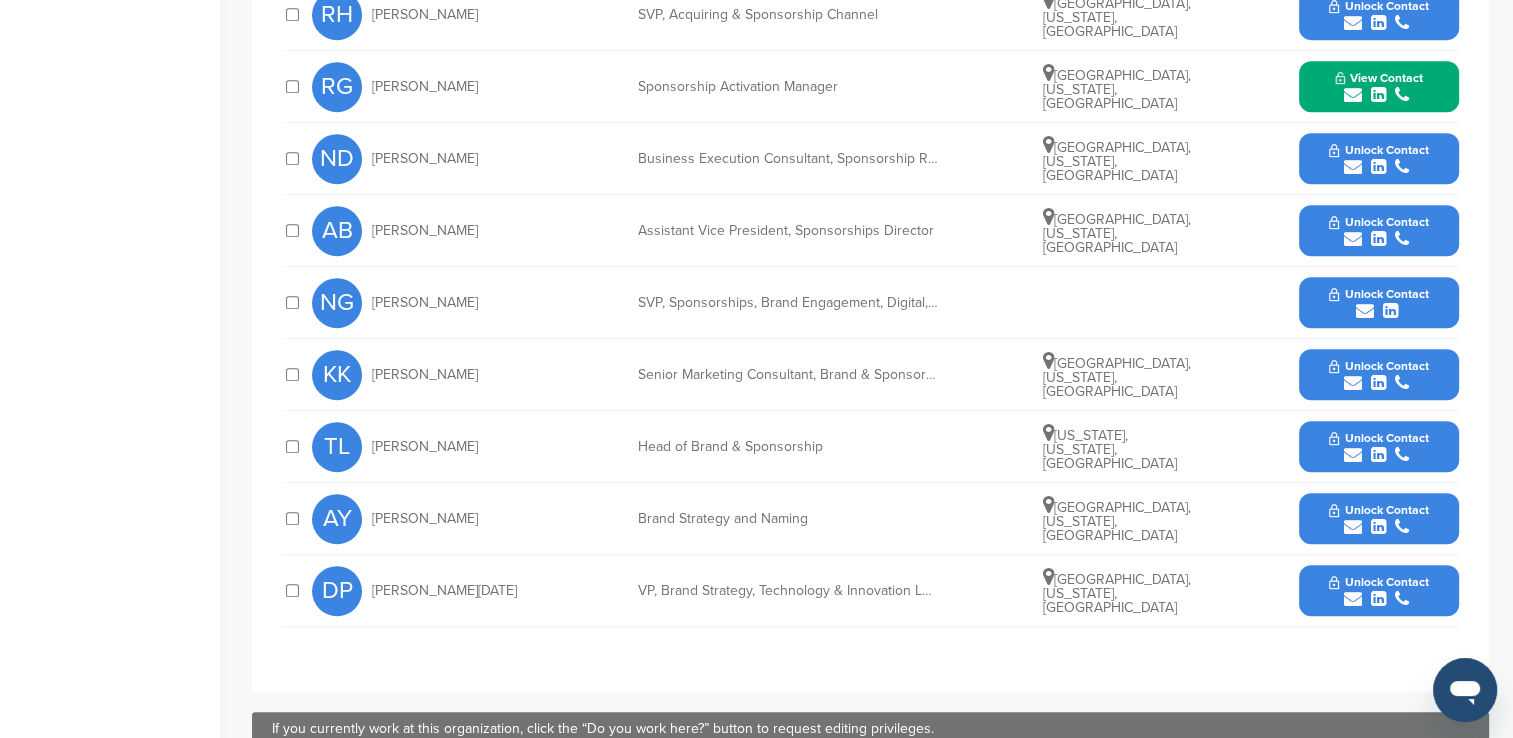 click at bounding box center (1378, 455) 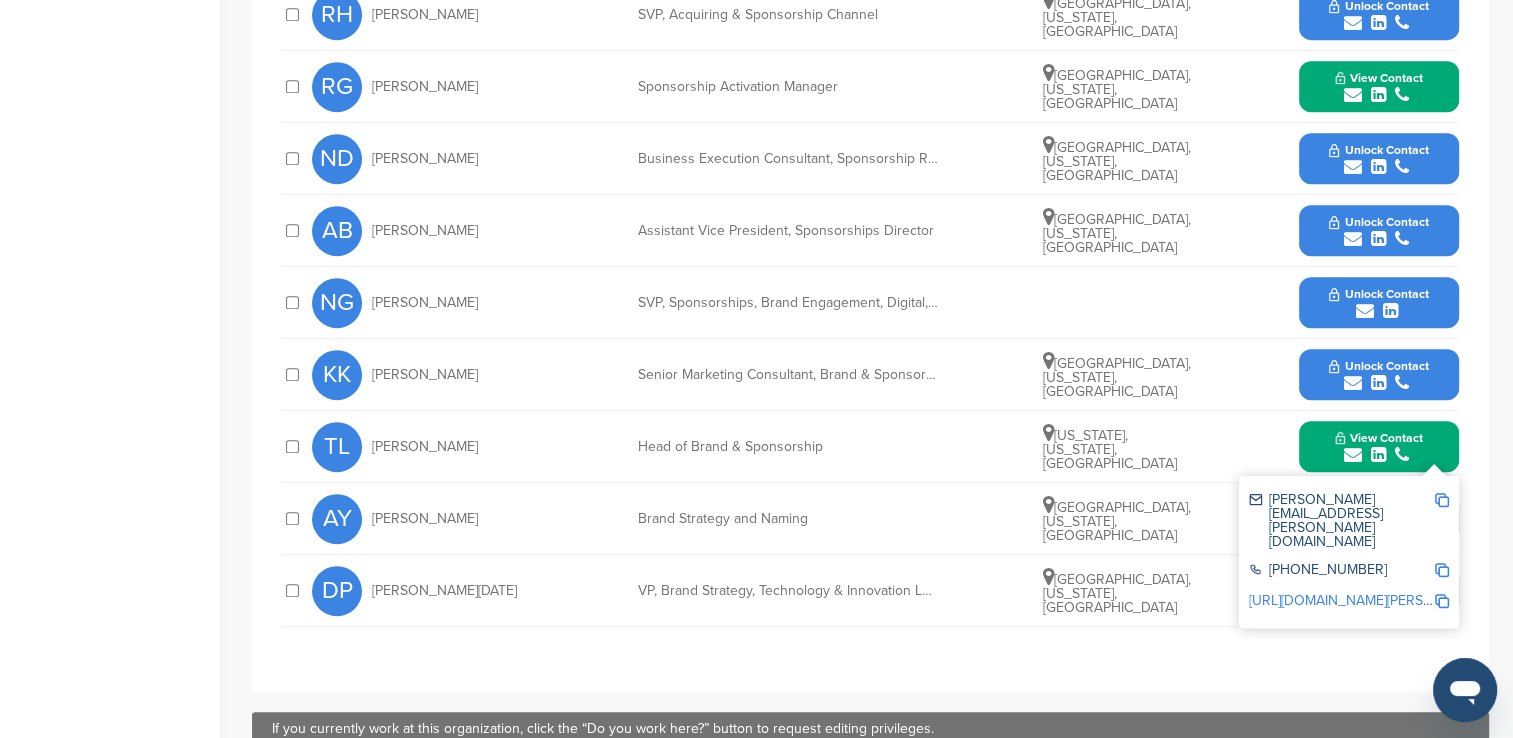 click at bounding box center (1442, 500) 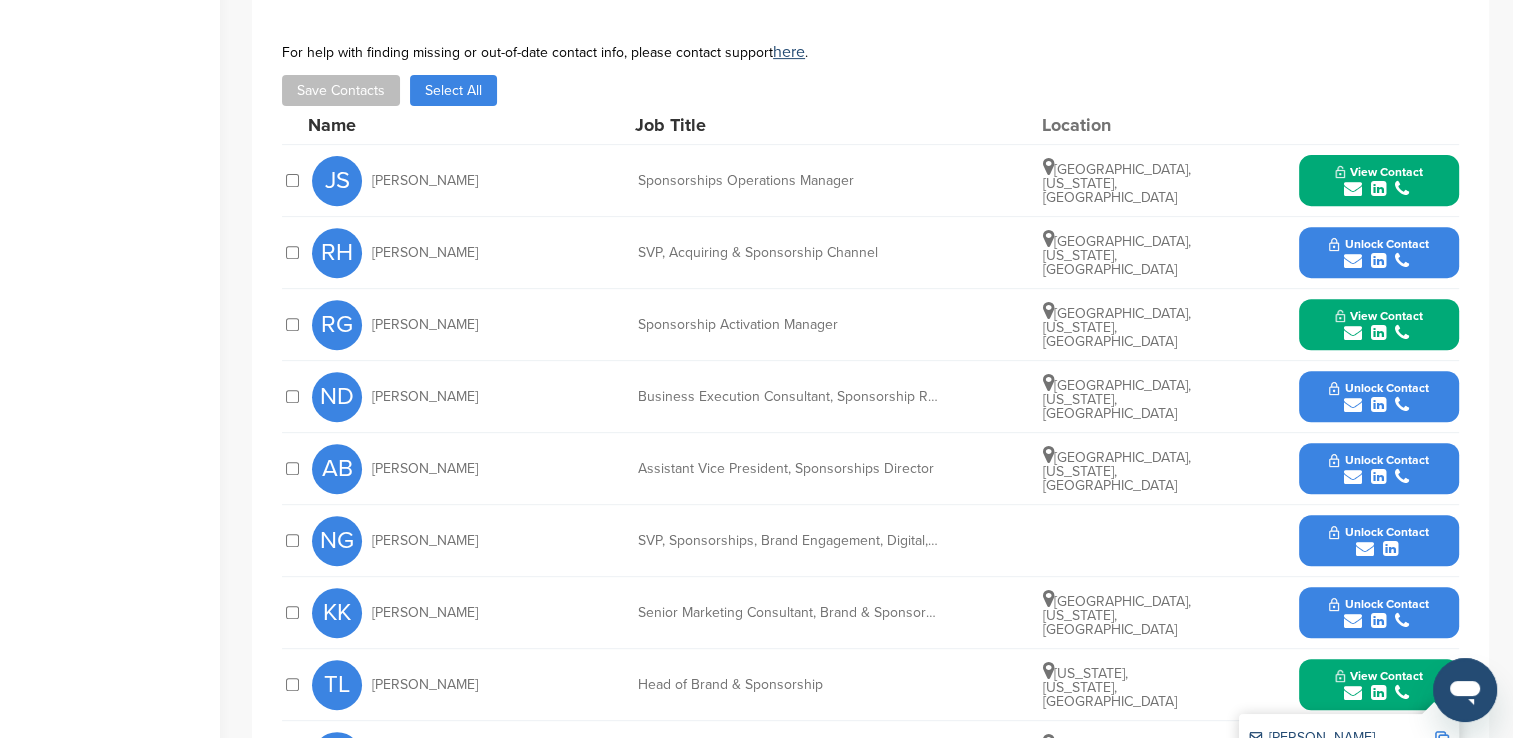 scroll, scrollTop: 800, scrollLeft: 0, axis: vertical 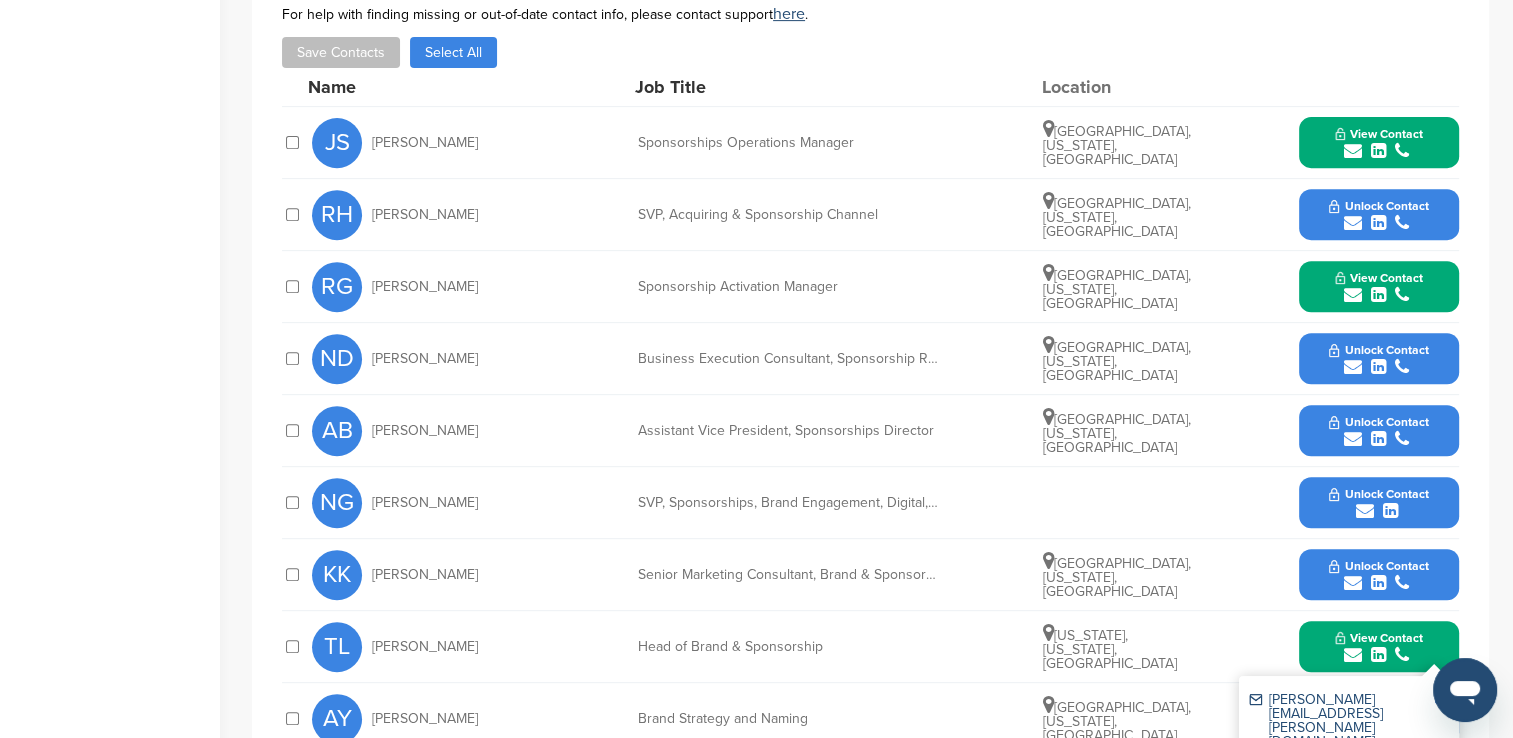 click on "View Contact" at bounding box center (1379, 287) 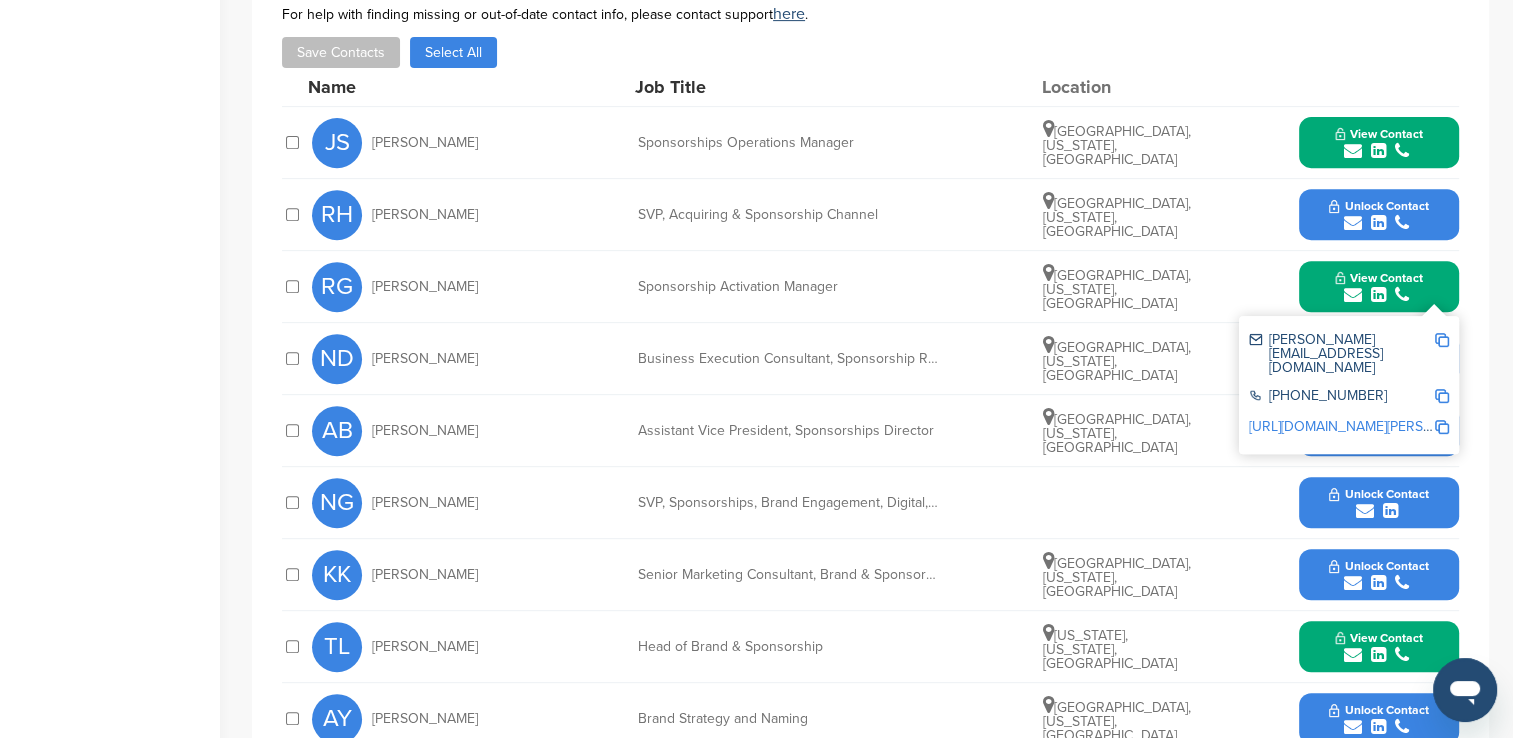 click on "**********" at bounding box center (870, 424) 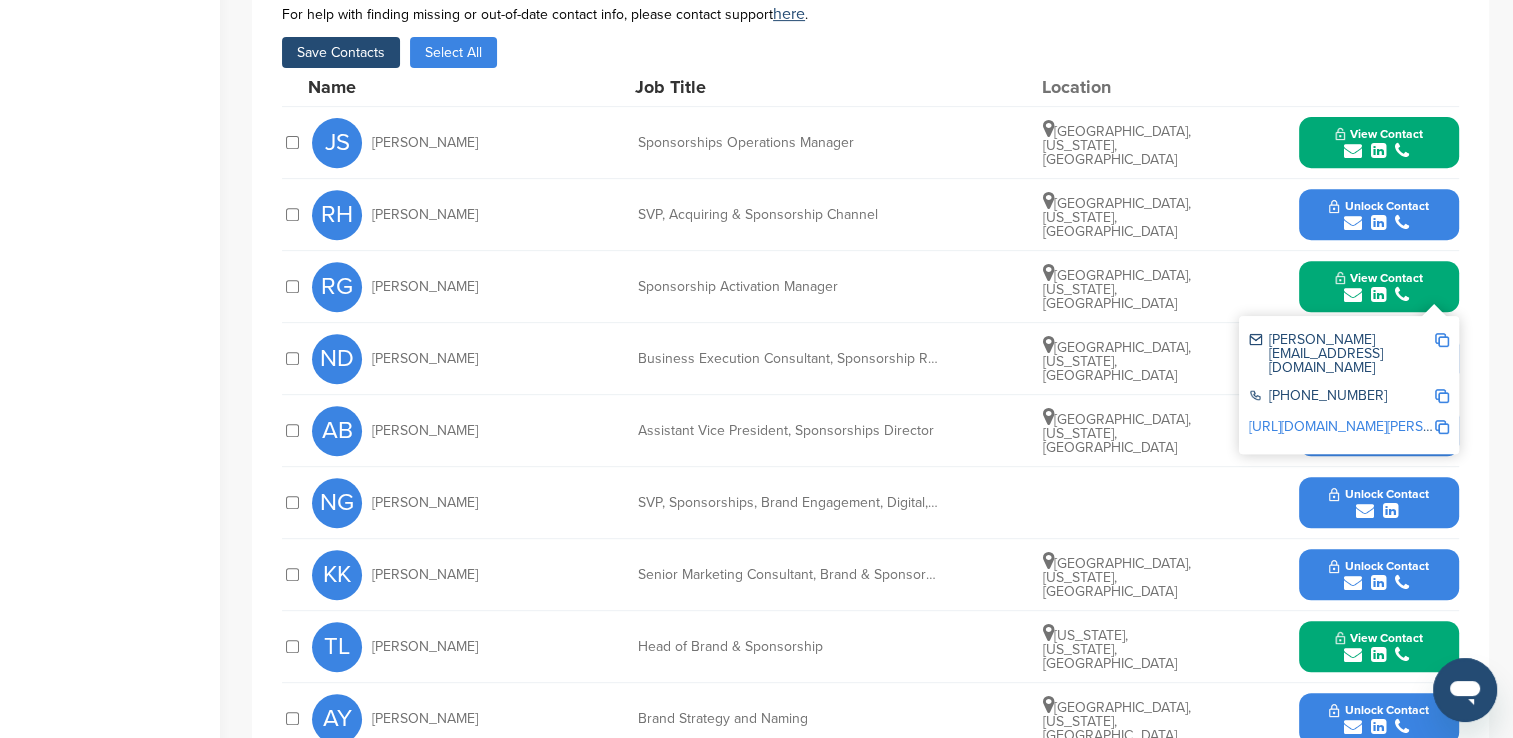 click on "Save Contacts" at bounding box center [341, 52] 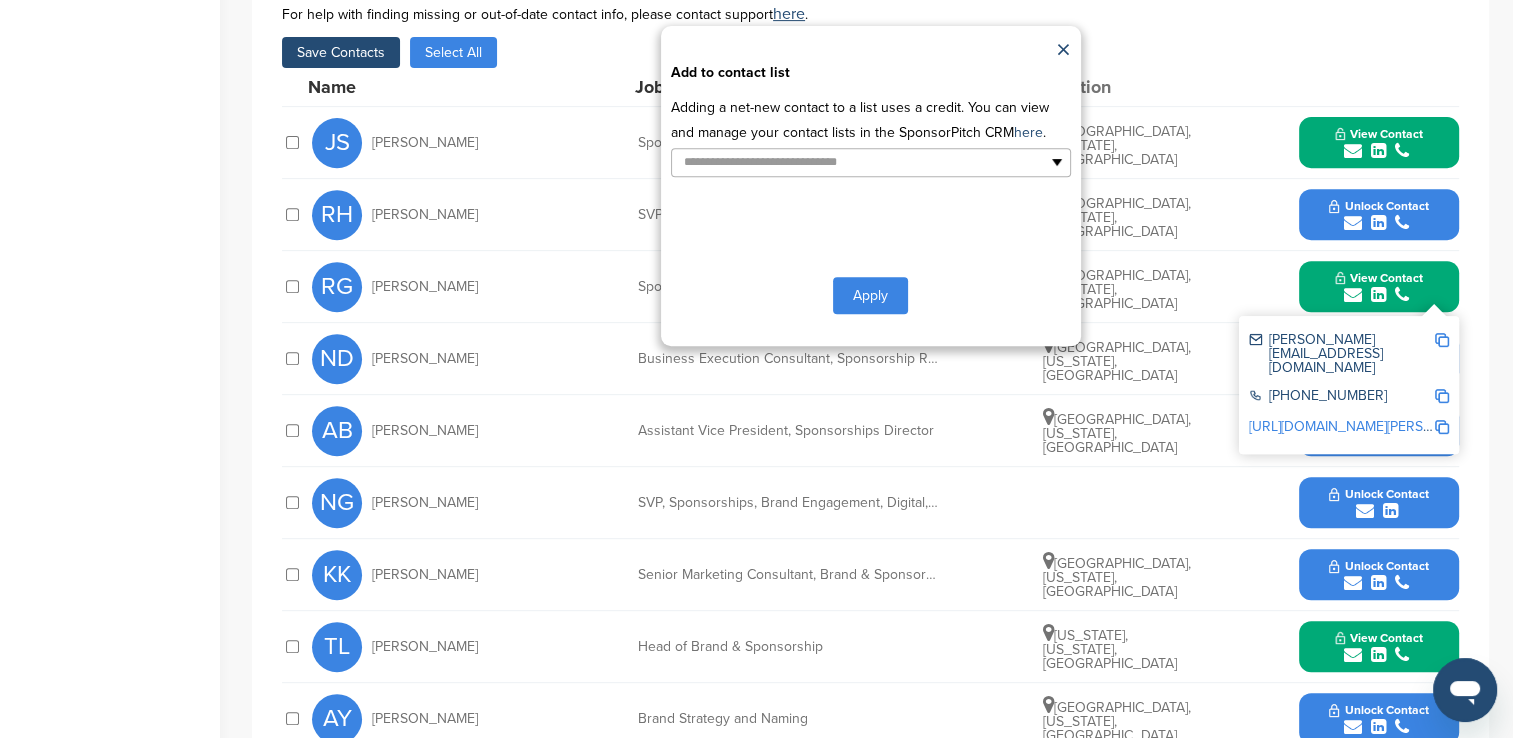 type 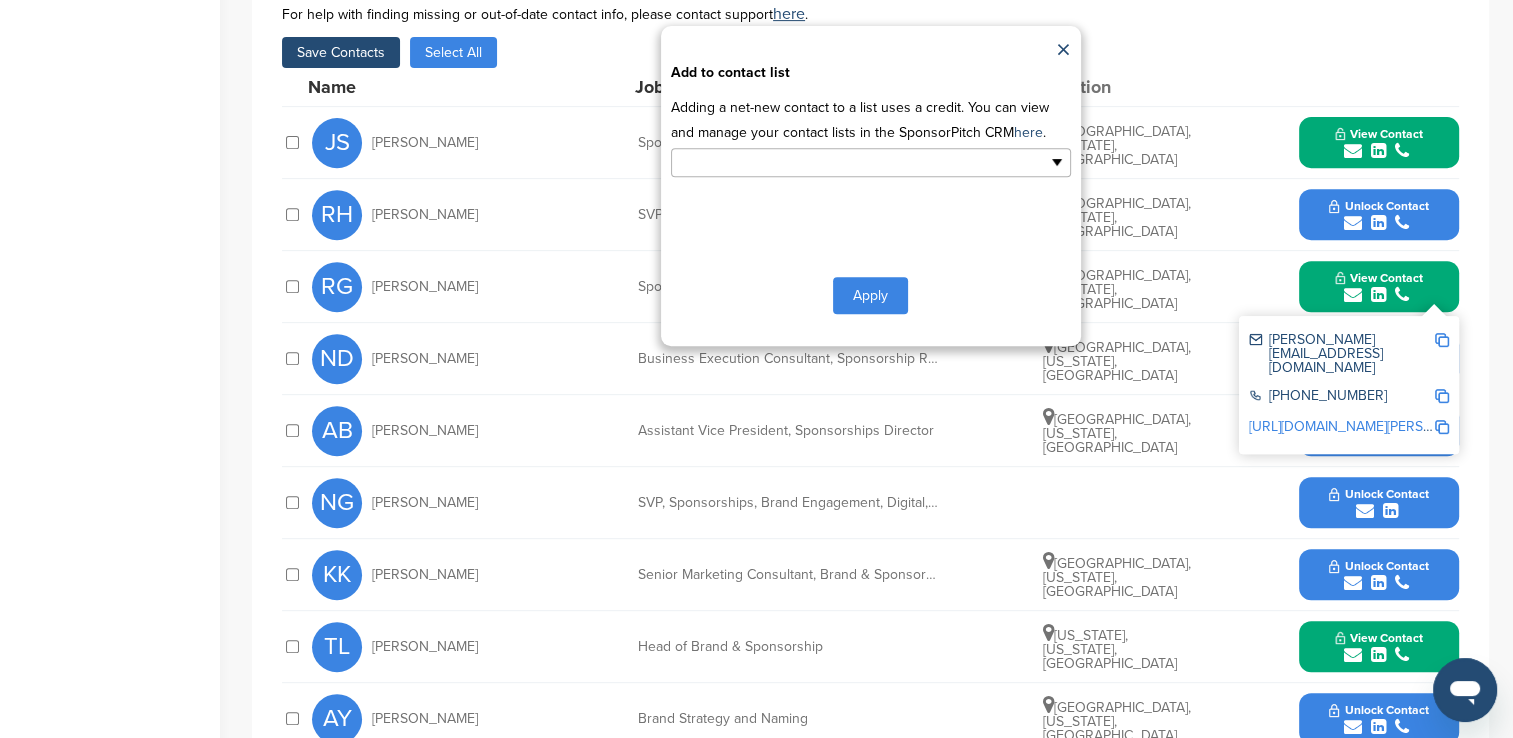 click at bounding box center [871, 162] 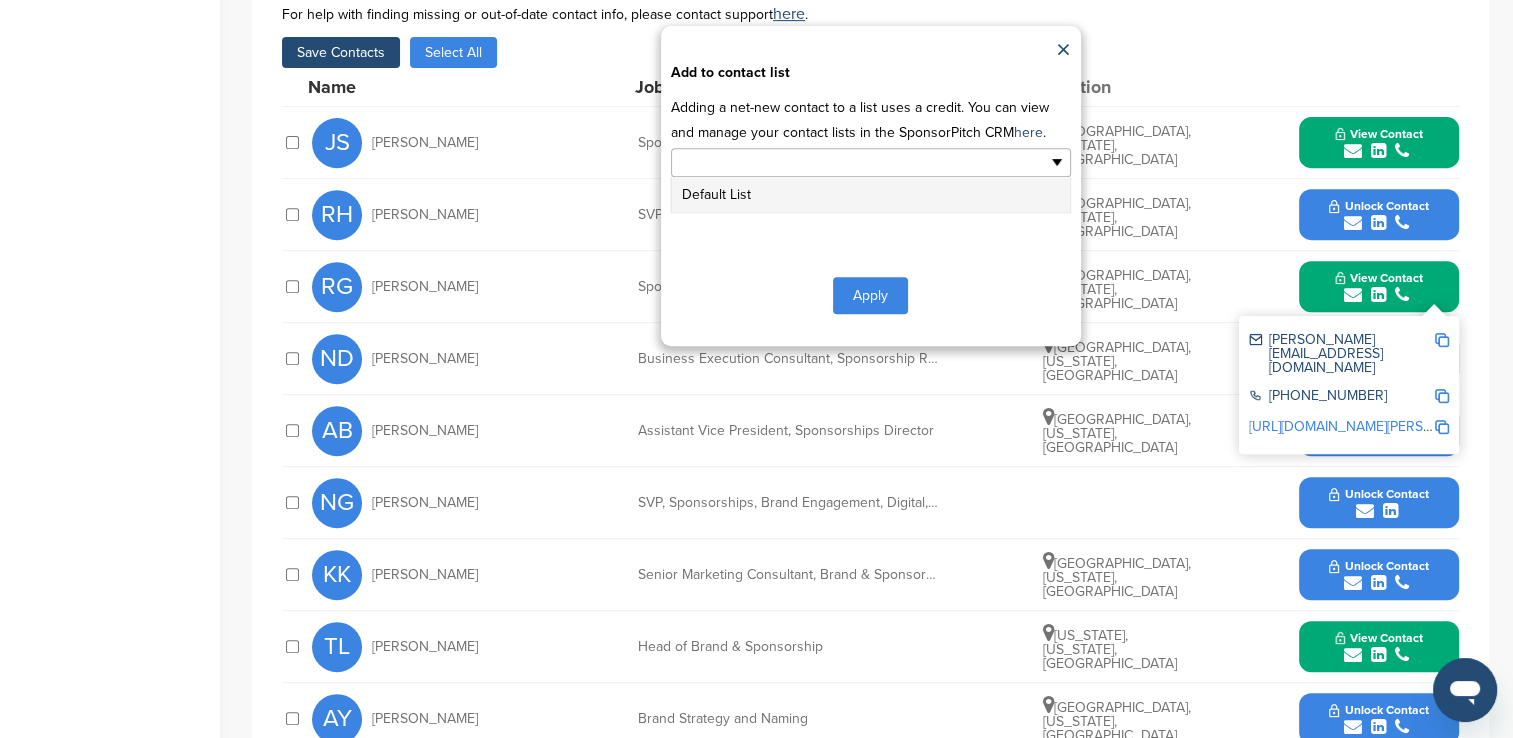 click at bounding box center (871, 162) 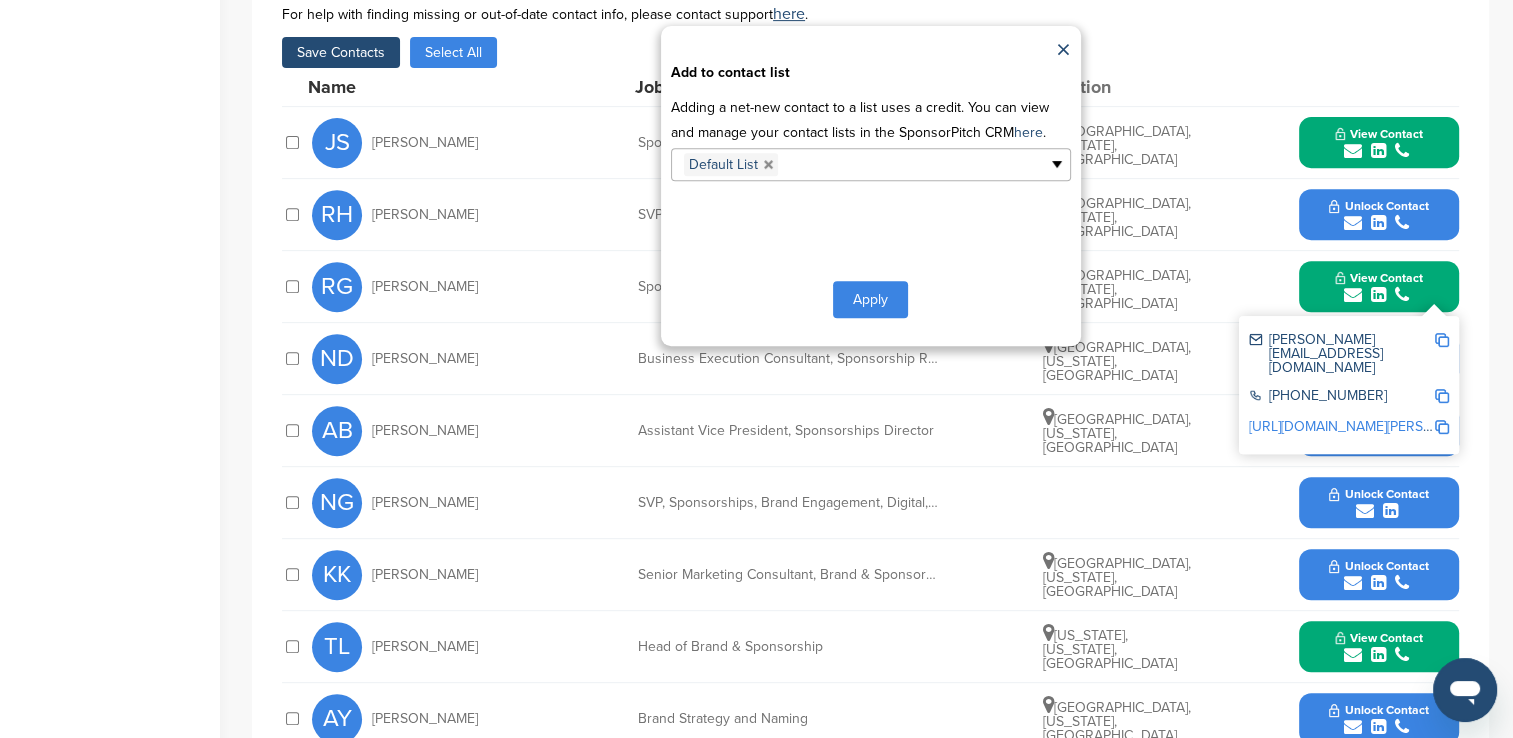 click on "Apply" at bounding box center [870, 299] 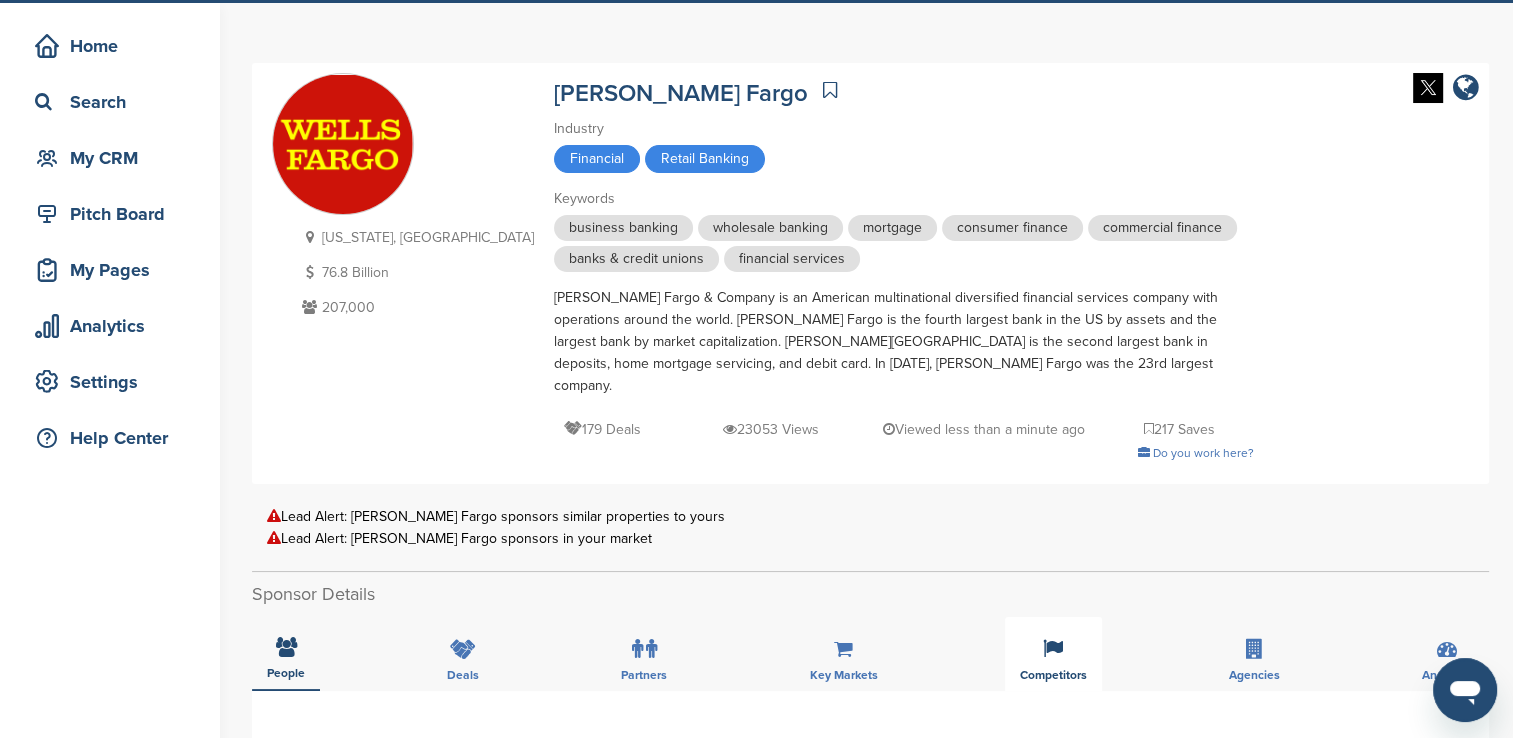 scroll, scrollTop: 100, scrollLeft: 0, axis: vertical 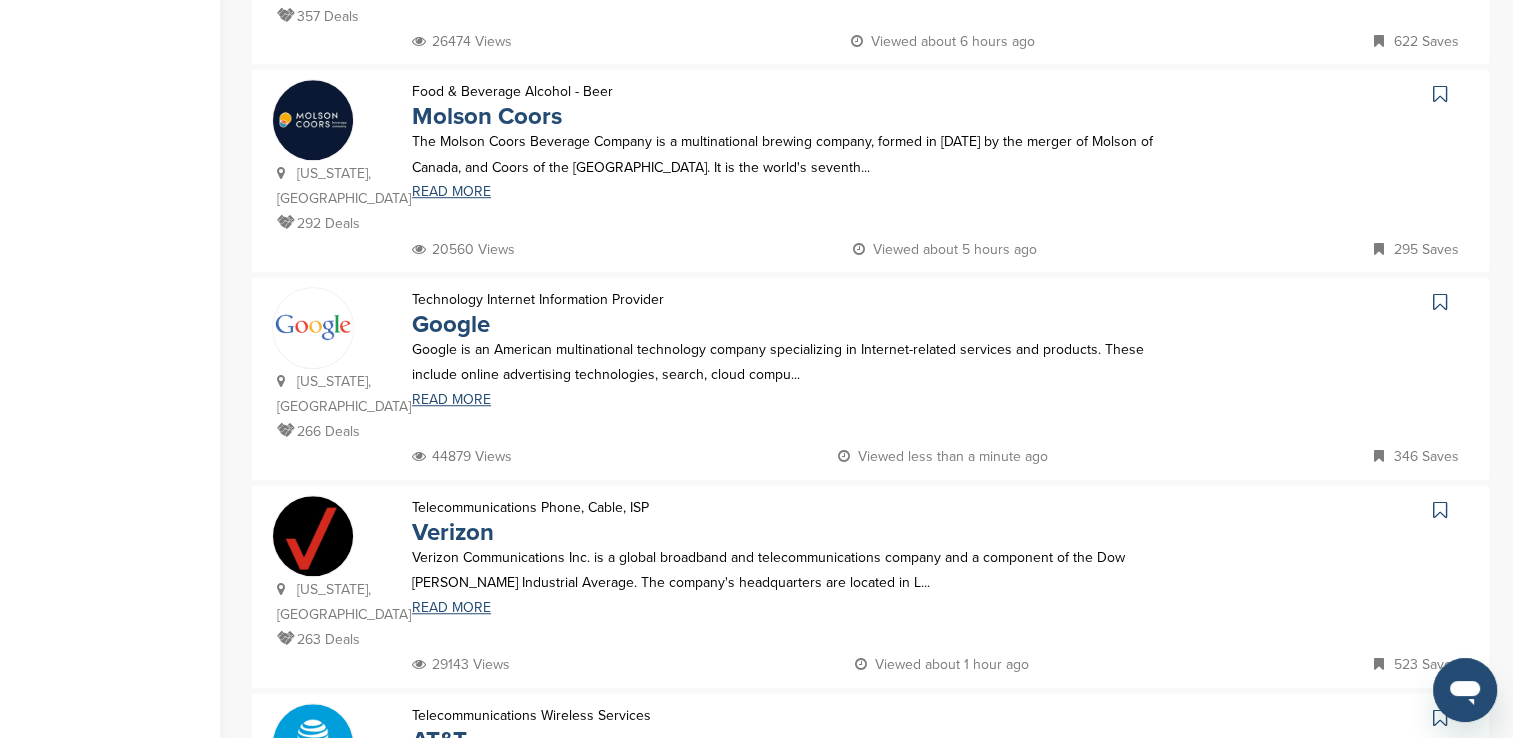 click on "Google is an American multinational technology company specializing in Internet-related services and products. These include online advertising technologies, search, cloud compu..." at bounding box center (796, 362) 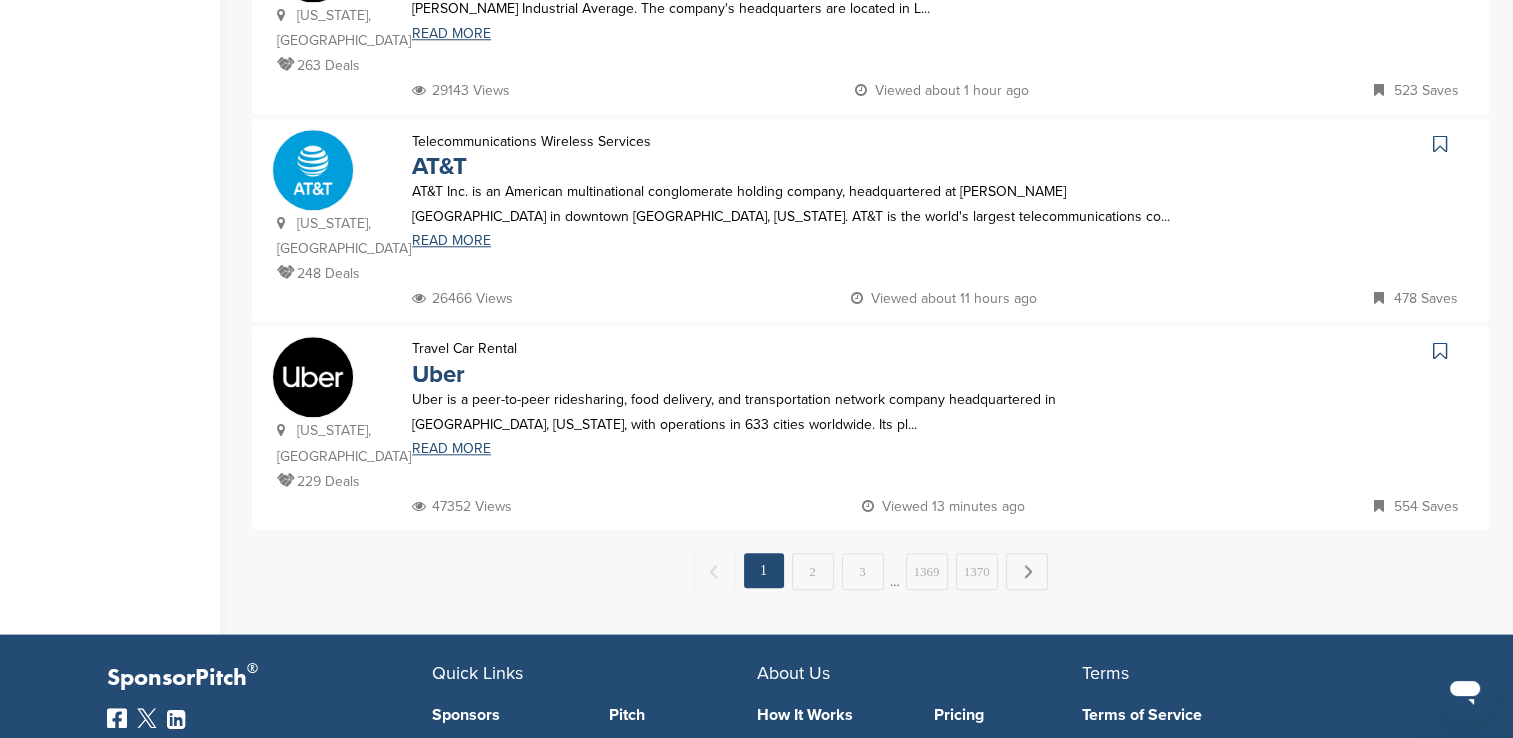 scroll, scrollTop: 2000, scrollLeft: 0, axis: vertical 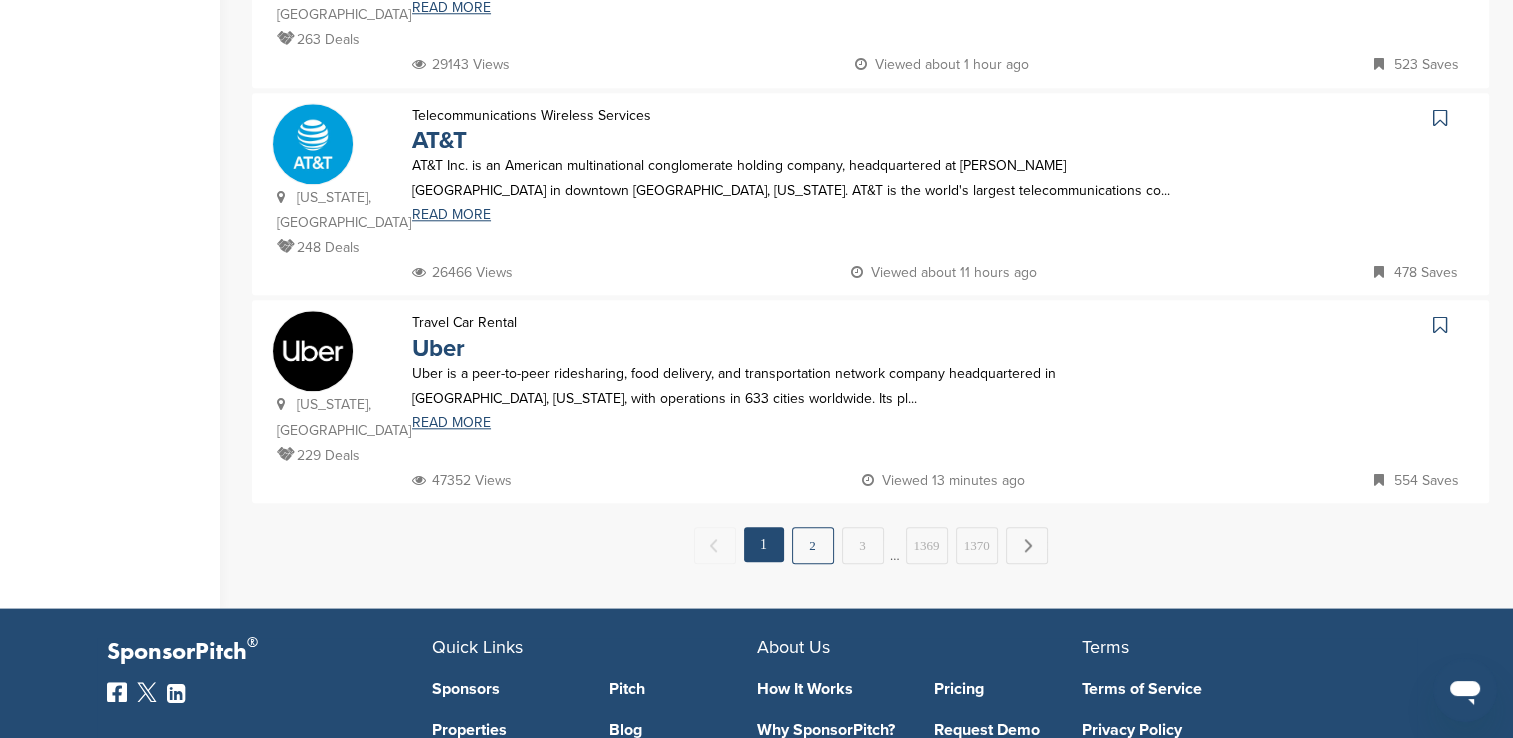 click on "2" at bounding box center [813, 545] 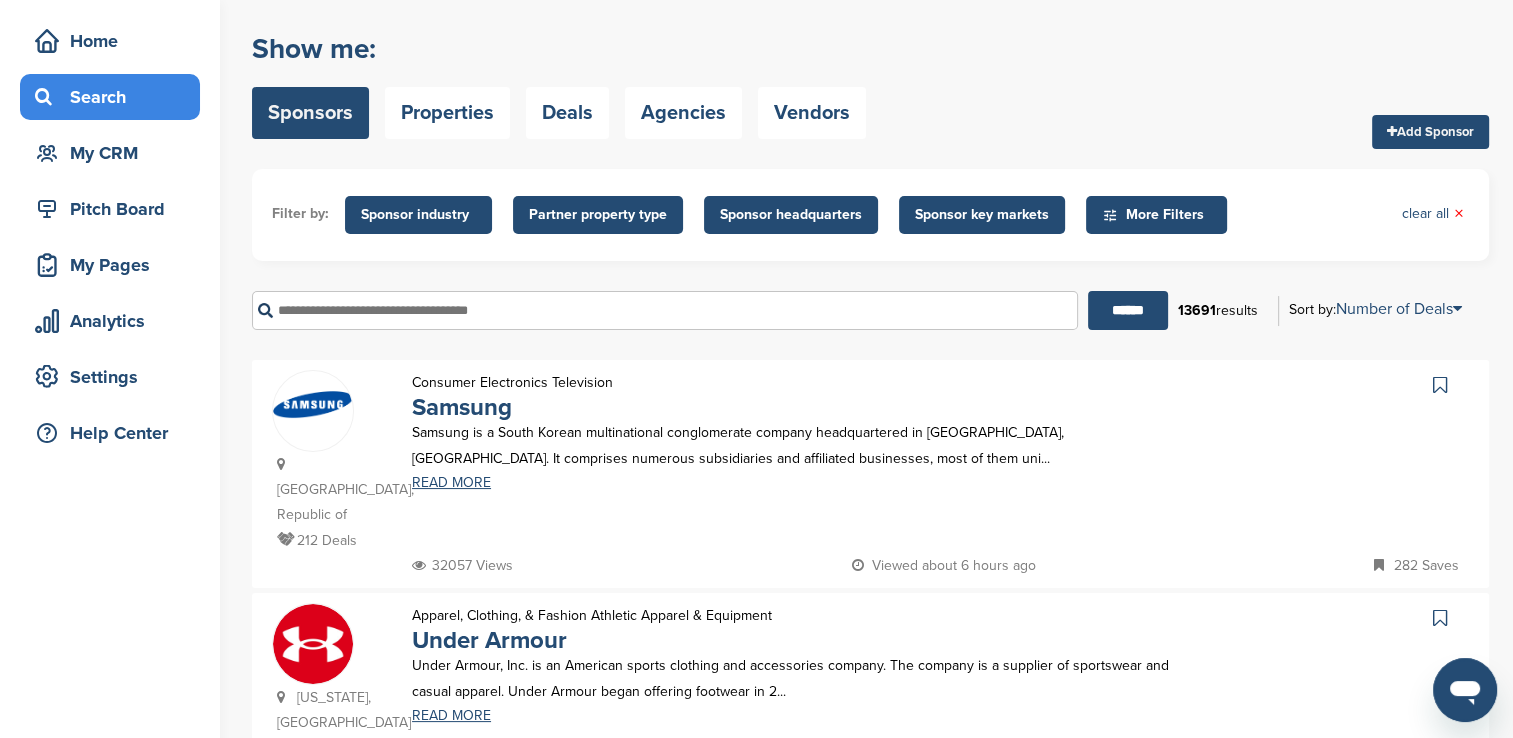 scroll, scrollTop: 300, scrollLeft: 0, axis: vertical 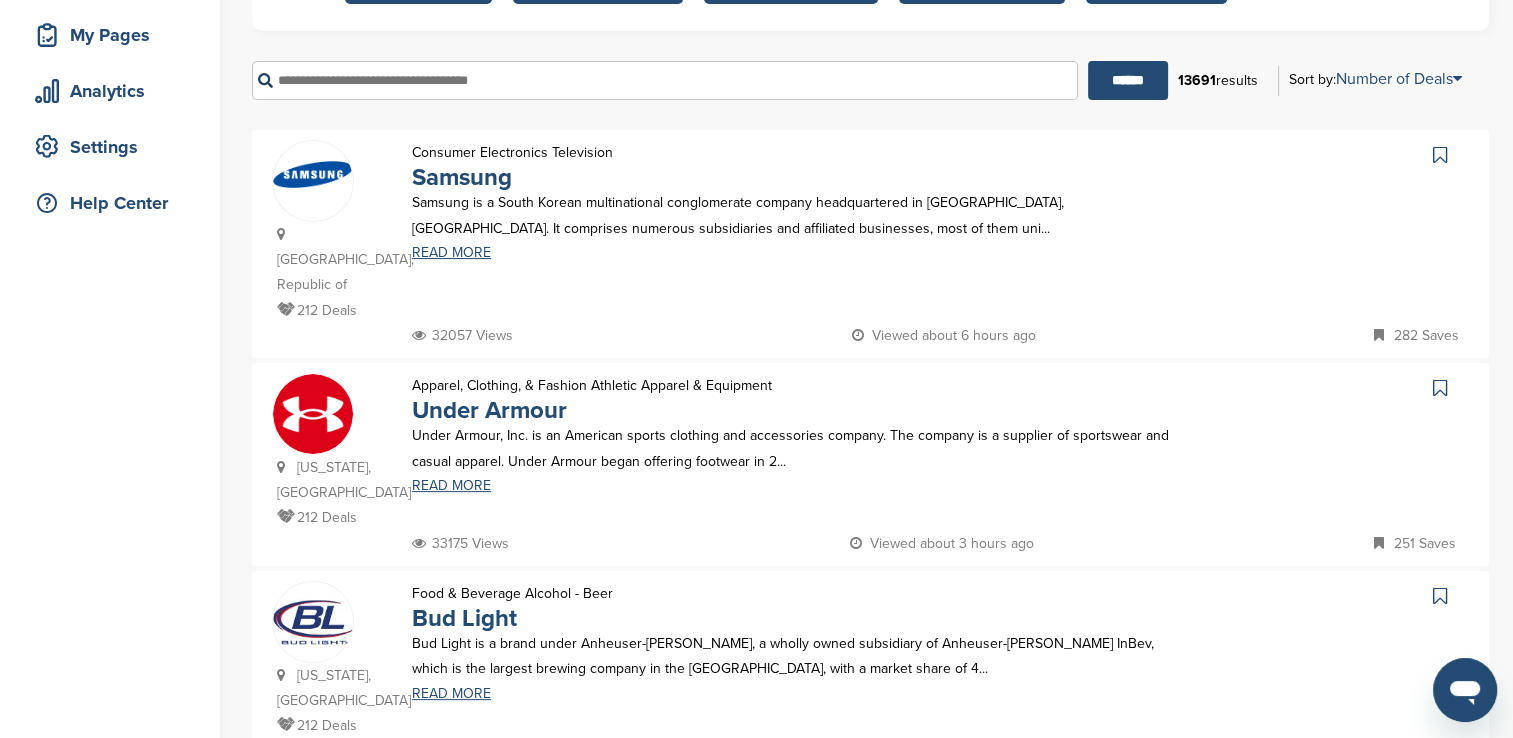 click on "Apparel, Clothing, & Fashion Athletic Apparel & Equipment" at bounding box center [592, 385] 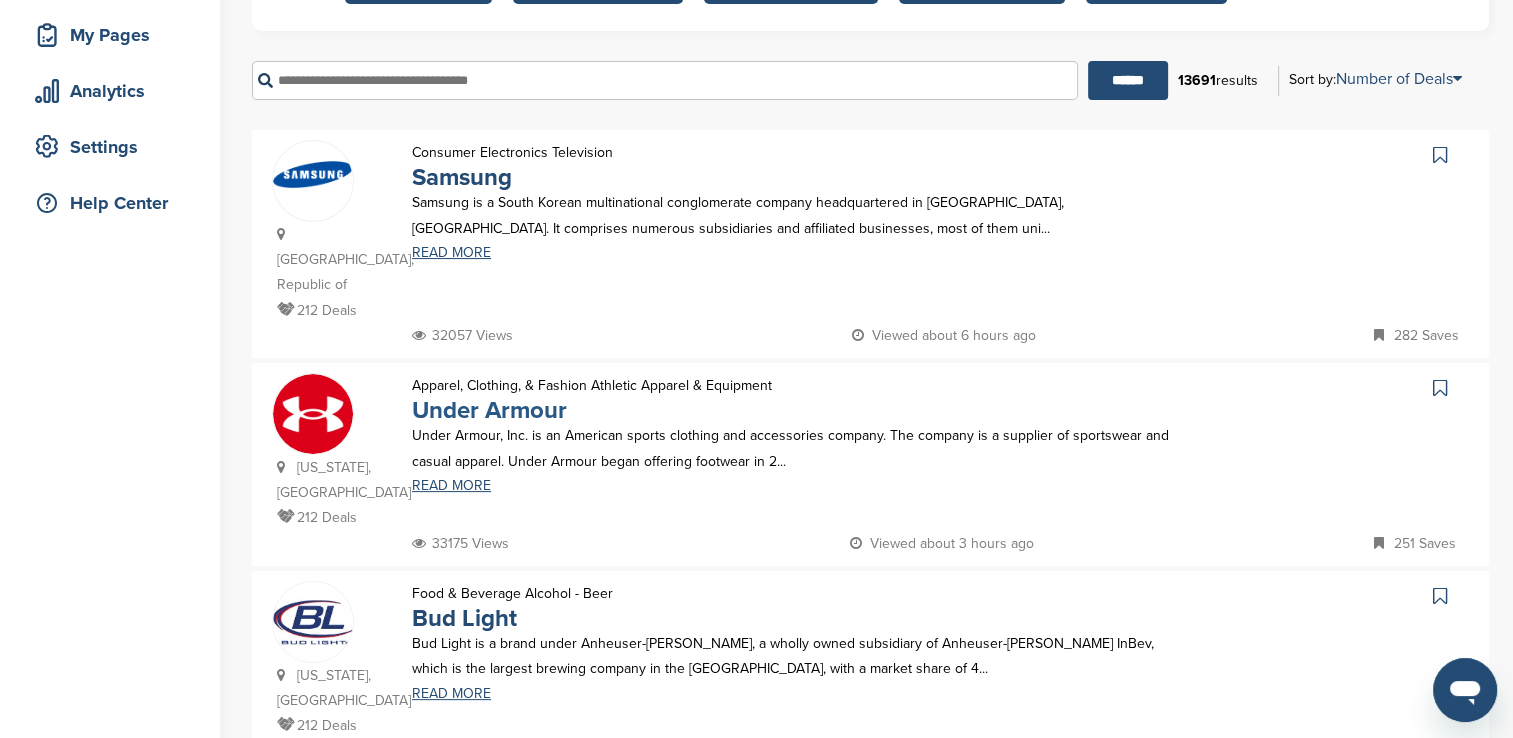 click on "Under Armour" at bounding box center (489, 410) 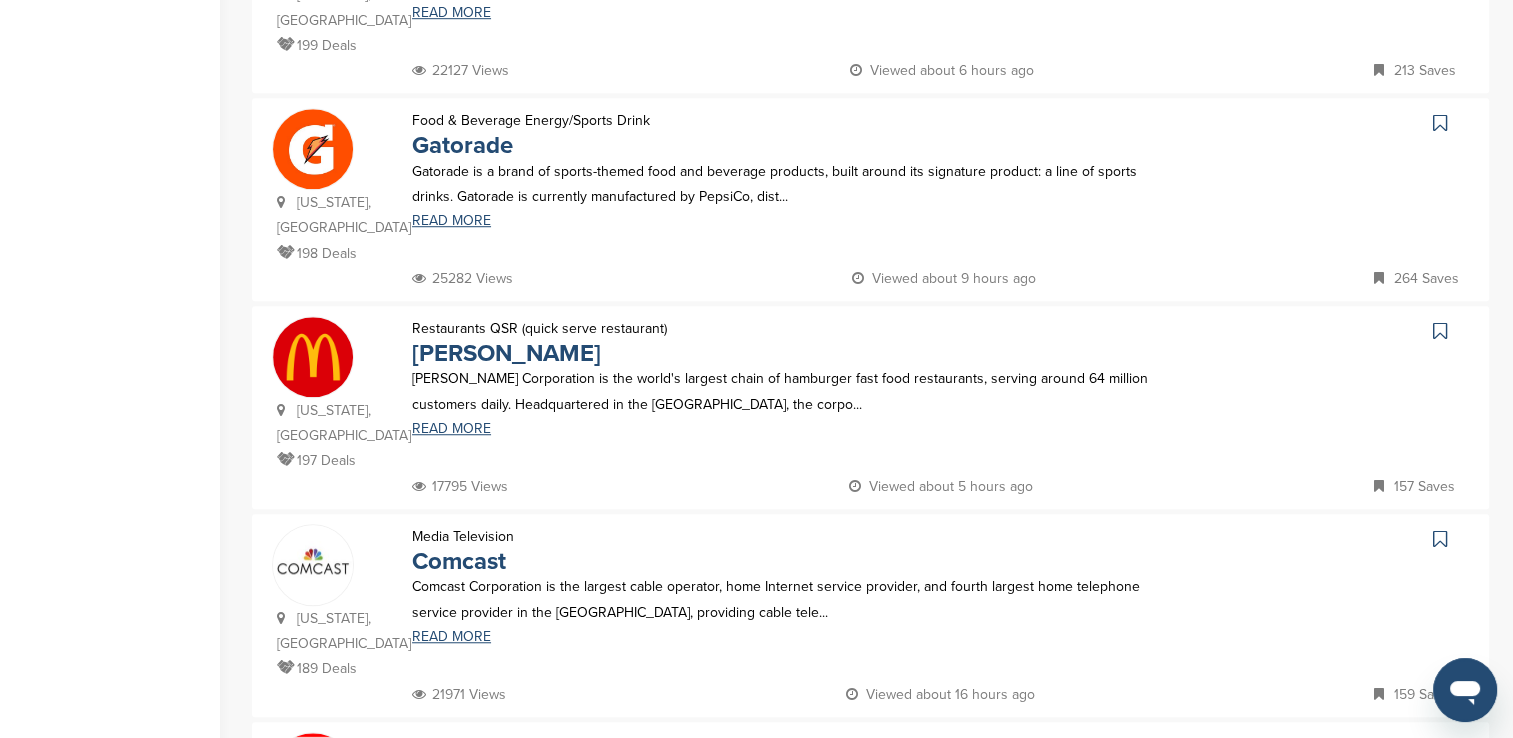 scroll, scrollTop: 1400, scrollLeft: 0, axis: vertical 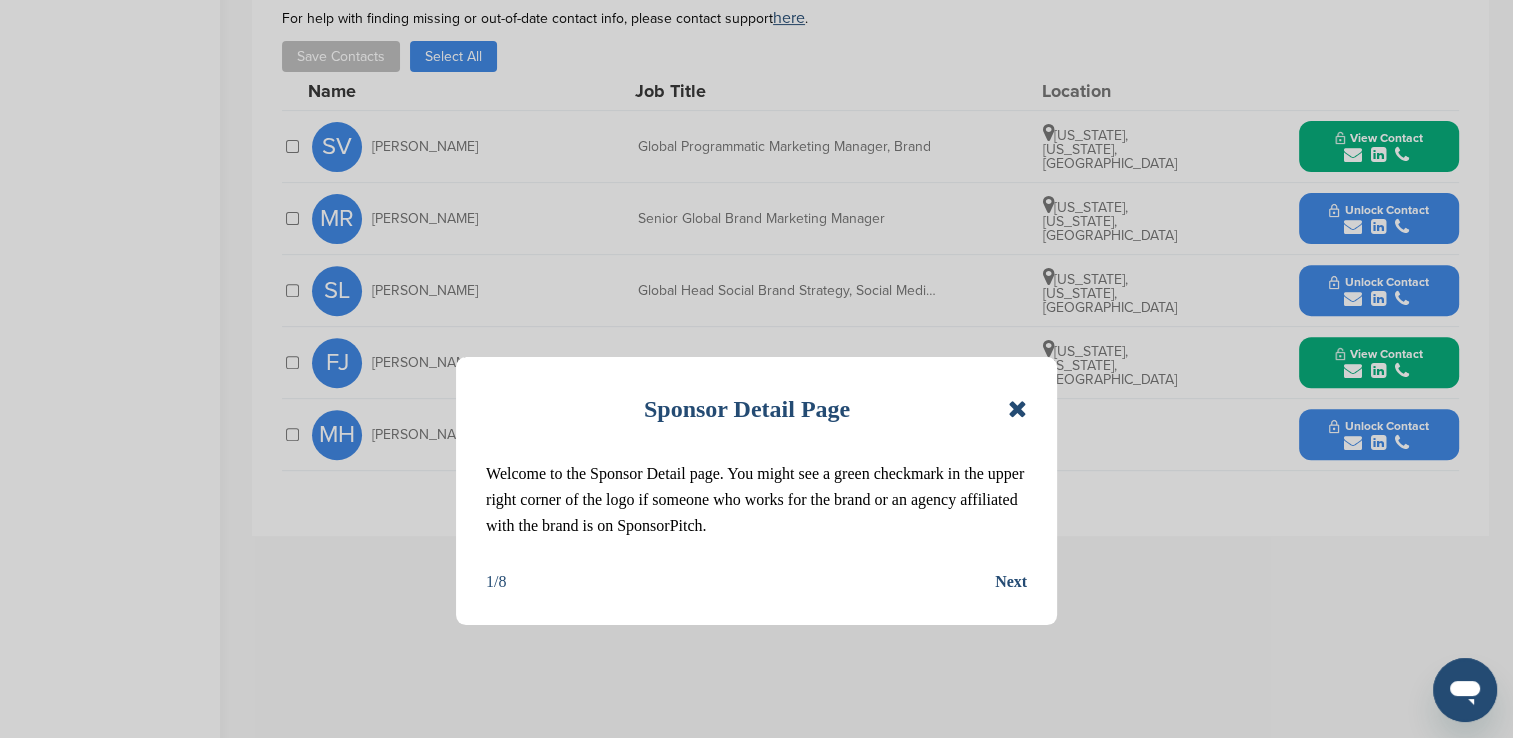 click at bounding box center [1017, 409] 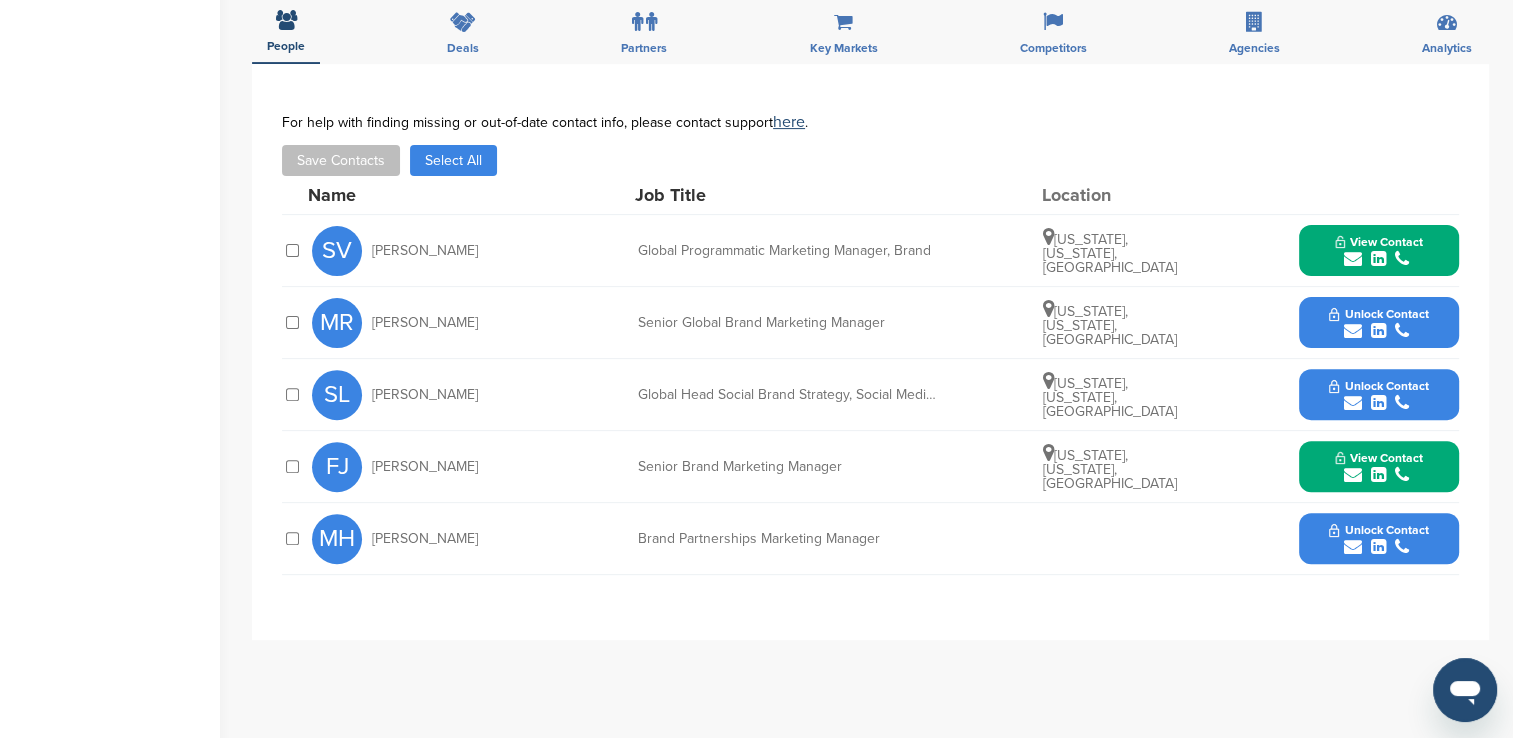 scroll, scrollTop: 600, scrollLeft: 0, axis: vertical 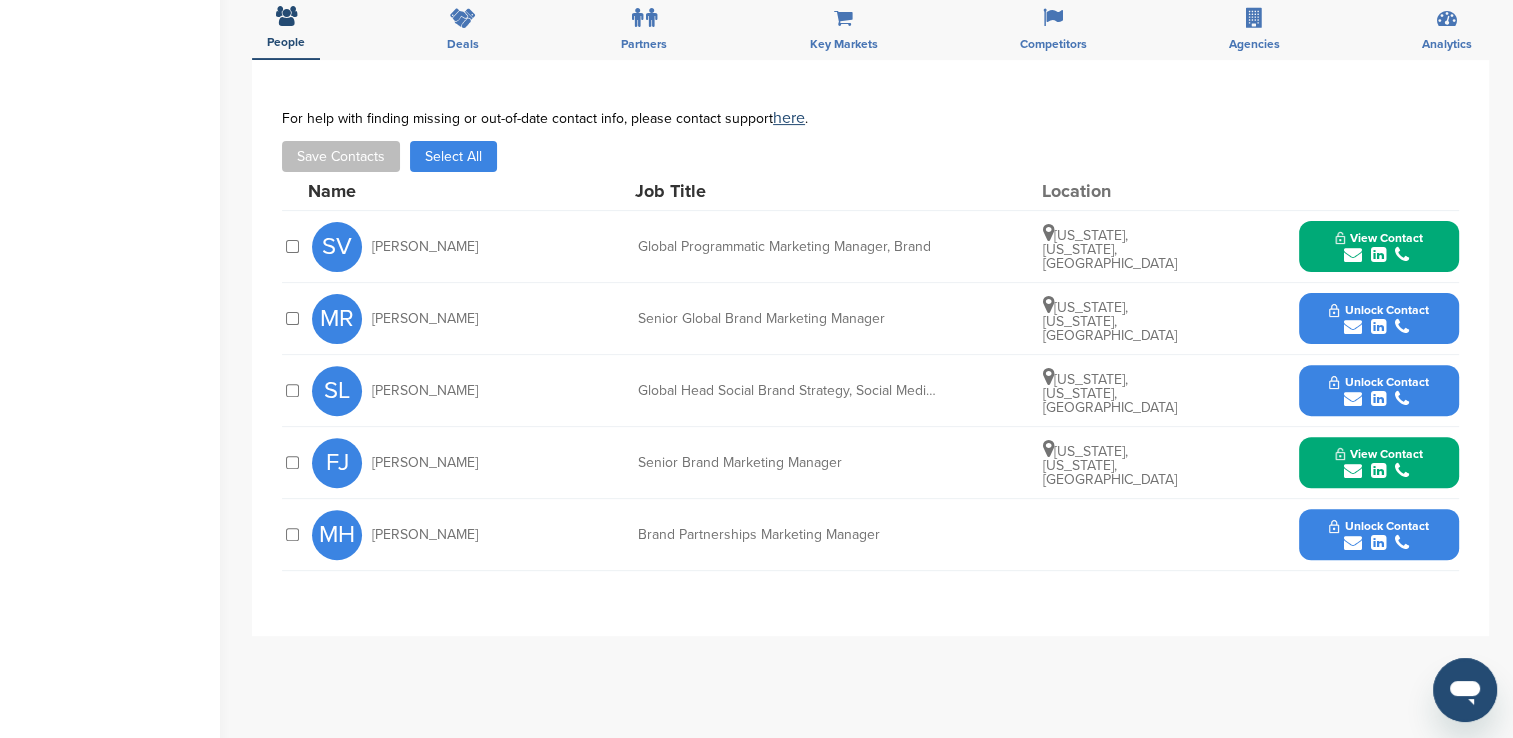 click on "View Contact" at bounding box center [1379, 463] 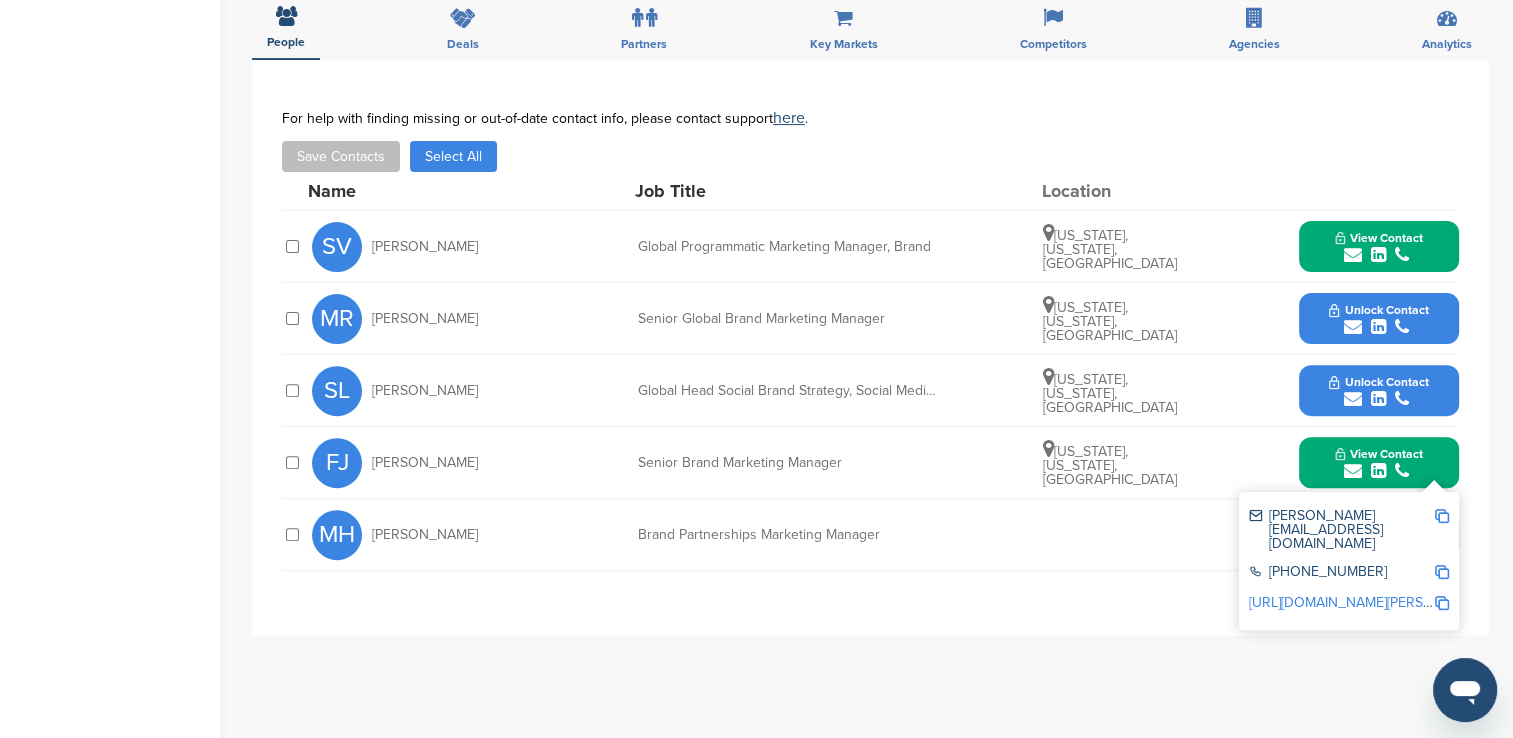 click on "**********" at bounding box center (870, 460) 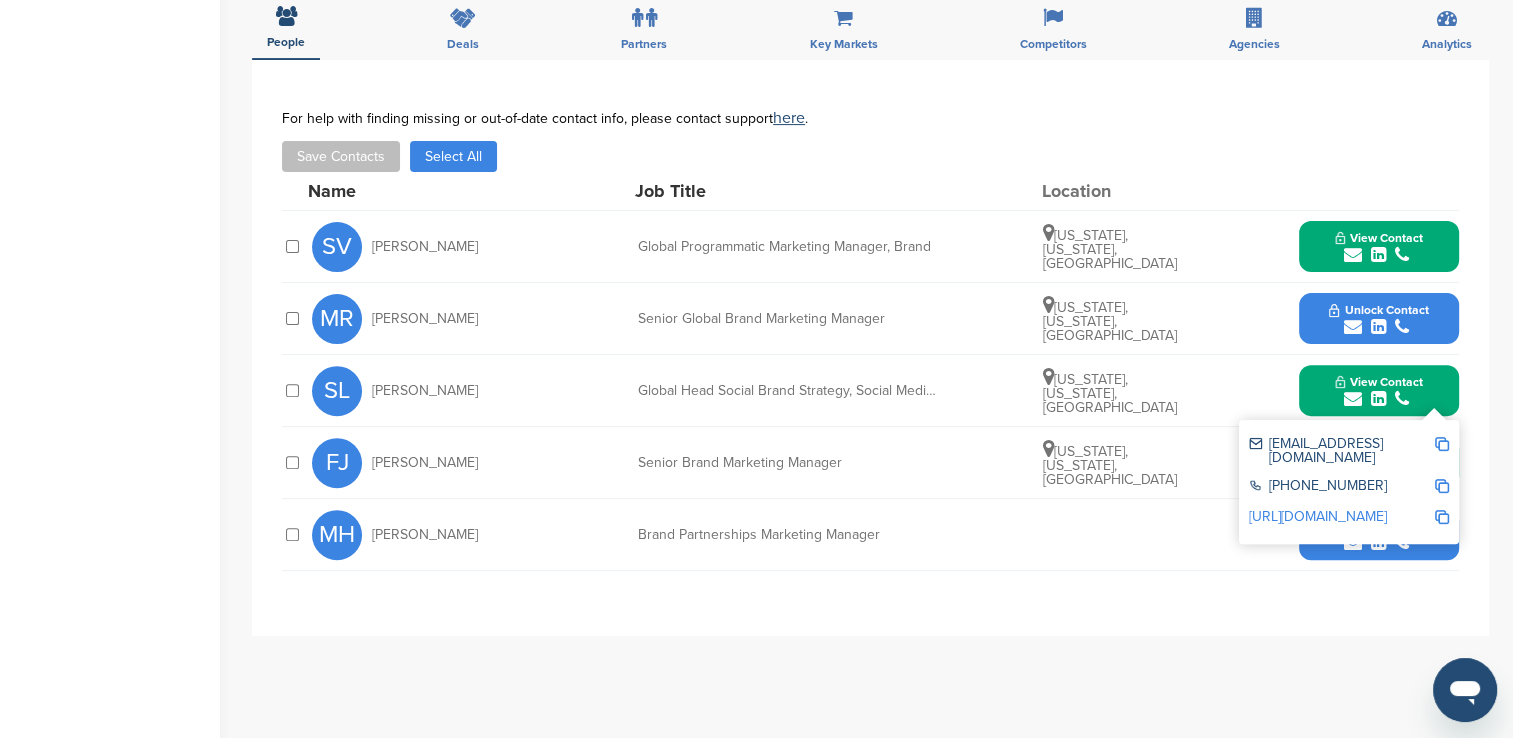 click at bounding box center (1442, 444) 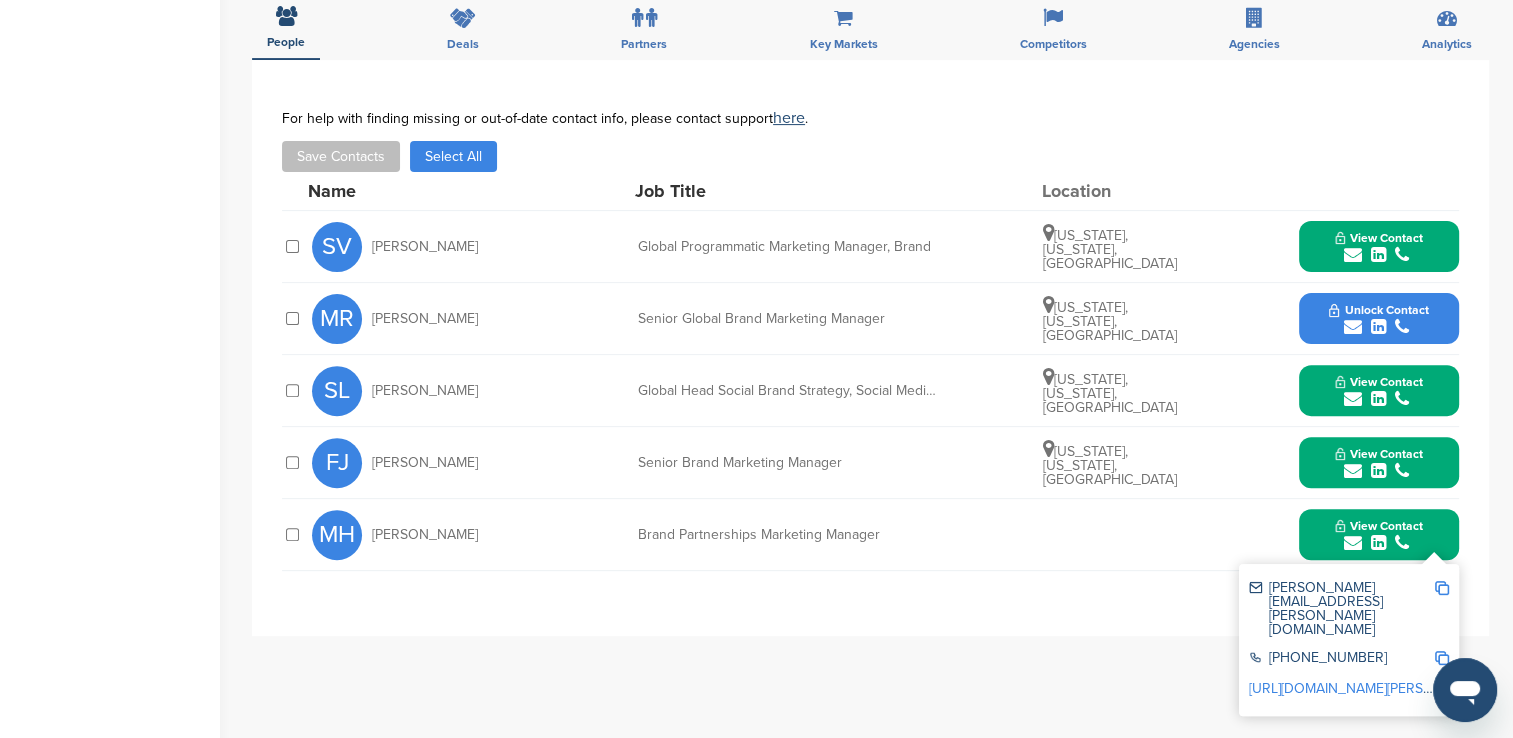 click at bounding box center (1442, 588) 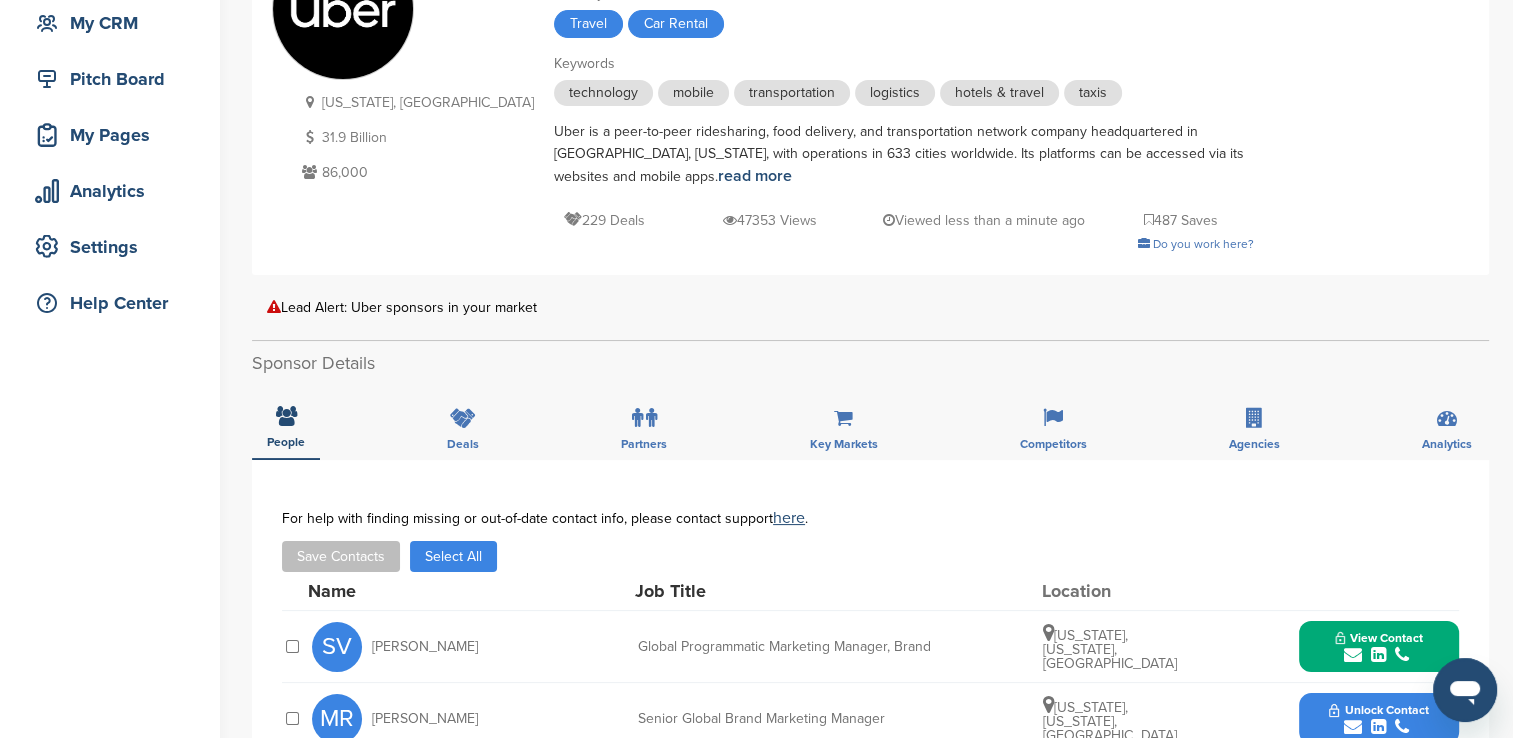 scroll, scrollTop: 0, scrollLeft: 0, axis: both 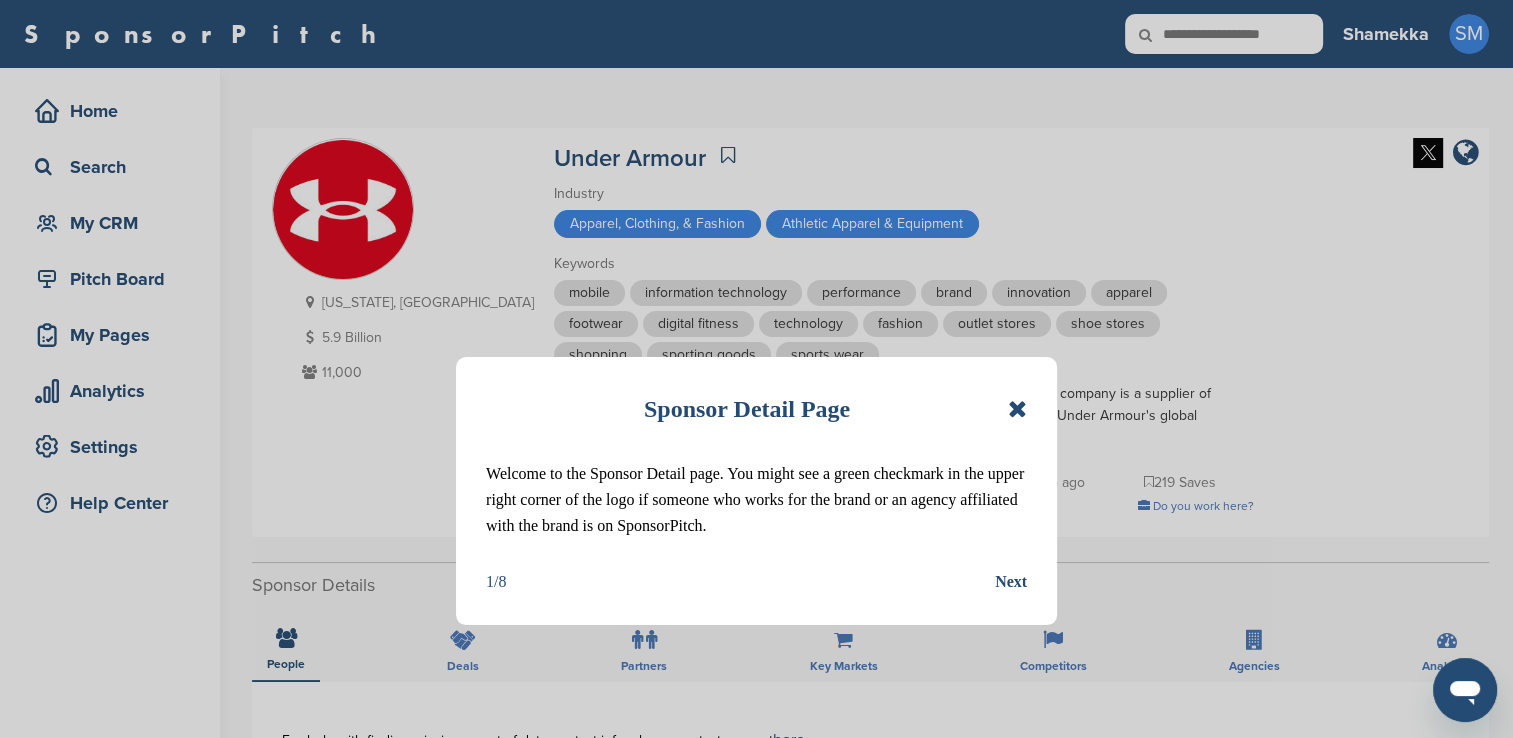 click at bounding box center (1017, 409) 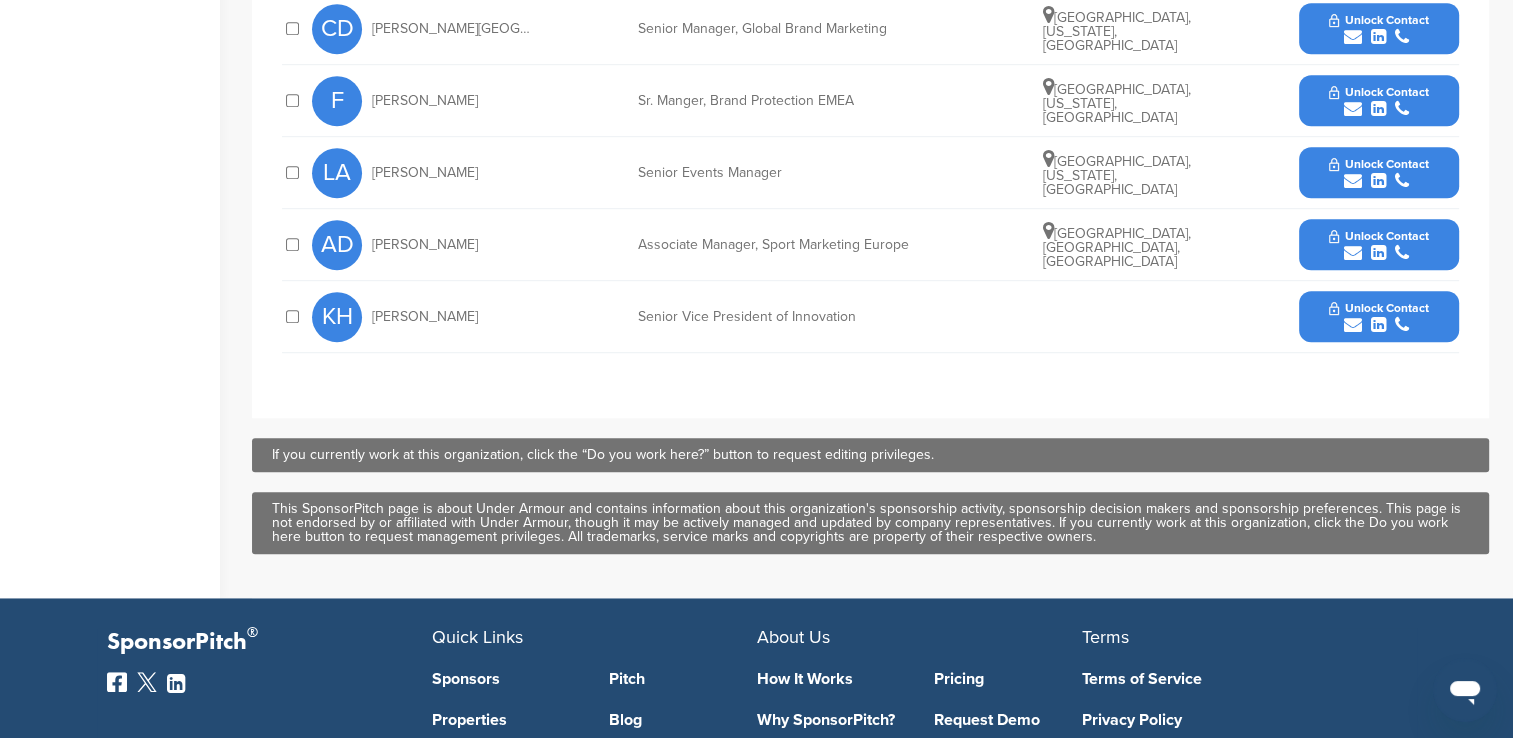 scroll, scrollTop: 900, scrollLeft: 0, axis: vertical 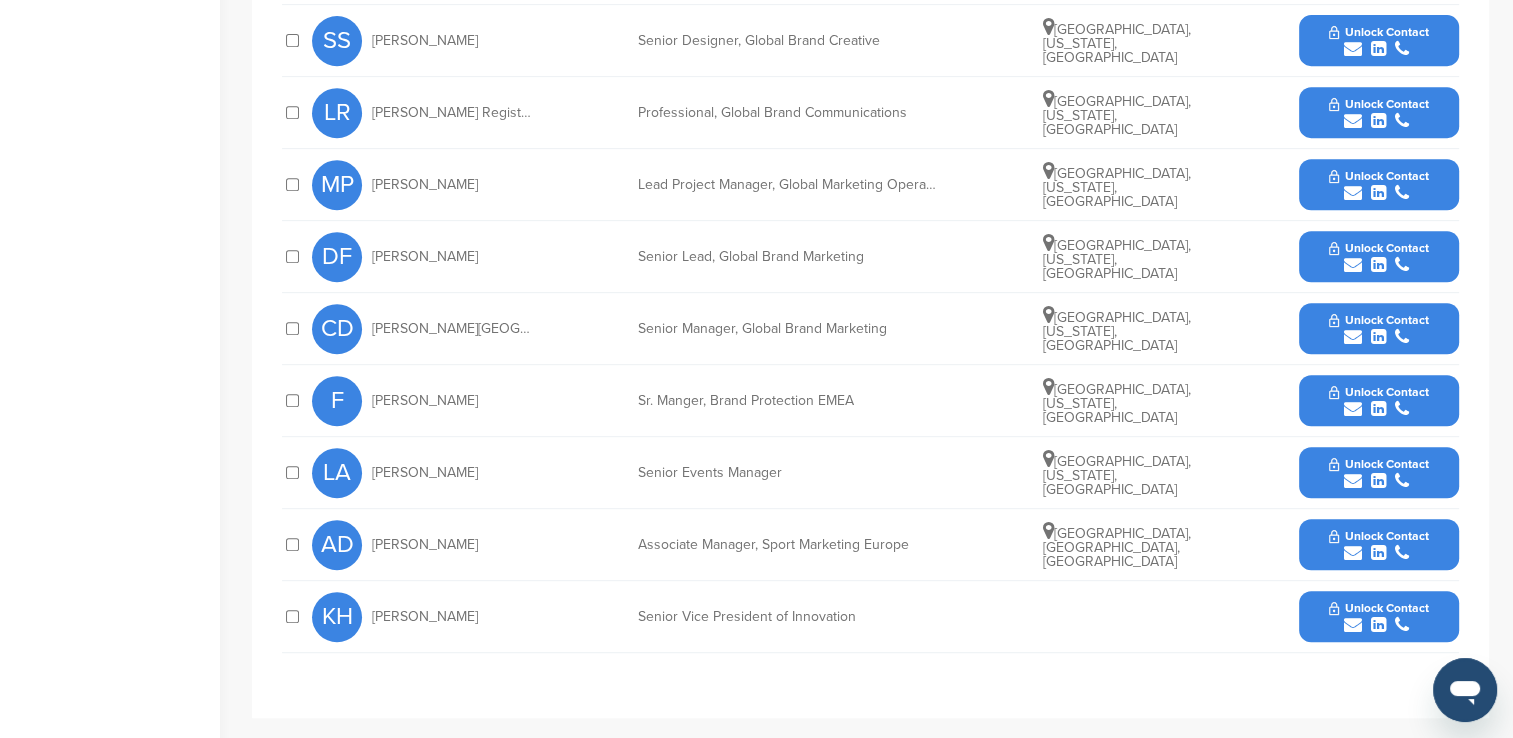click at bounding box center (1378, 121) 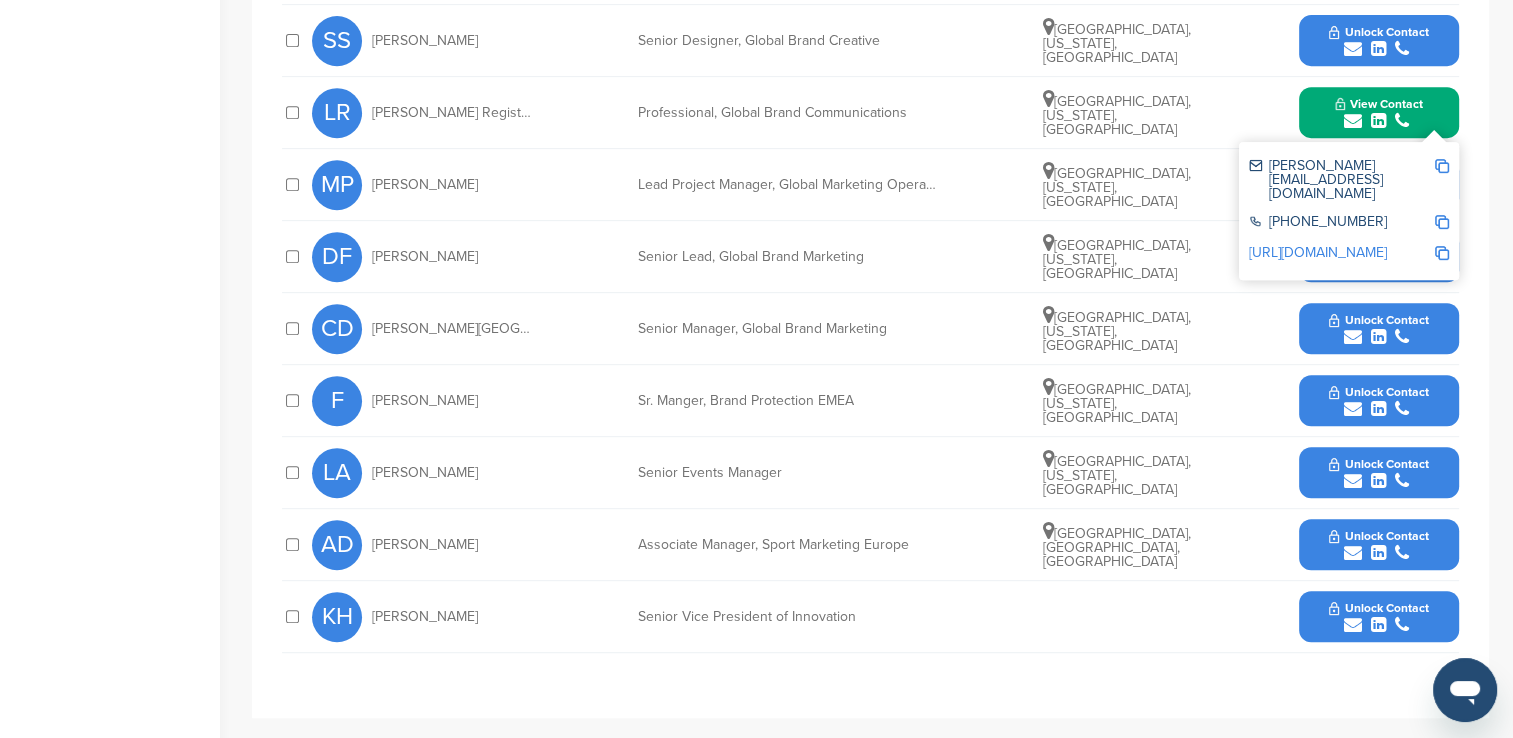 click at bounding box center (1442, 166) 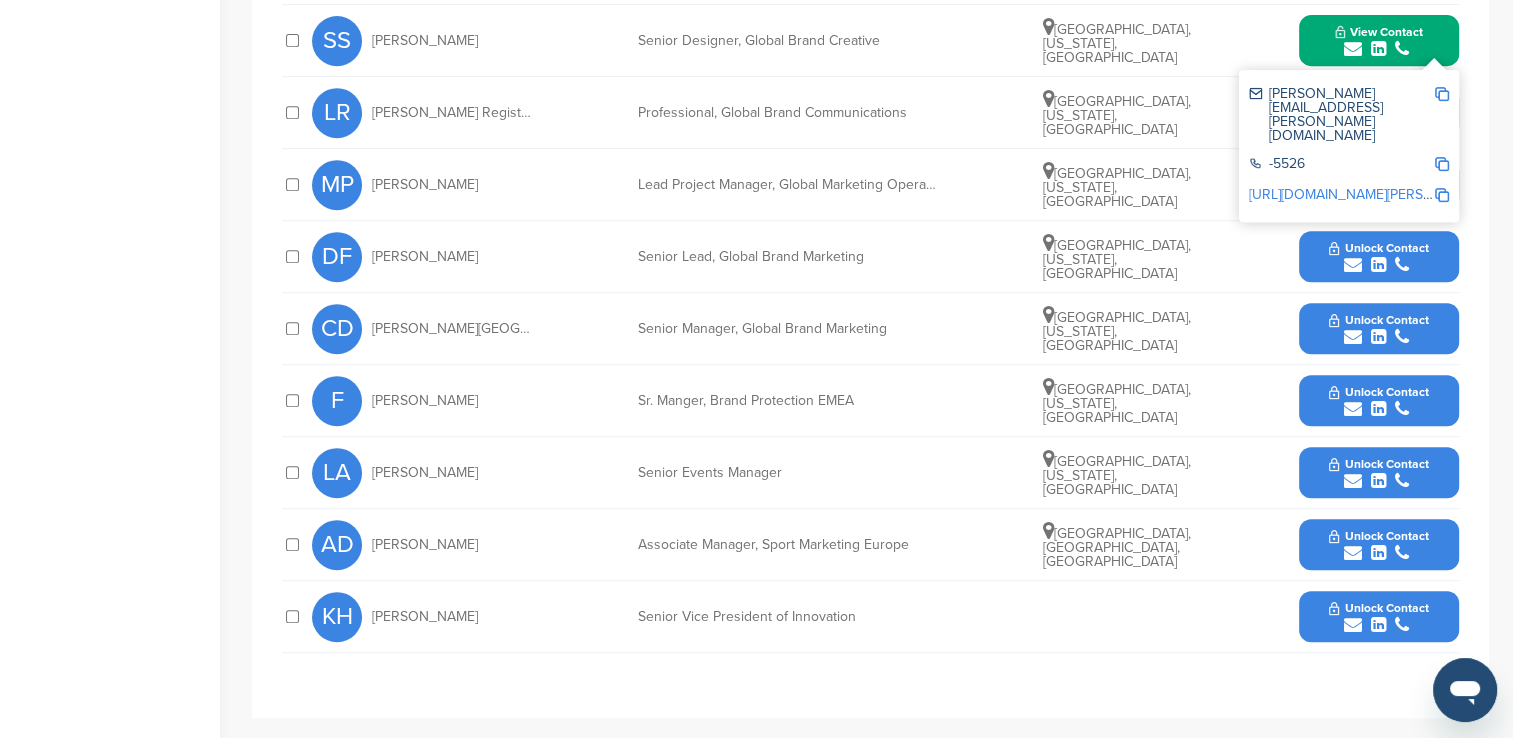 click at bounding box center (1442, 94) 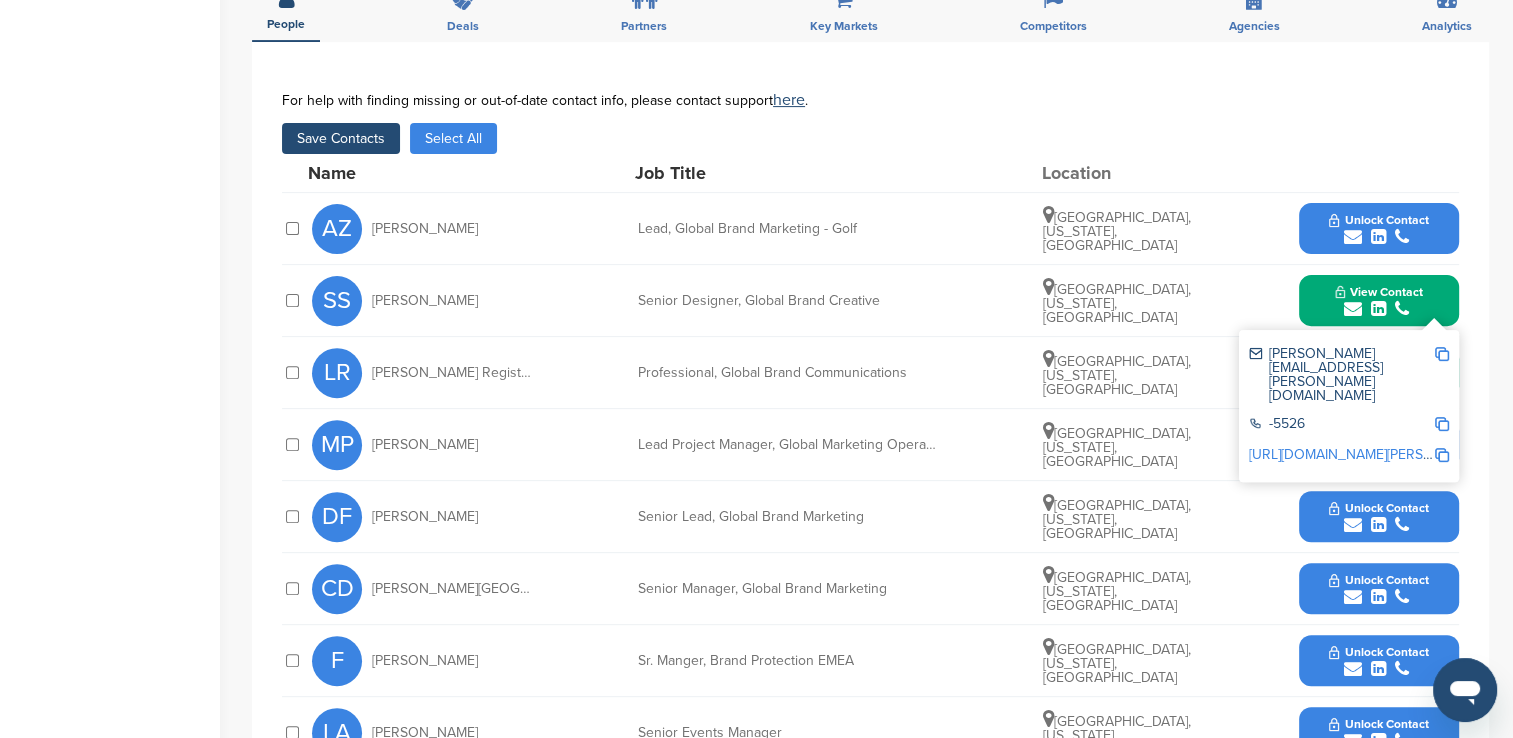 scroll, scrollTop: 600, scrollLeft: 0, axis: vertical 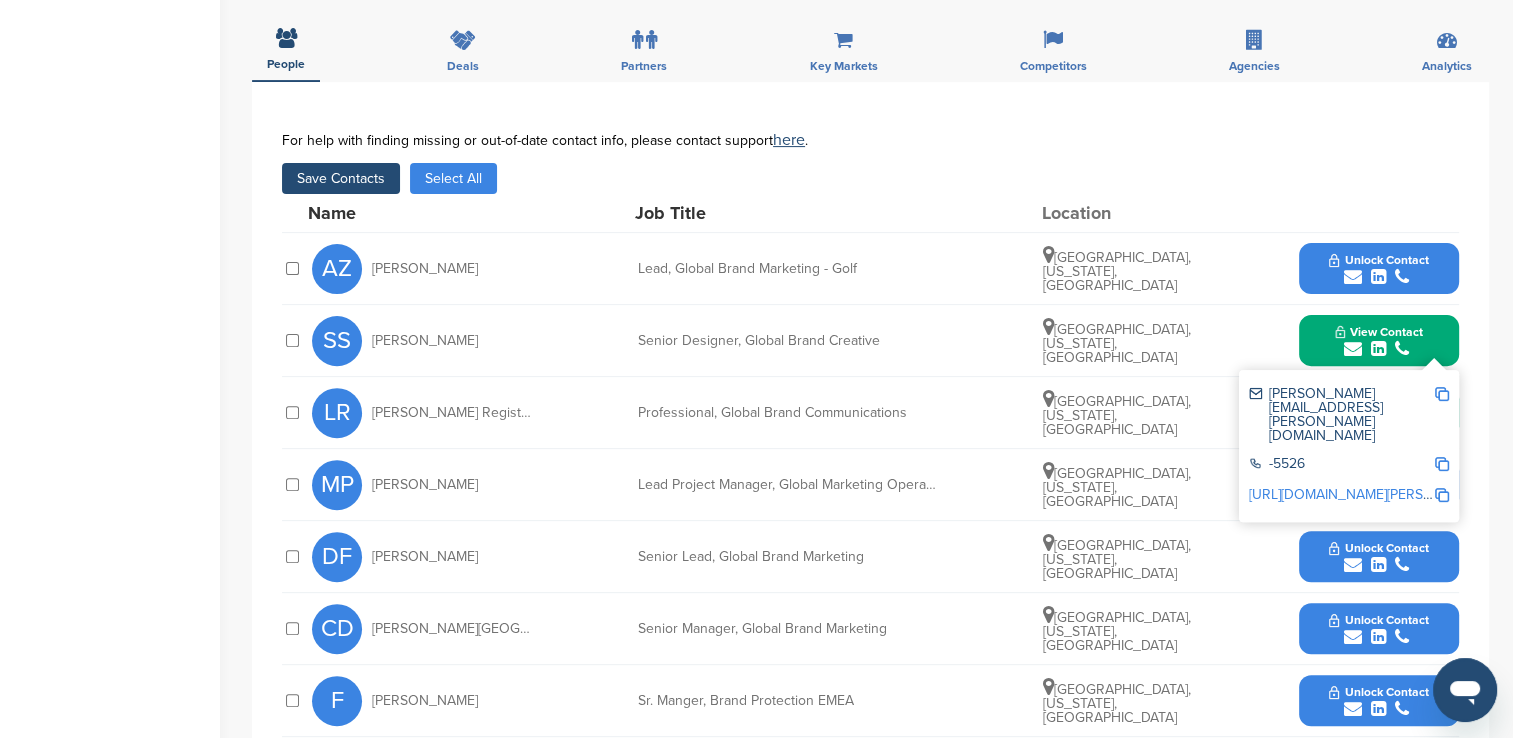 click on "Save Contacts" at bounding box center (341, 178) 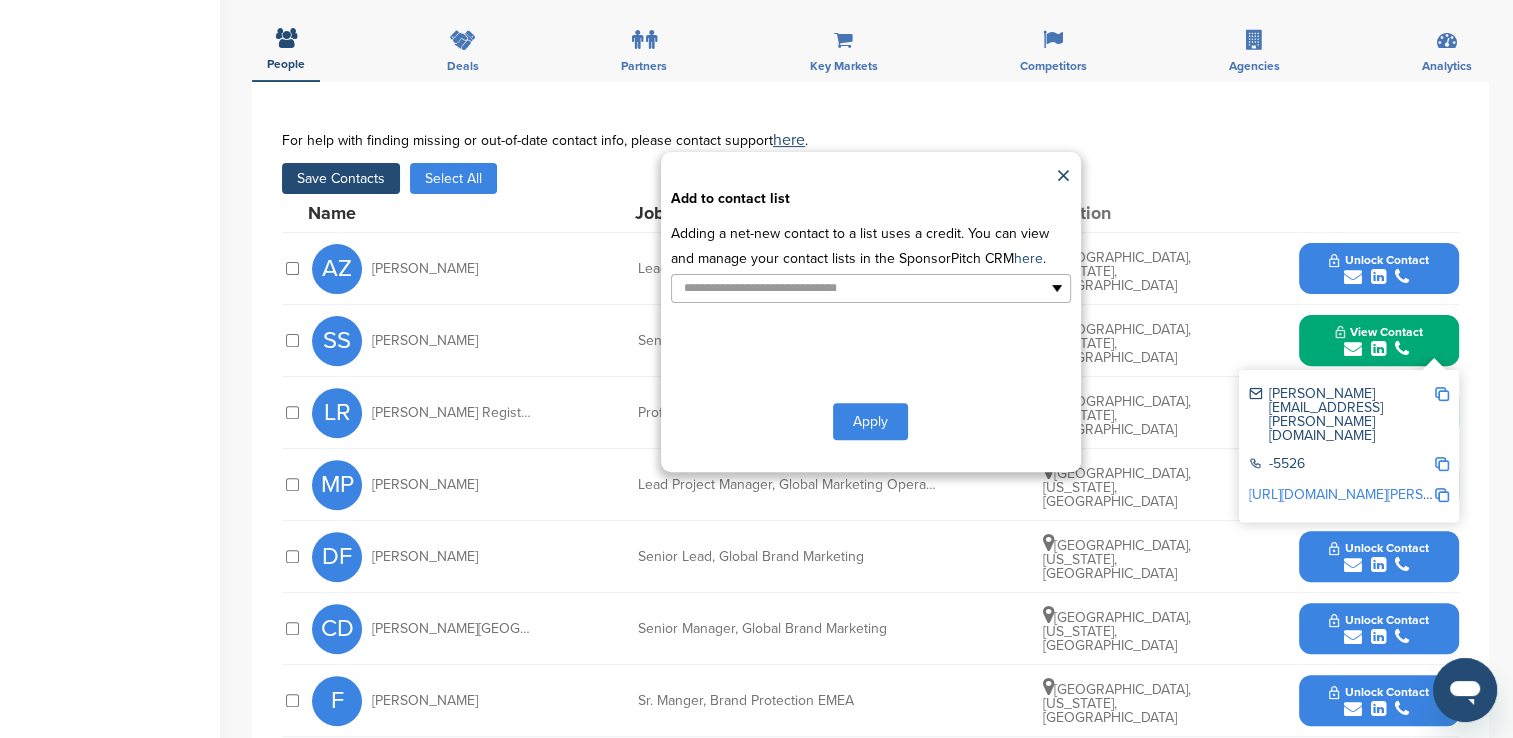 type 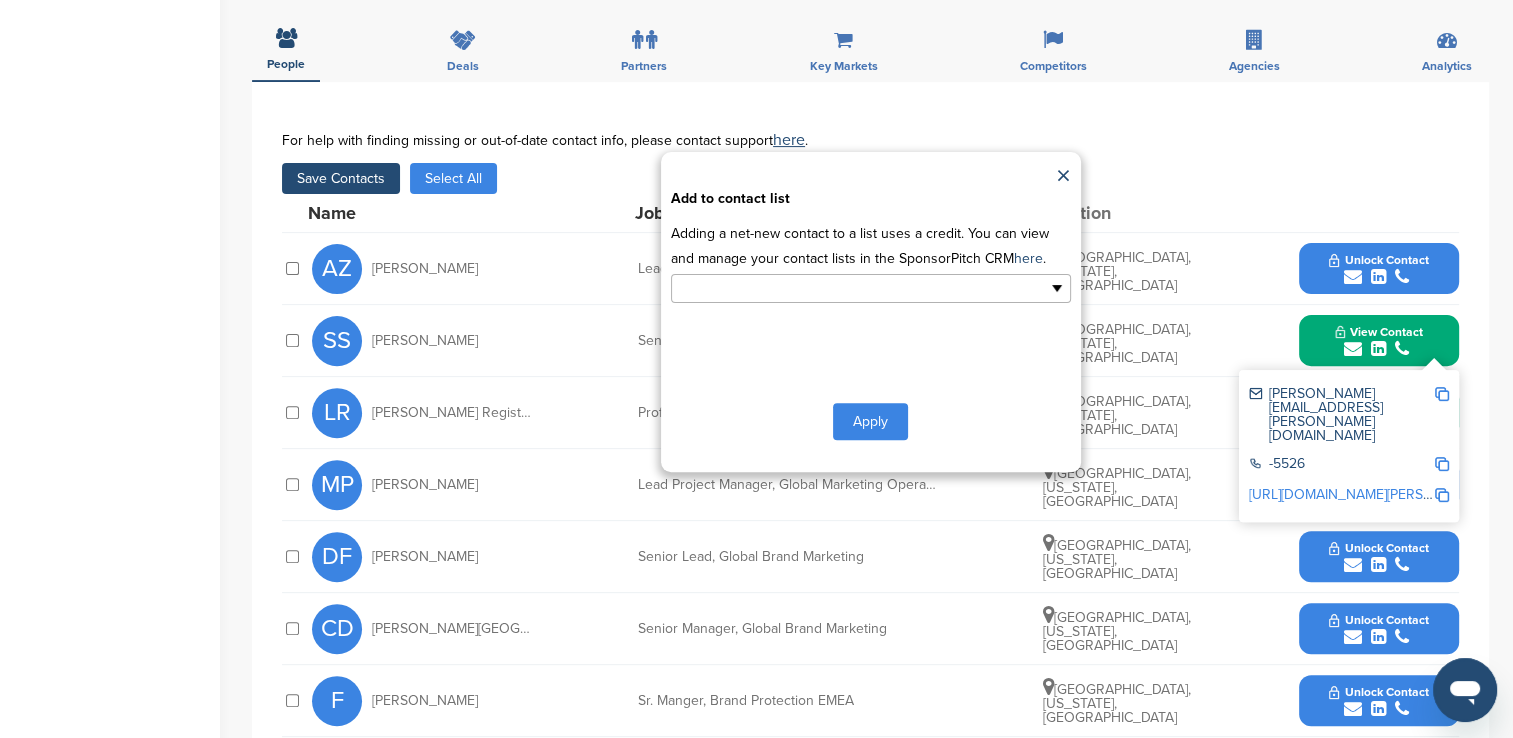 click at bounding box center (871, 288) 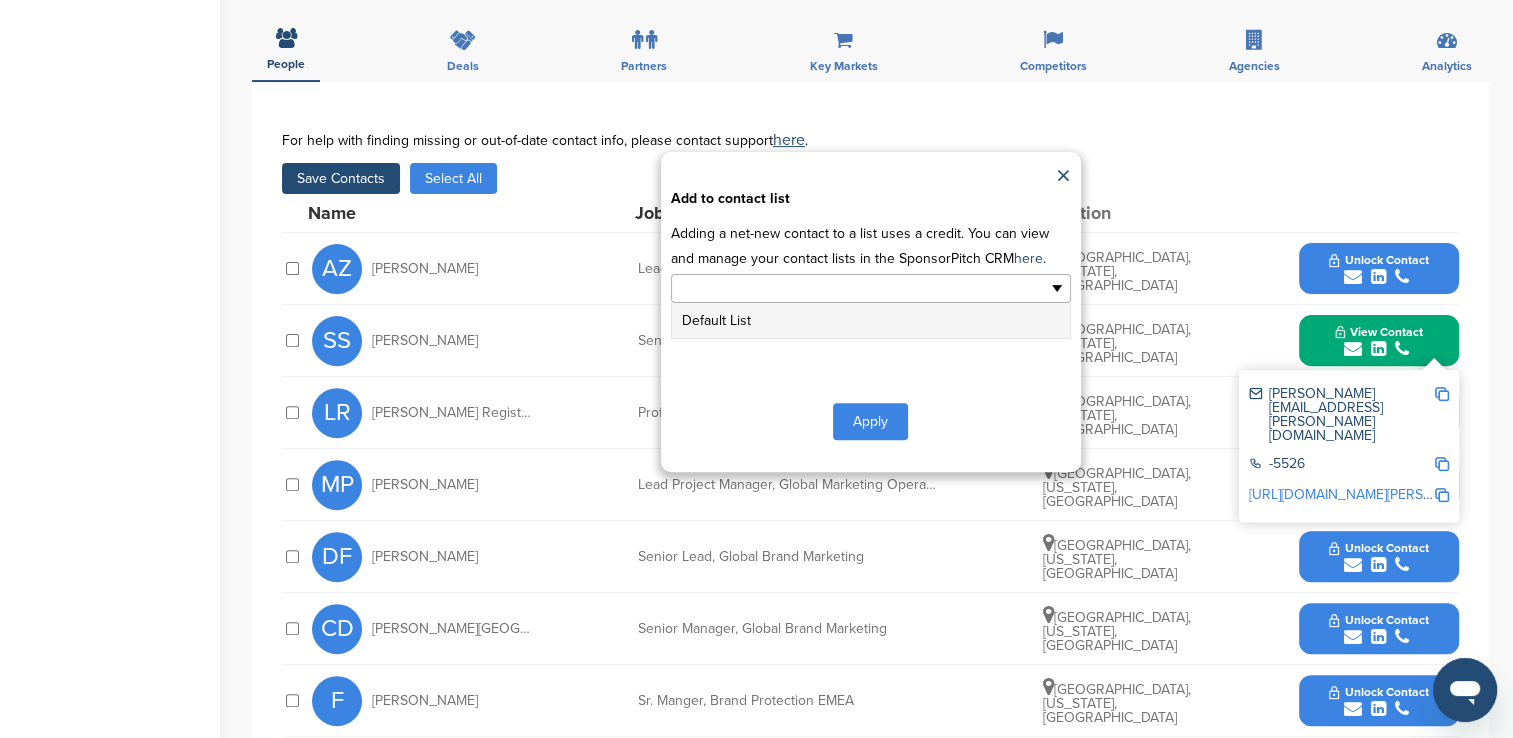 click on "Default List" at bounding box center (871, 320) 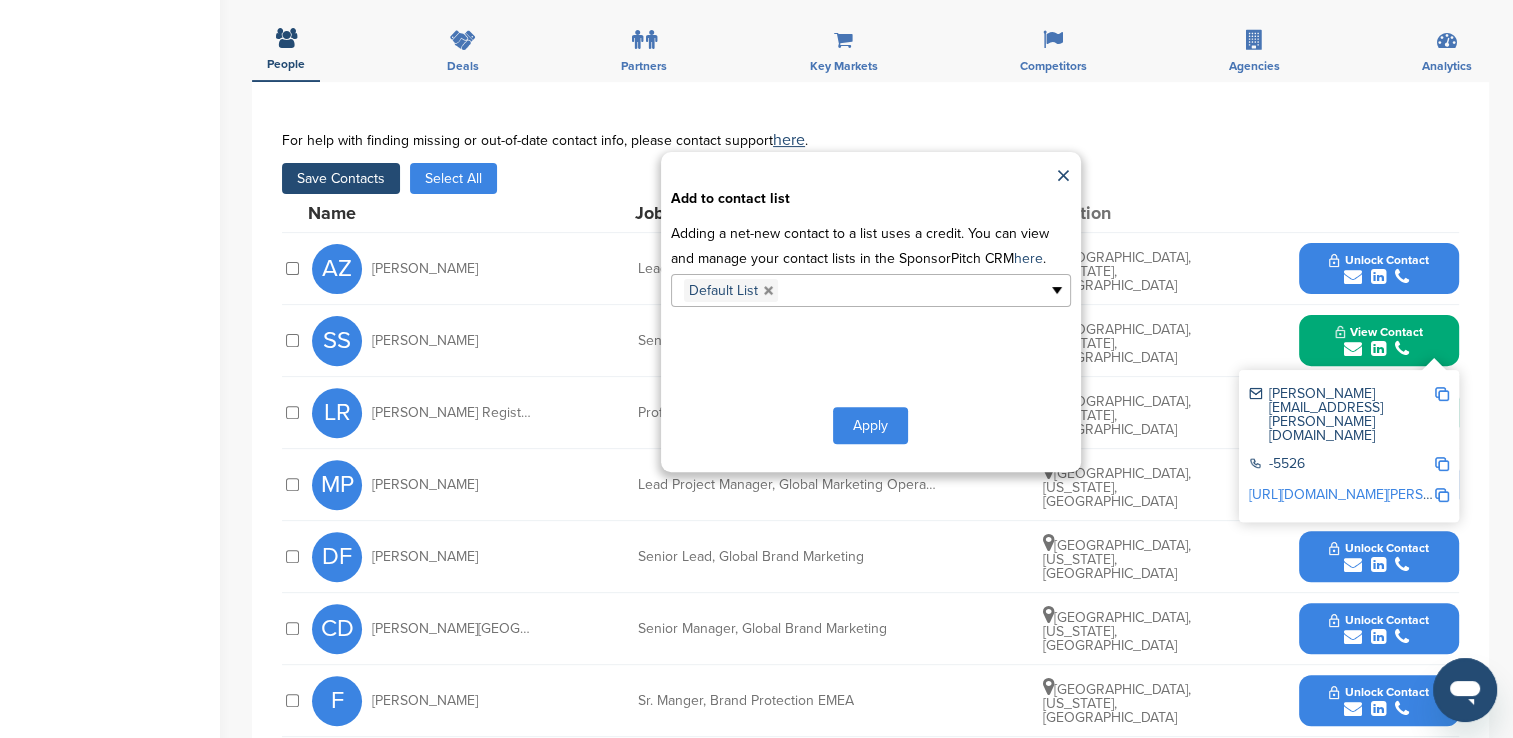 click on "Apply" at bounding box center (870, 425) 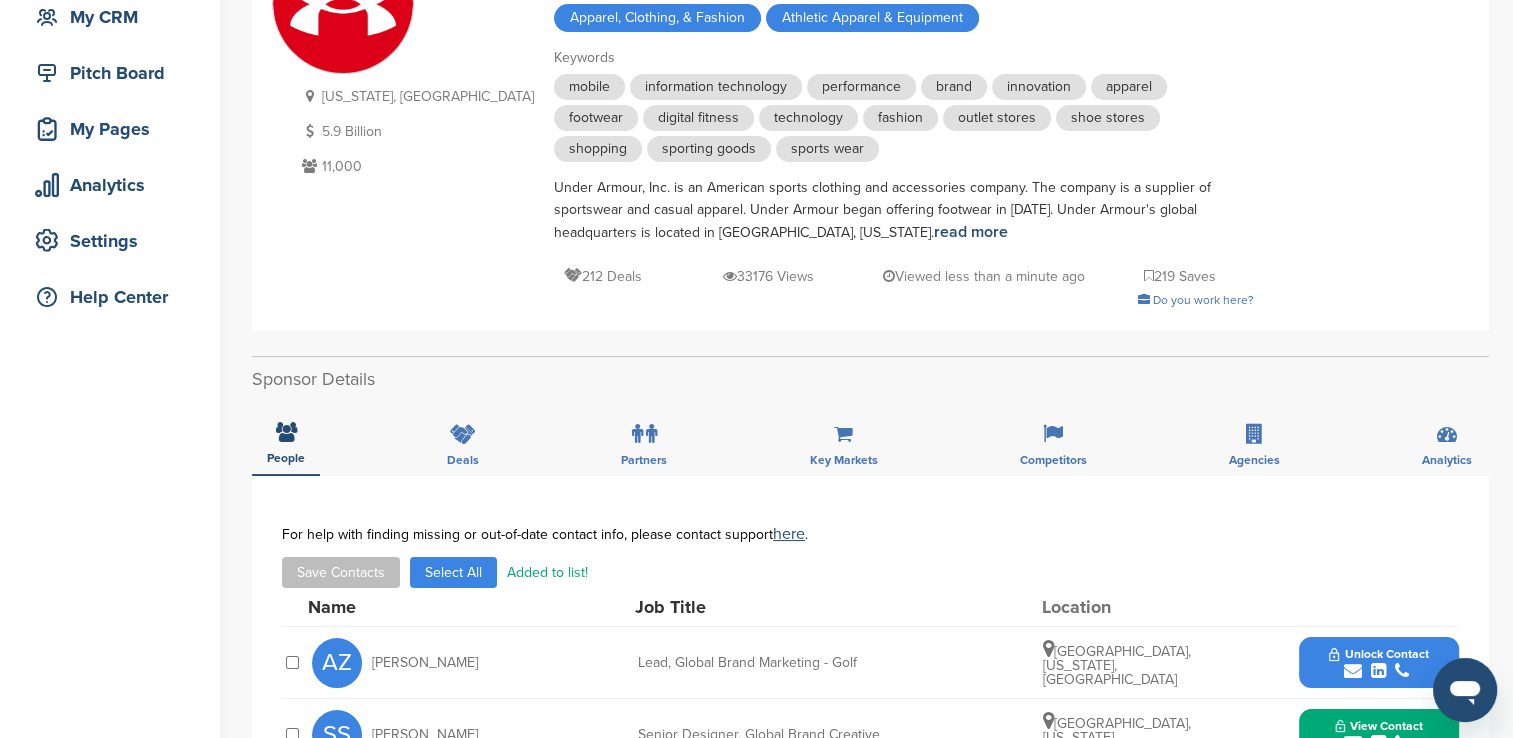 scroll, scrollTop: 0, scrollLeft: 0, axis: both 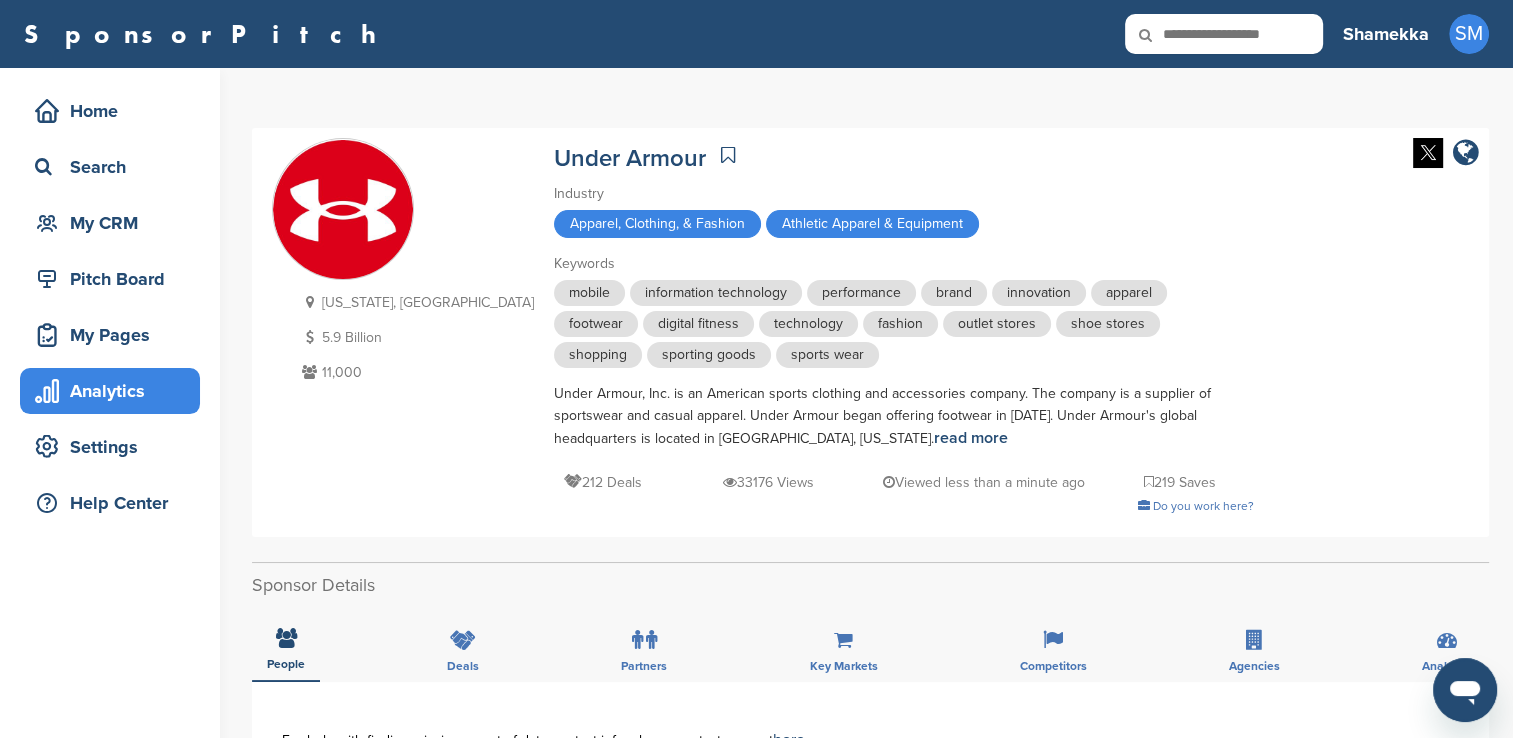click on "Analytics" at bounding box center (115, 391) 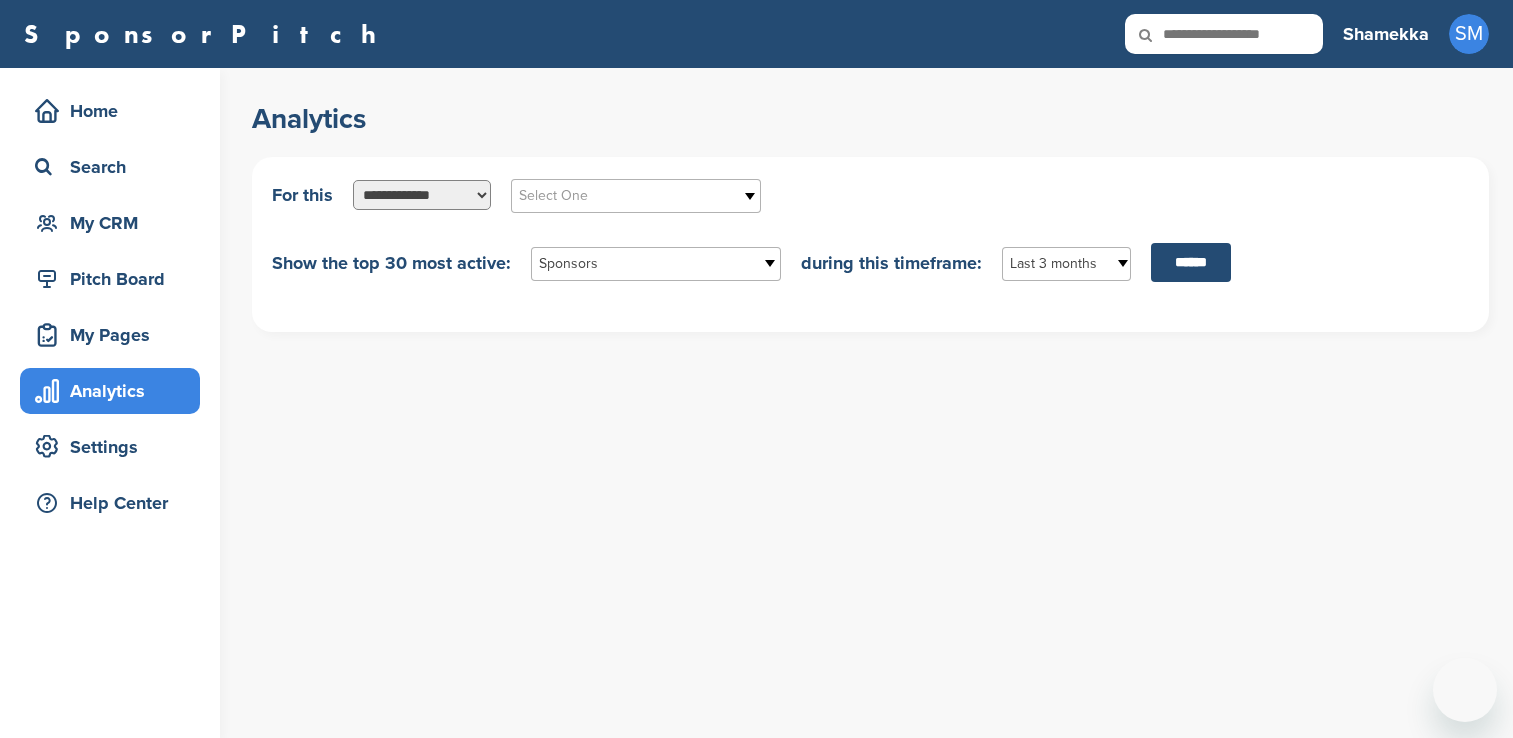 scroll, scrollTop: 0, scrollLeft: 0, axis: both 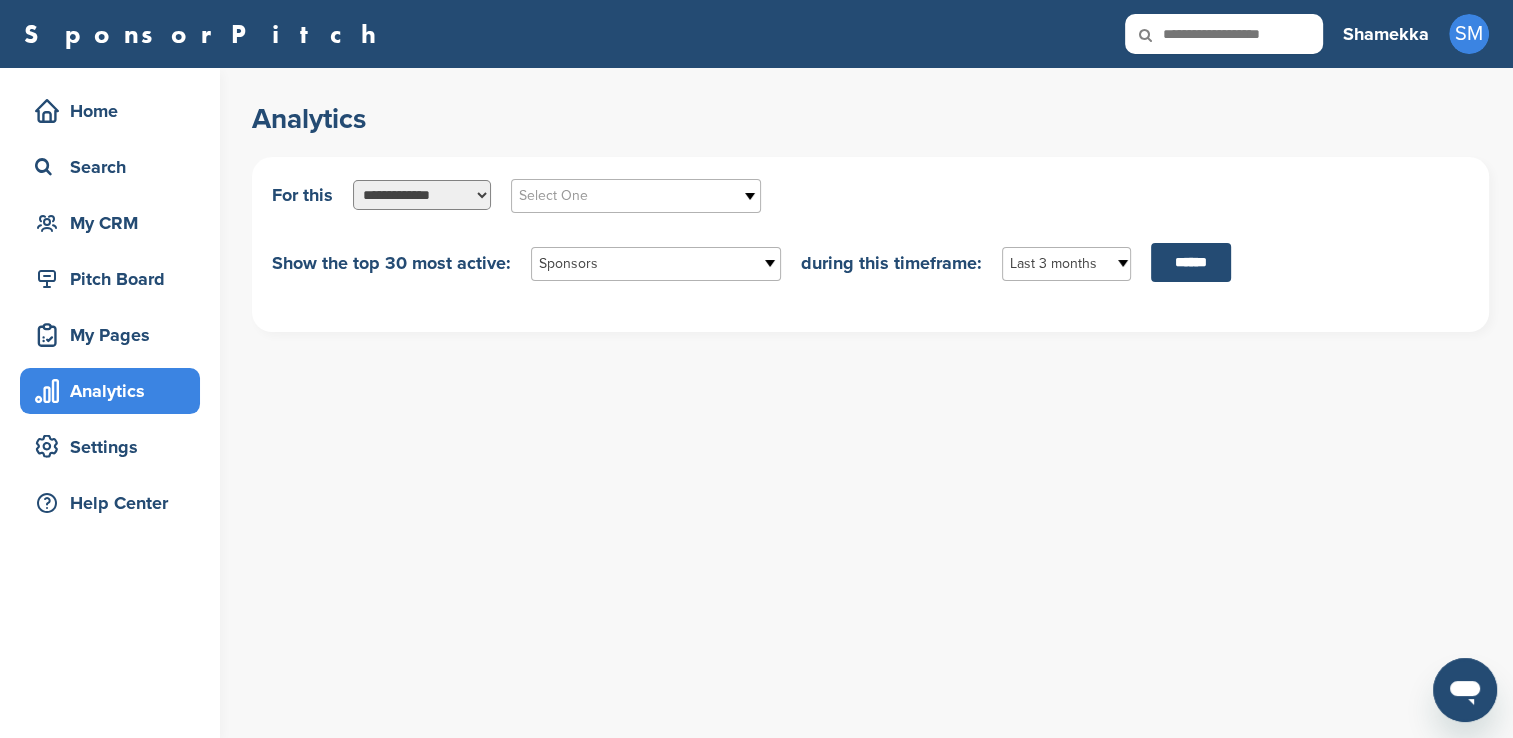 drag, startPoint x: 561, startPoint y: 158, endPoint x: 566, endPoint y: 132, distance: 26.476404 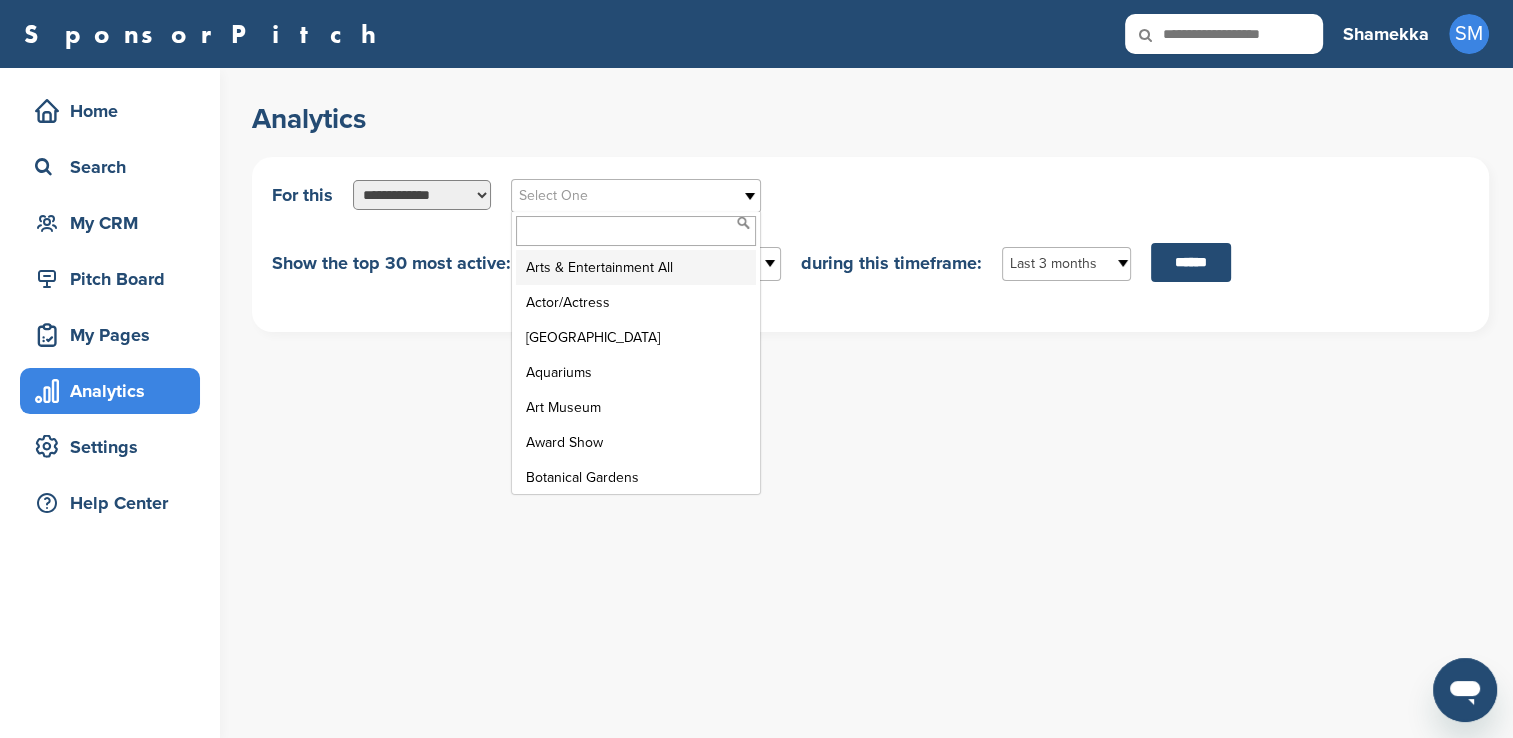 click on "Select One" at bounding box center [623, 196] 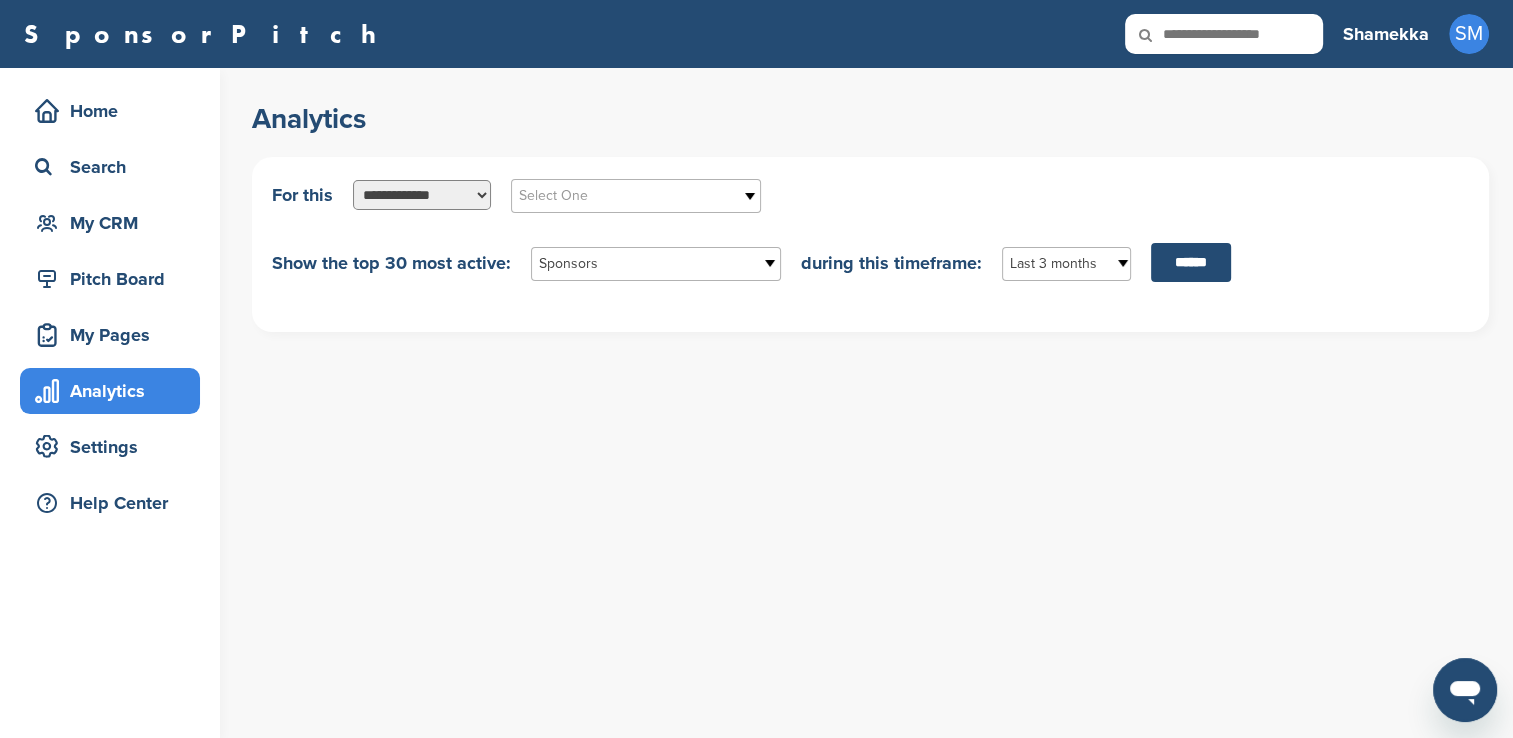 click on "Analytics" at bounding box center [870, 119] 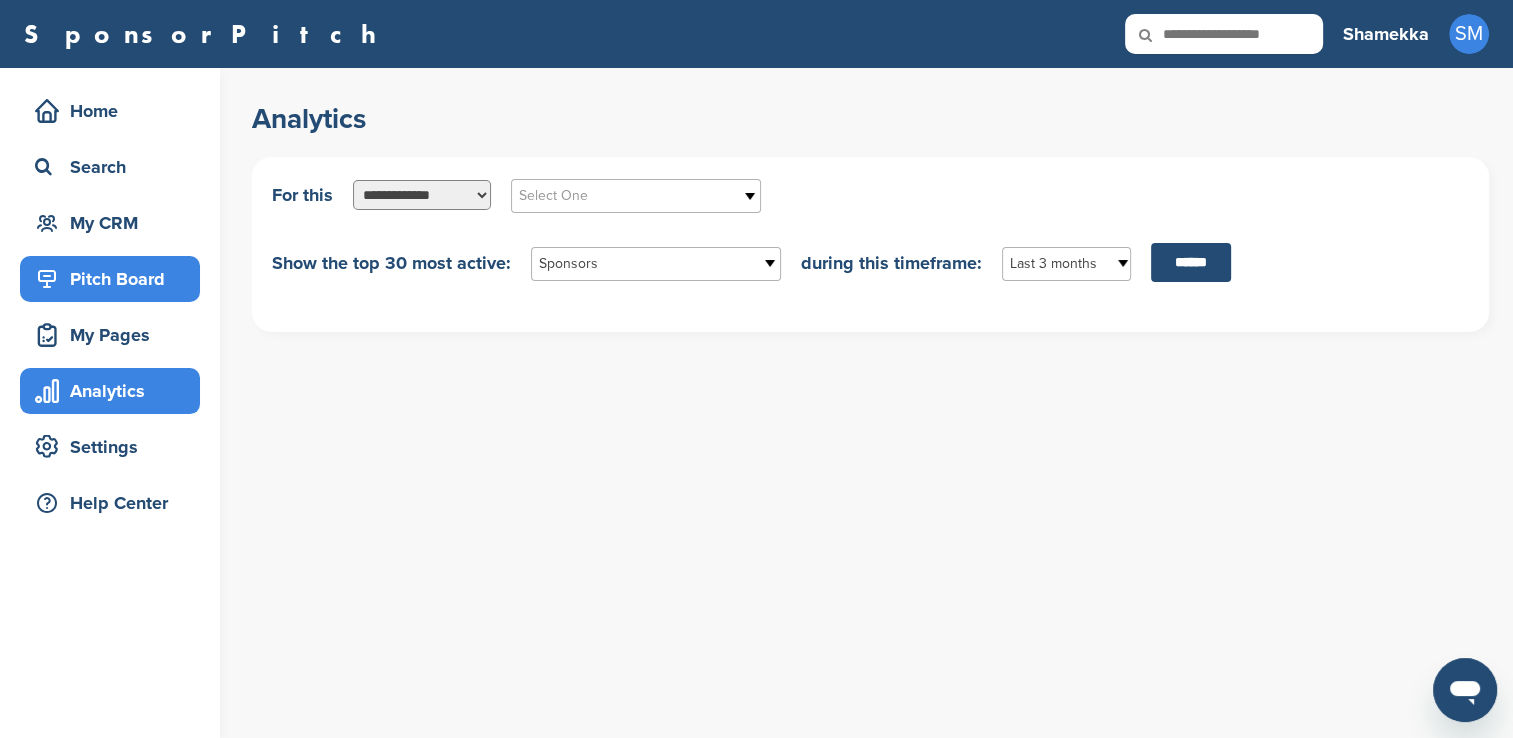 click on "Pitch Board" at bounding box center [115, 279] 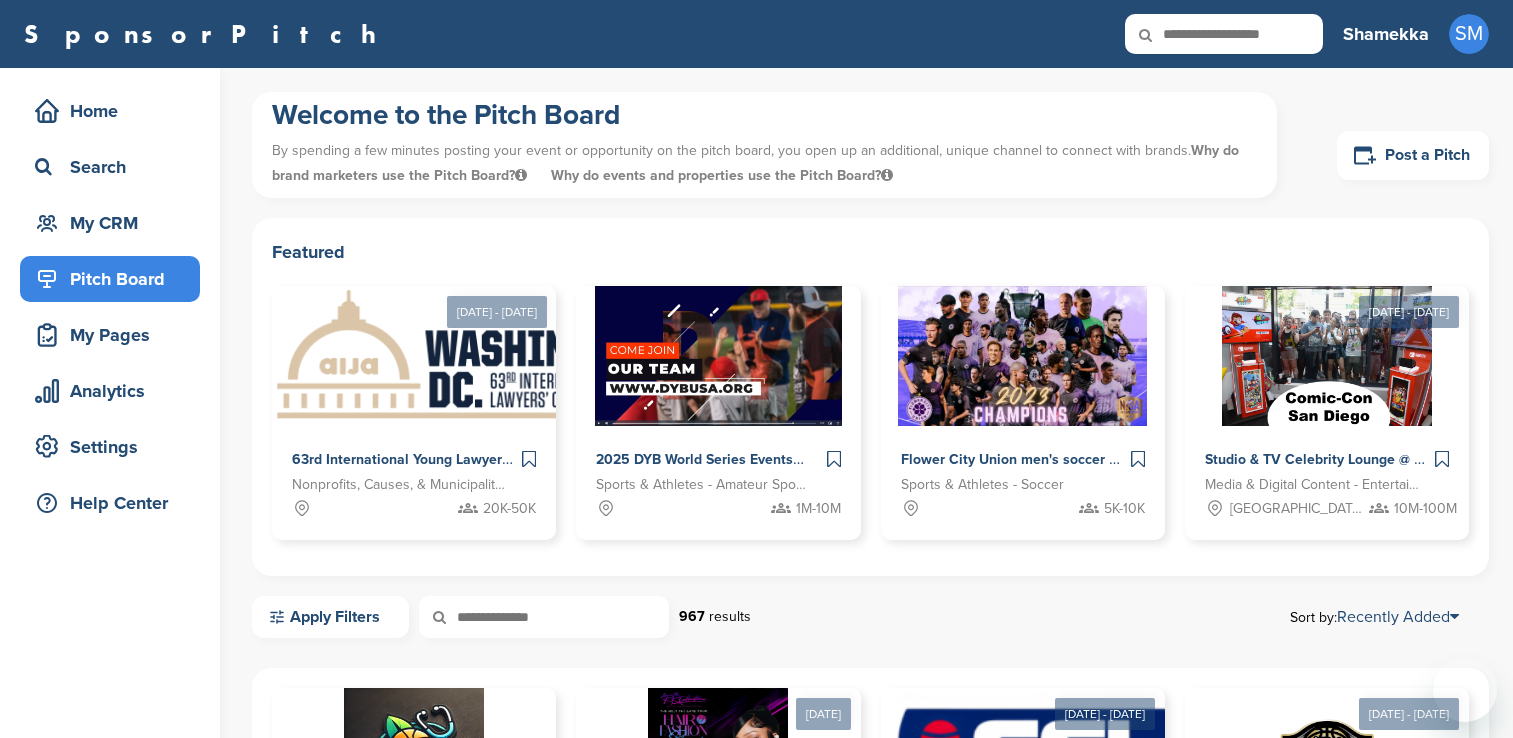 scroll, scrollTop: 0, scrollLeft: 0, axis: both 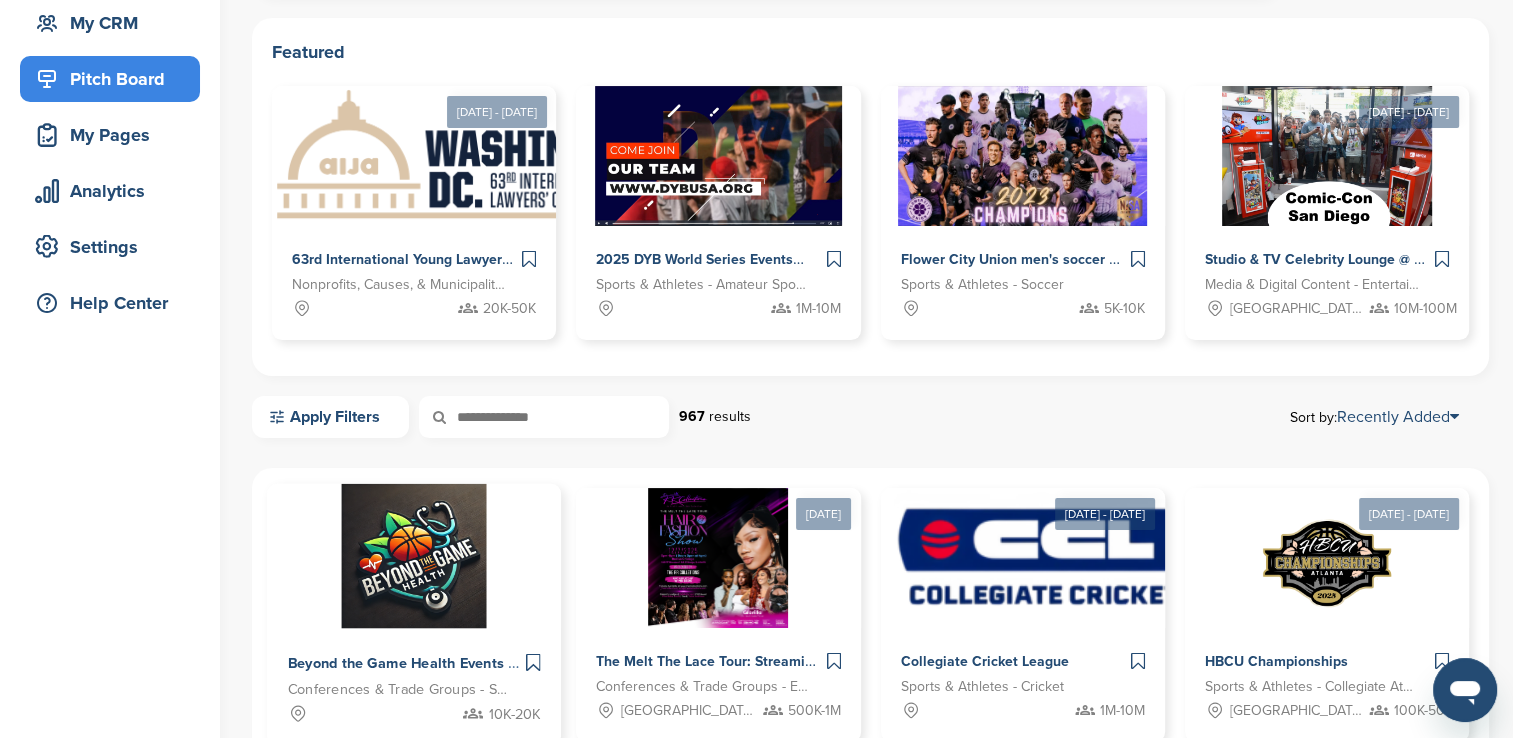 click at bounding box center [414, 556] 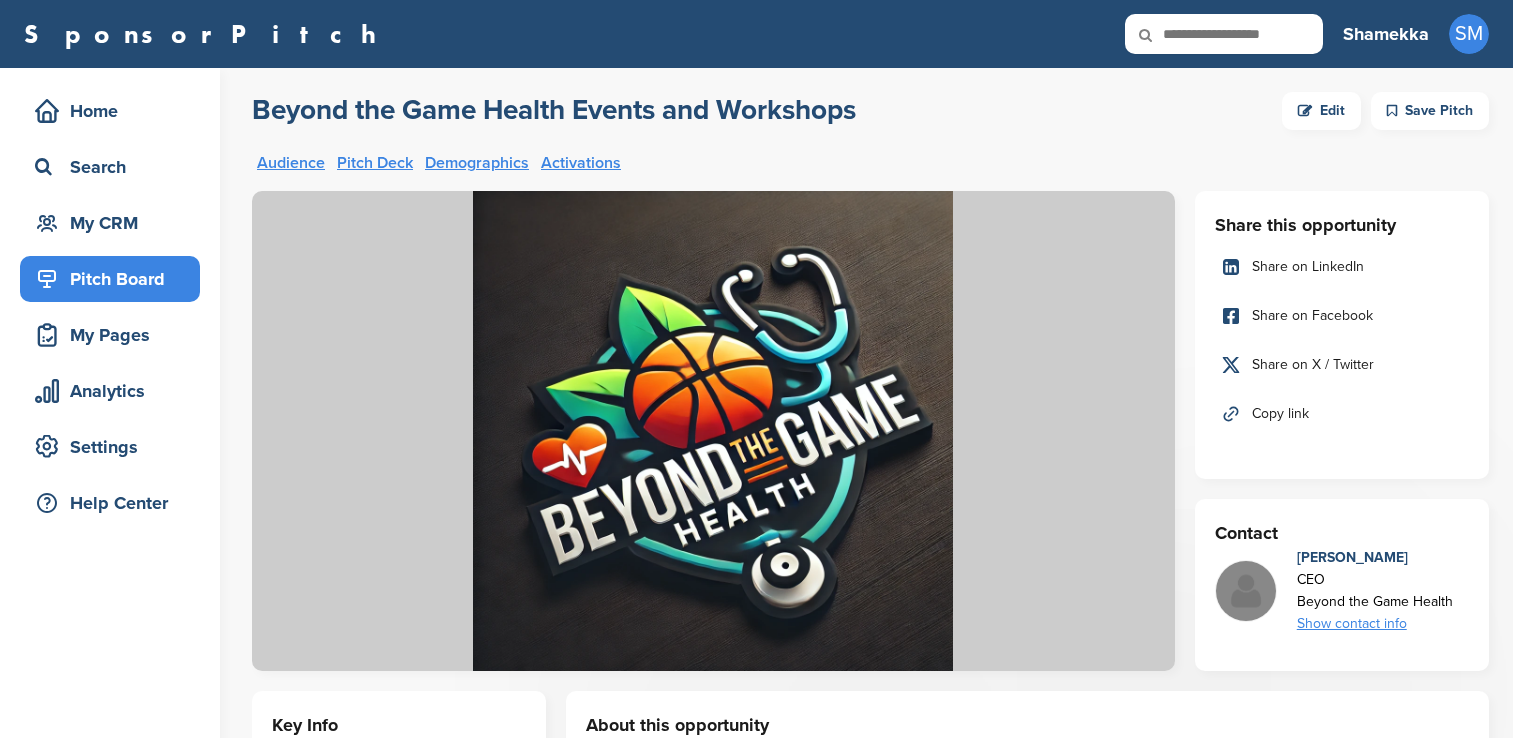 scroll, scrollTop: 0, scrollLeft: 0, axis: both 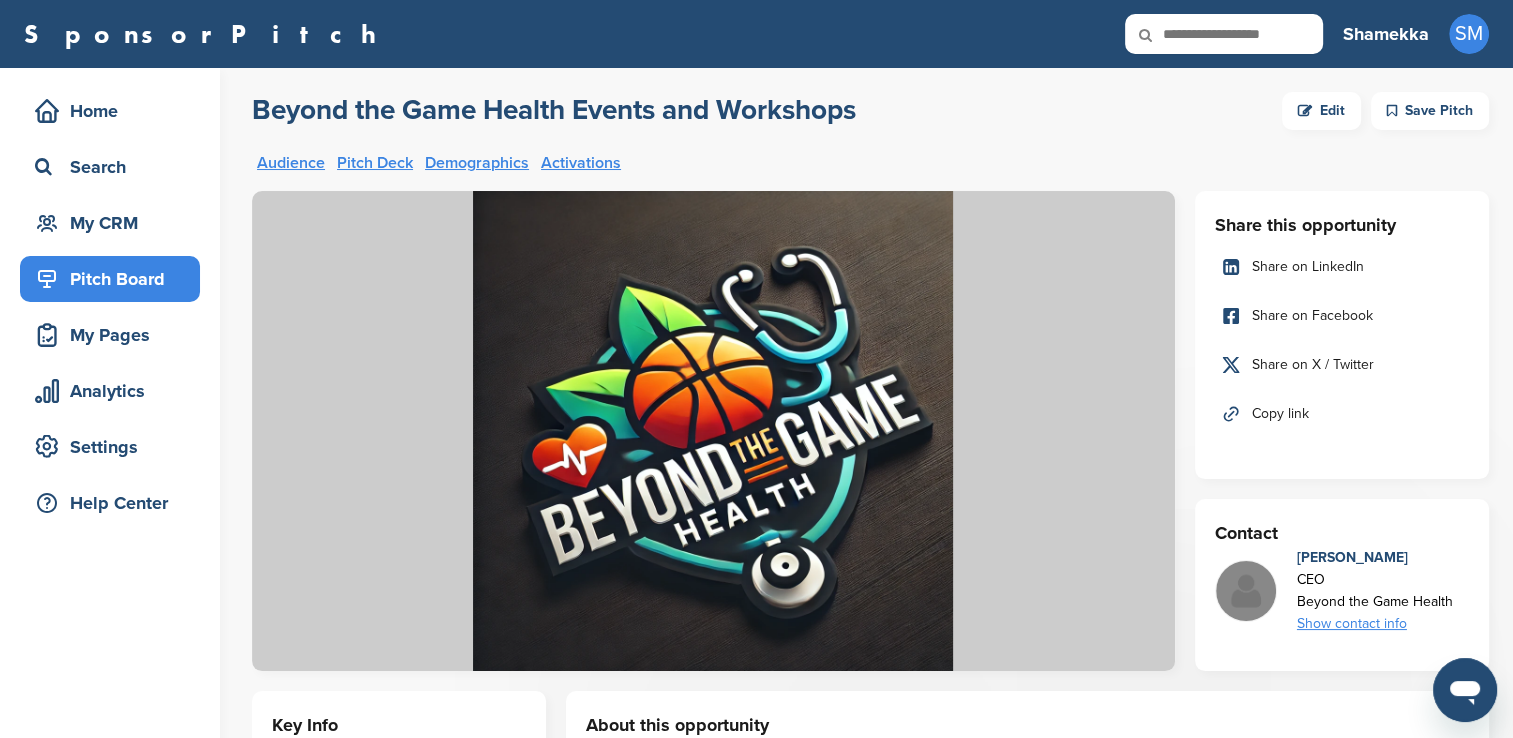click on "Edit" at bounding box center [1321, 111] 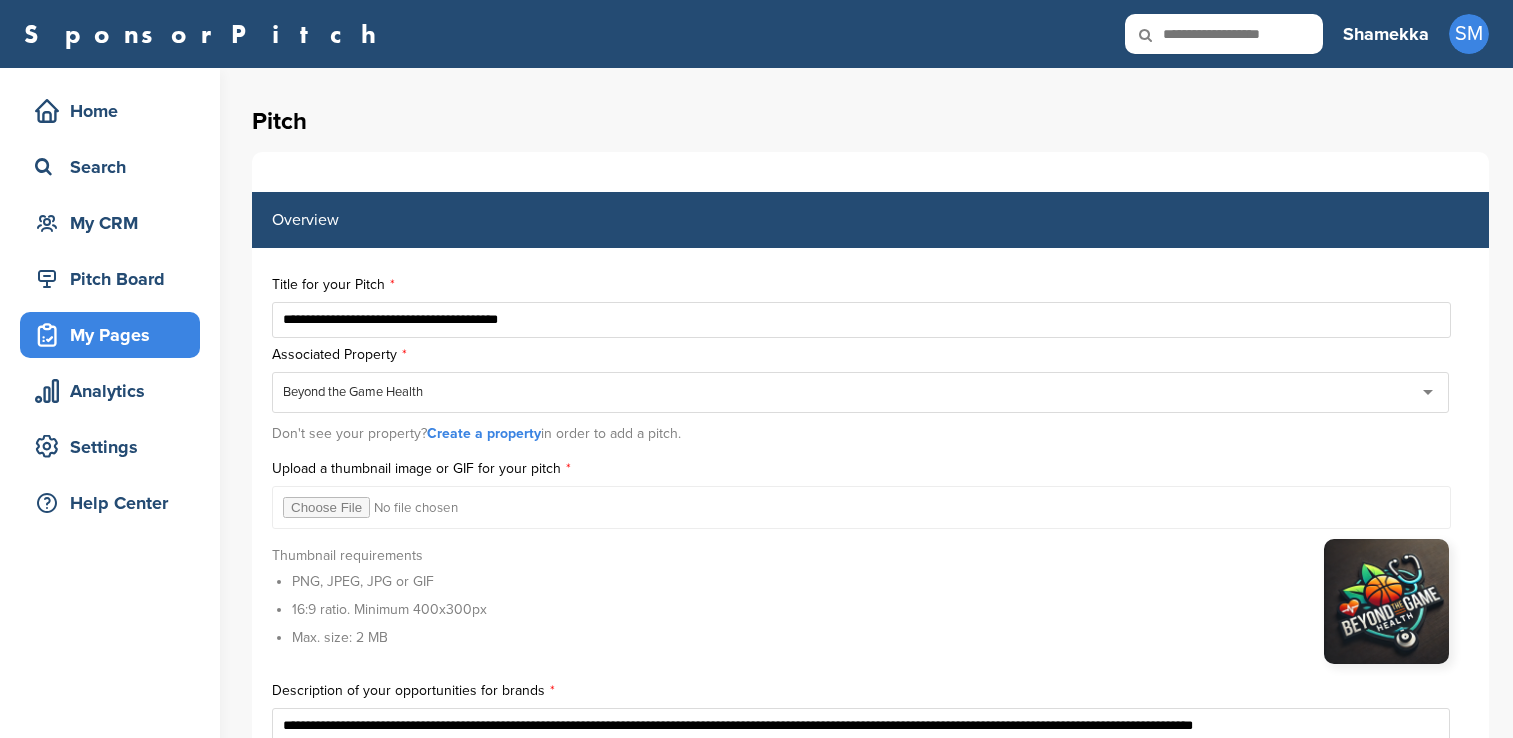scroll, scrollTop: 0, scrollLeft: 0, axis: both 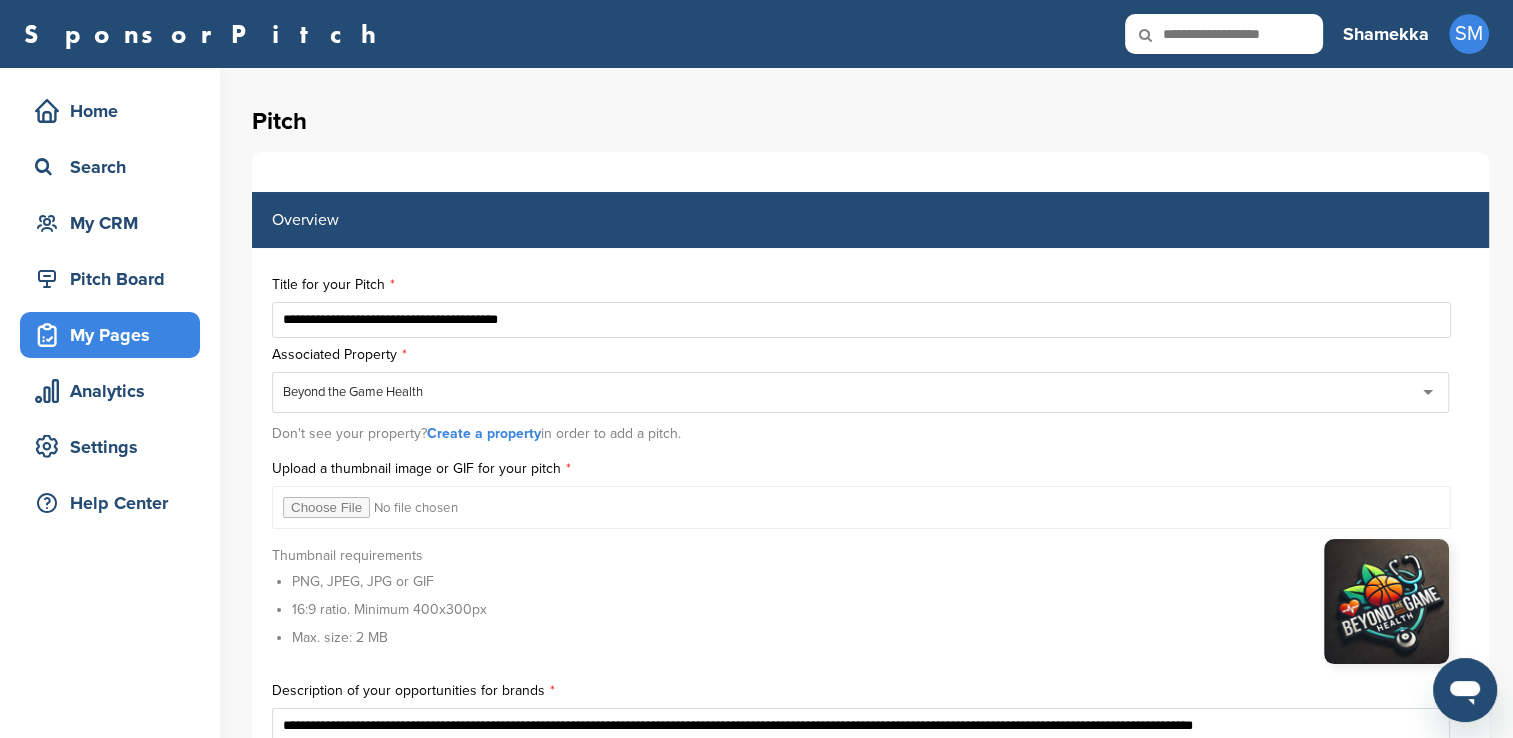 click at bounding box center [861, 507] 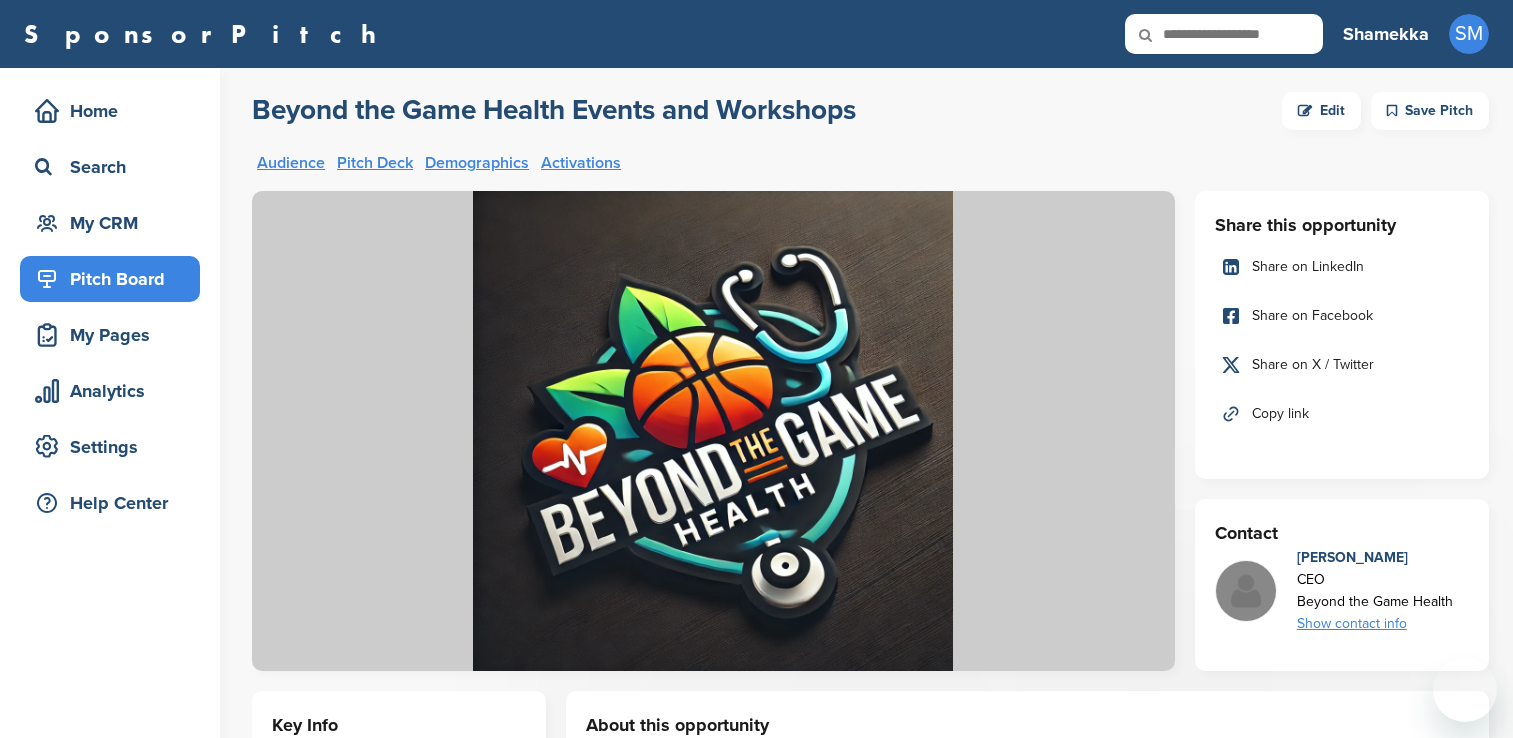 scroll, scrollTop: 0, scrollLeft: 0, axis: both 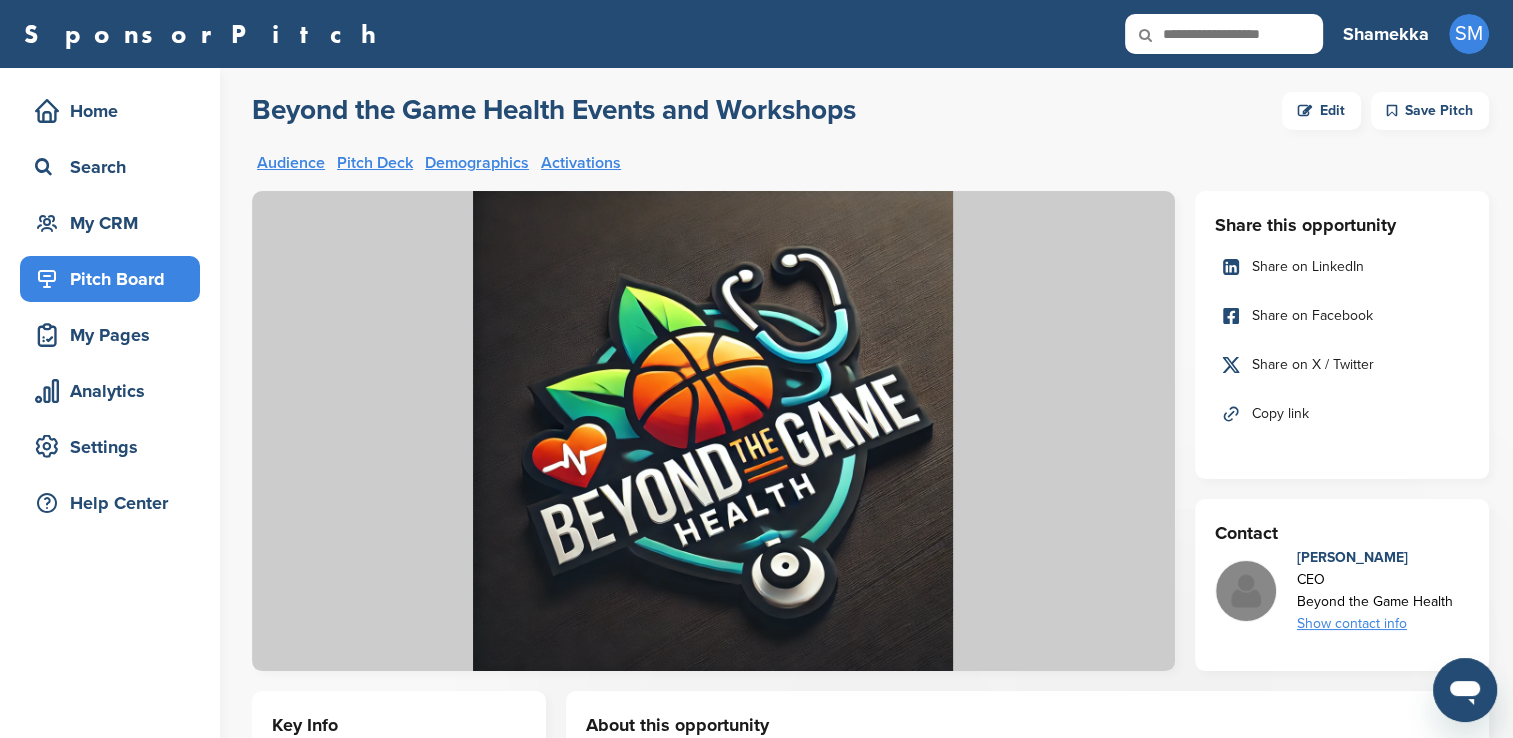 click on "Pitch Deck" at bounding box center [375, 163] 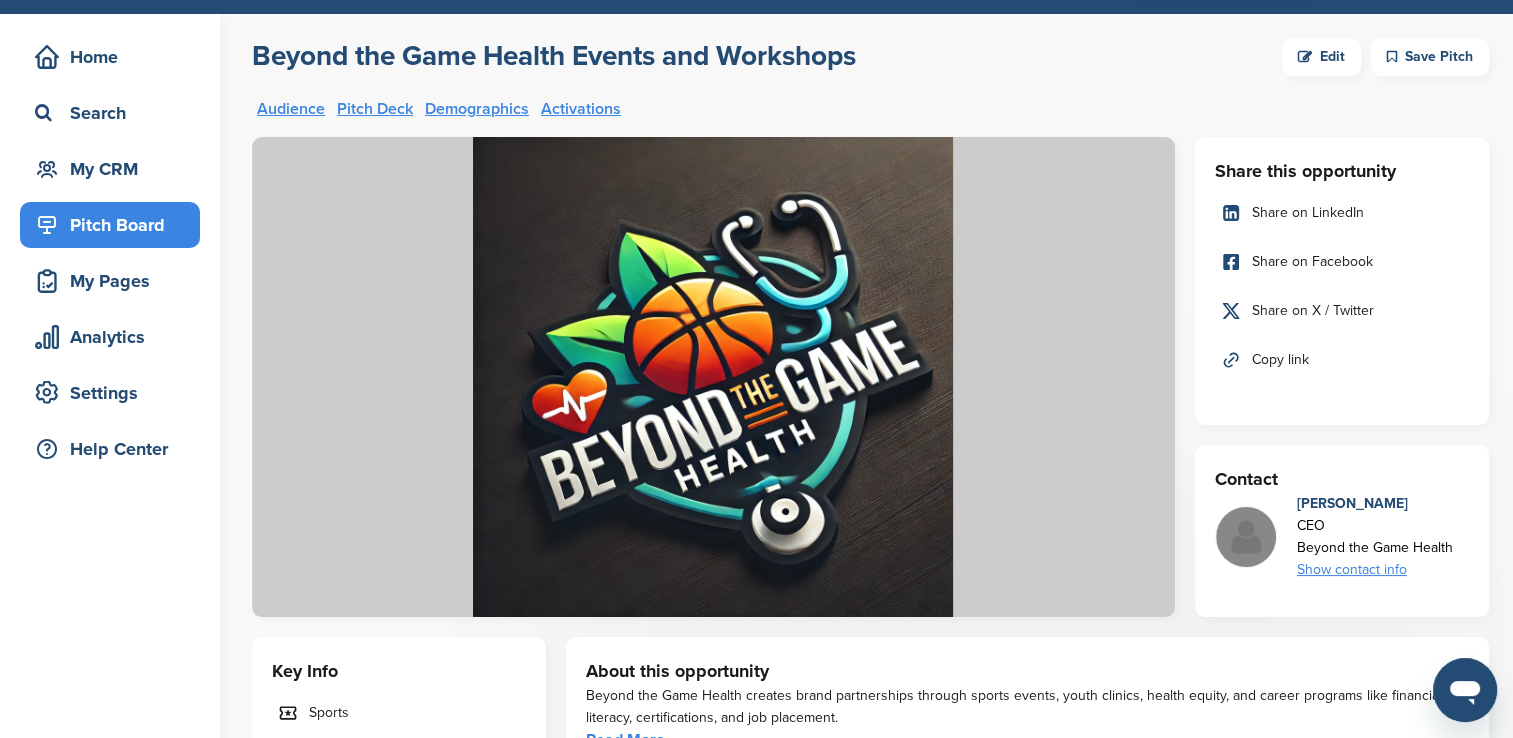 scroll, scrollTop: 0, scrollLeft: 0, axis: both 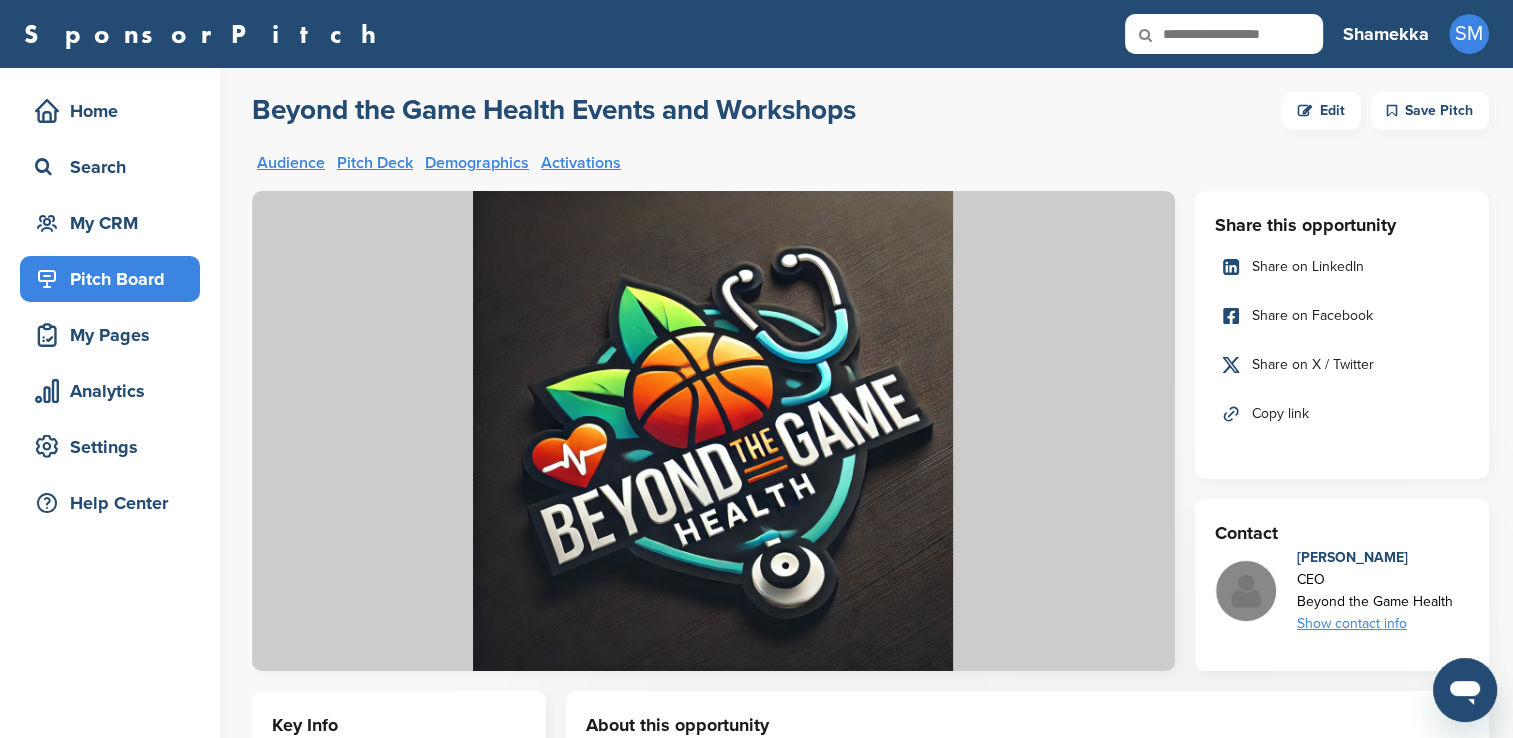 click on "Edit" at bounding box center [1321, 111] 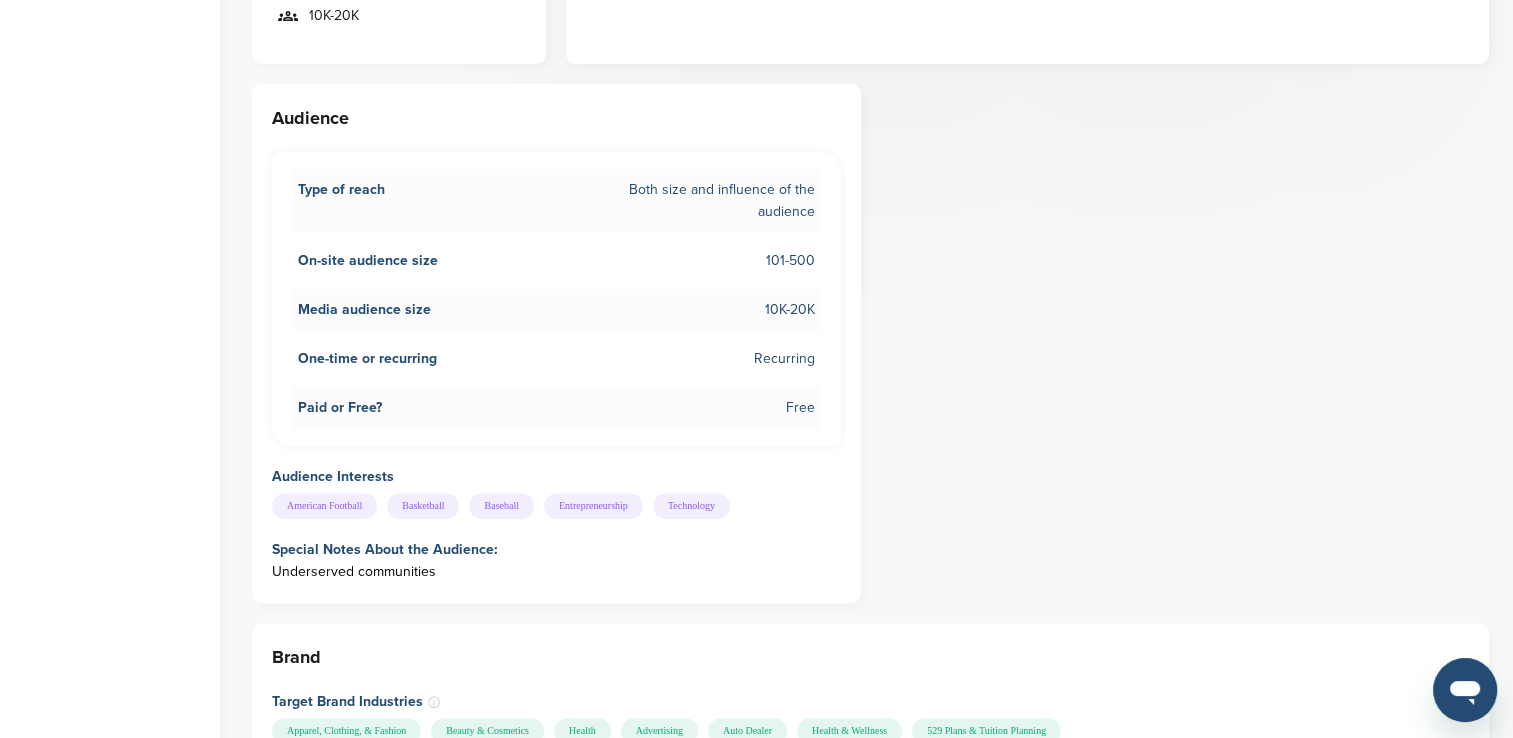 scroll, scrollTop: 913, scrollLeft: 0, axis: vertical 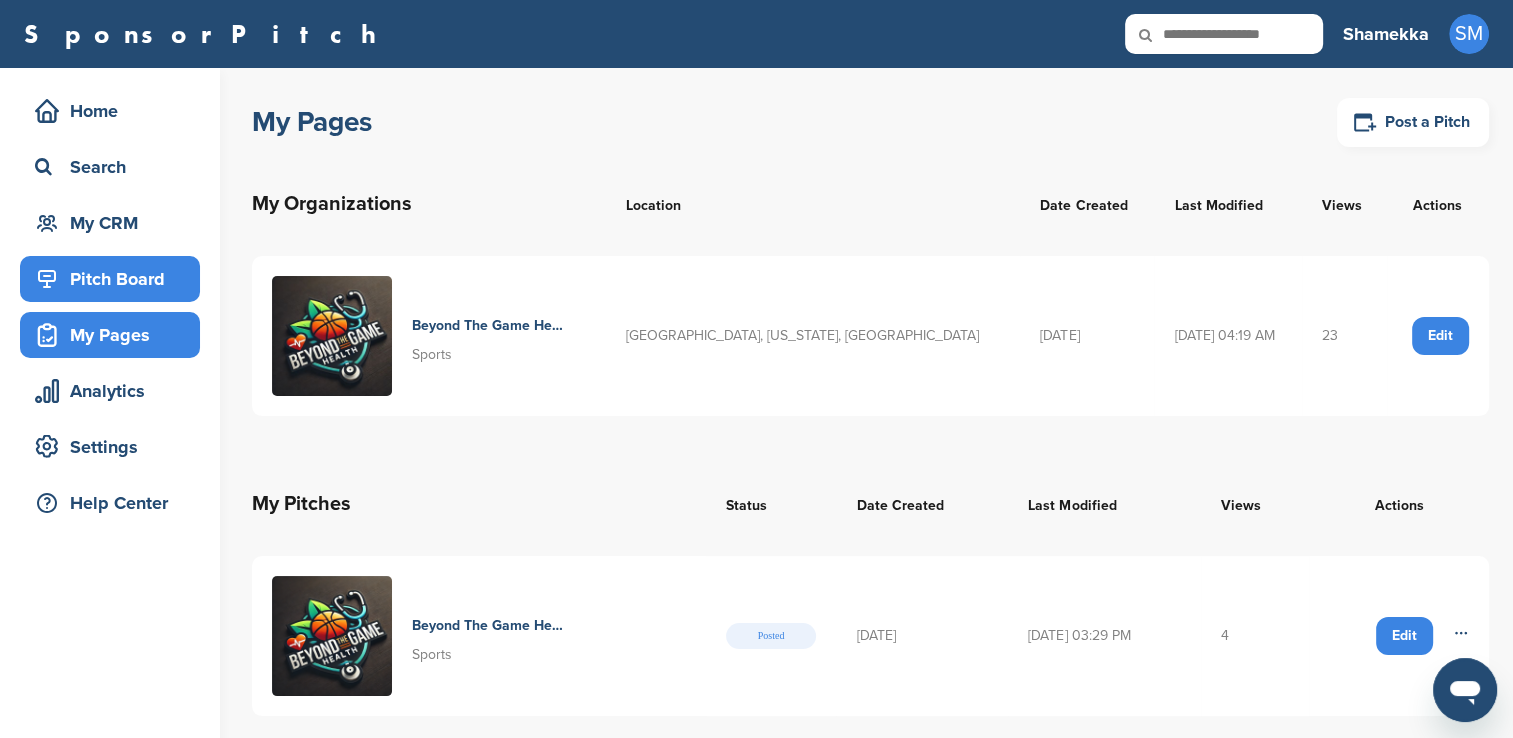 click on "Pitch Board" at bounding box center [115, 279] 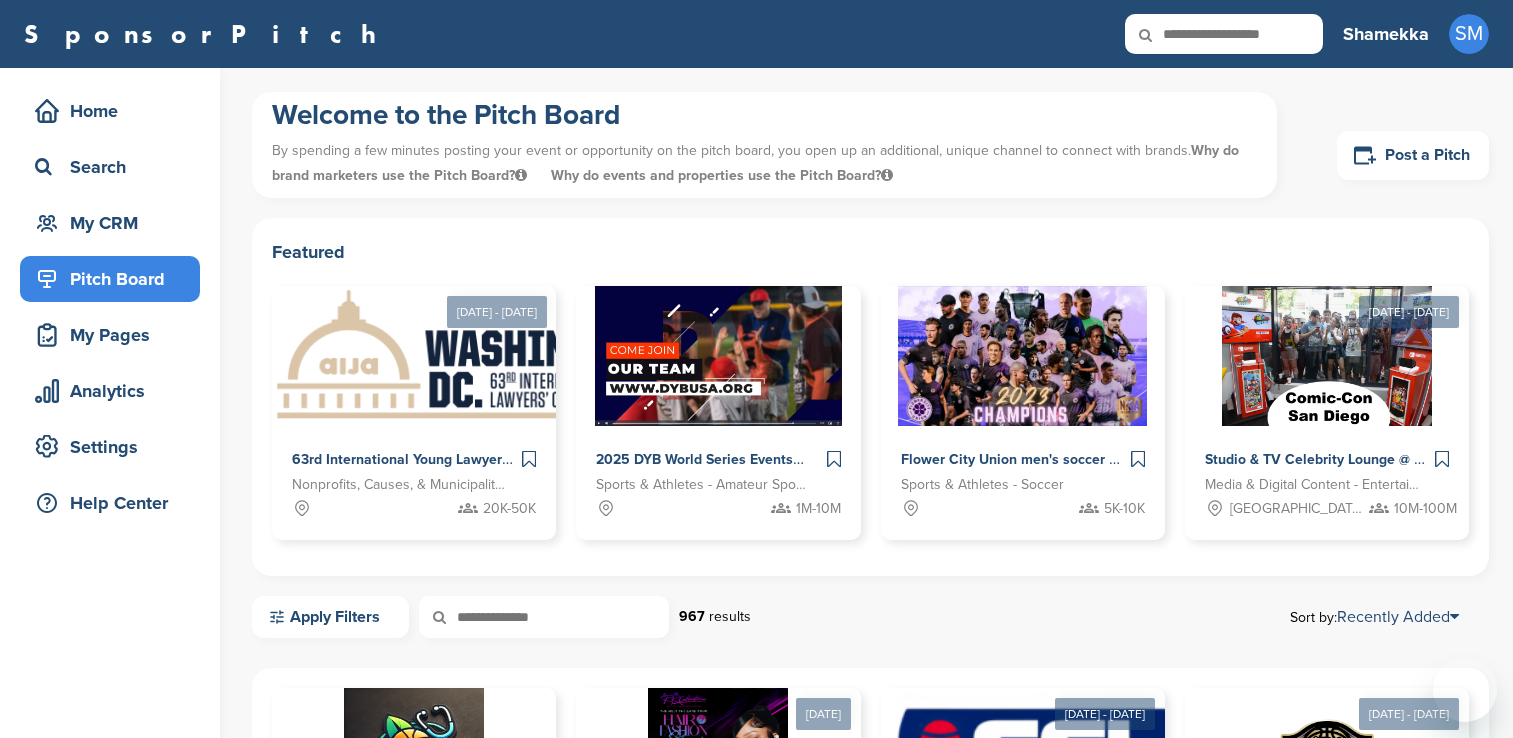 scroll, scrollTop: 0, scrollLeft: 0, axis: both 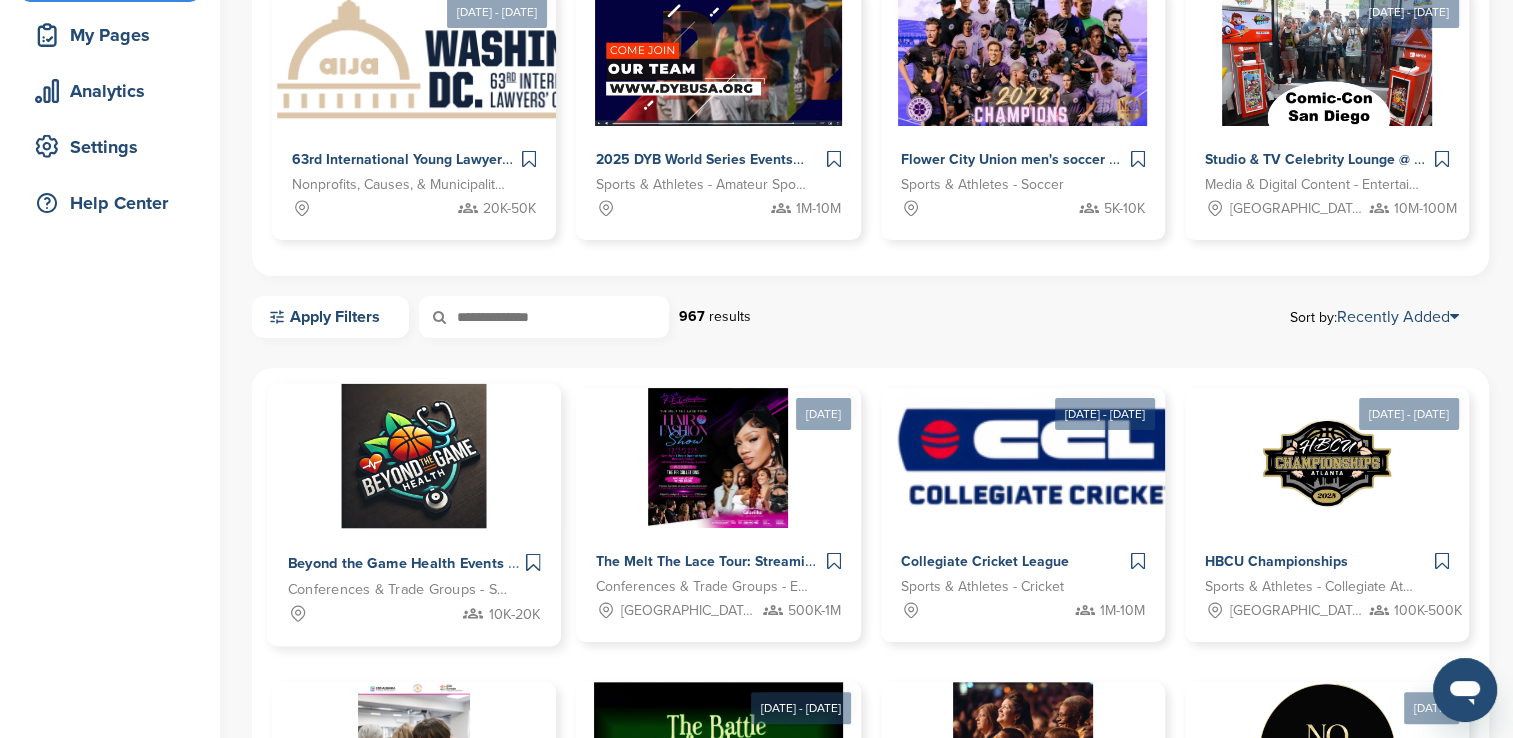 click at bounding box center [414, 456] 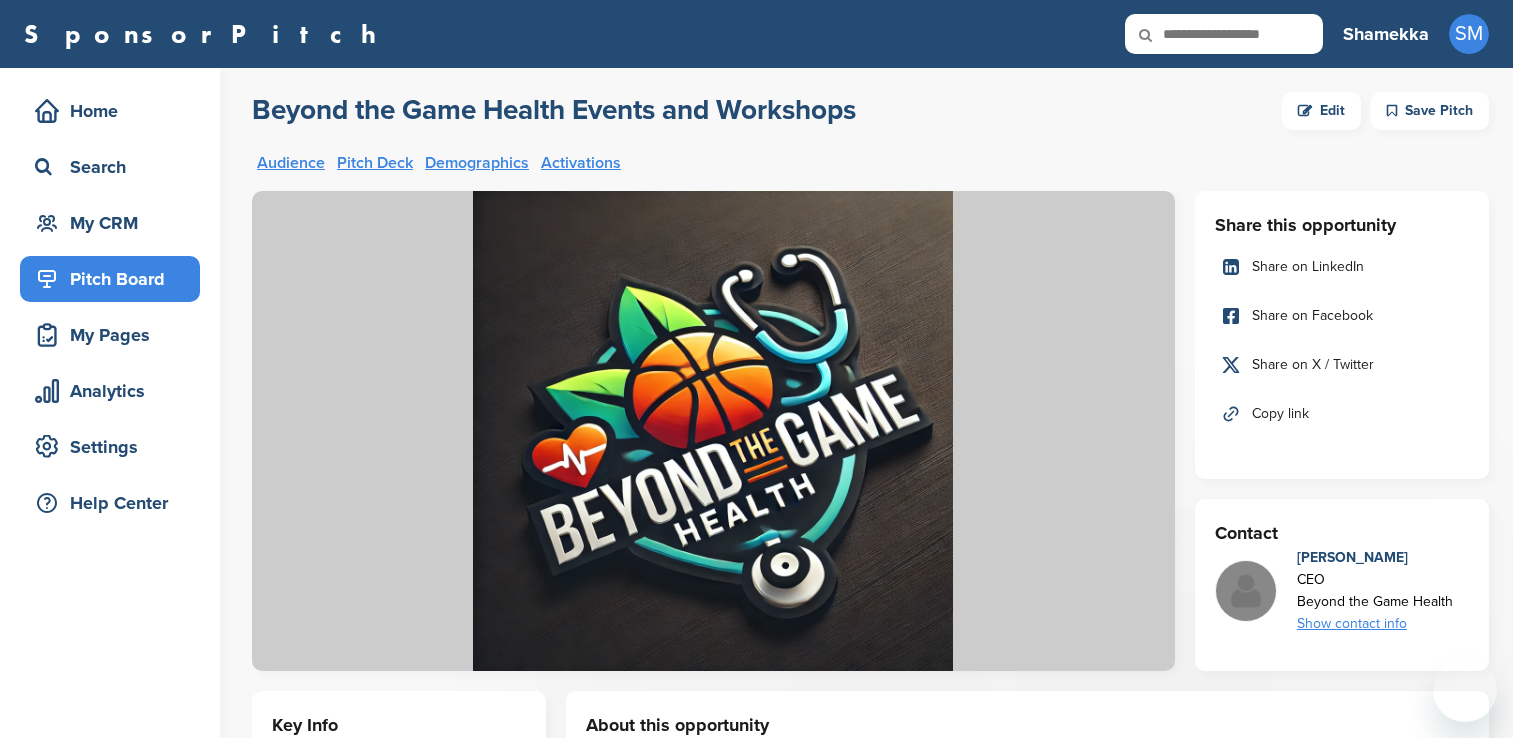 scroll, scrollTop: 0, scrollLeft: 0, axis: both 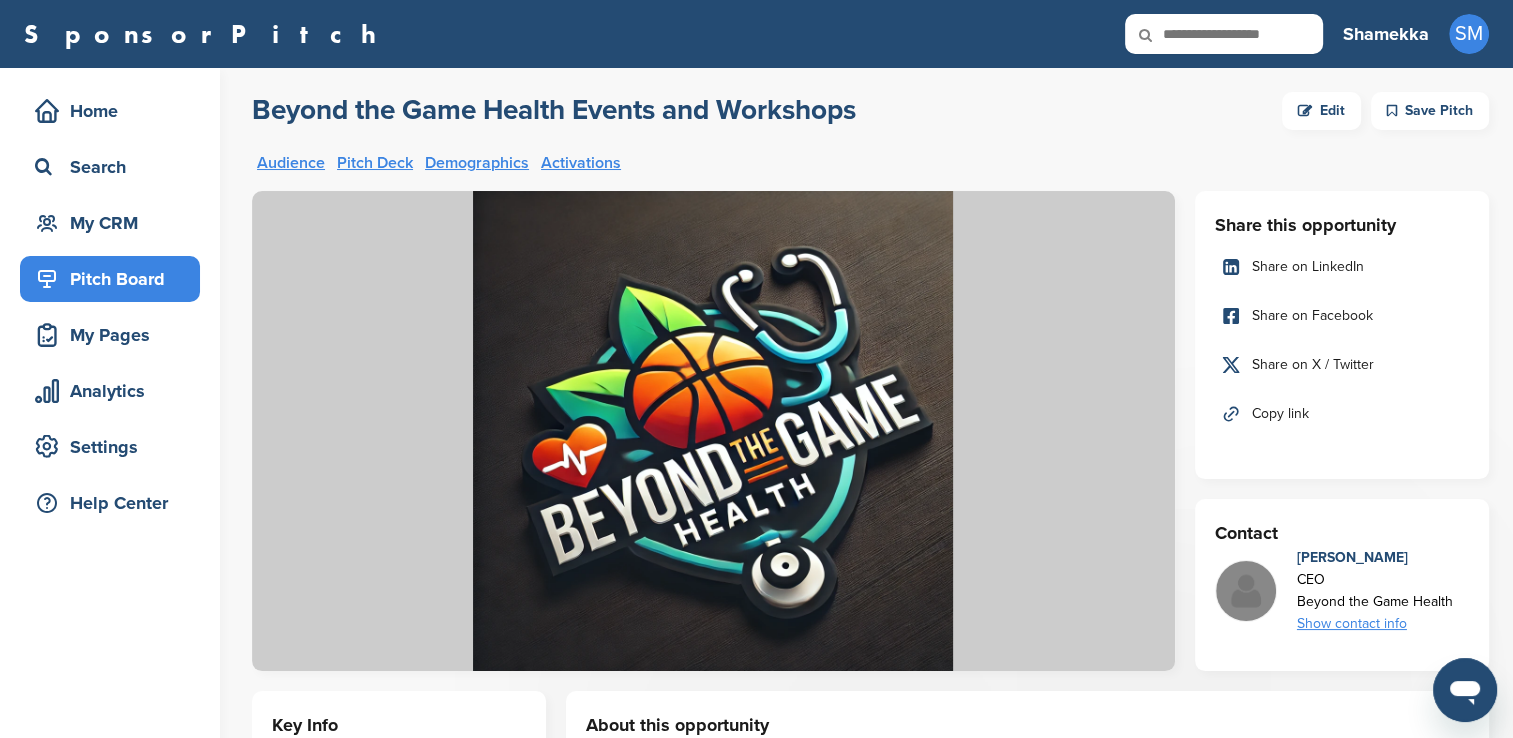 click on "Pitch Deck" at bounding box center (375, 163) 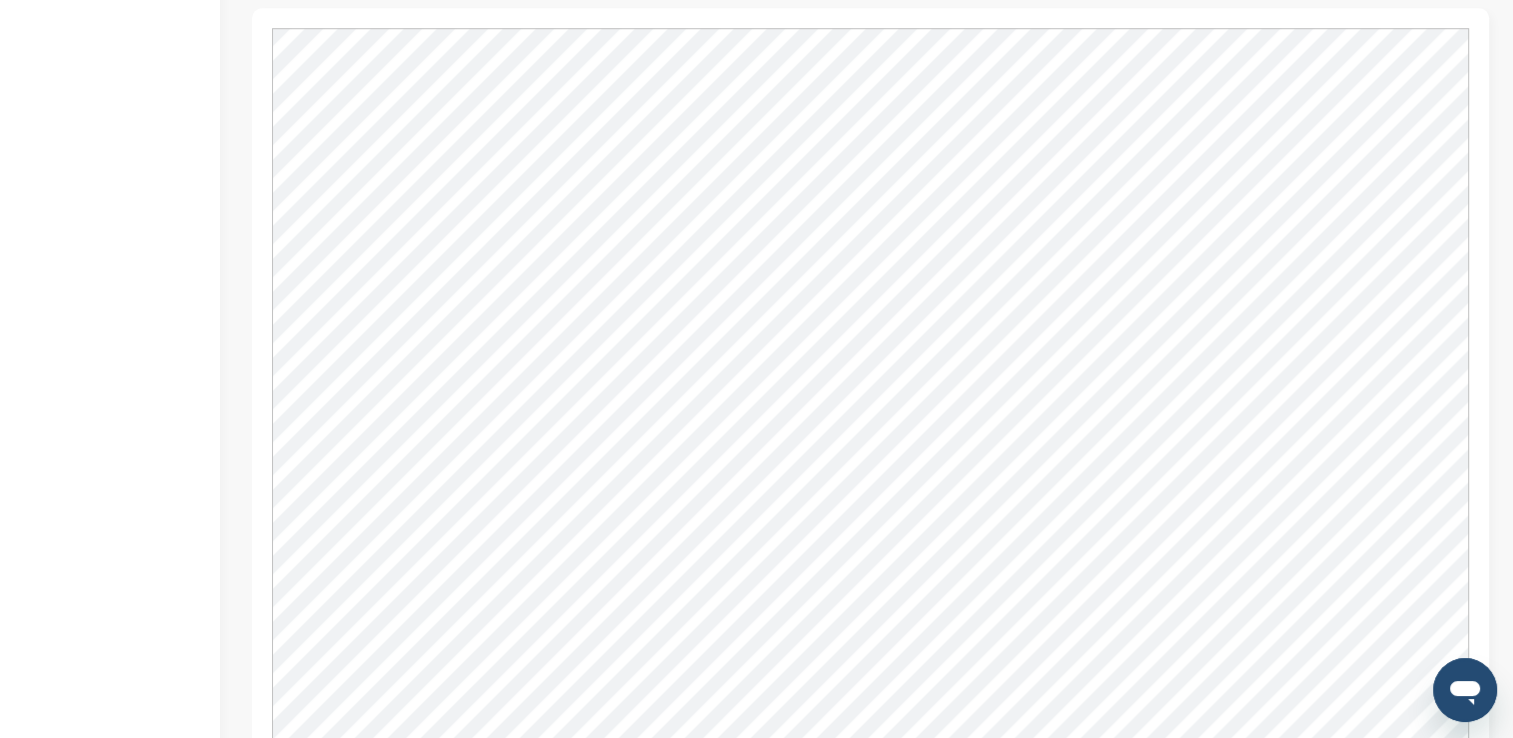 scroll, scrollTop: 1656, scrollLeft: 0, axis: vertical 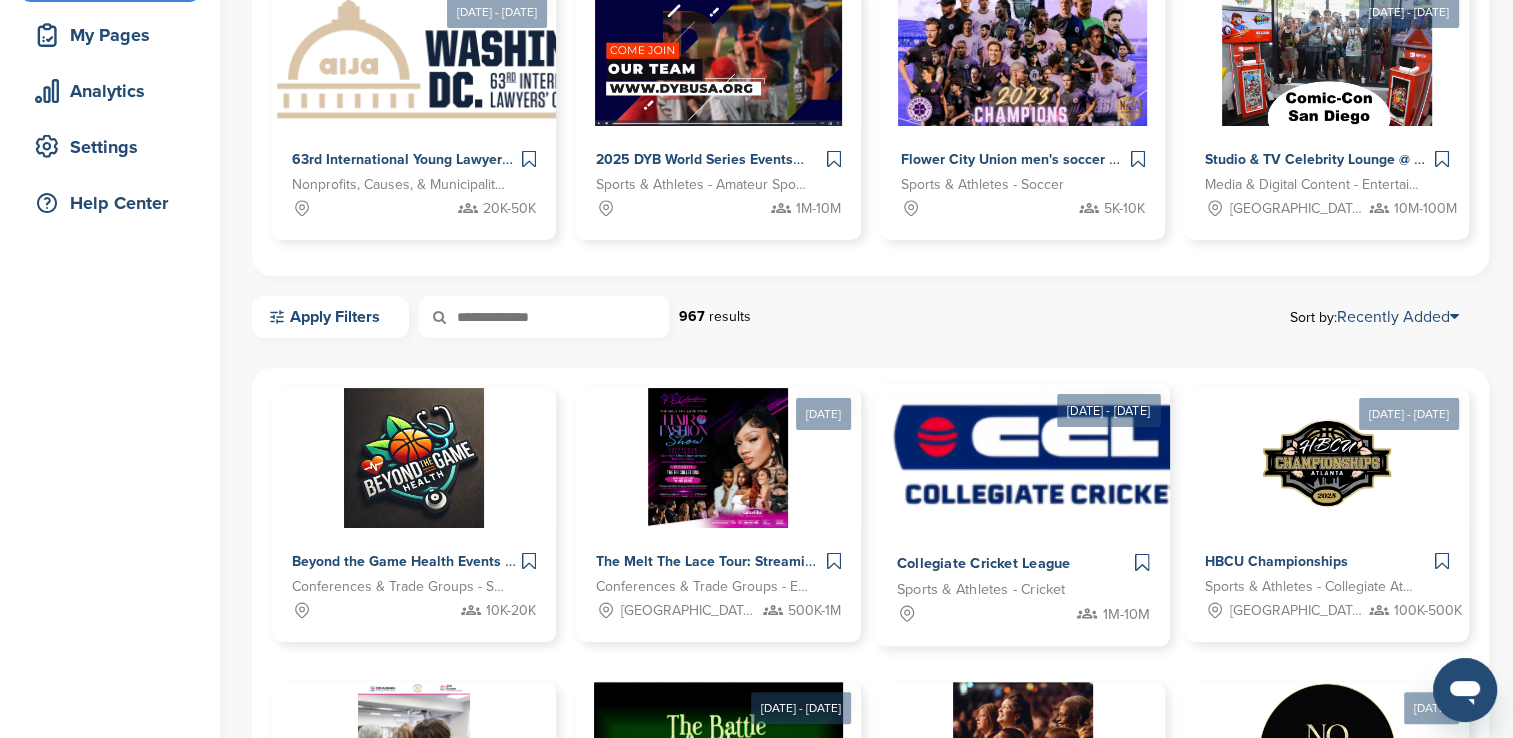 click at bounding box center [1093, 456] 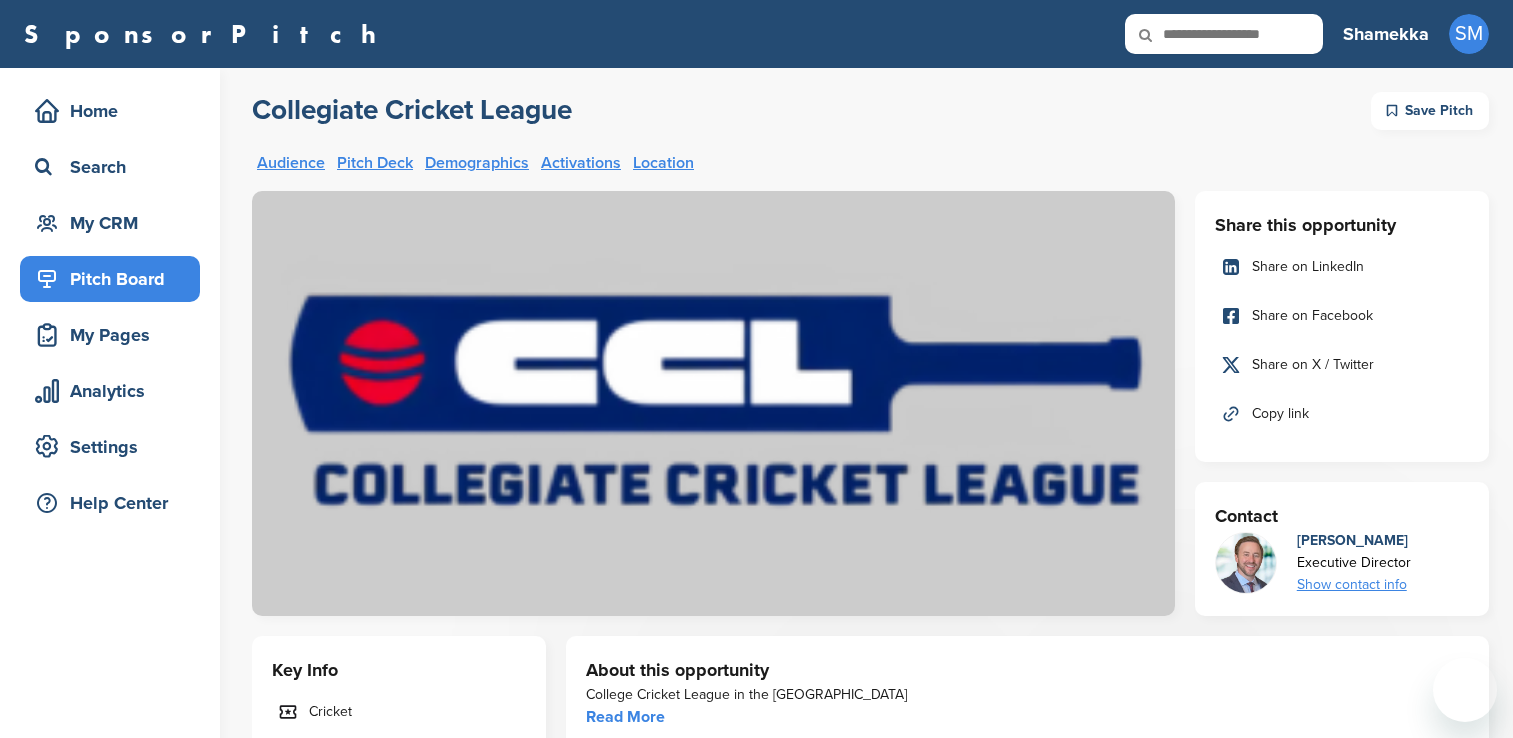 scroll, scrollTop: 0, scrollLeft: 0, axis: both 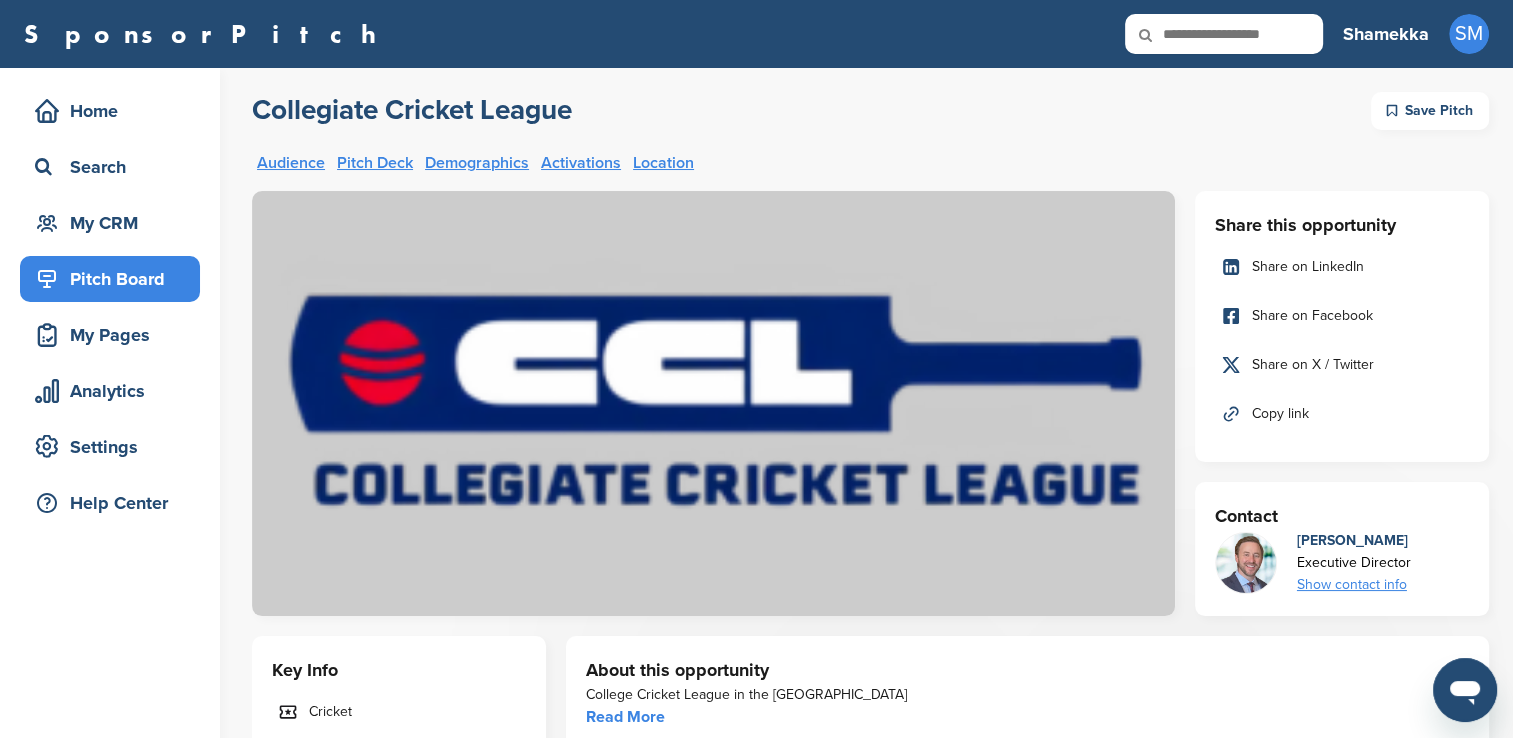 click on "Pitch Deck" at bounding box center [375, 163] 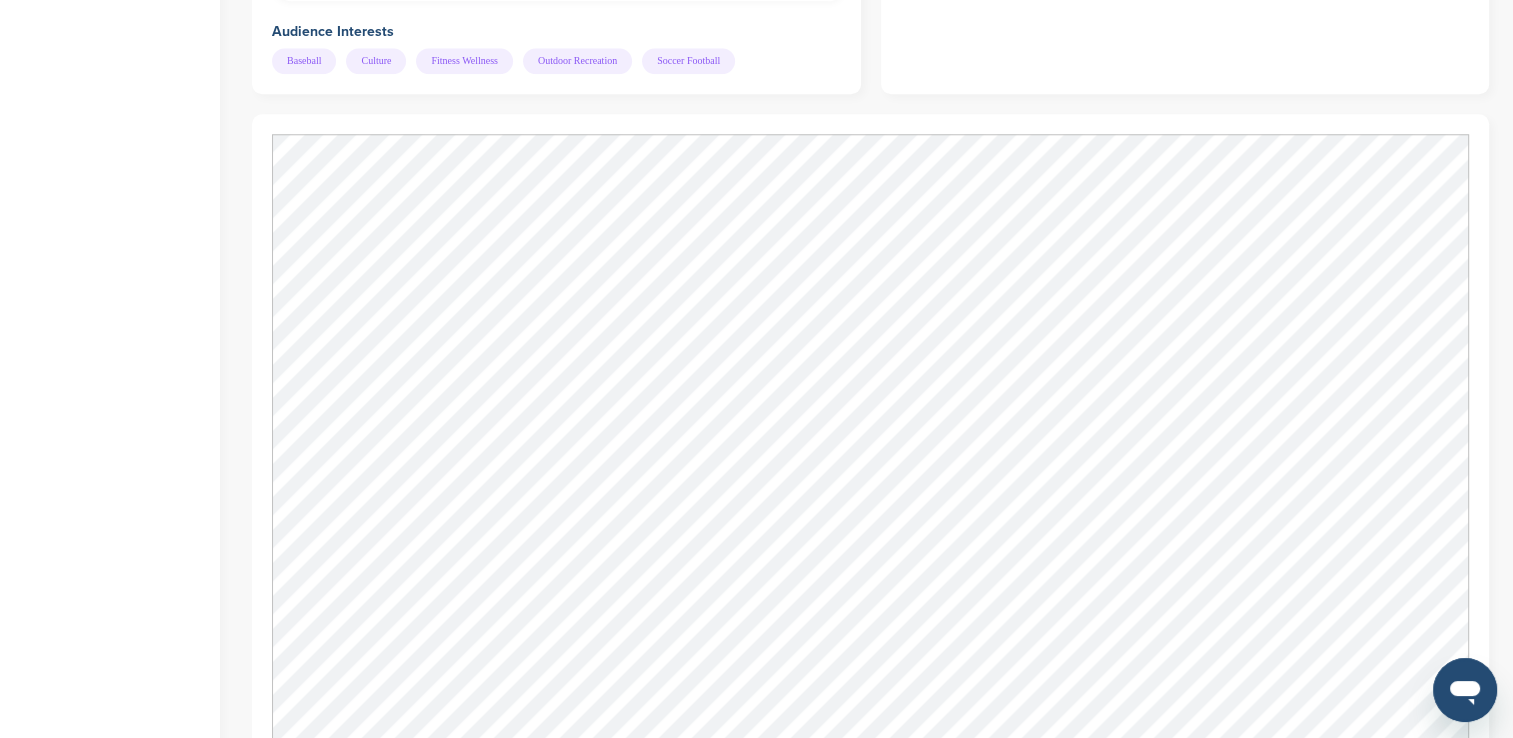 scroll, scrollTop: 2029, scrollLeft: 0, axis: vertical 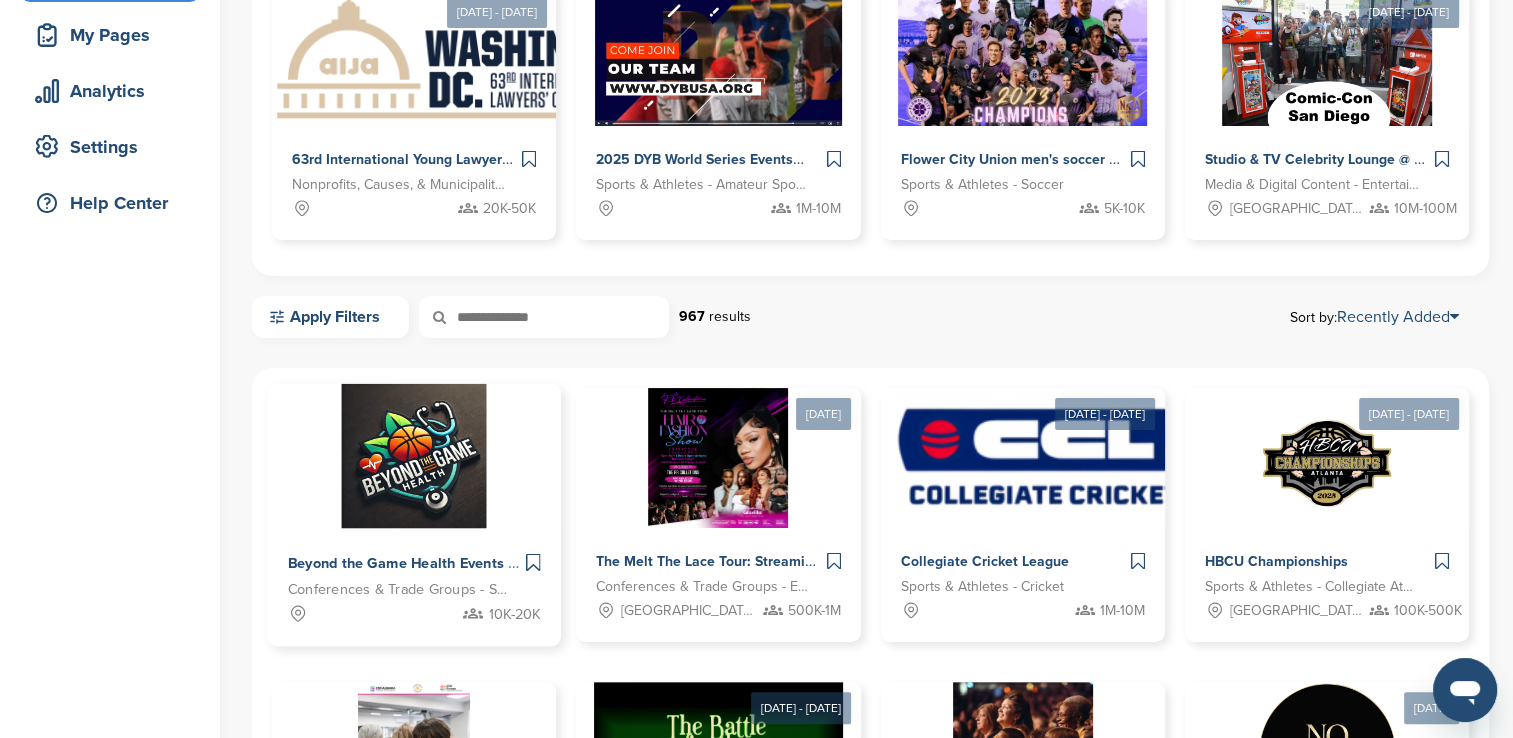 click at bounding box center (414, 456) 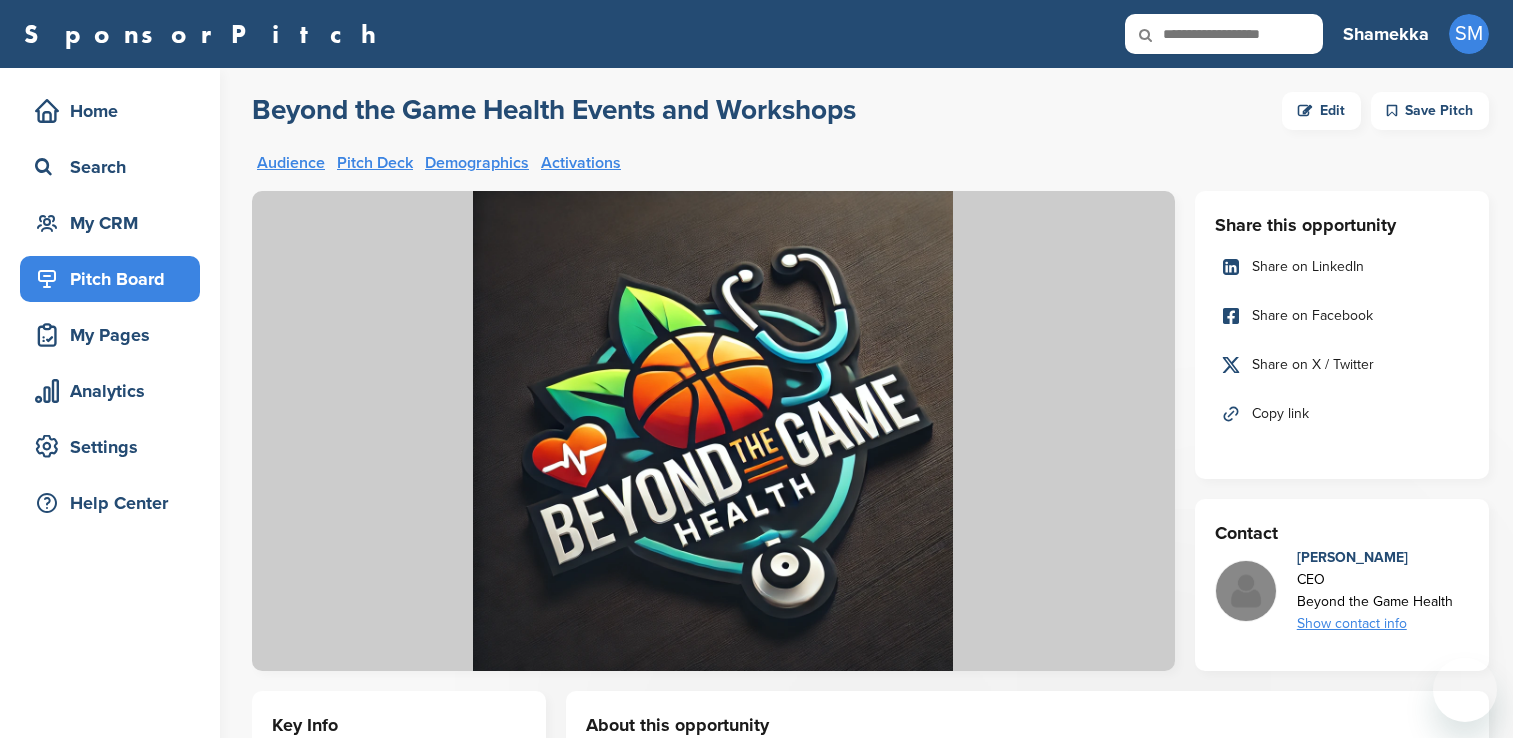 scroll, scrollTop: 0, scrollLeft: 0, axis: both 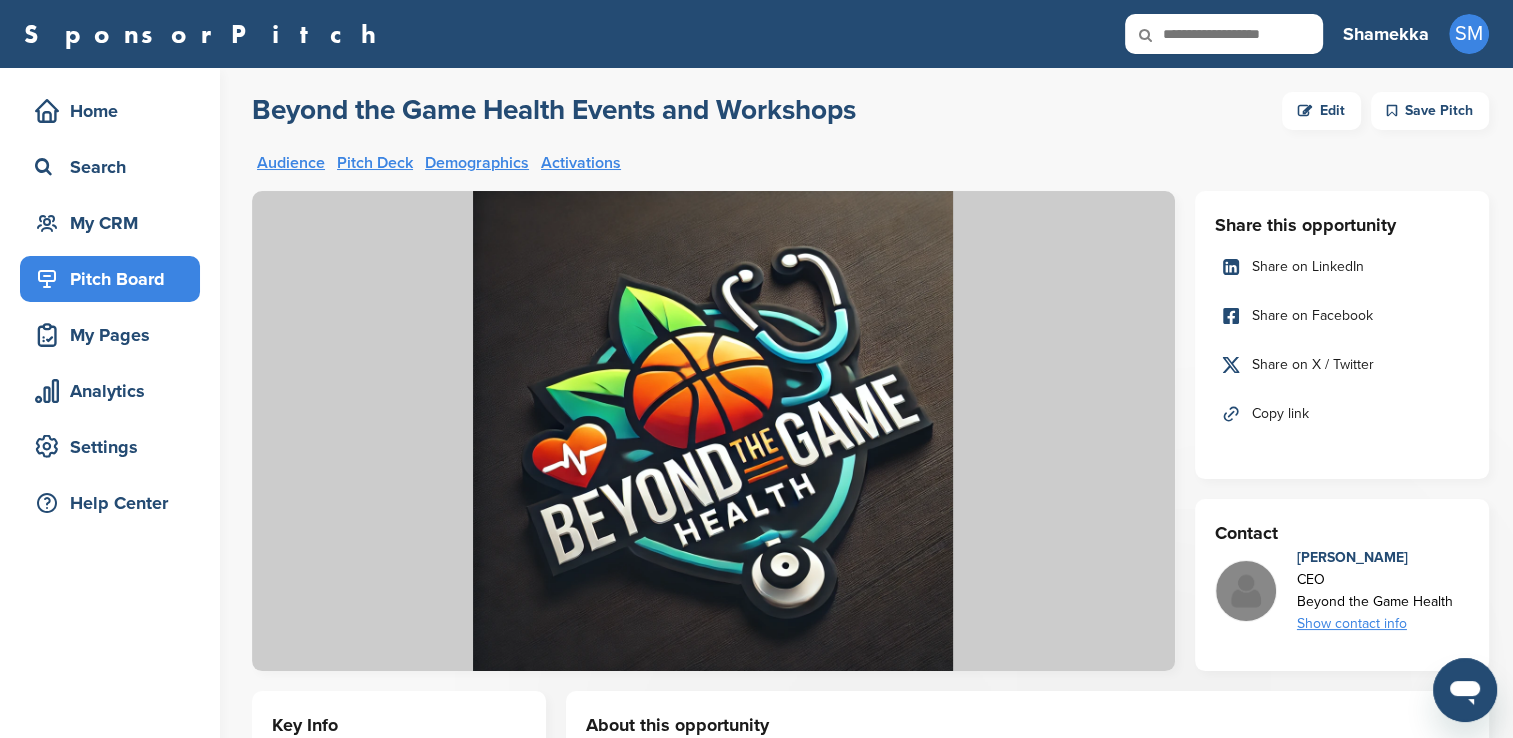 click on "Pitch Deck" at bounding box center [375, 163] 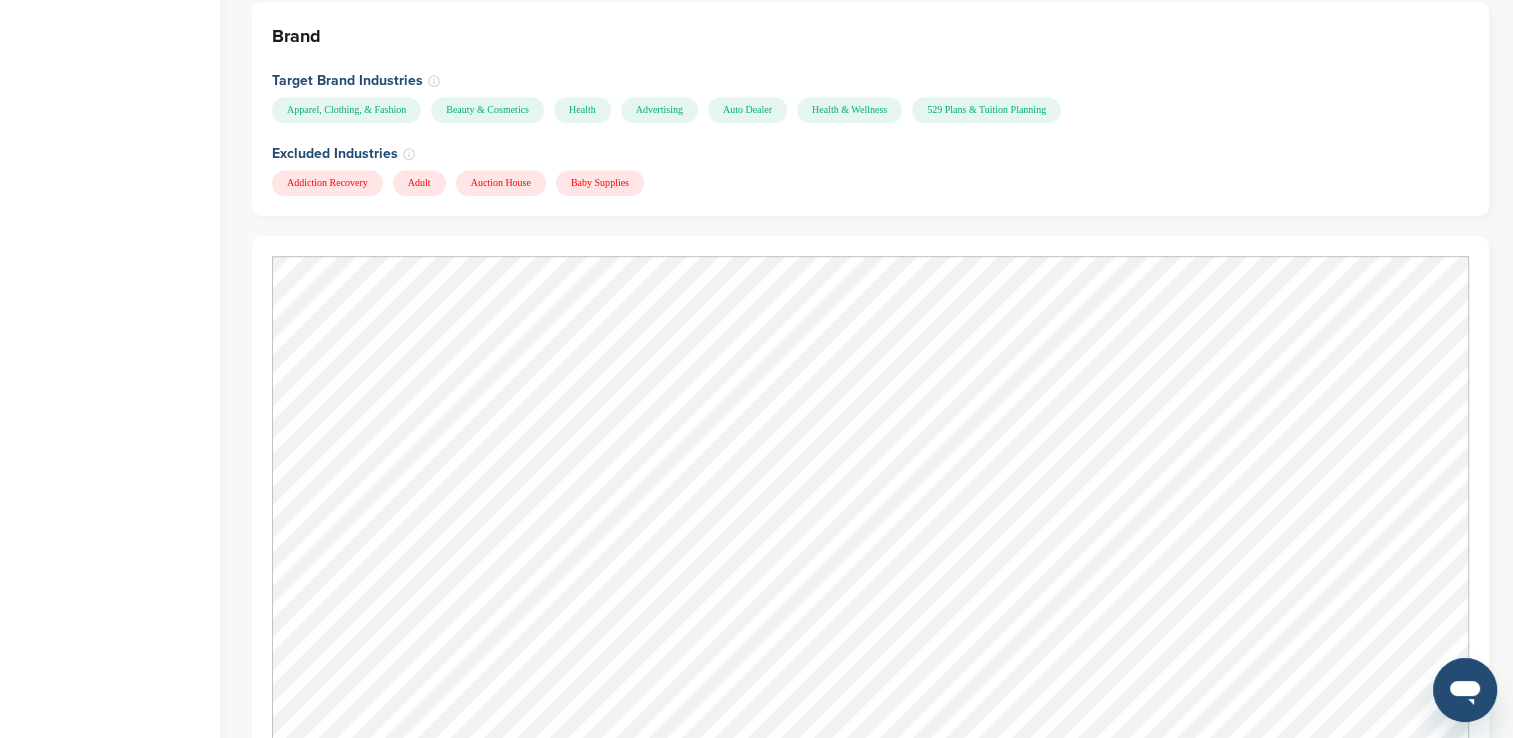 scroll, scrollTop: 1656, scrollLeft: 0, axis: vertical 